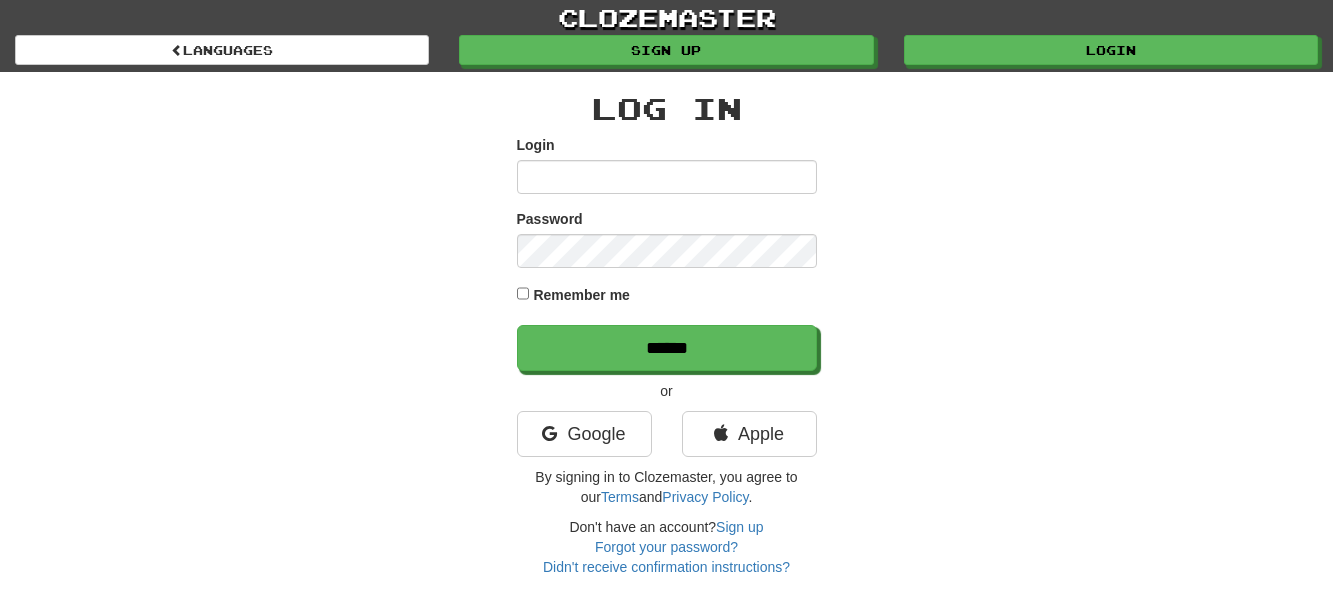 scroll, scrollTop: 0, scrollLeft: 0, axis: both 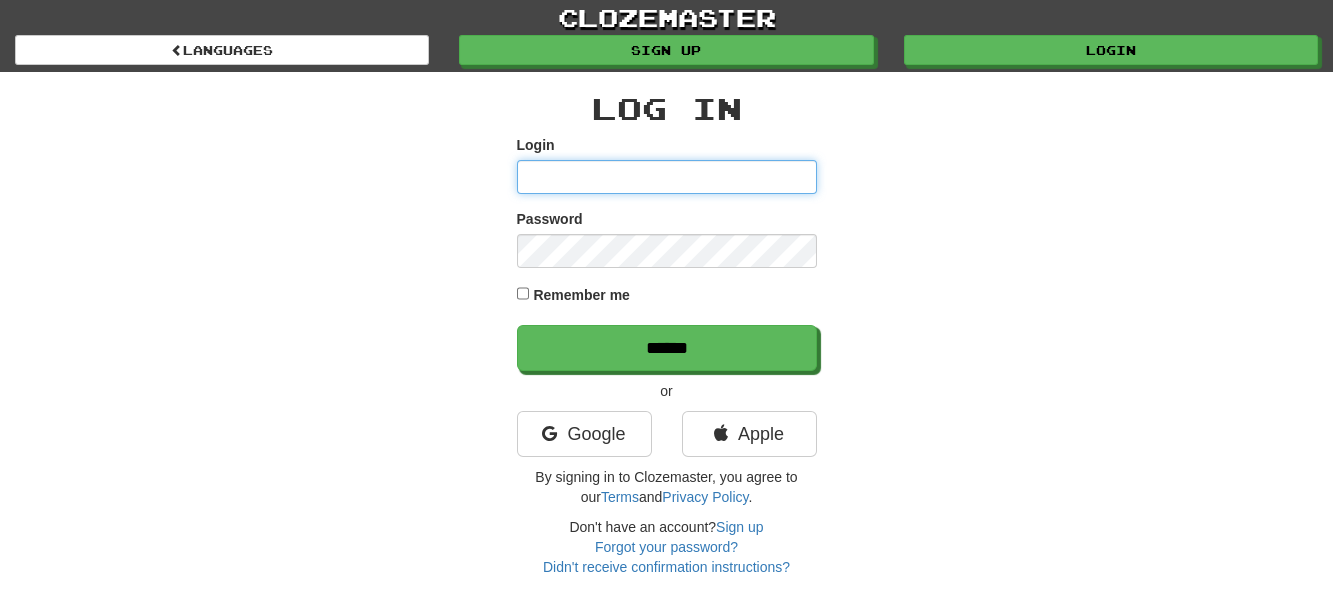 type on "**********" 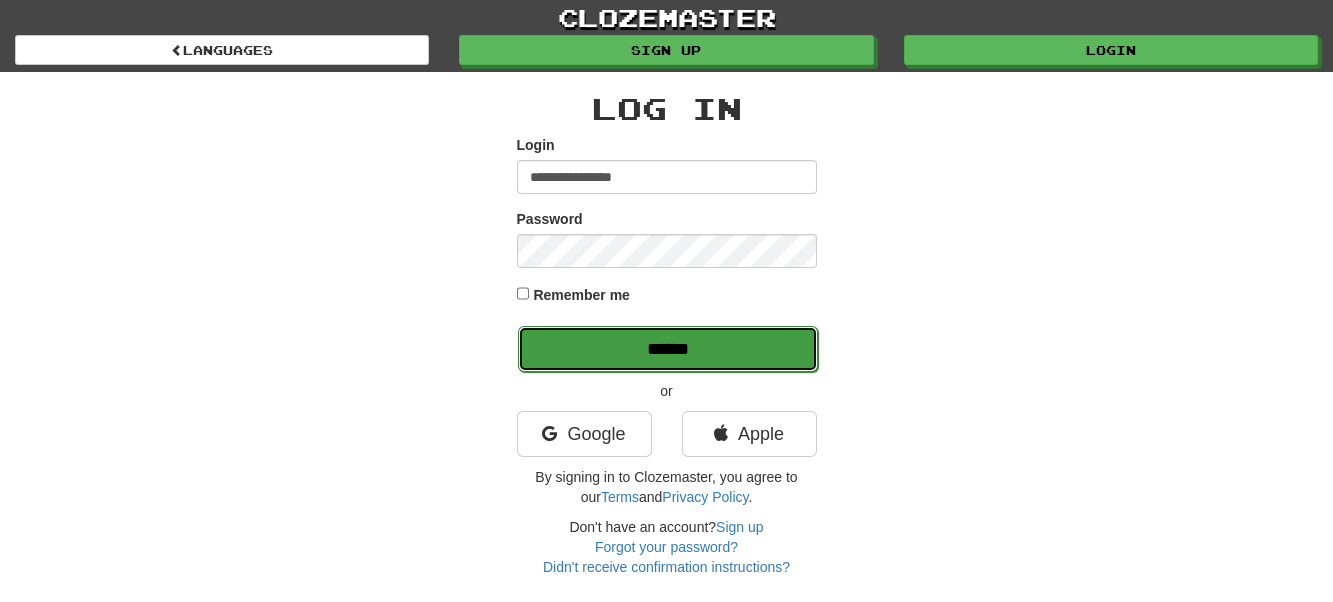 click on "******" at bounding box center (668, 349) 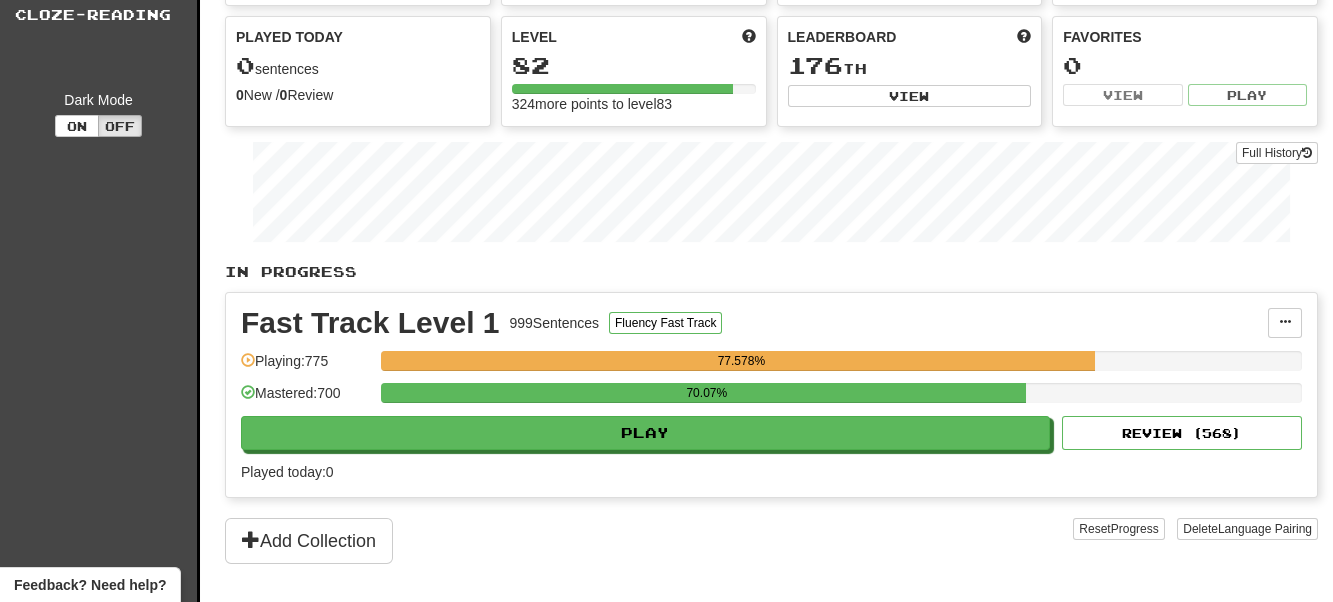 scroll, scrollTop: 0, scrollLeft: 0, axis: both 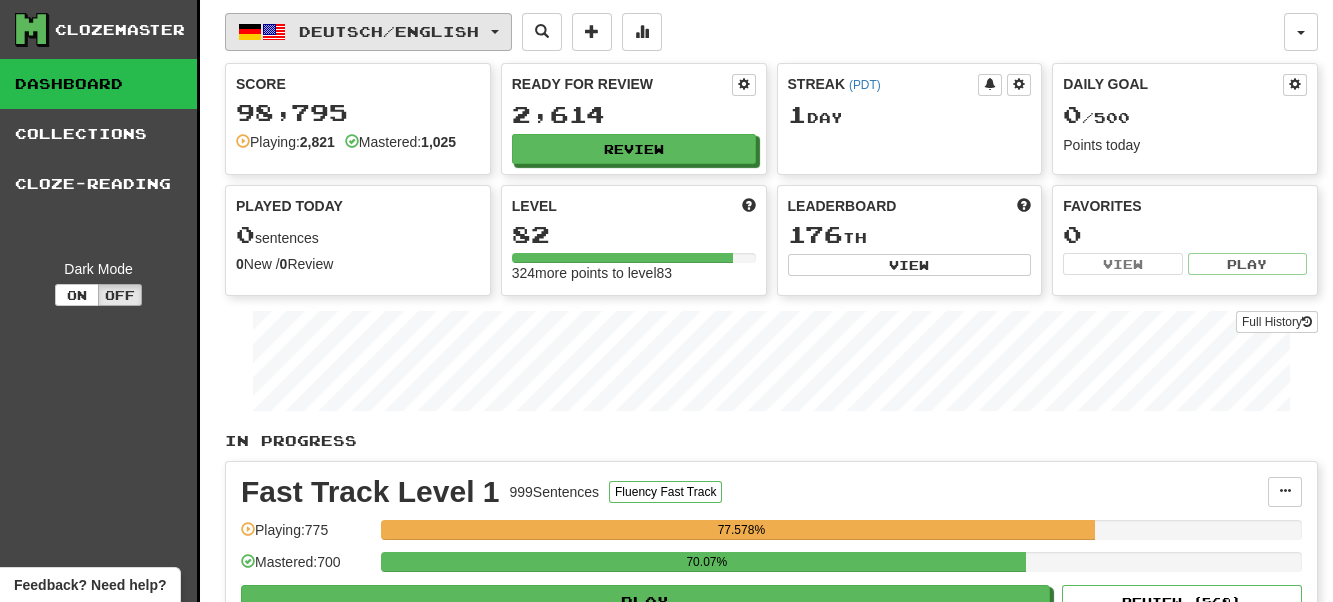 click on "Deutsch  /  English" at bounding box center (368, 32) 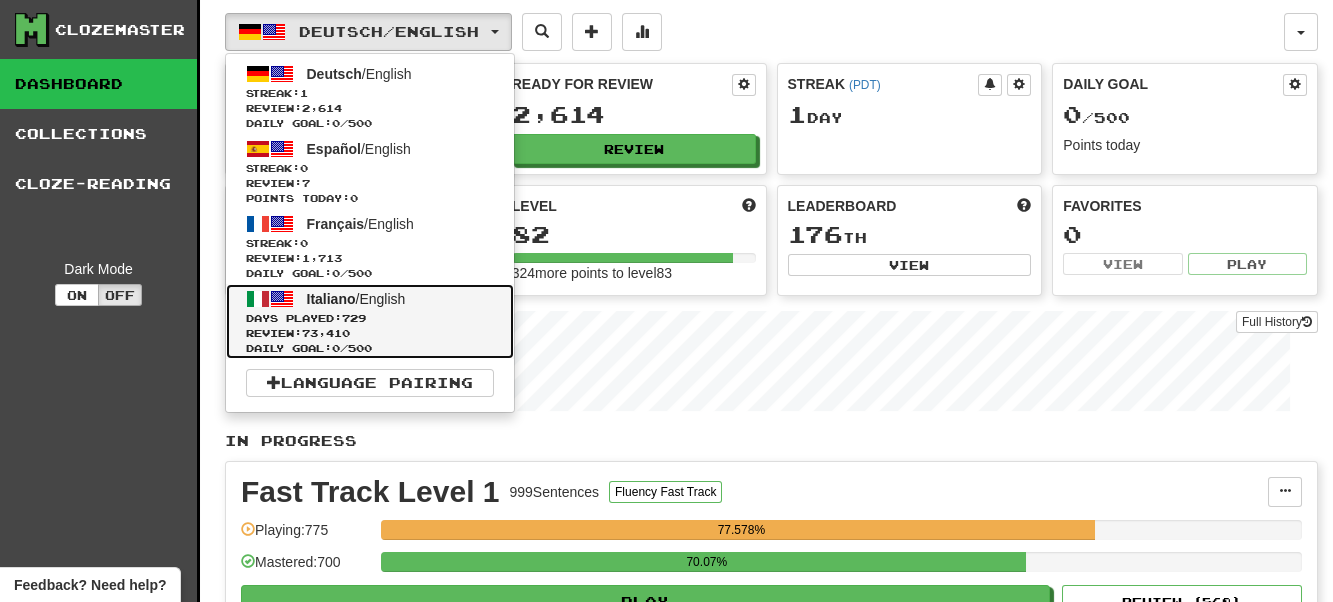 click on "Days Played:  729" at bounding box center (370, 318) 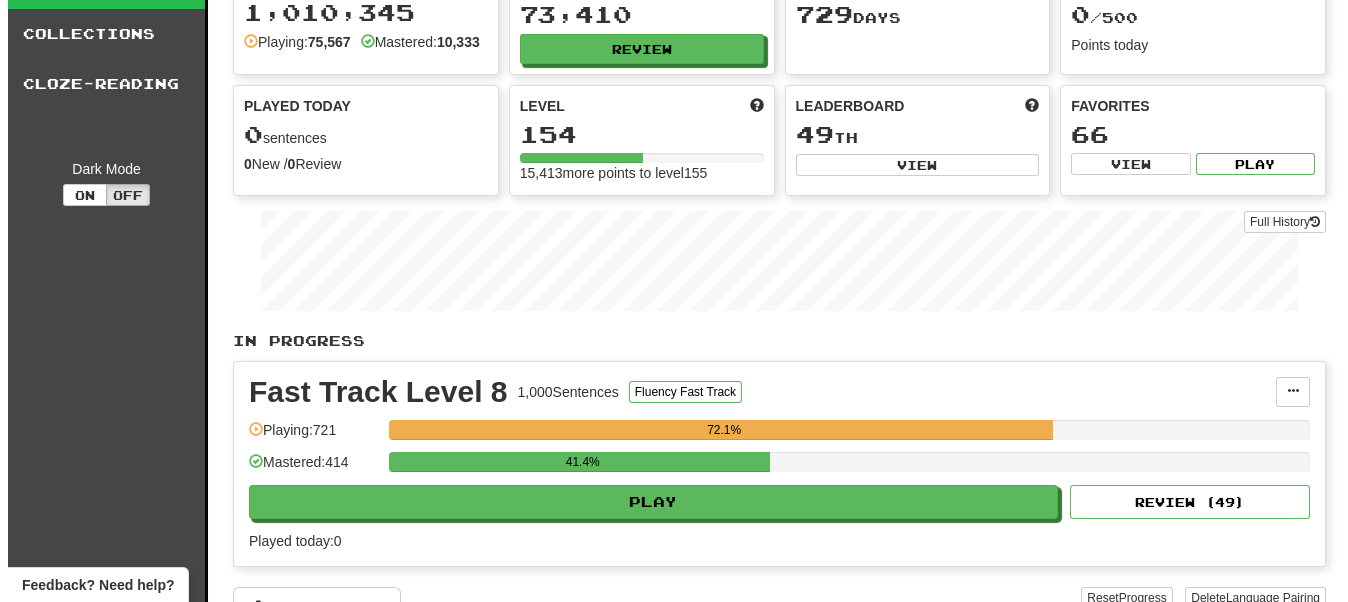 scroll, scrollTop: 200, scrollLeft: 0, axis: vertical 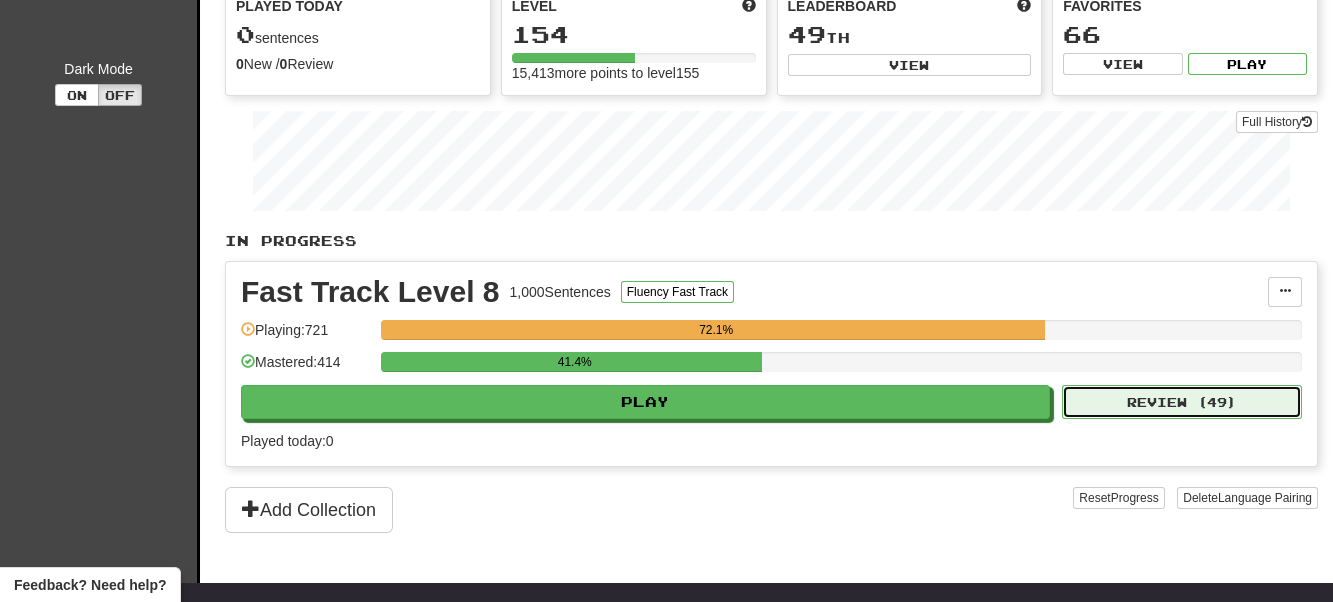 click on "Review ( 49 )" at bounding box center (1182, 402) 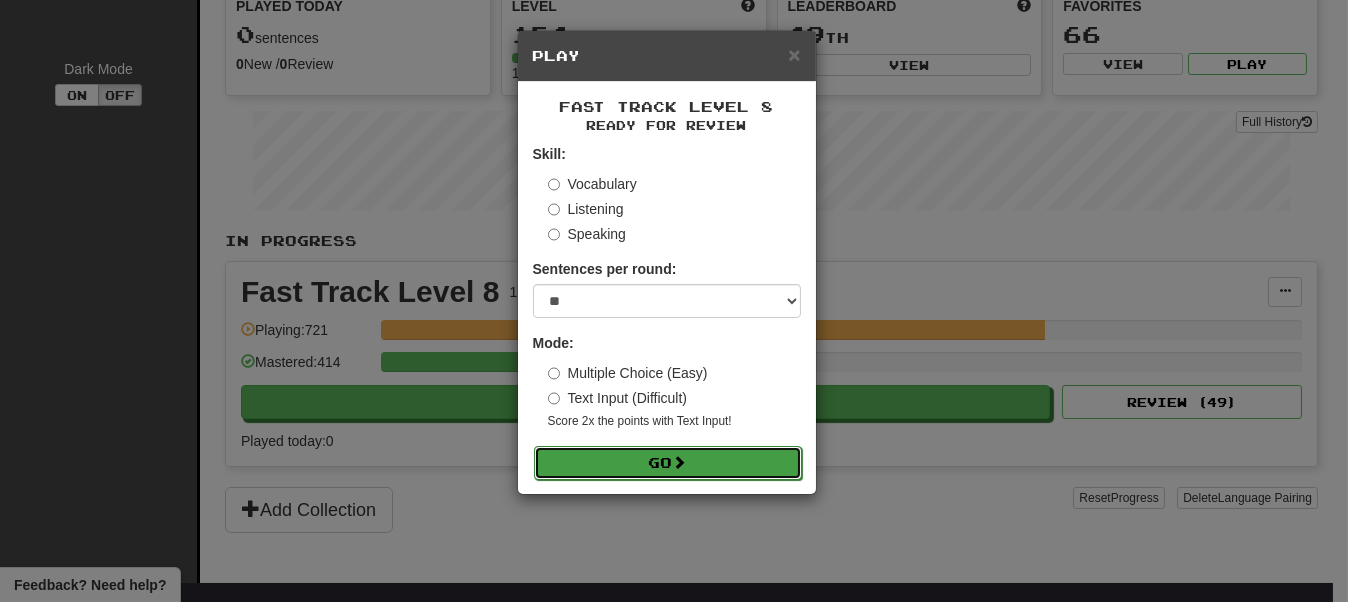 click on "Go" at bounding box center [668, 463] 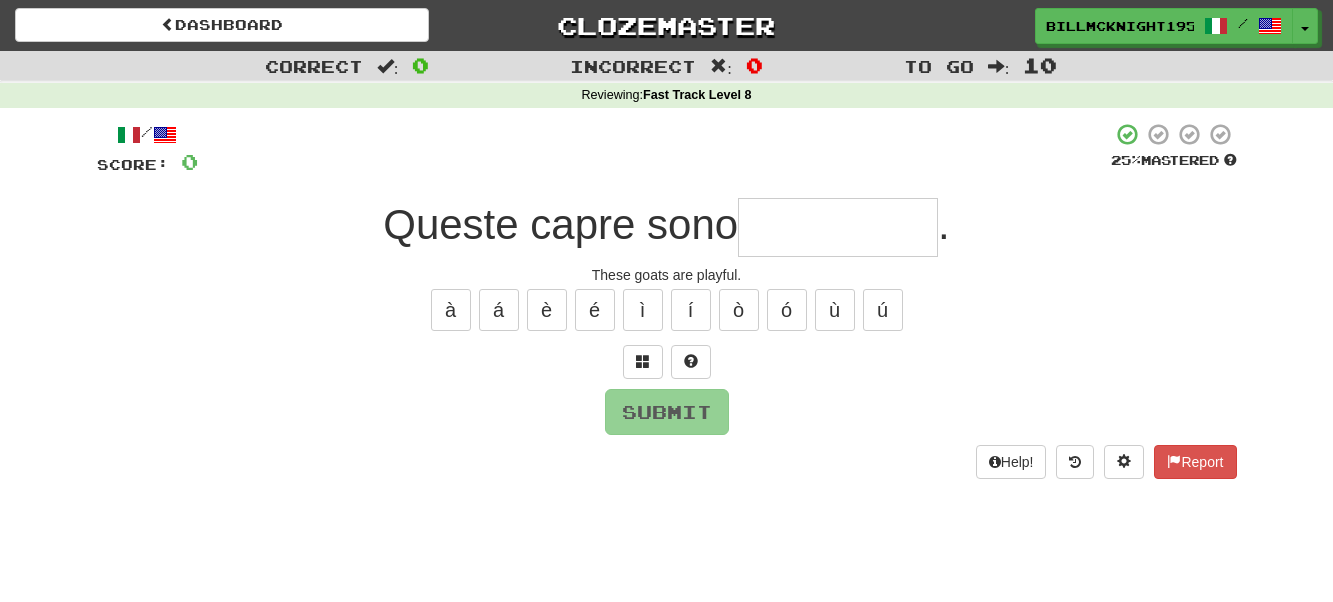 scroll, scrollTop: 0, scrollLeft: 0, axis: both 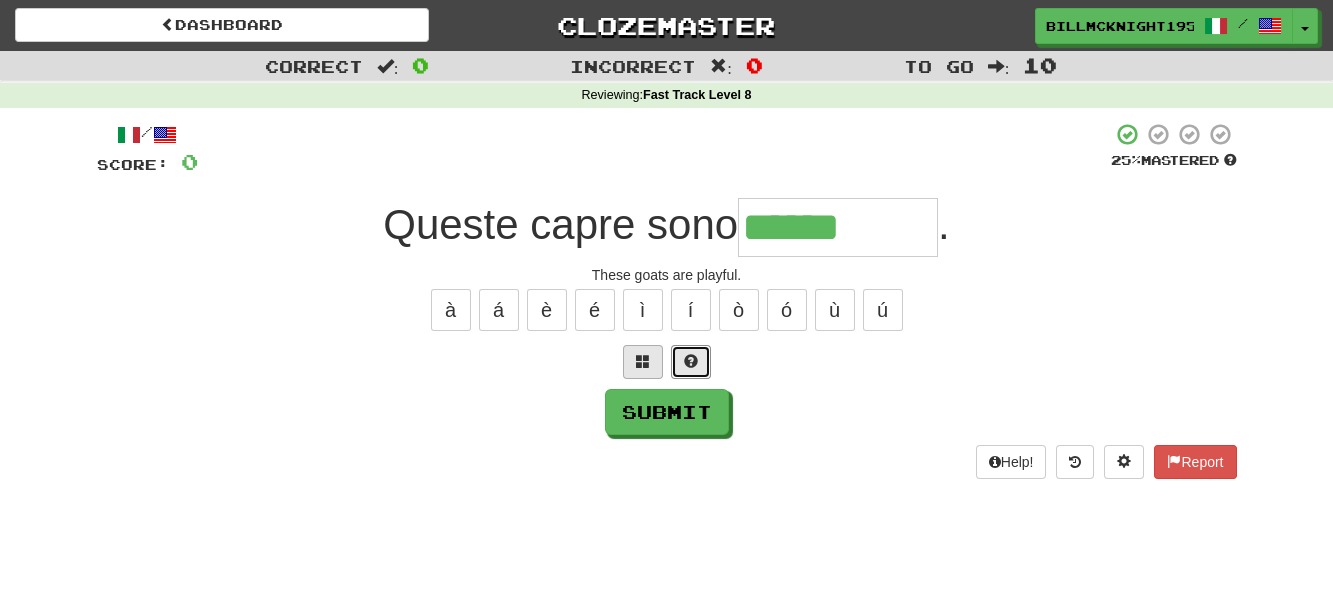 drag, startPoint x: 695, startPoint y: 358, endPoint x: 672, endPoint y: 363, distance: 23.537205 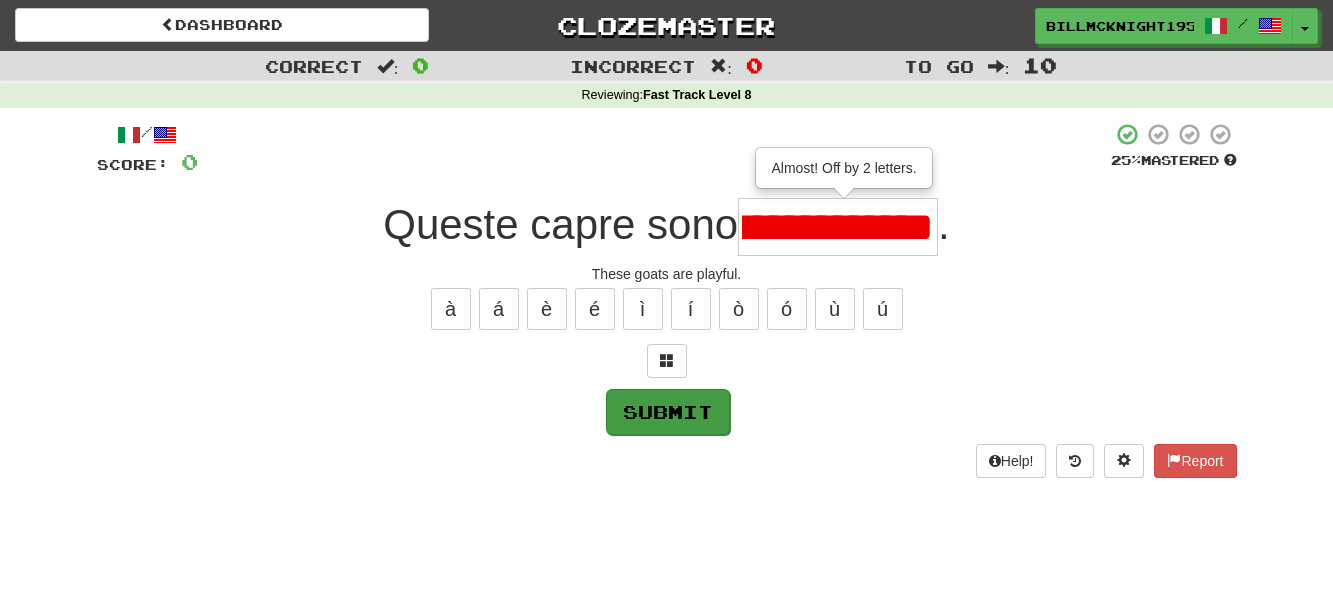 scroll, scrollTop: 0, scrollLeft: 57, axis: horizontal 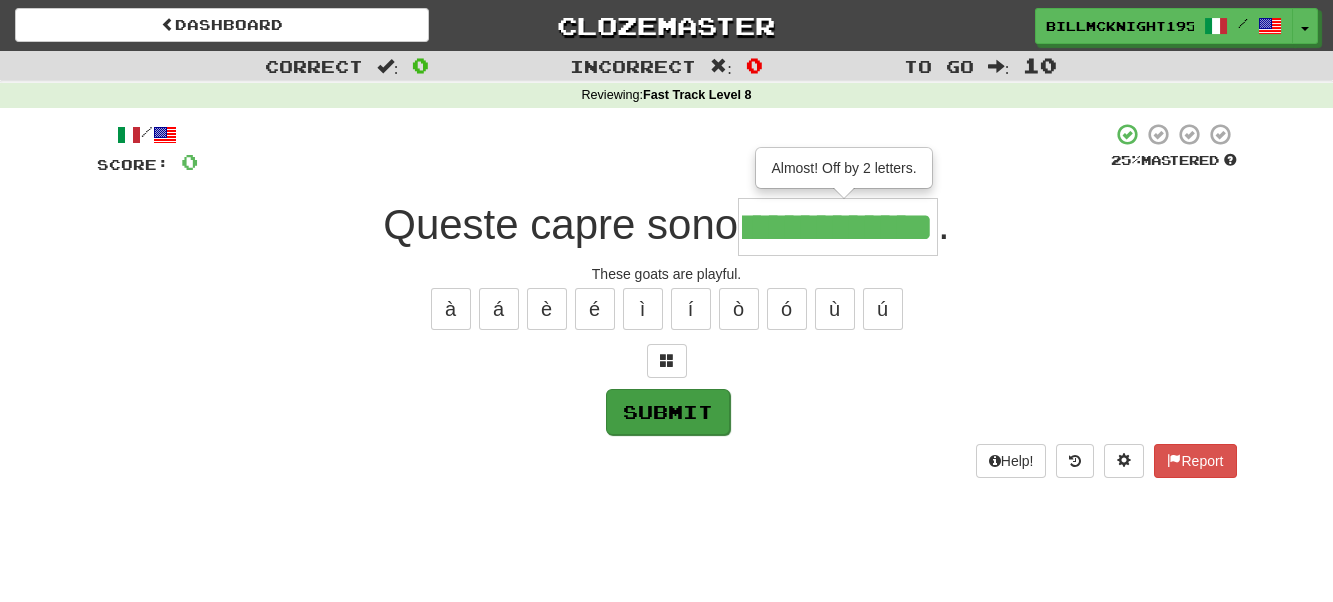type on "**********" 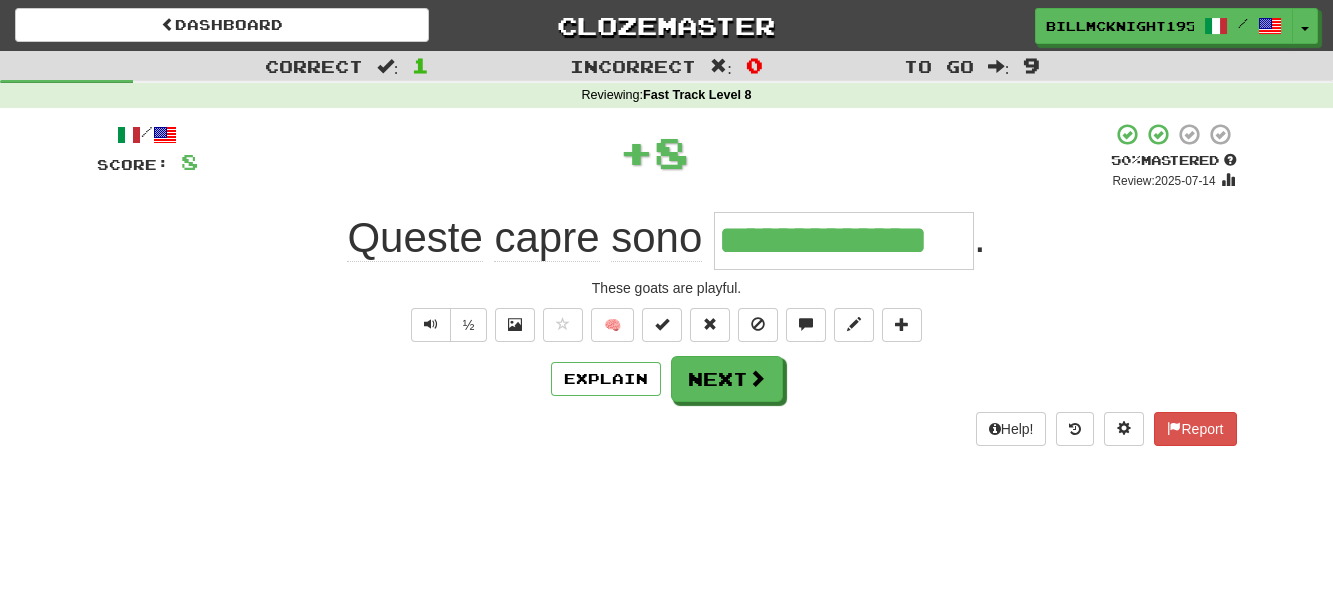 scroll, scrollTop: 0, scrollLeft: 0, axis: both 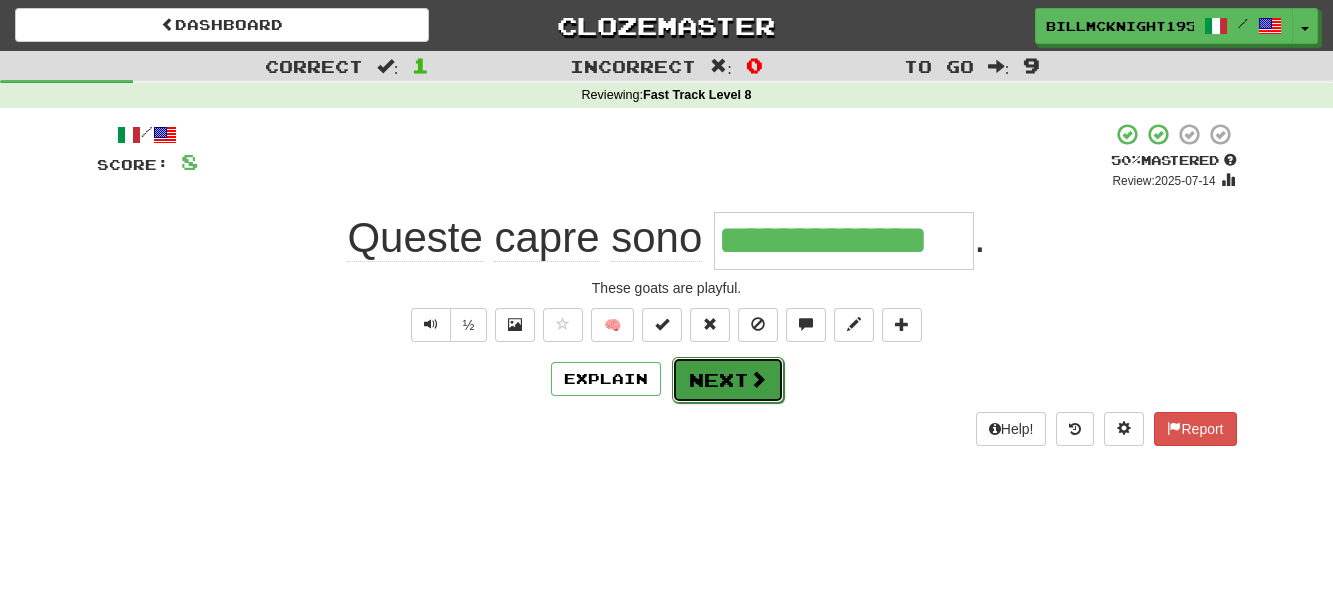 click on "Next" at bounding box center (728, 380) 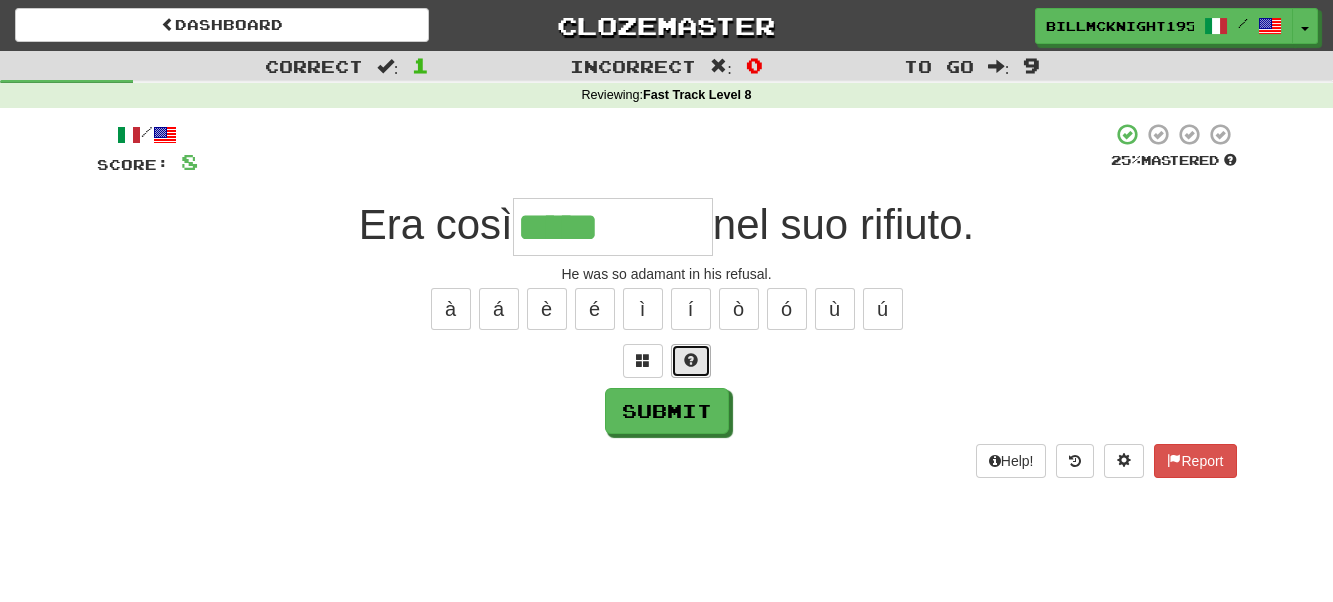click at bounding box center (691, 360) 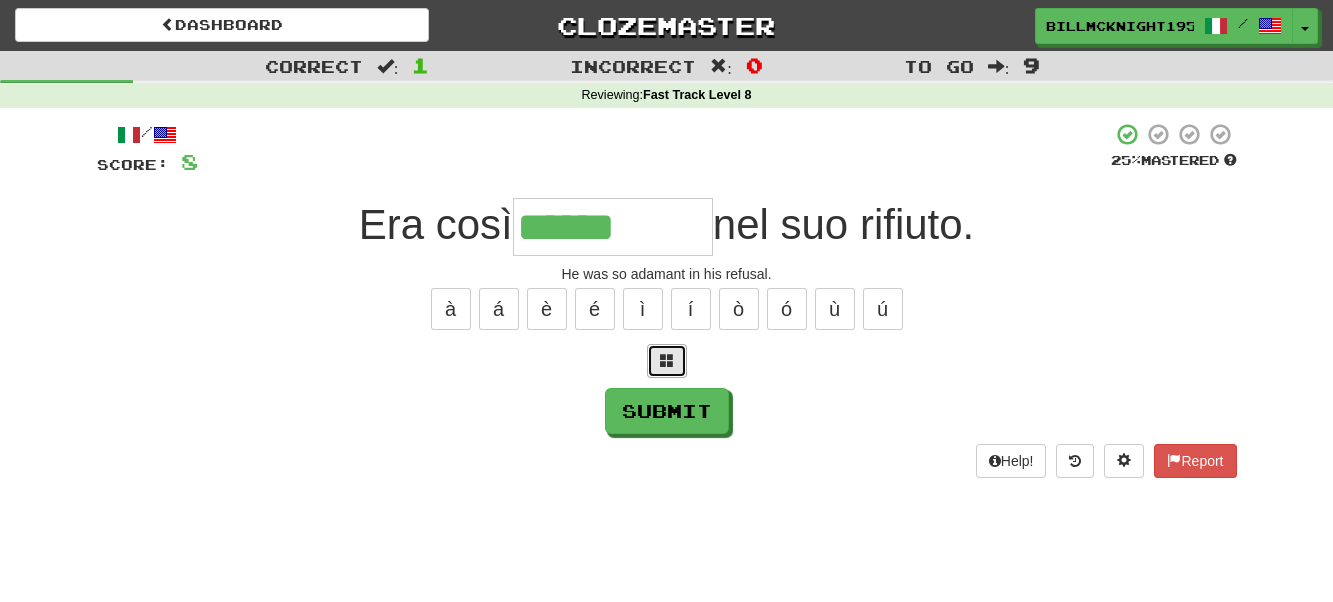 click at bounding box center (667, 360) 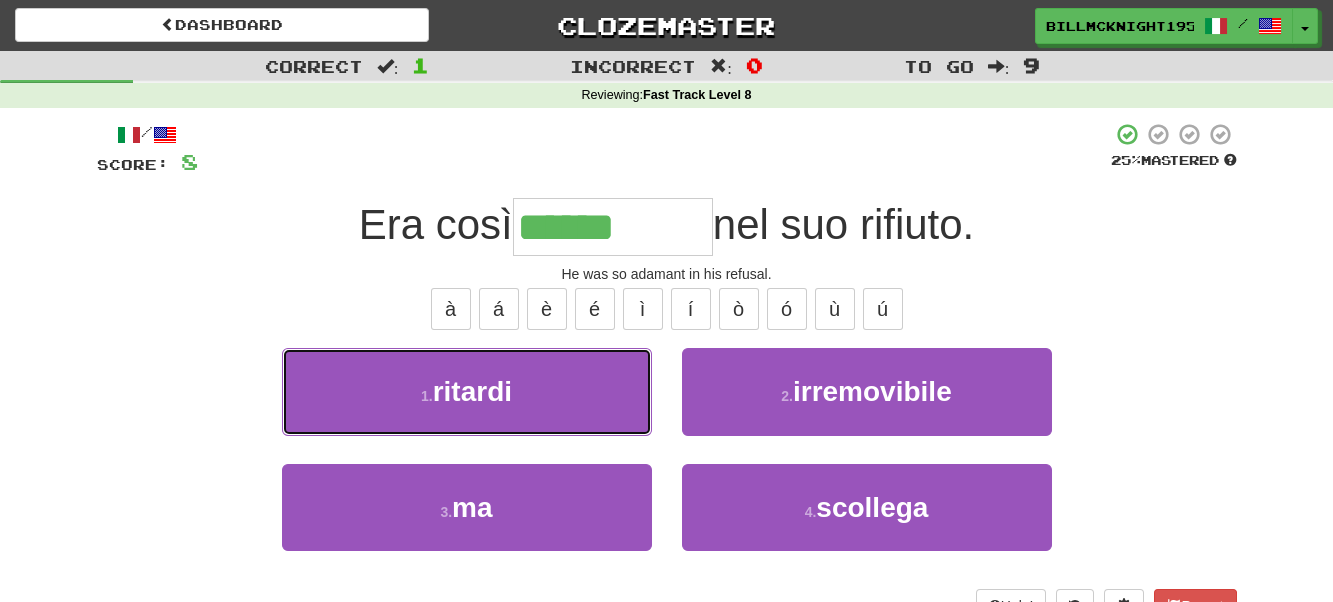 click on "ritardi" at bounding box center [472, 391] 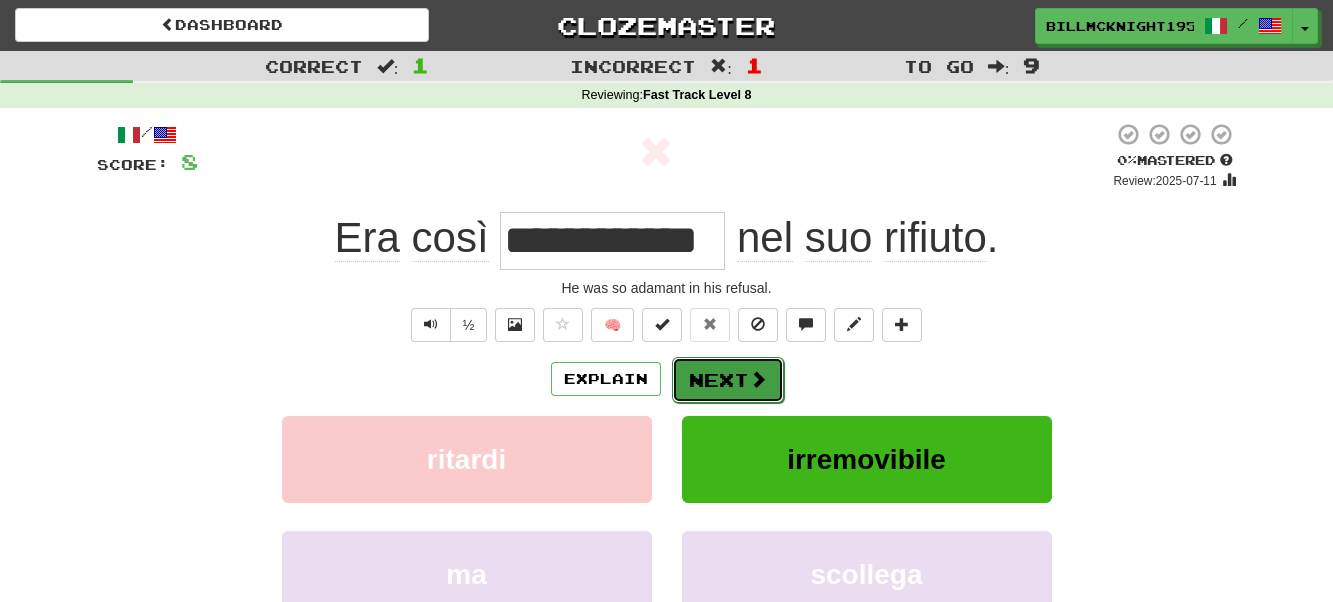 click on "Next" at bounding box center [728, 380] 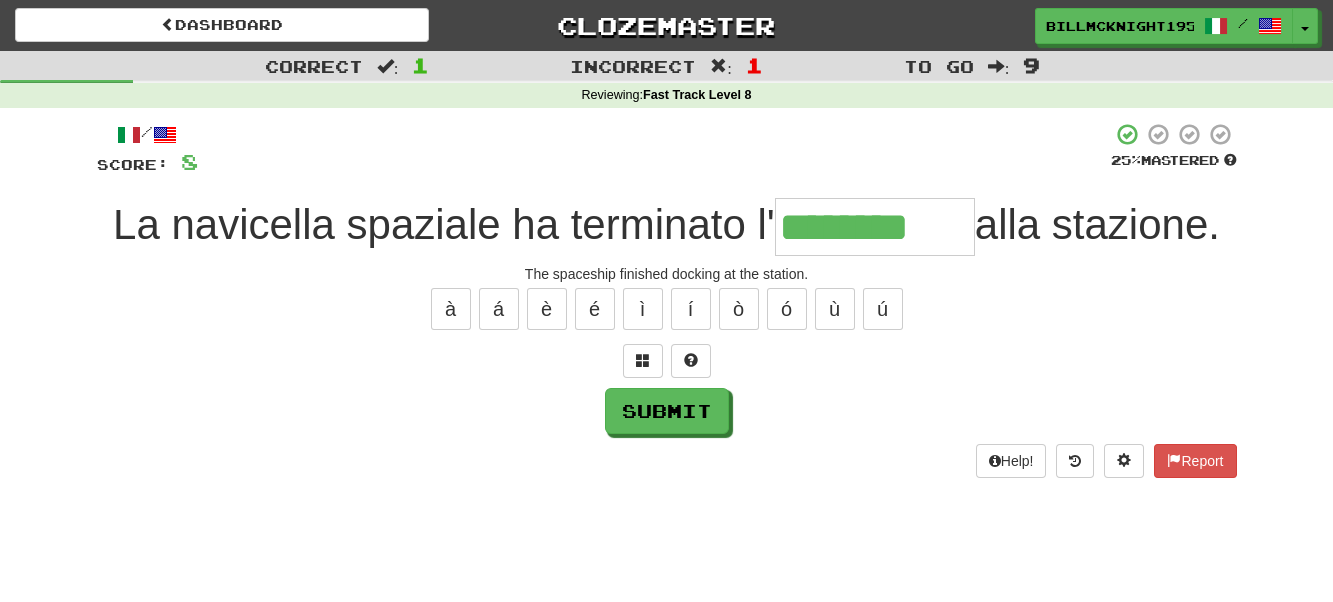 type on "********" 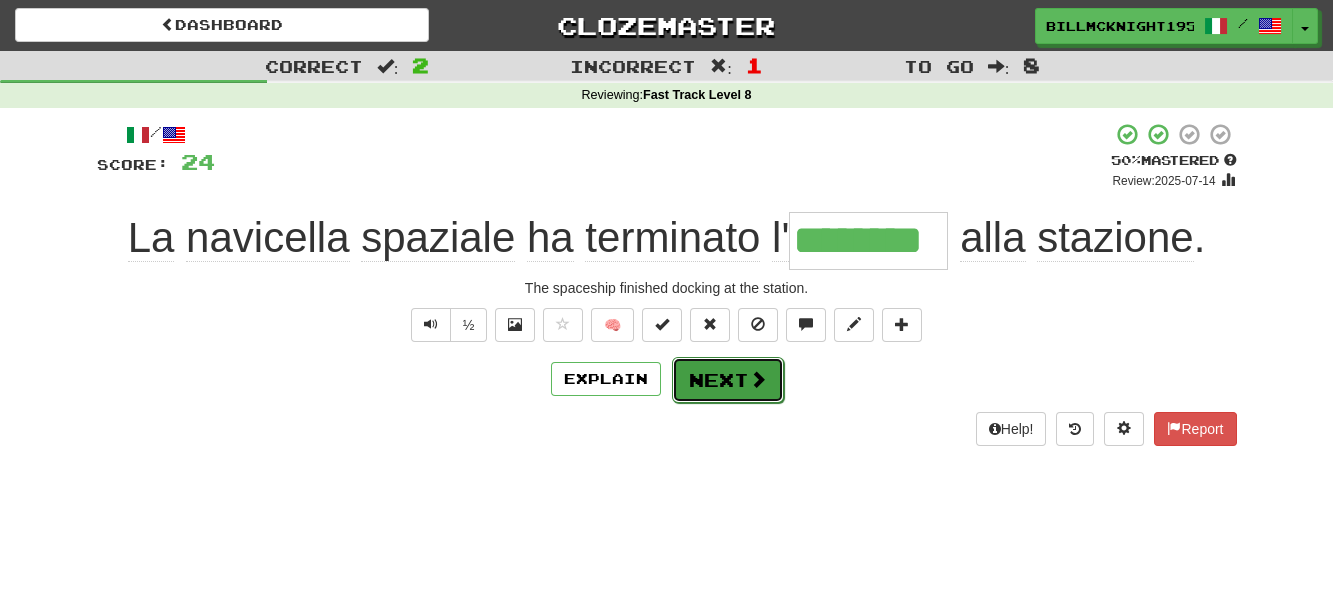 click on "Next" at bounding box center (728, 380) 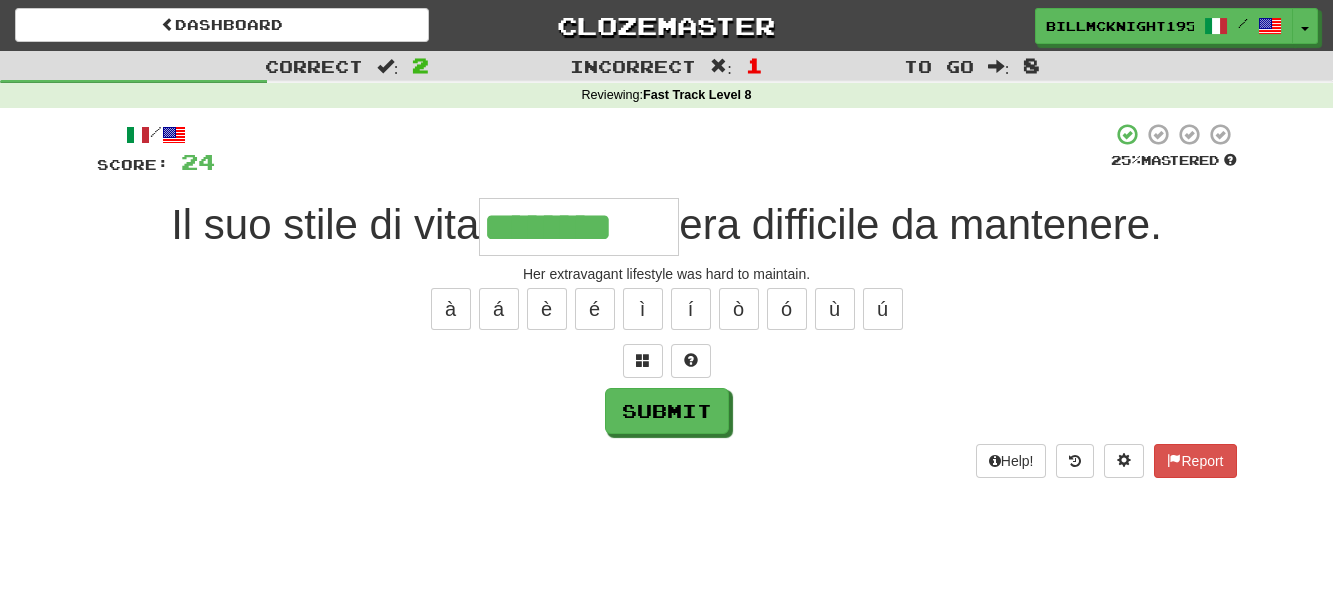 type on "********" 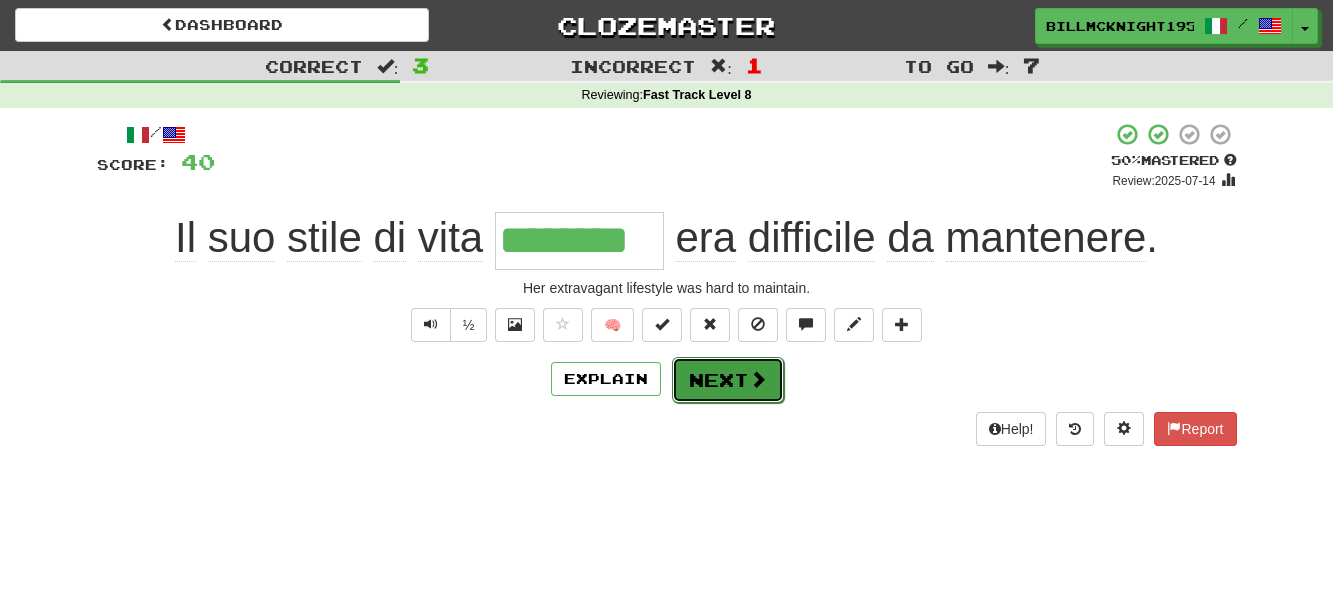 click on "Next" at bounding box center (728, 380) 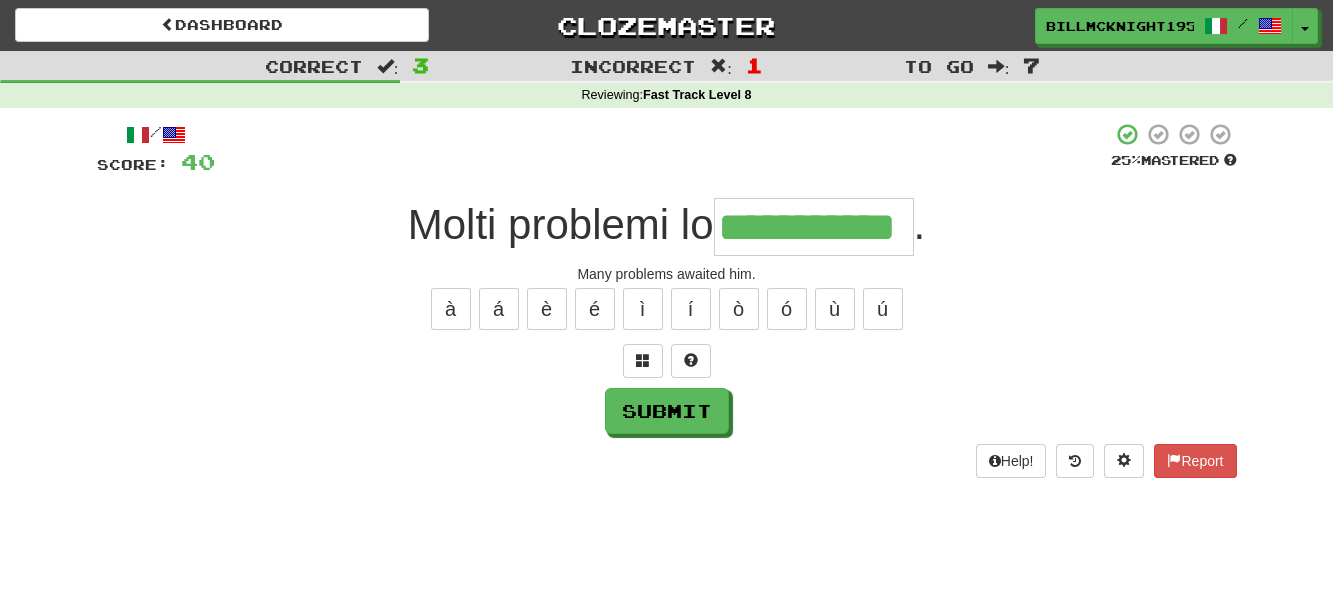 scroll, scrollTop: 0, scrollLeft: 36, axis: horizontal 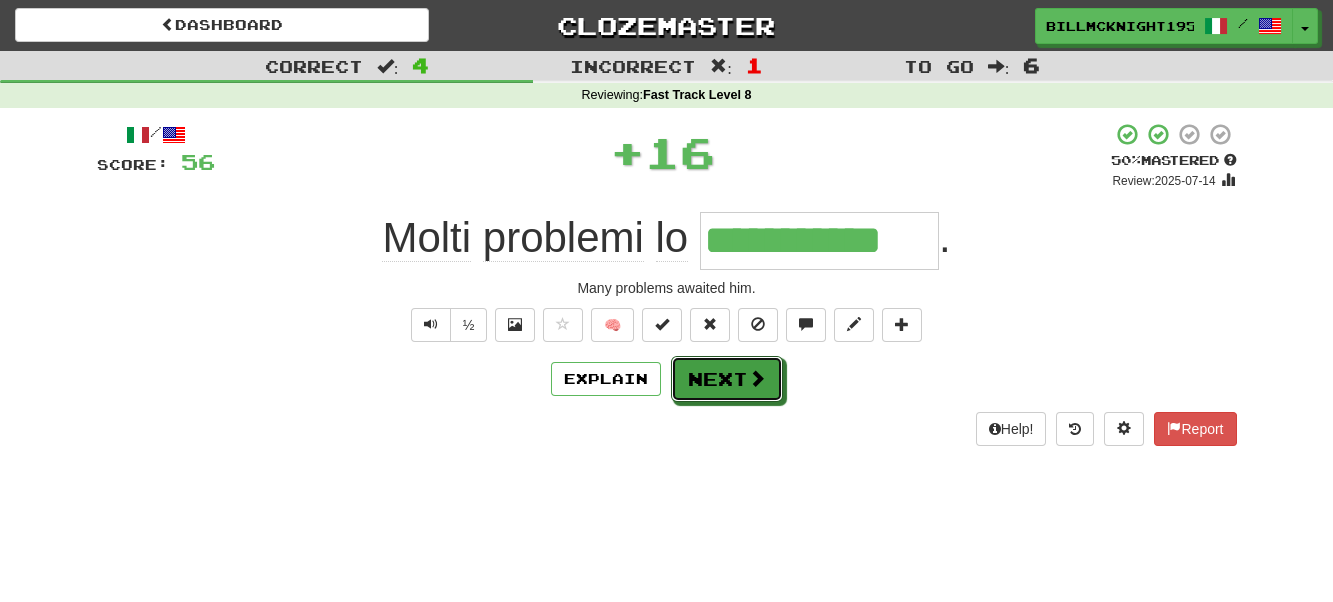click on "Next" at bounding box center (727, 379) 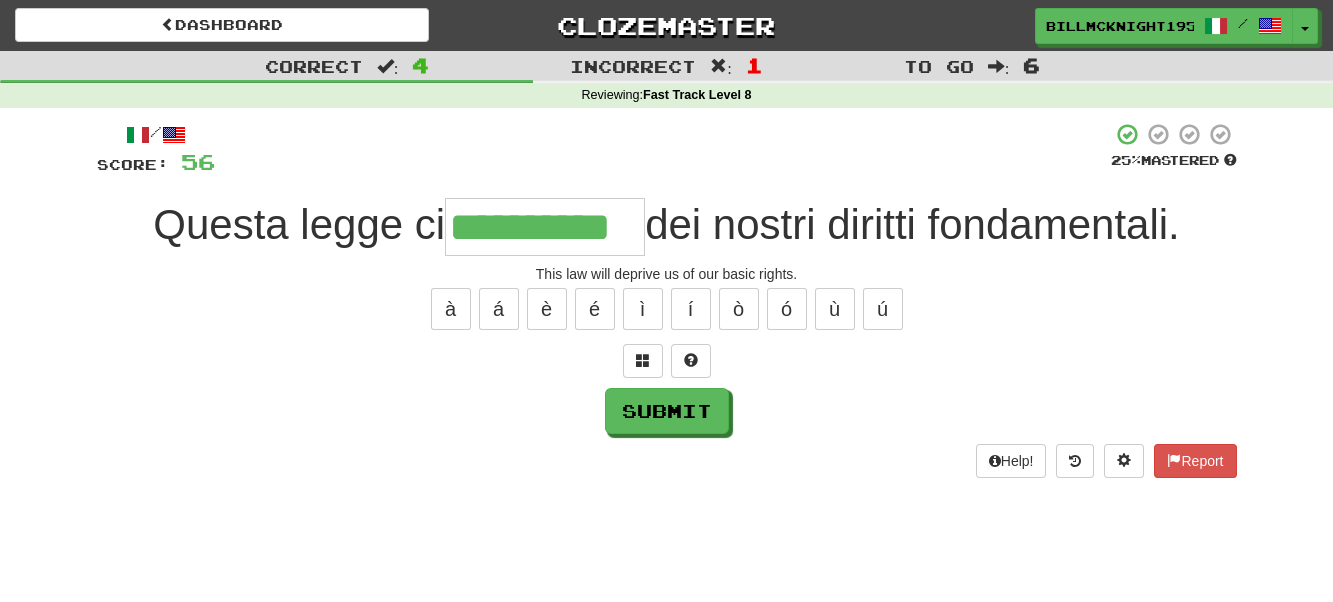 scroll, scrollTop: 0, scrollLeft: 5, axis: horizontal 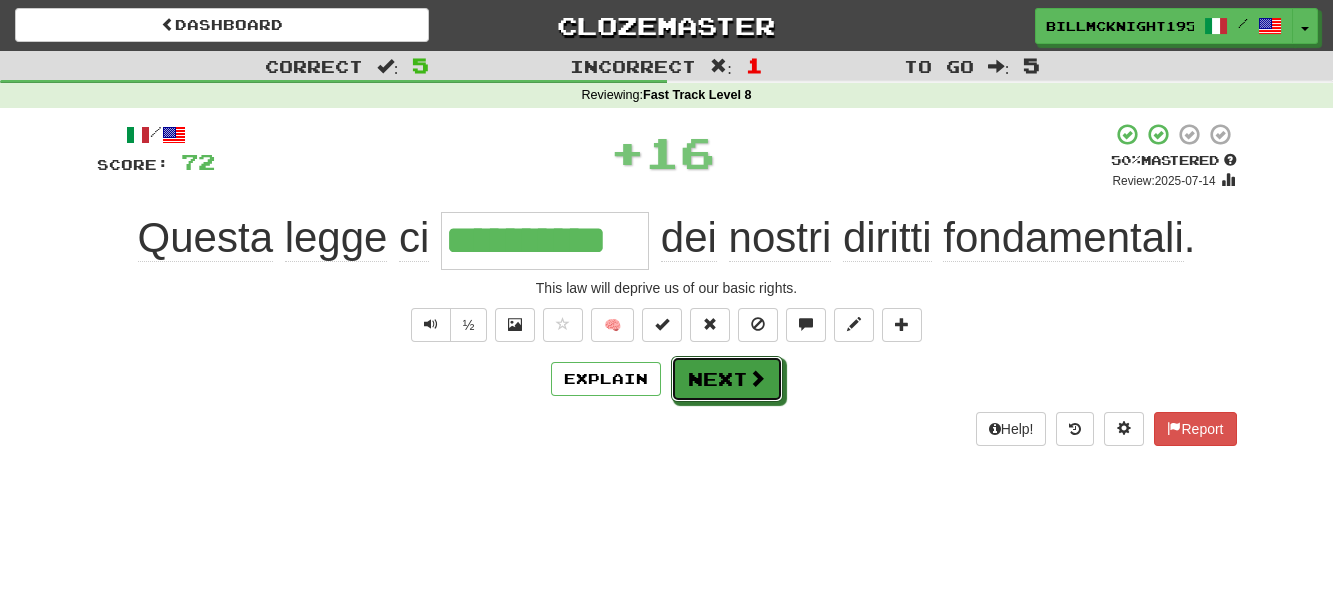 click on "Next" at bounding box center [727, 379] 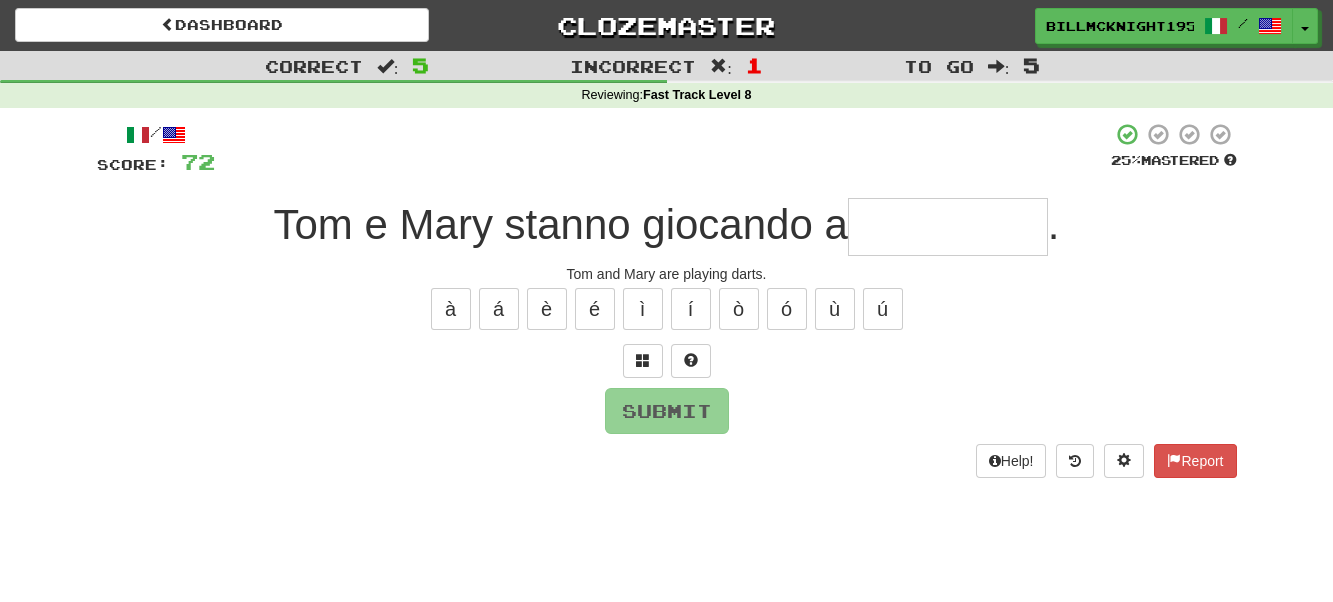 type on "*" 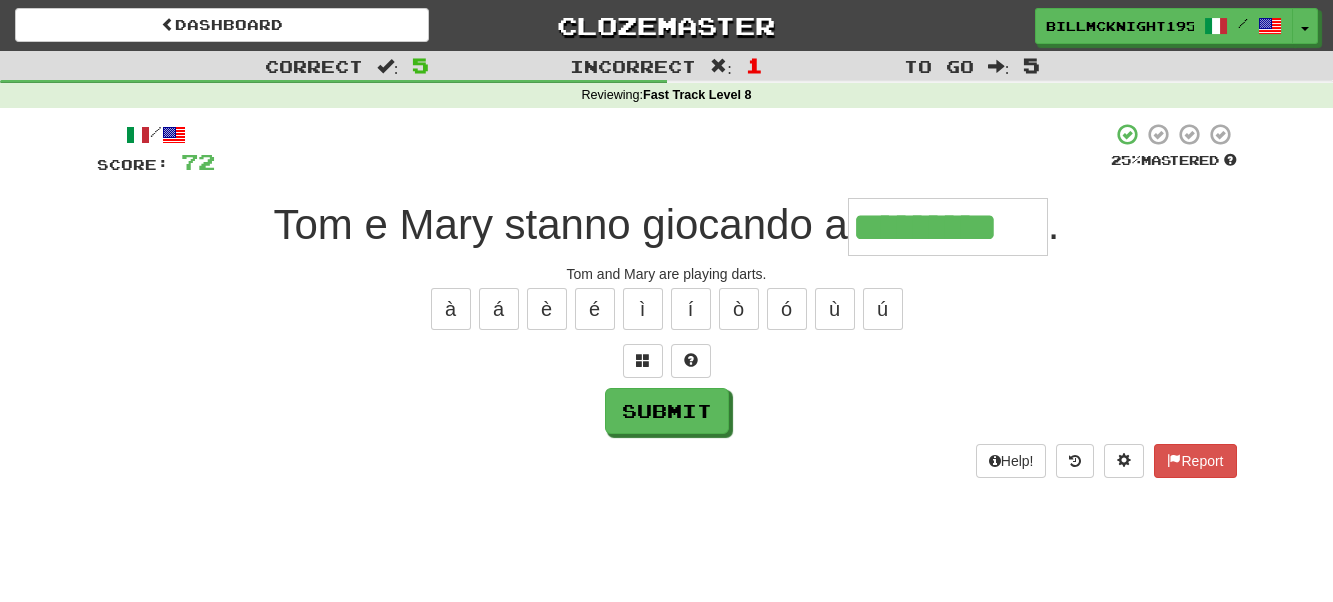 type on "*********" 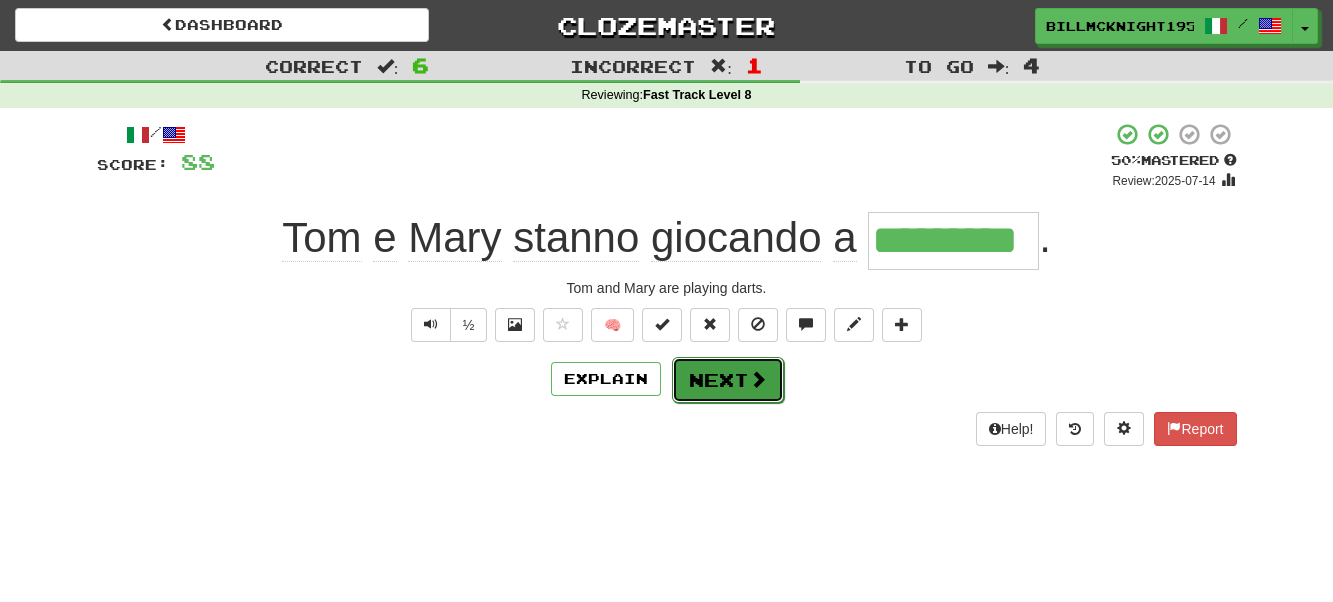 click at bounding box center [758, 379] 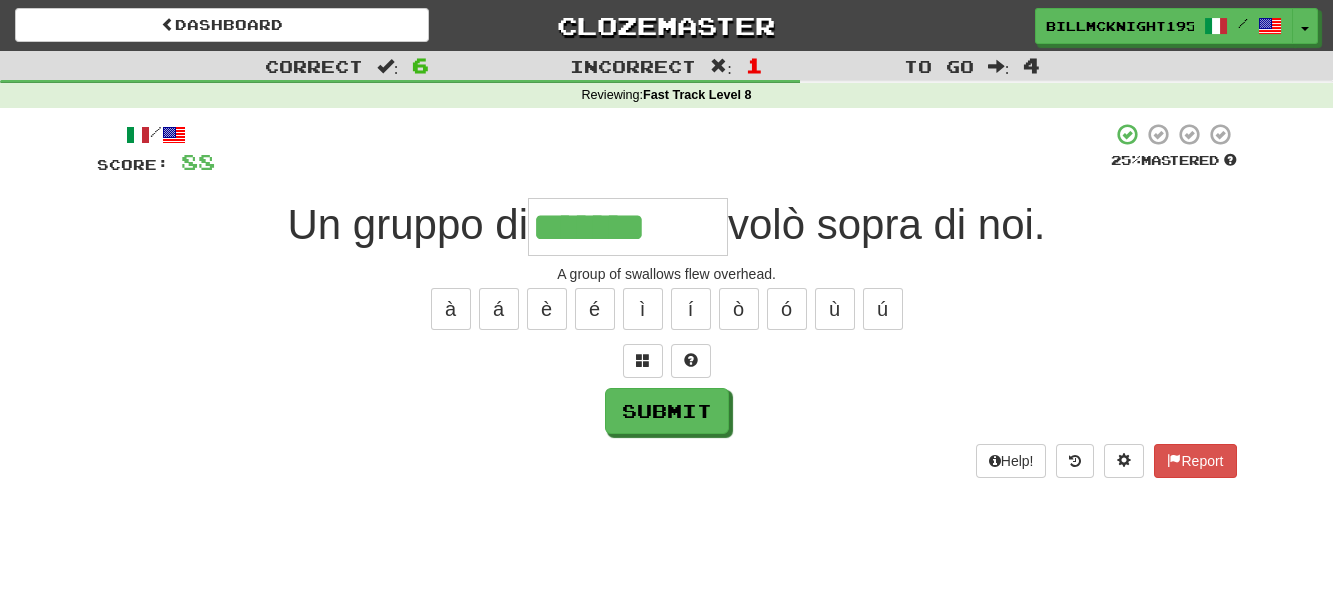type on "*******" 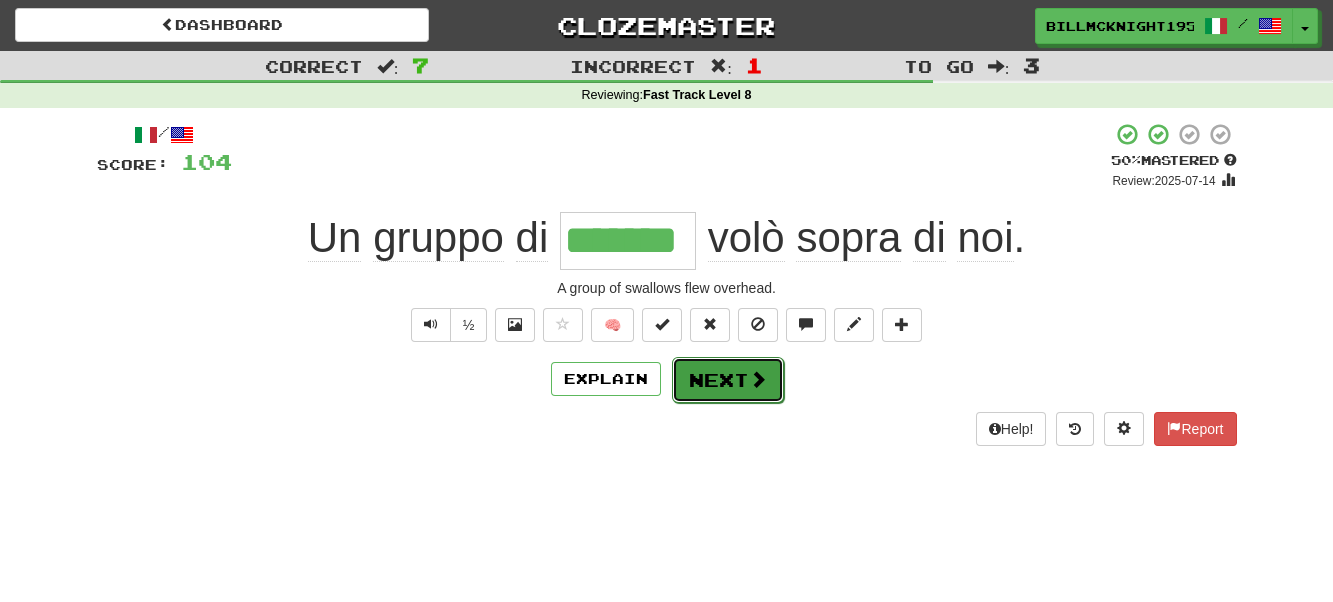 click on "Next" at bounding box center [728, 380] 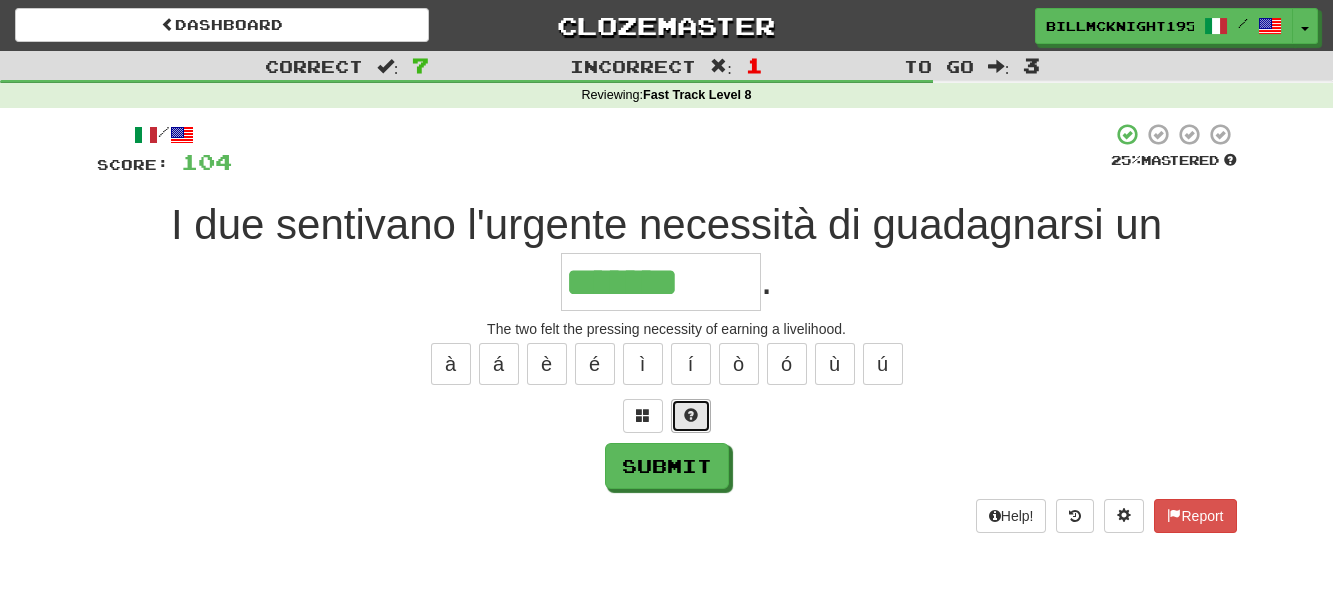 click at bounding box center (691, 415) 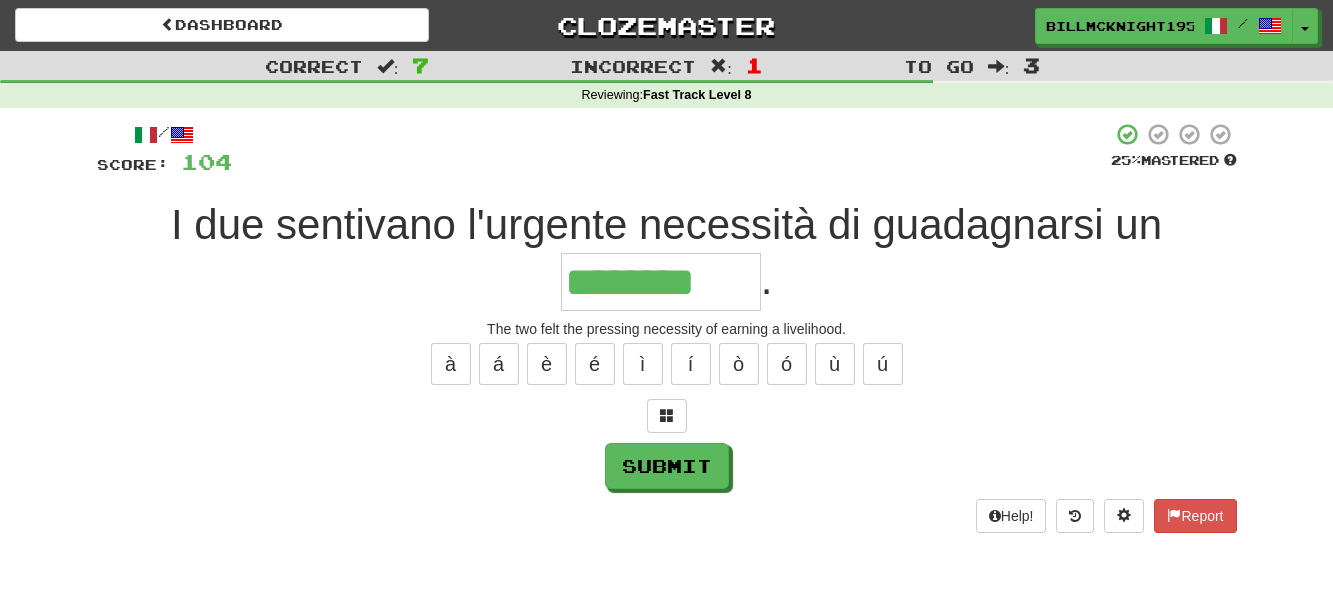 type on "**********" 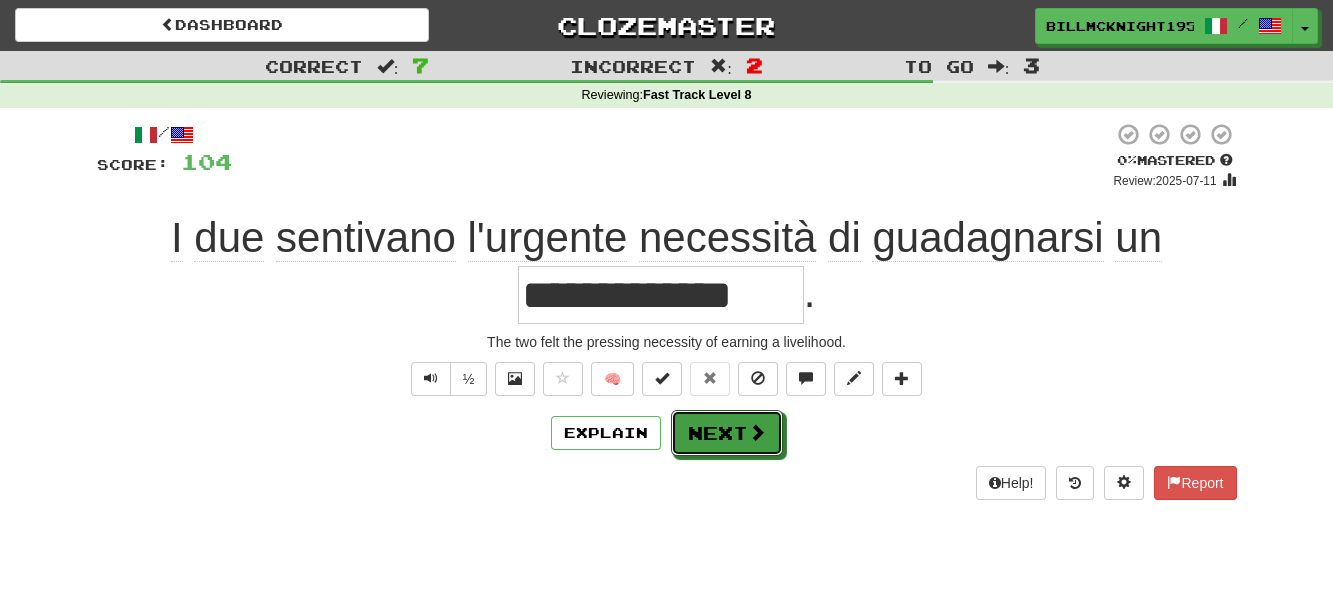 click on "Next" at bounding box center [727, 433] 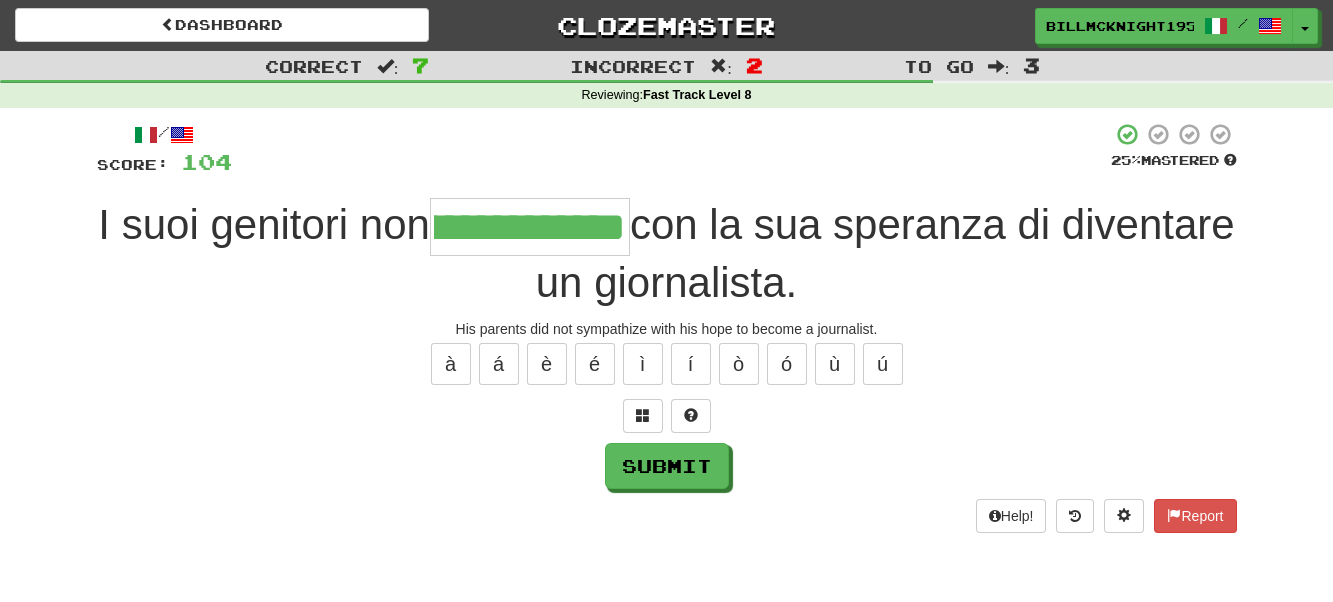 scroll, scrollTop: 0, scrollLeft: 96, axis: horizontal 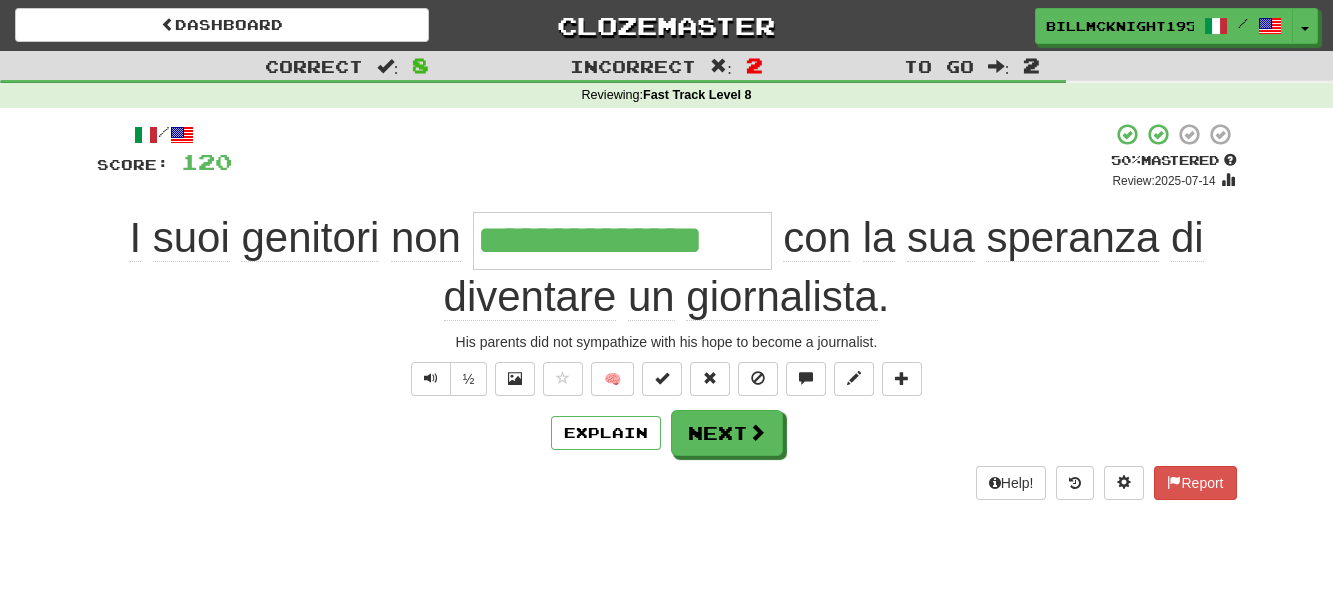 drag, startPoint x: 480, startPoint y: 241, endPoint x: 781, endPoint y: 243, distance: 301.00665 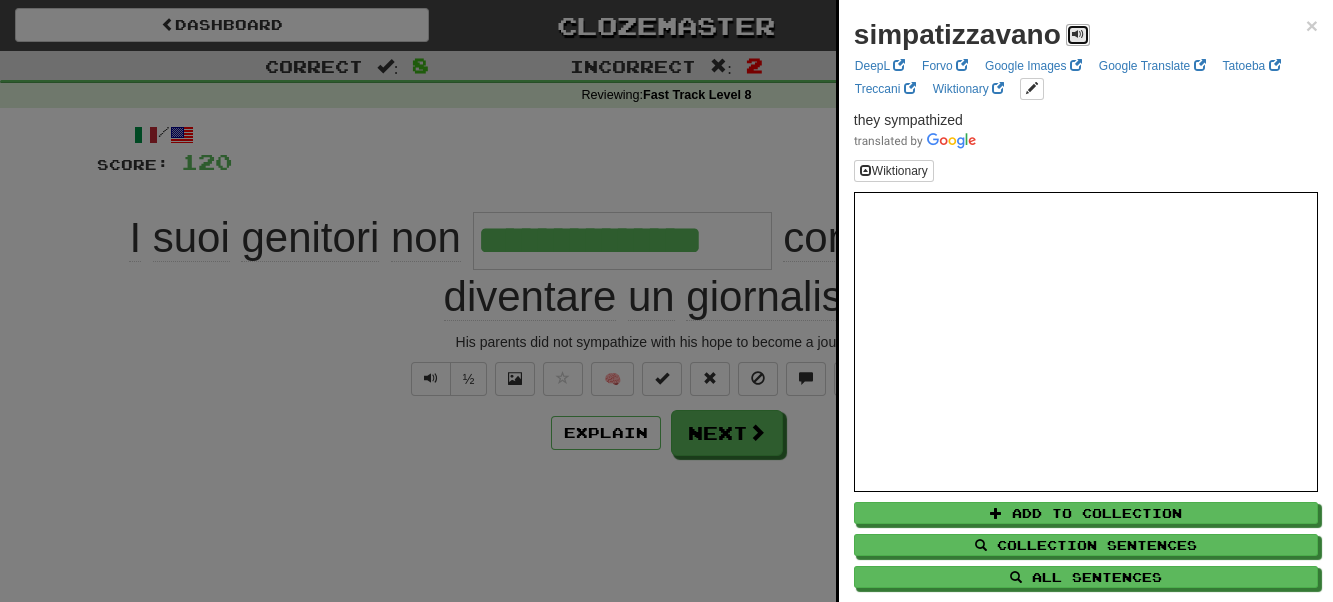 click at bounding box center (1078, 34) 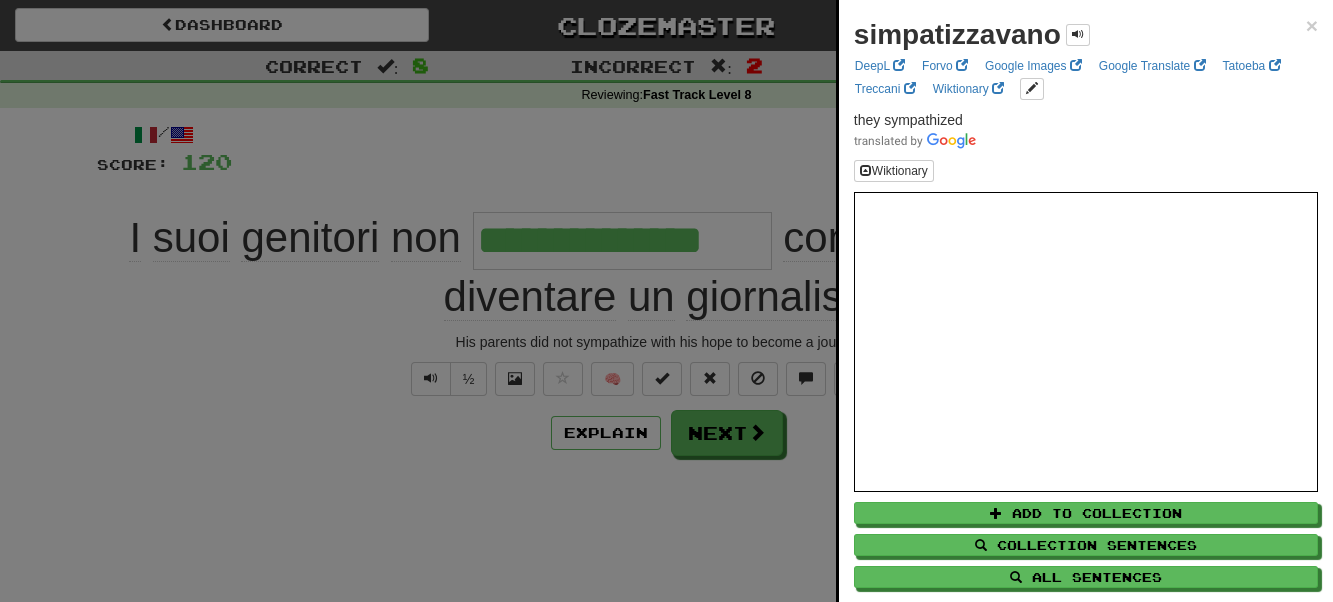 click at bounding box center [666, 301] 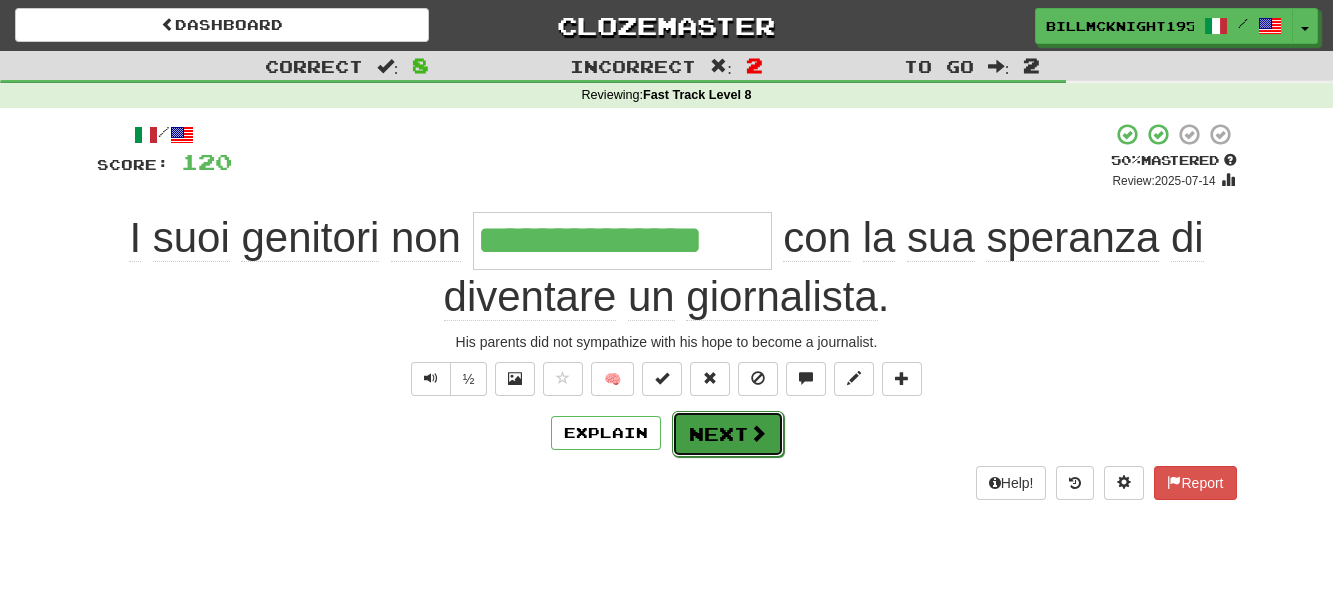 click on "Next" at bounding box center [728, 434] 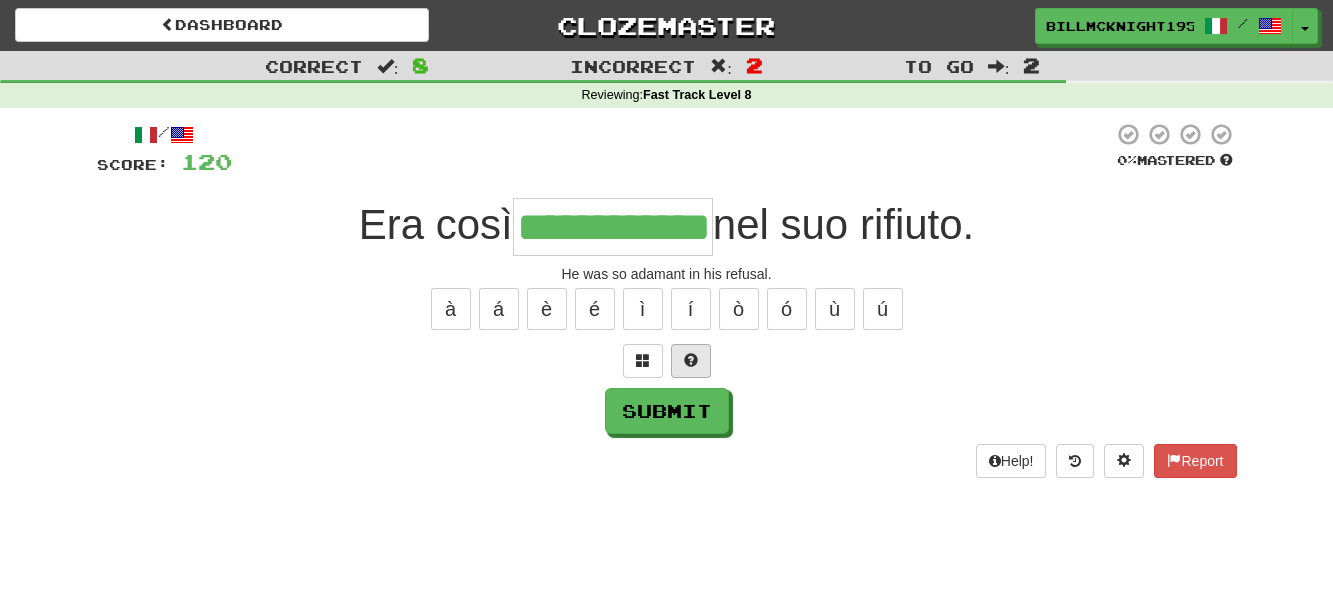 scroll, scrollTop: 0, scrollLeft: 22, axis: horizontal 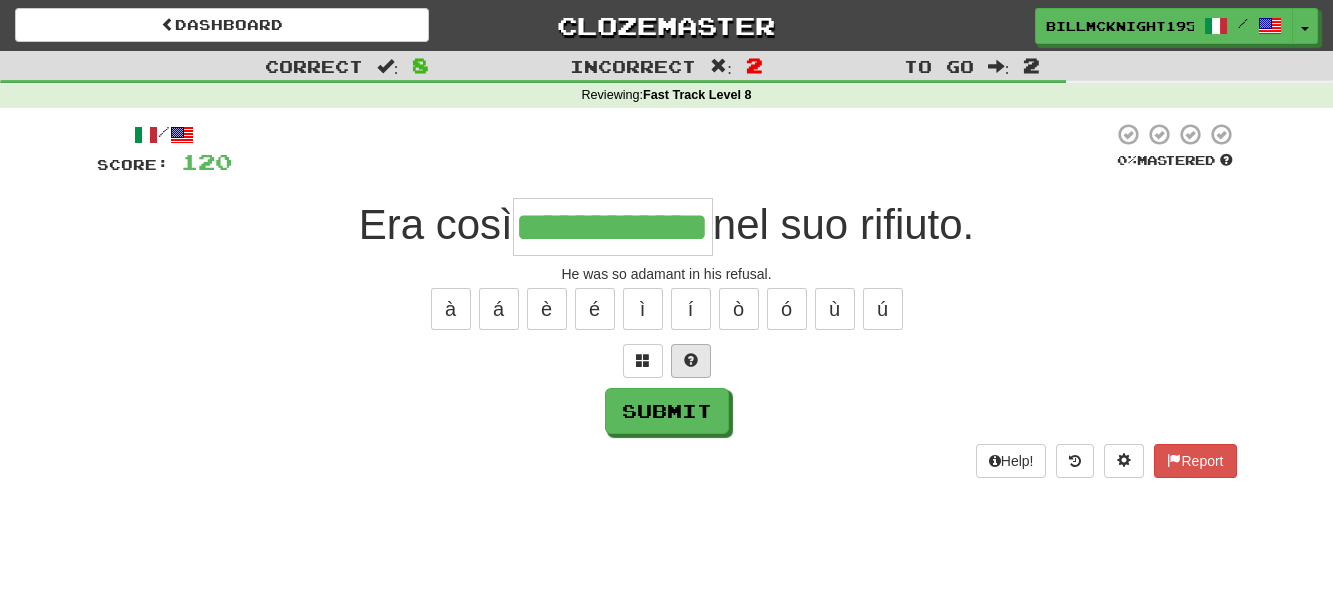 type on "**********" 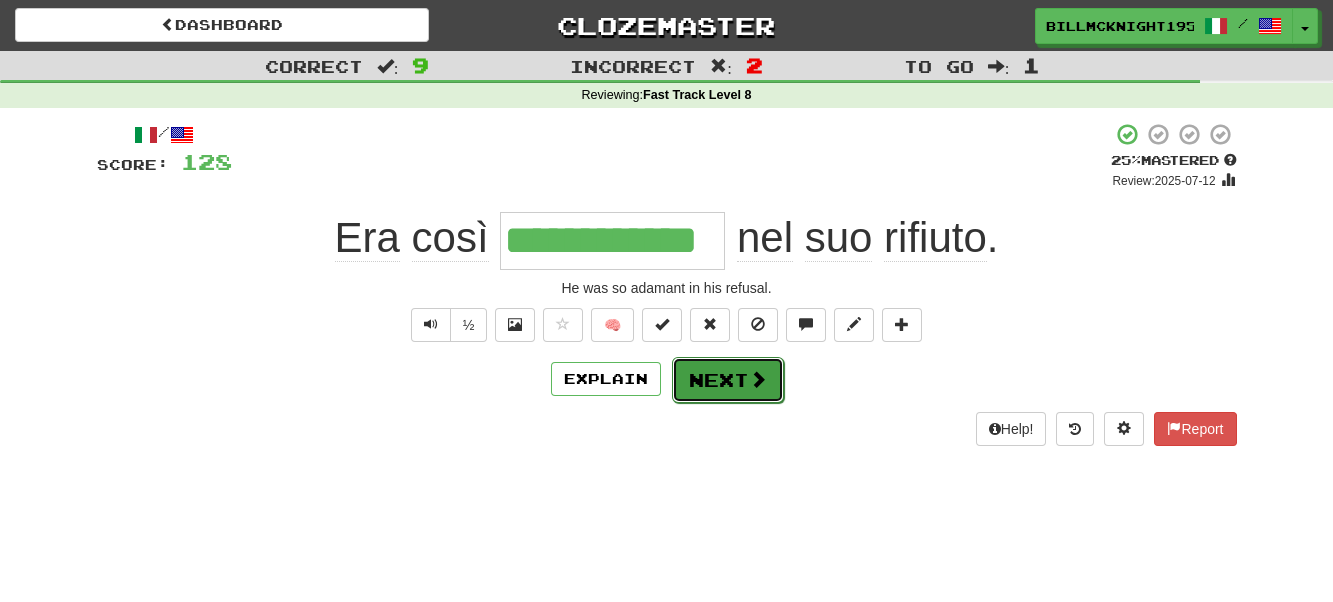 click on "Next" at bounding box center (728, 380) 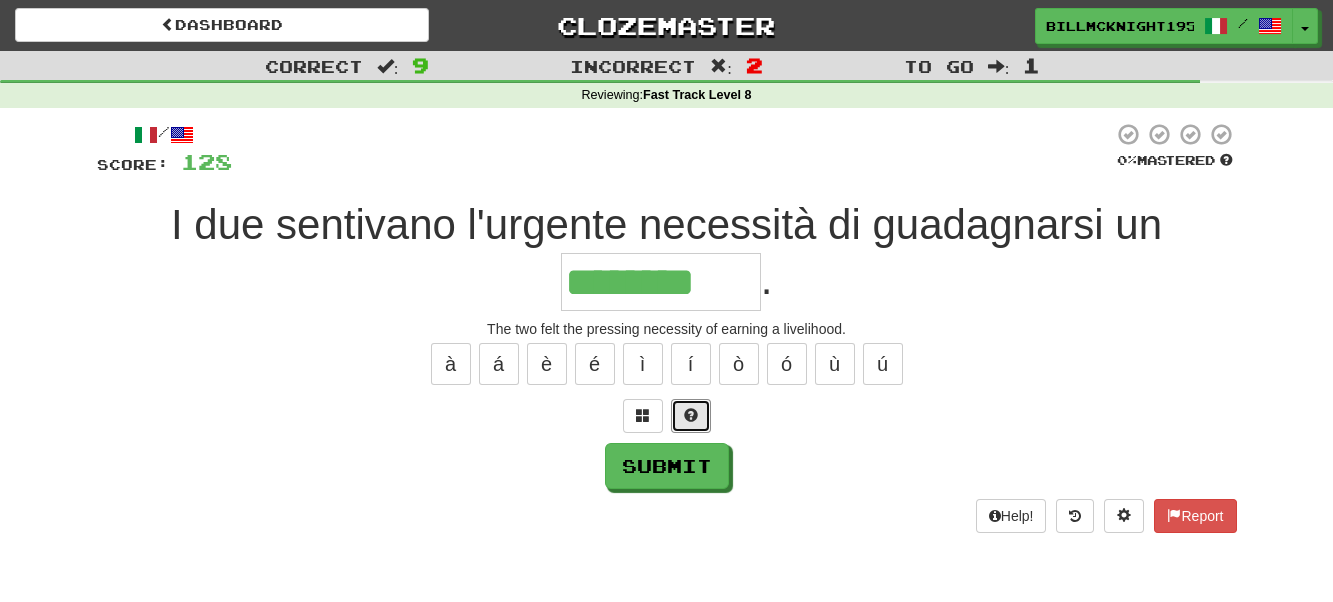 click at bounding box center (691, 416) 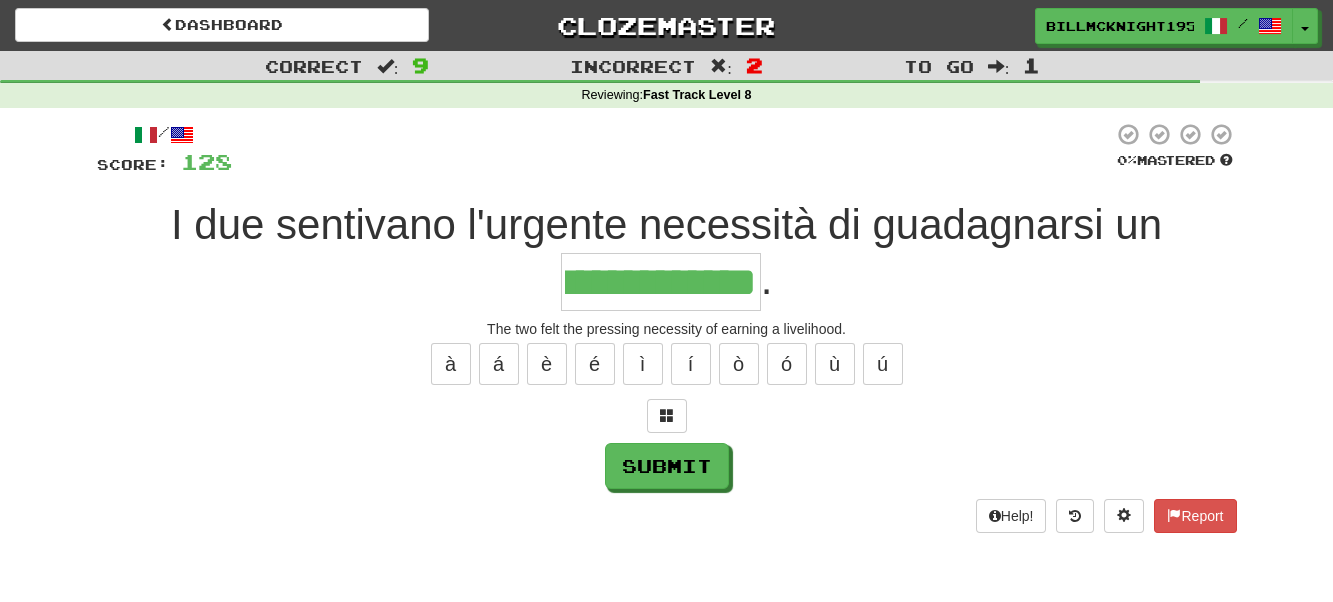 scroll, scrollTop: 0, scrollLeft: 82, axis: horizontal 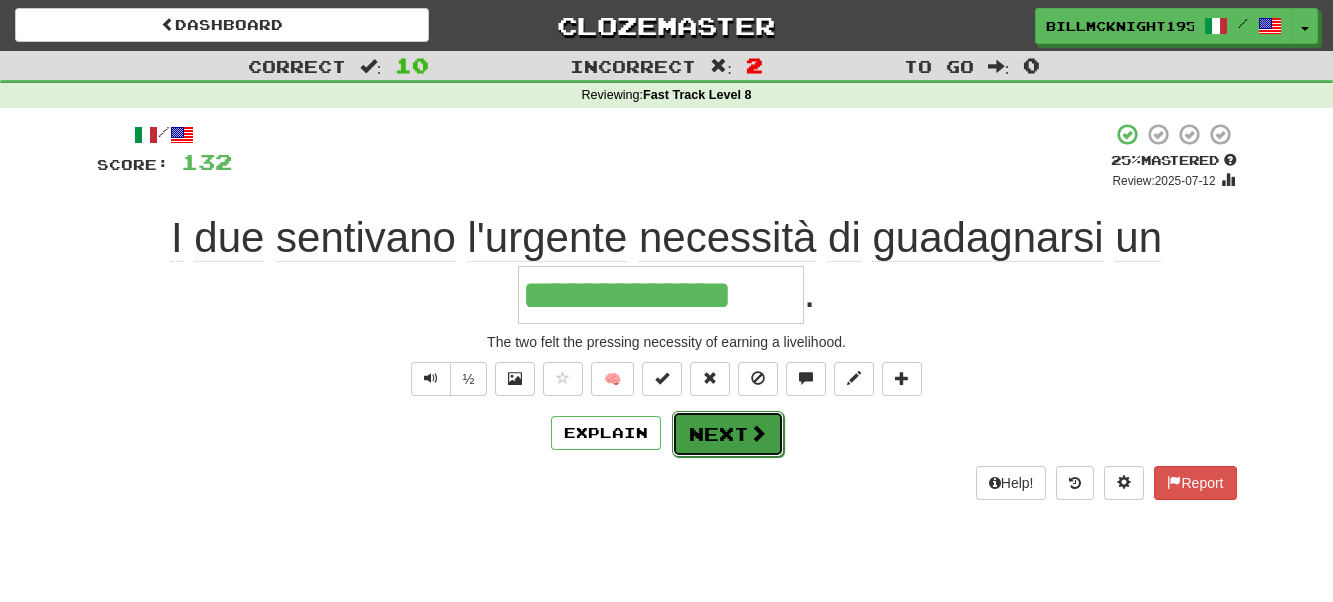 click on "Next" at bounding box center (728, 434) 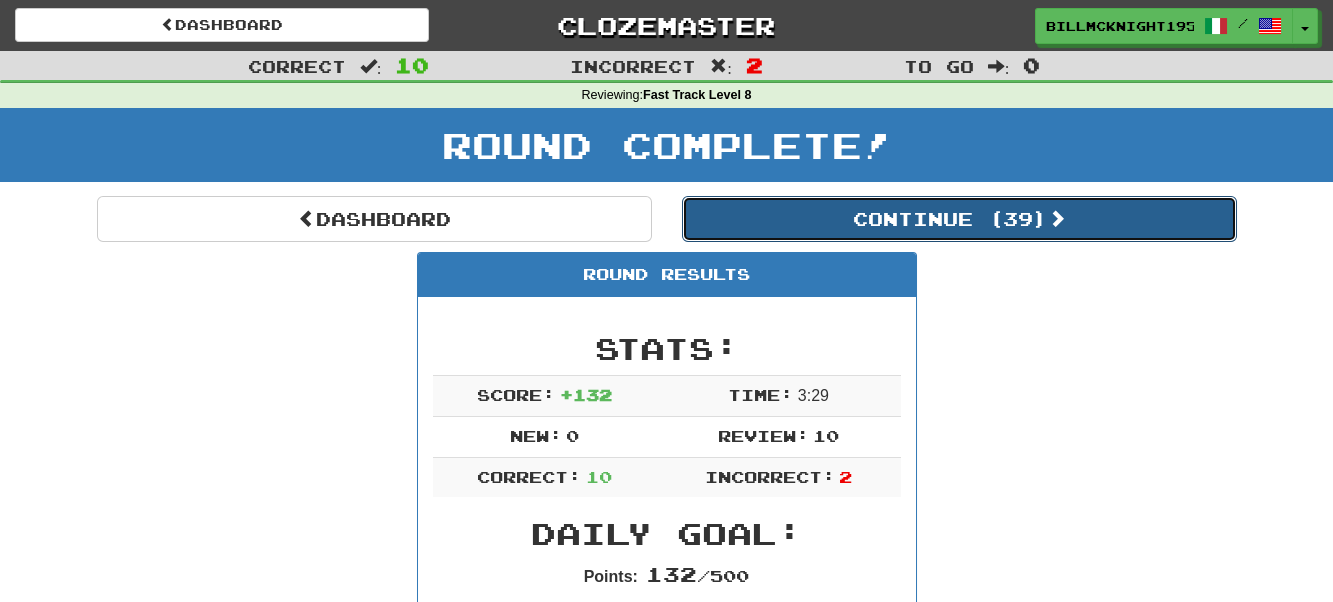 click on "Continue ( 39 )" at bounding box center [959, 219] 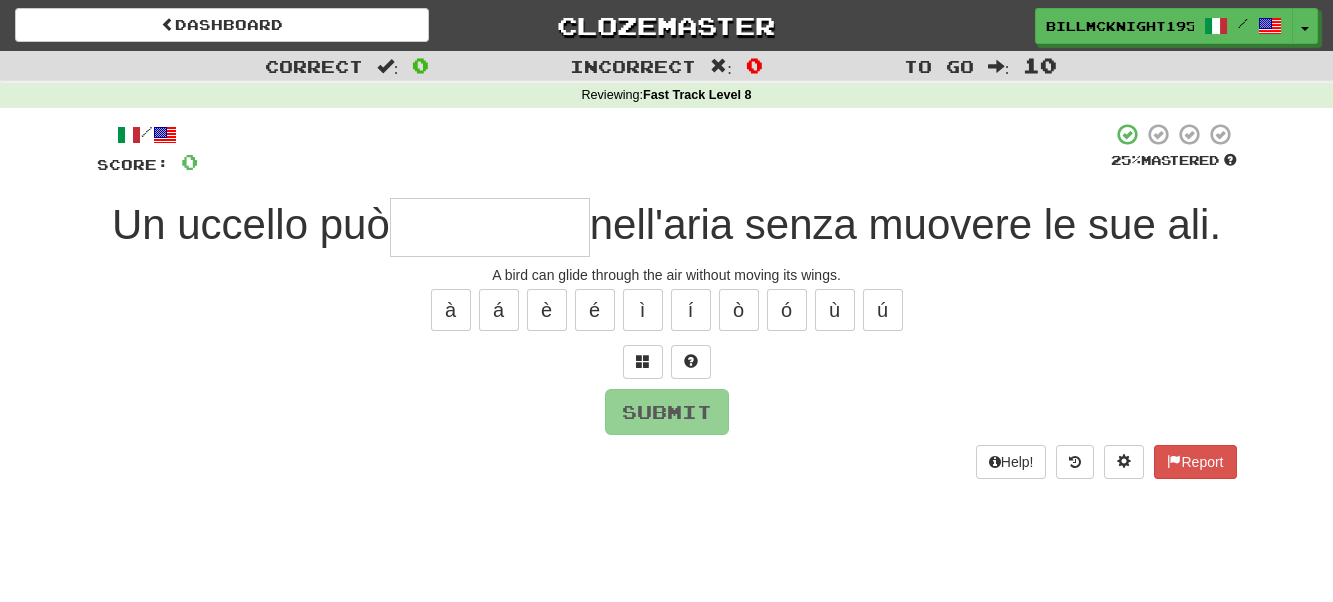 type on "*" 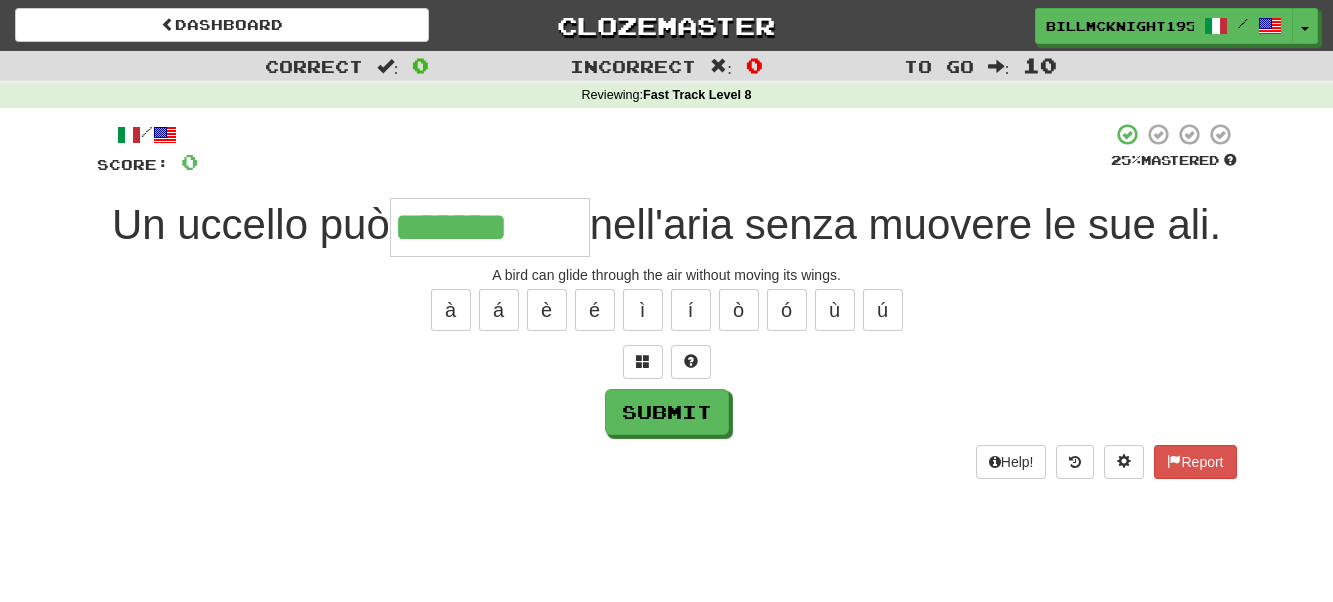 type on "*******" 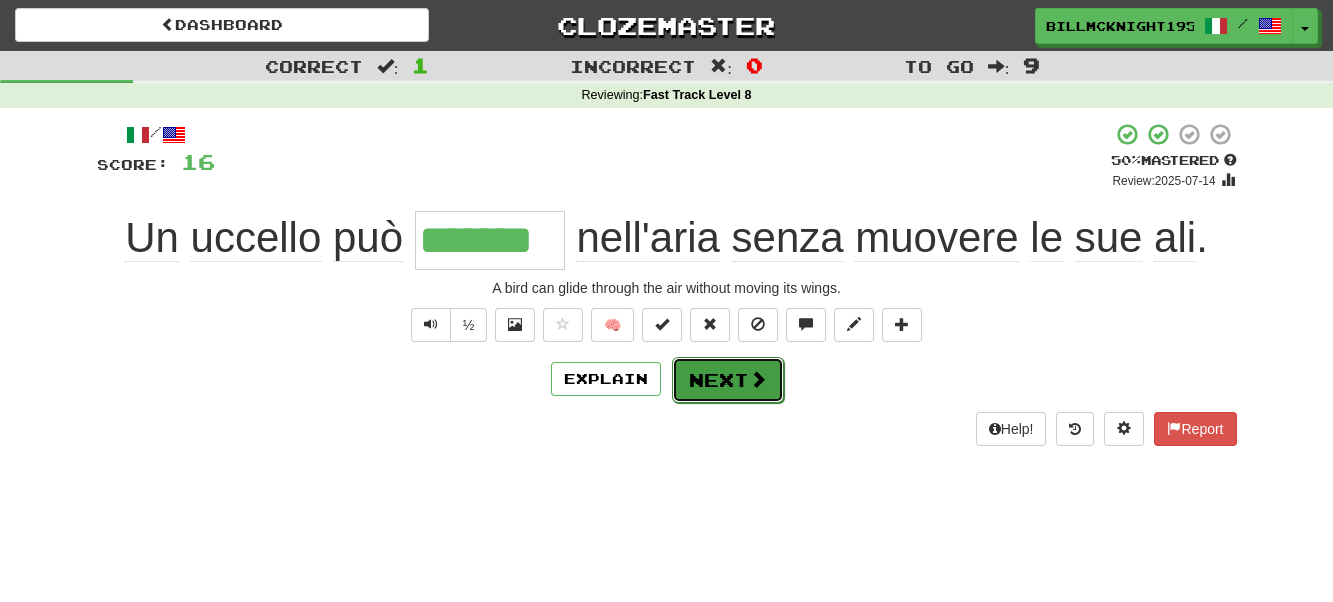 click on "Next" at bounding box center [728, 380] 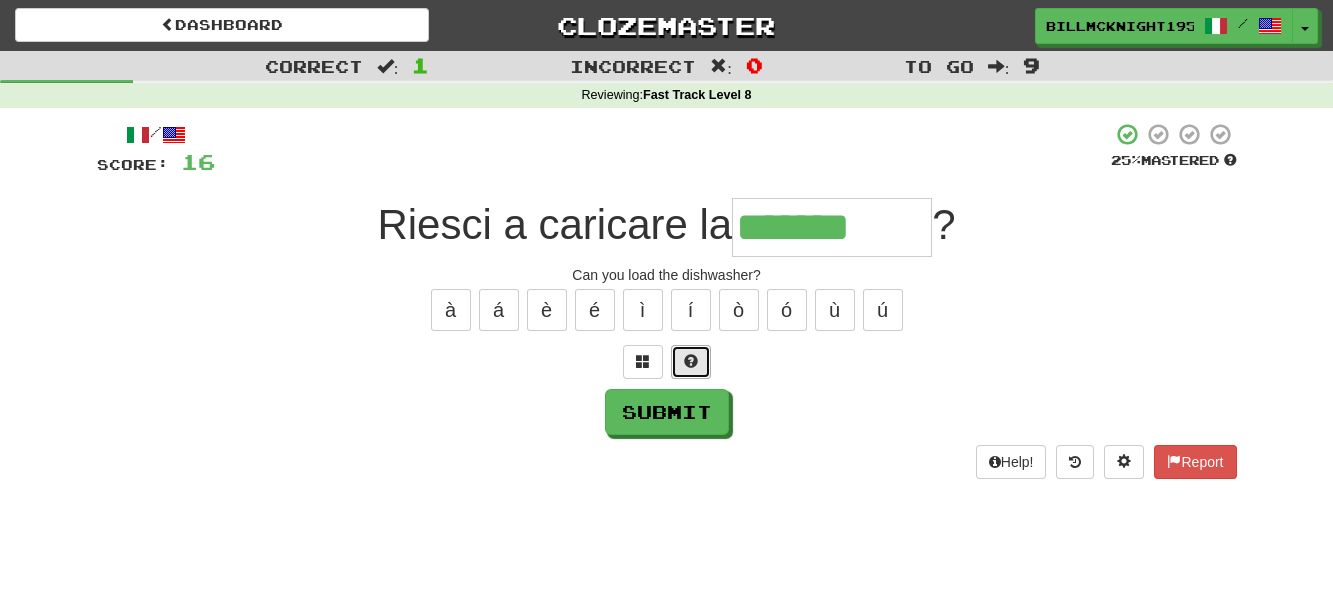 click at bounding box center [691, 361] 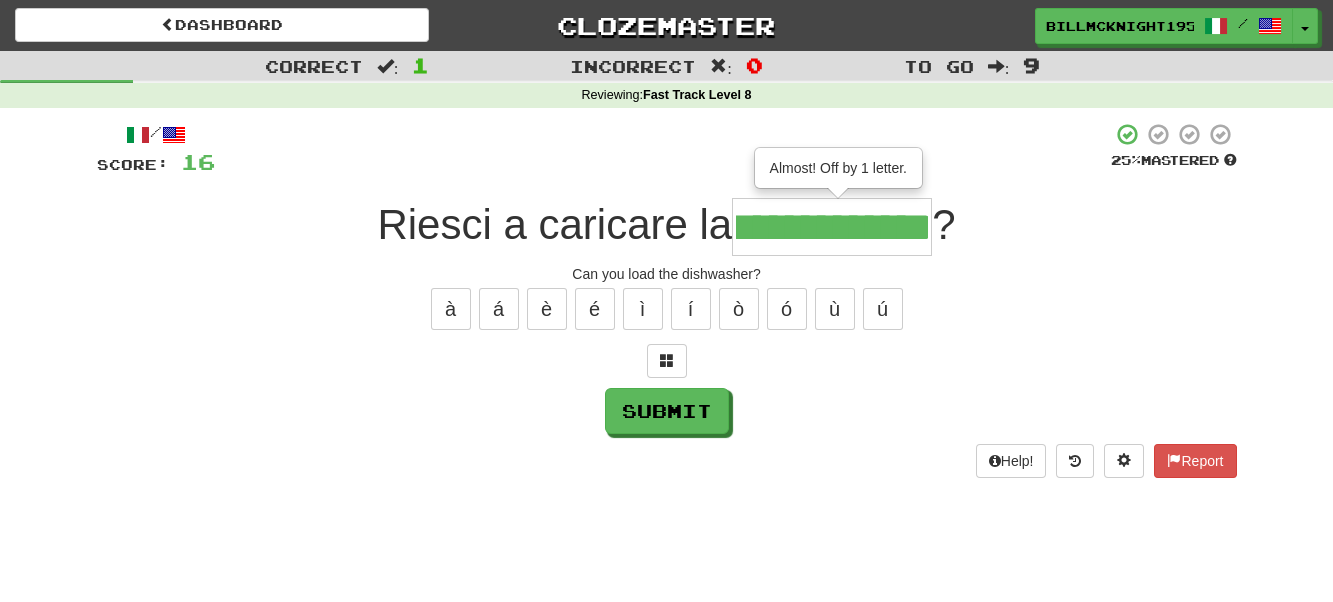 scroll, scrollTop: 0, scrollLeft: 36, axis: horizontal 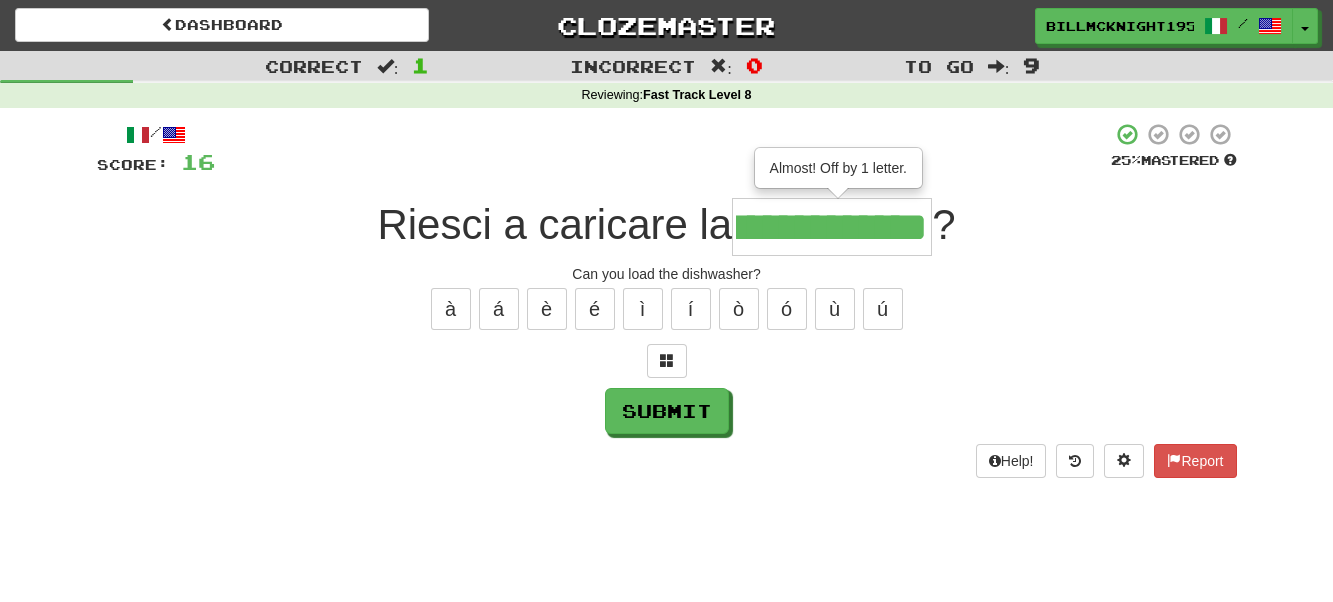 type on "**********" 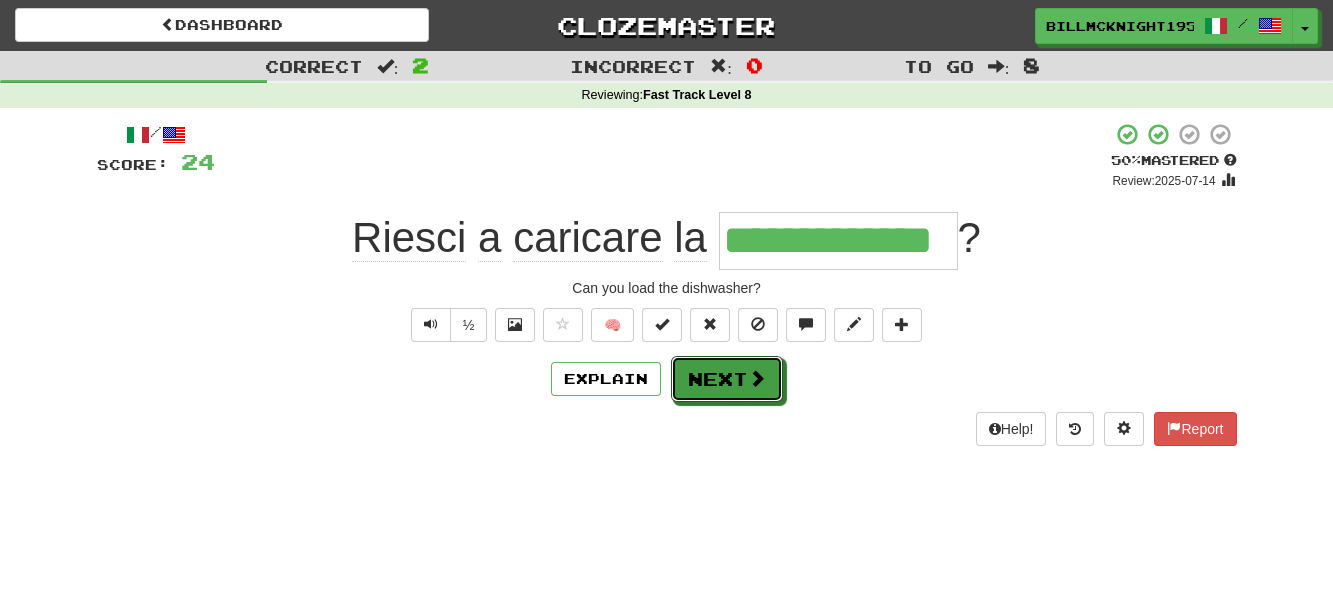 click on "Next" at bounding box center (727, 379) 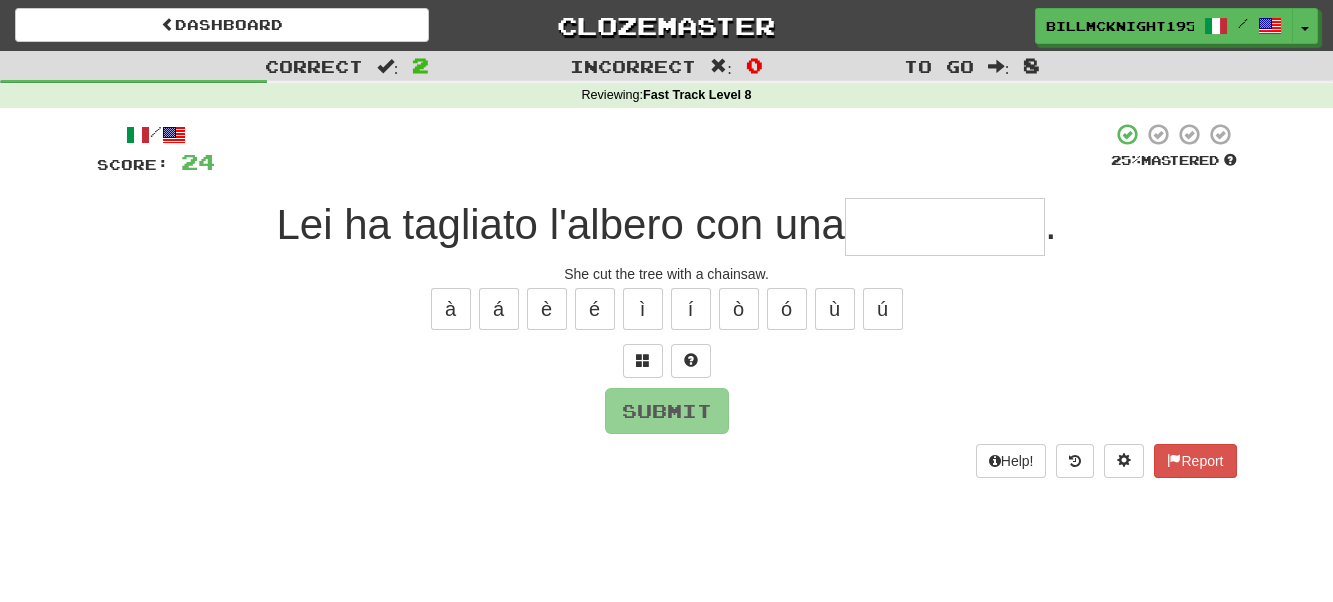 type on "*" 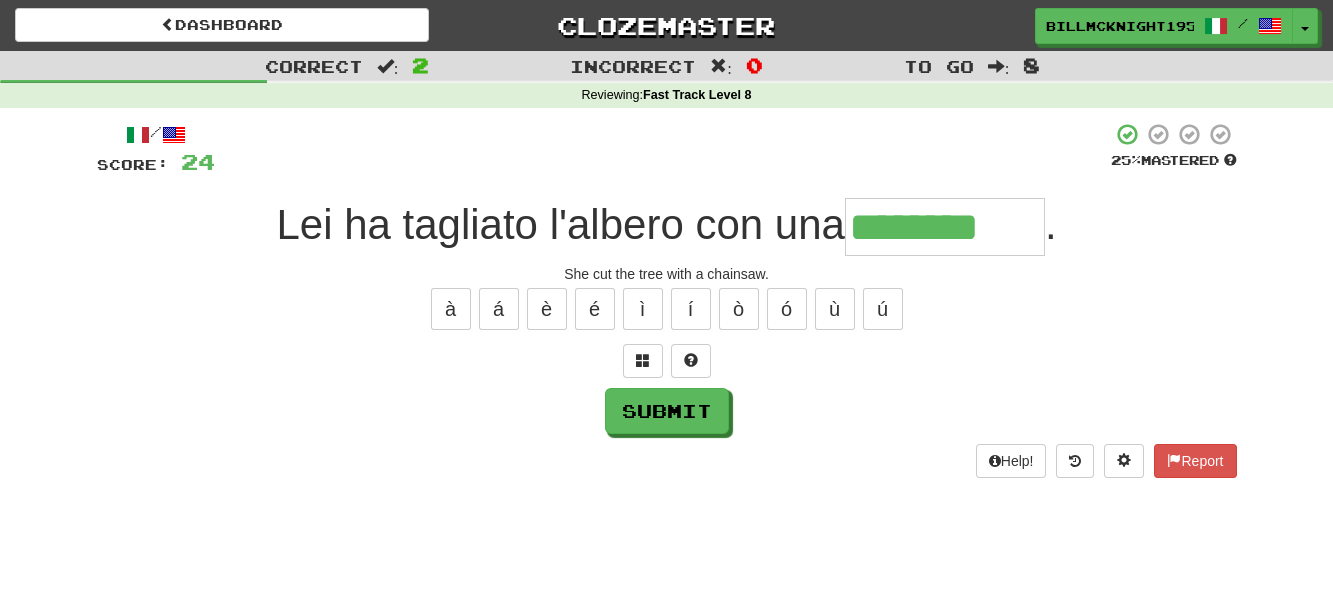 type on "********" 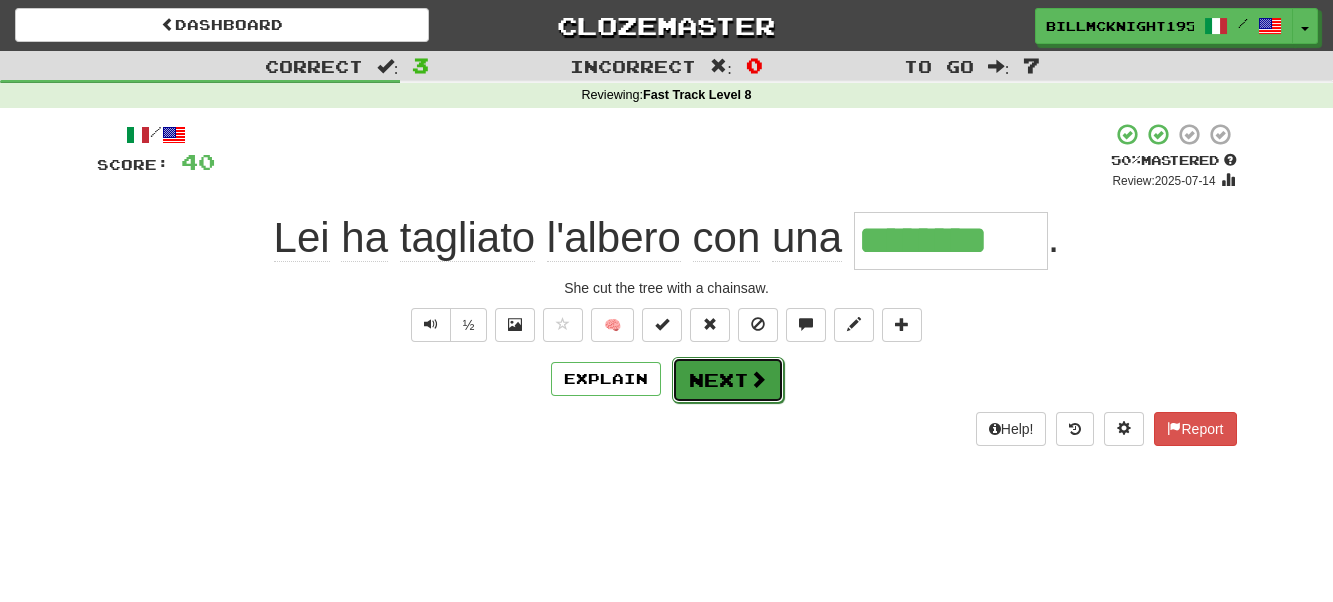 click on "Next" at bounding box center [728, 380] 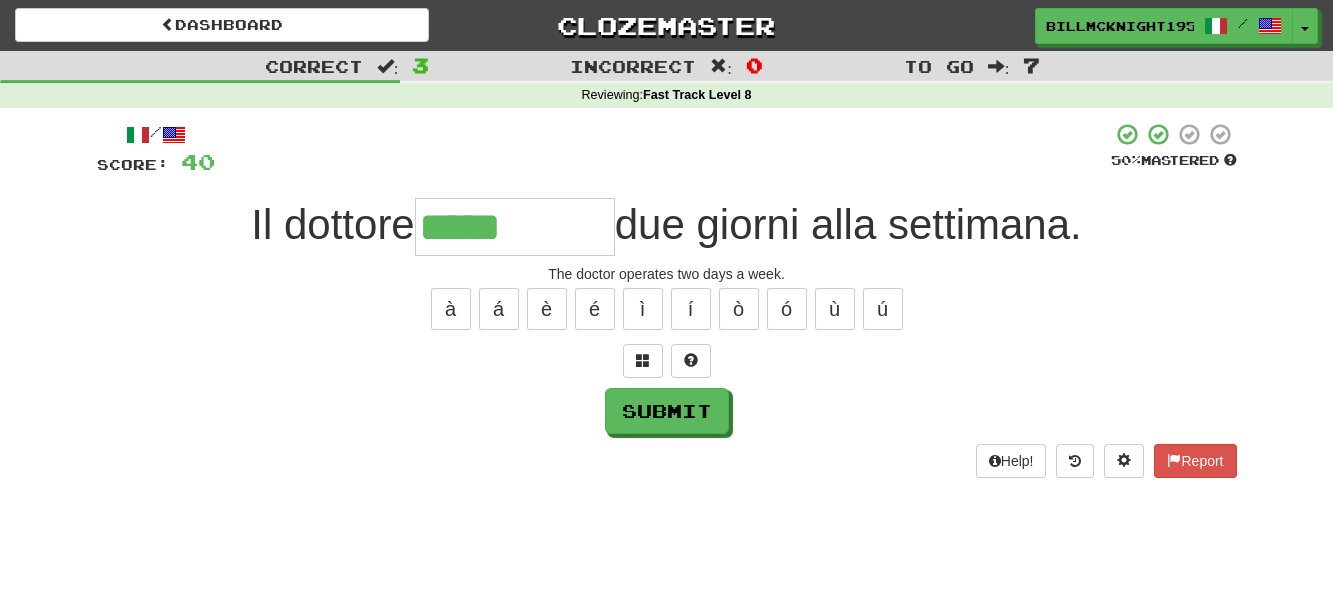 type on "*****" 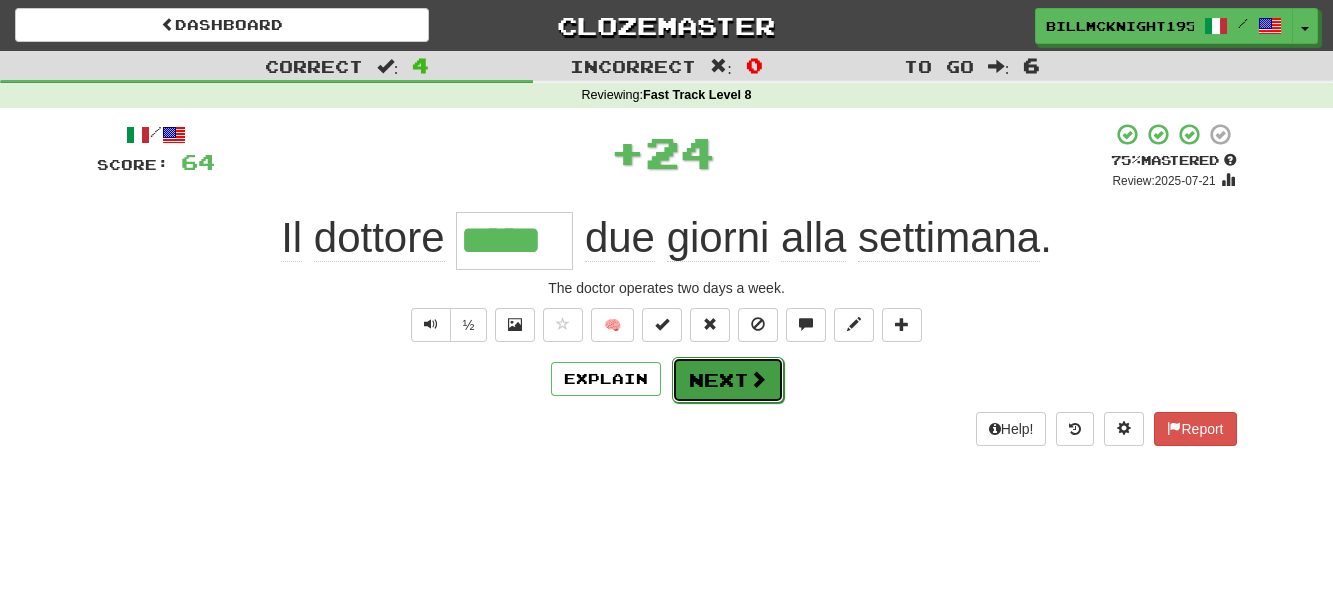 click on "Next" at bounding box center [728, 380] 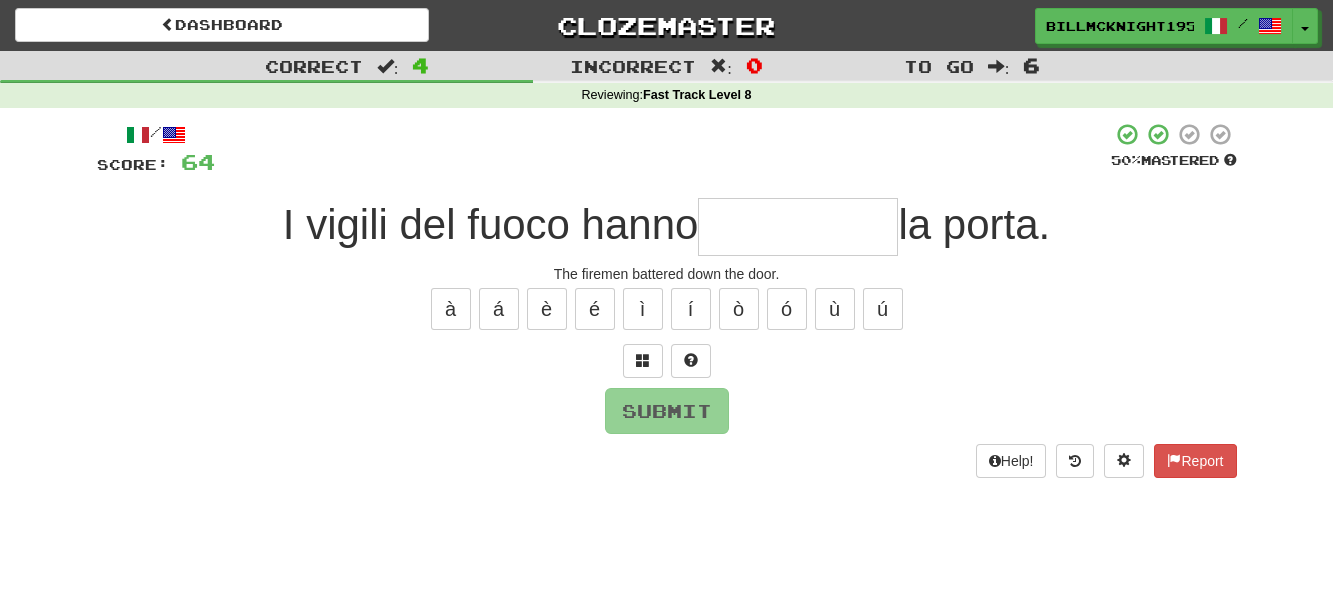 type on "*" 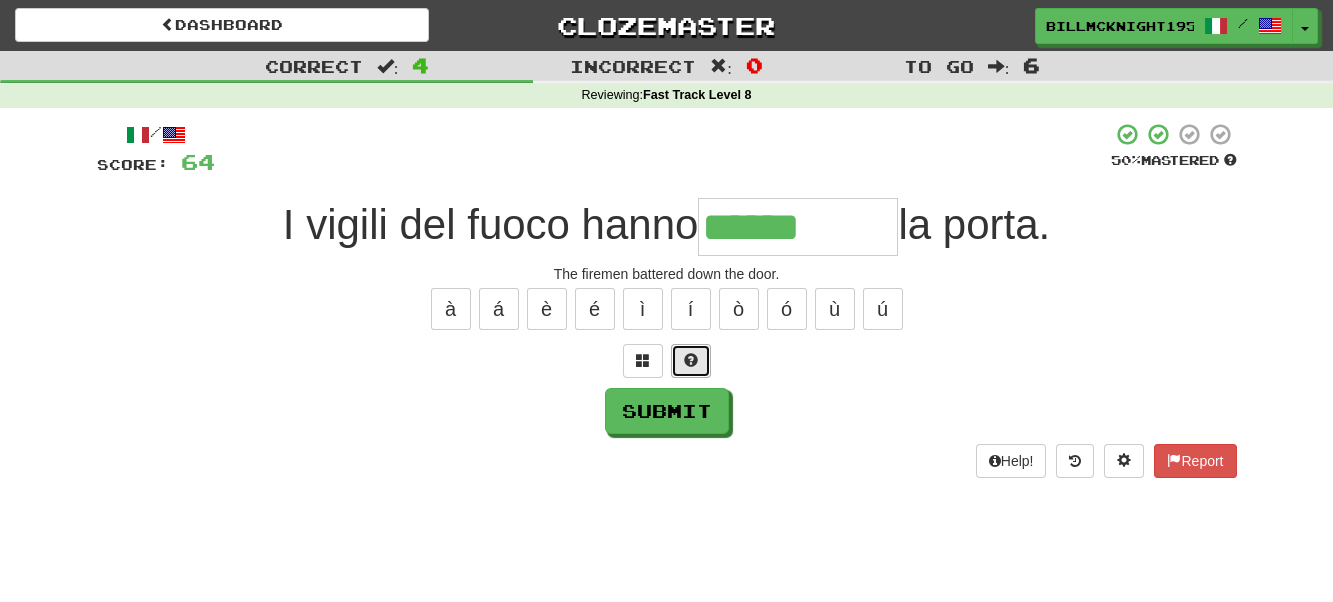 click at bounding box center (691, 360) 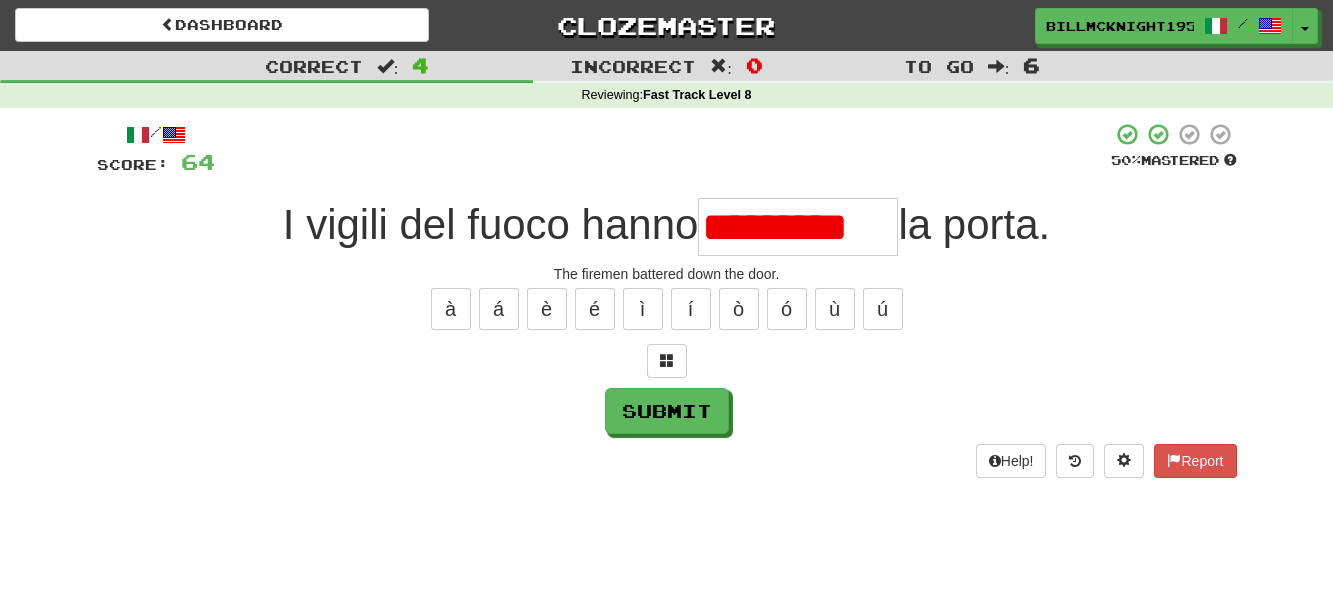 scroll, scrollTop: 0, scrollLeft: 0, axis: both 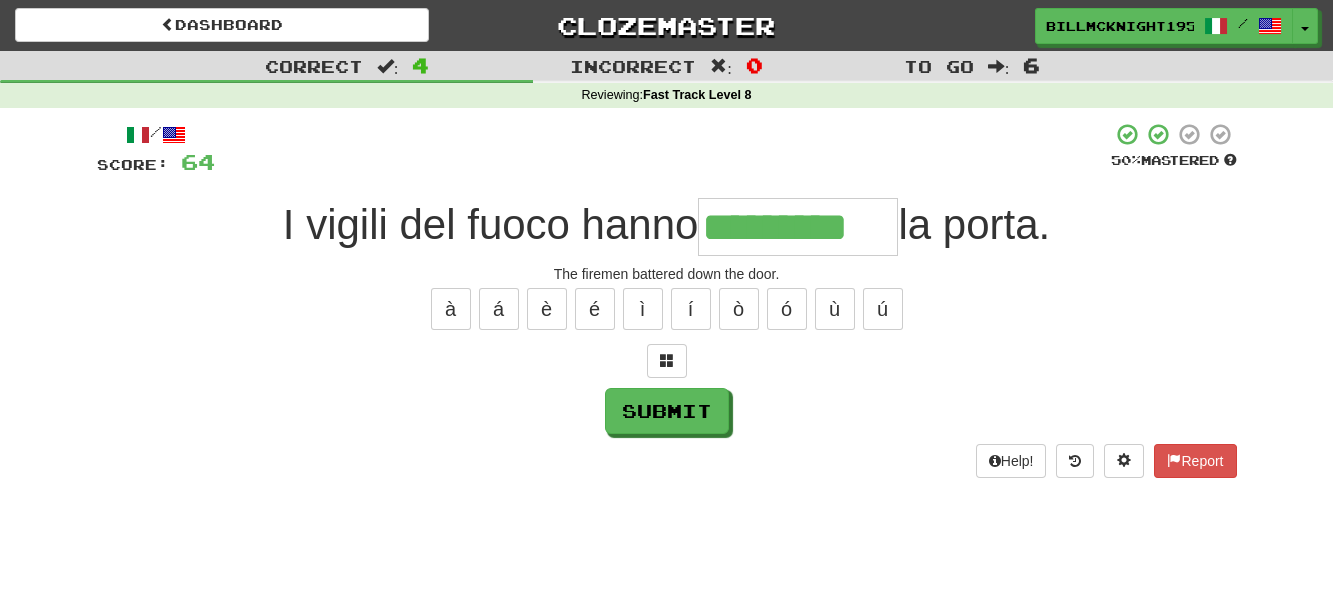 type on "*********" 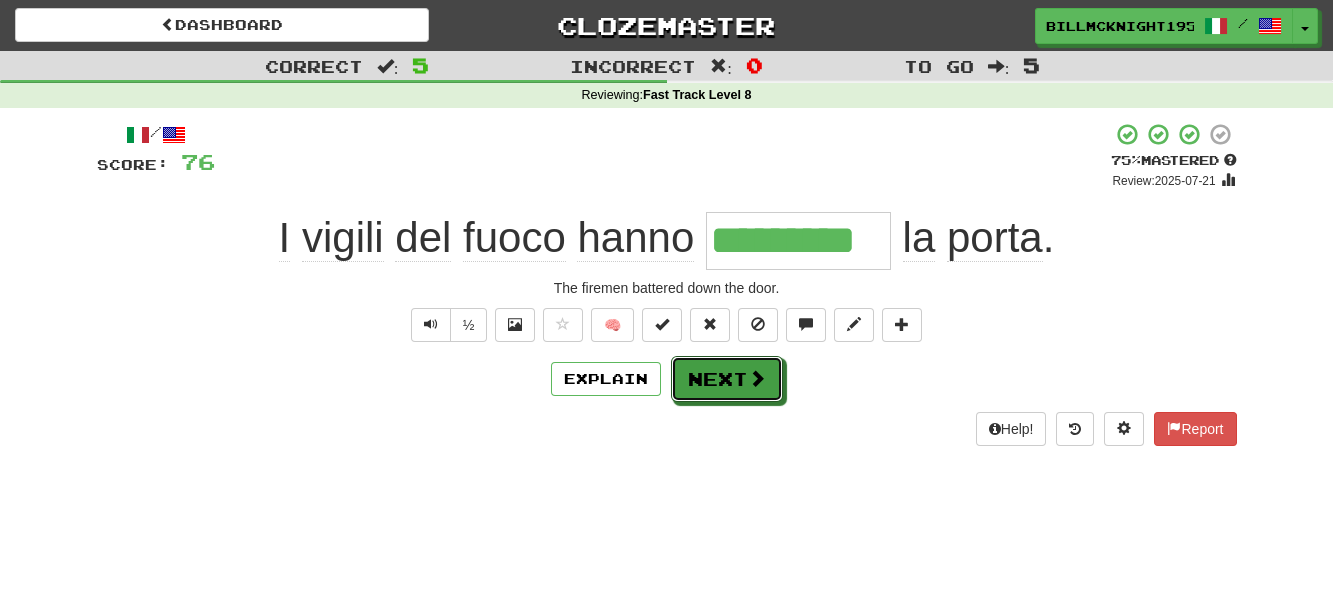 click on "Next" at bounding box center (727, 379) 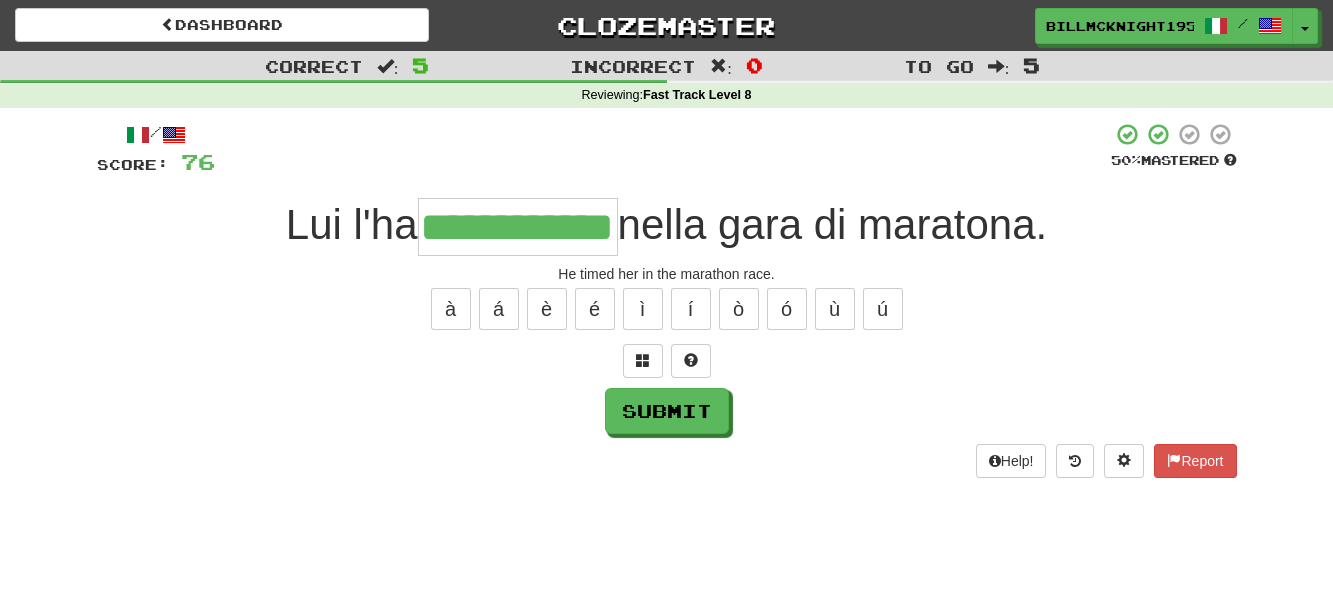 scroll, scrollTop: 0, scrollLeft: 54, axis: horizontal 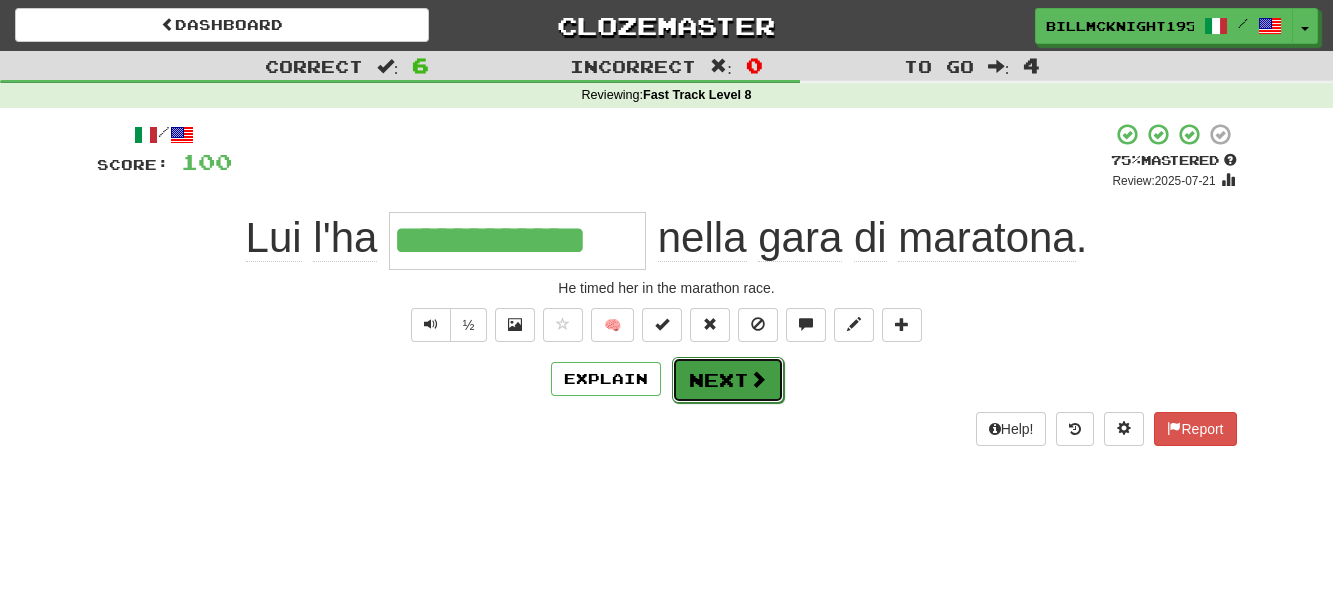 click on "Next" at bounding box center [728, 380] 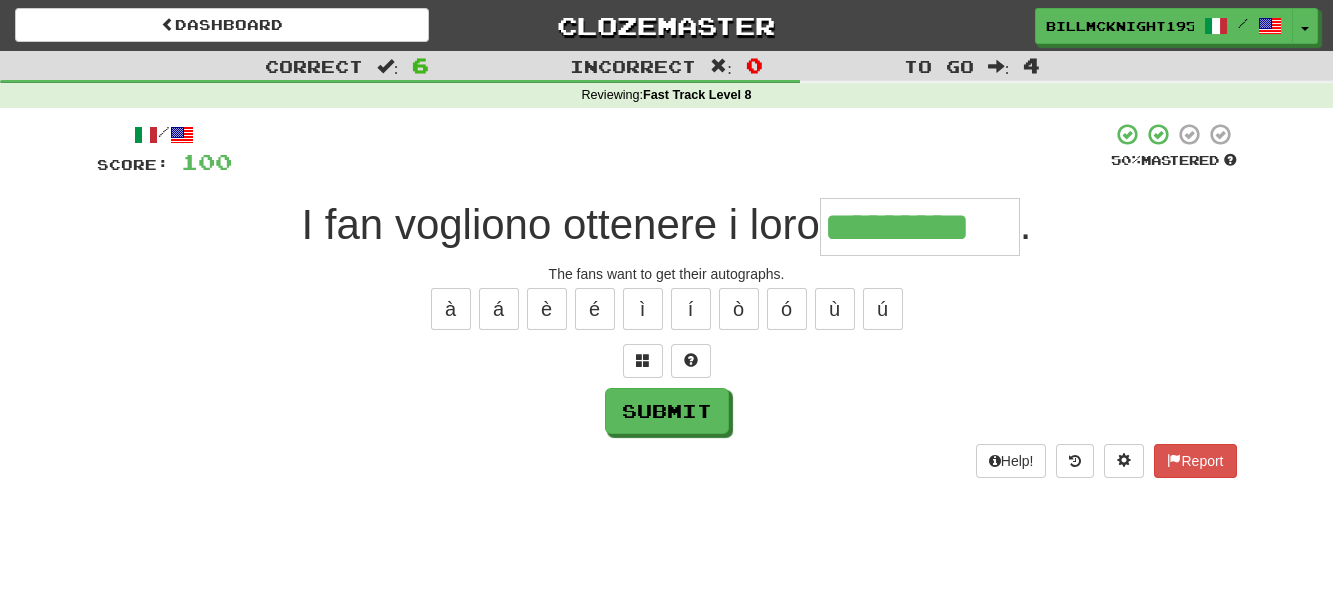 type on "*********" 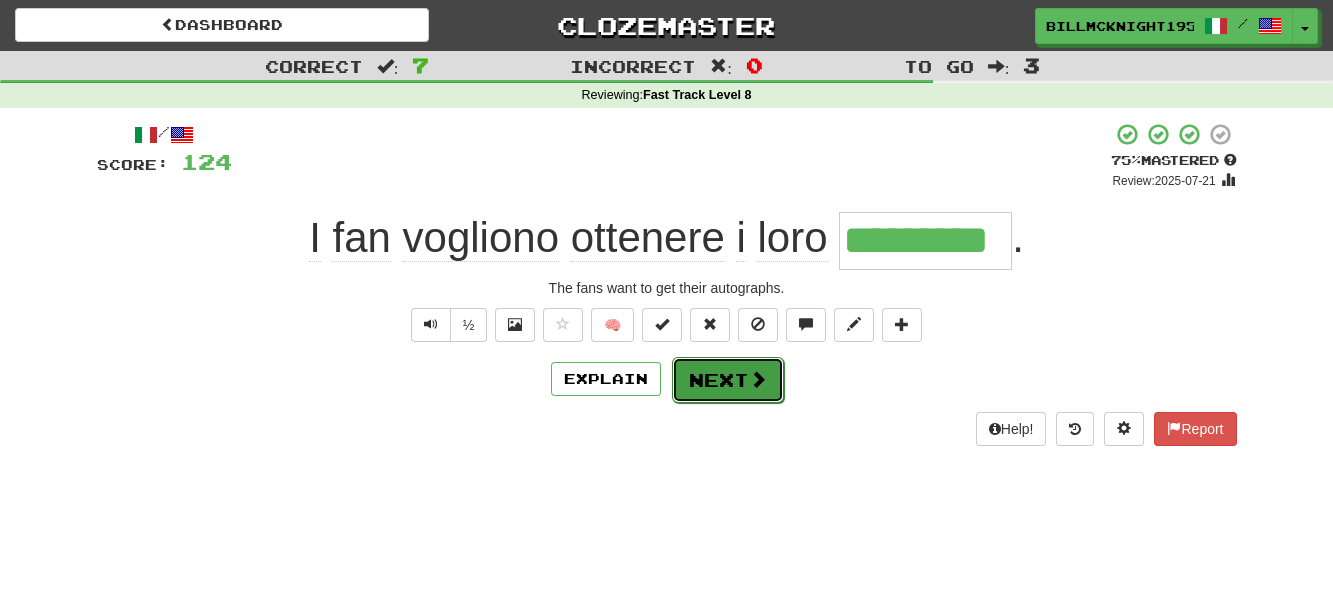 drag, startPoint x: 753, startPoint y: 398, endPoint x: 729, endPoint y: 392, distance: 24.738634 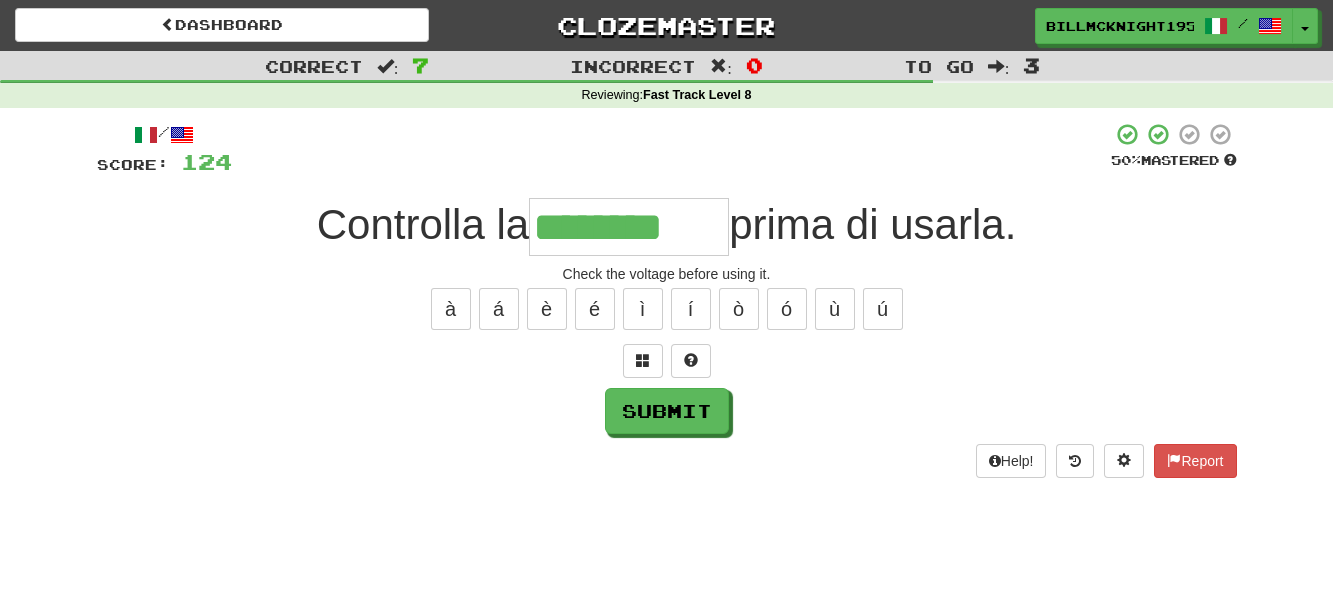 type on "********" 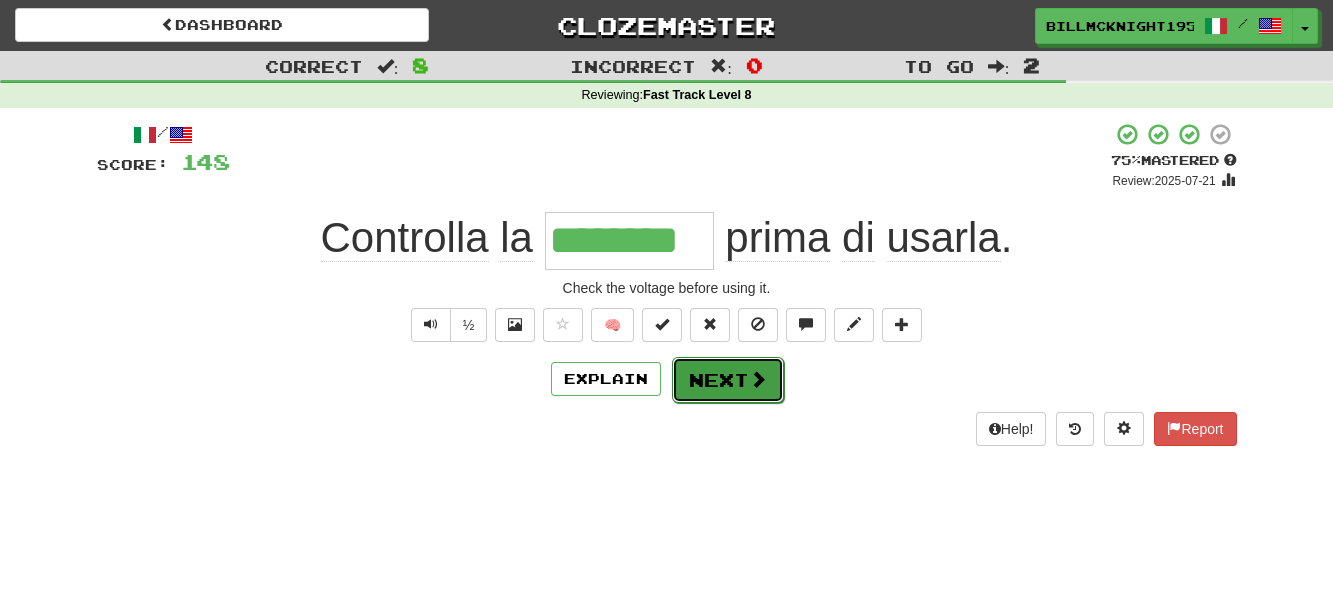 click at bounding box center [758, 379] 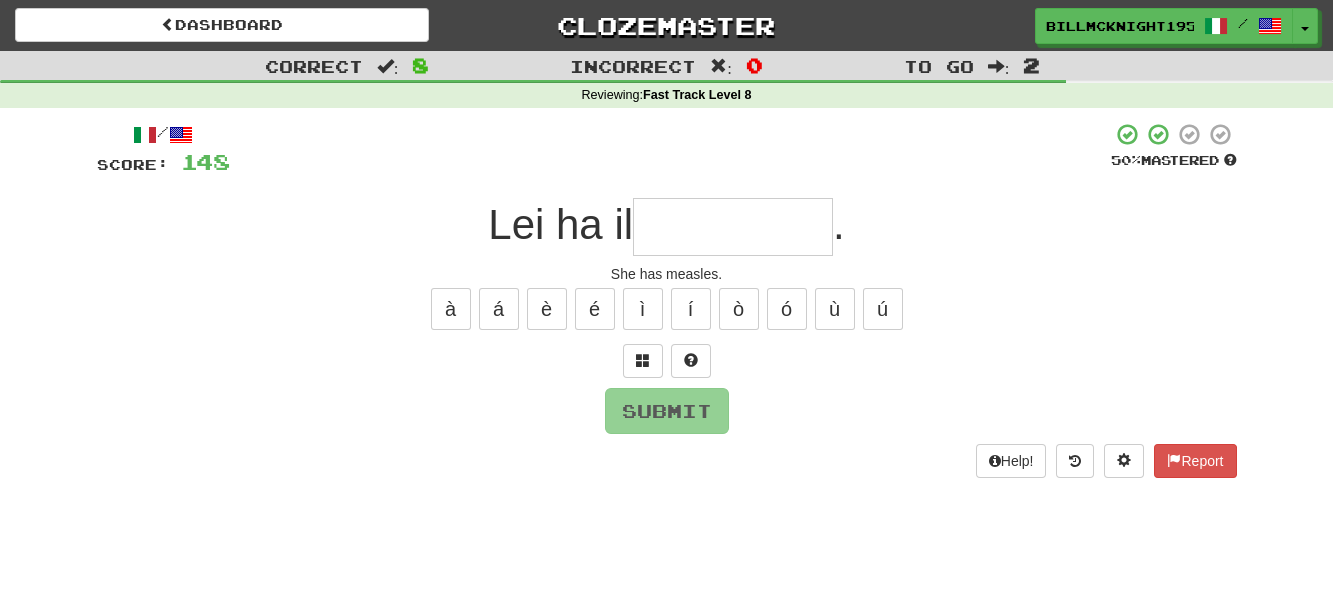 type on "*" 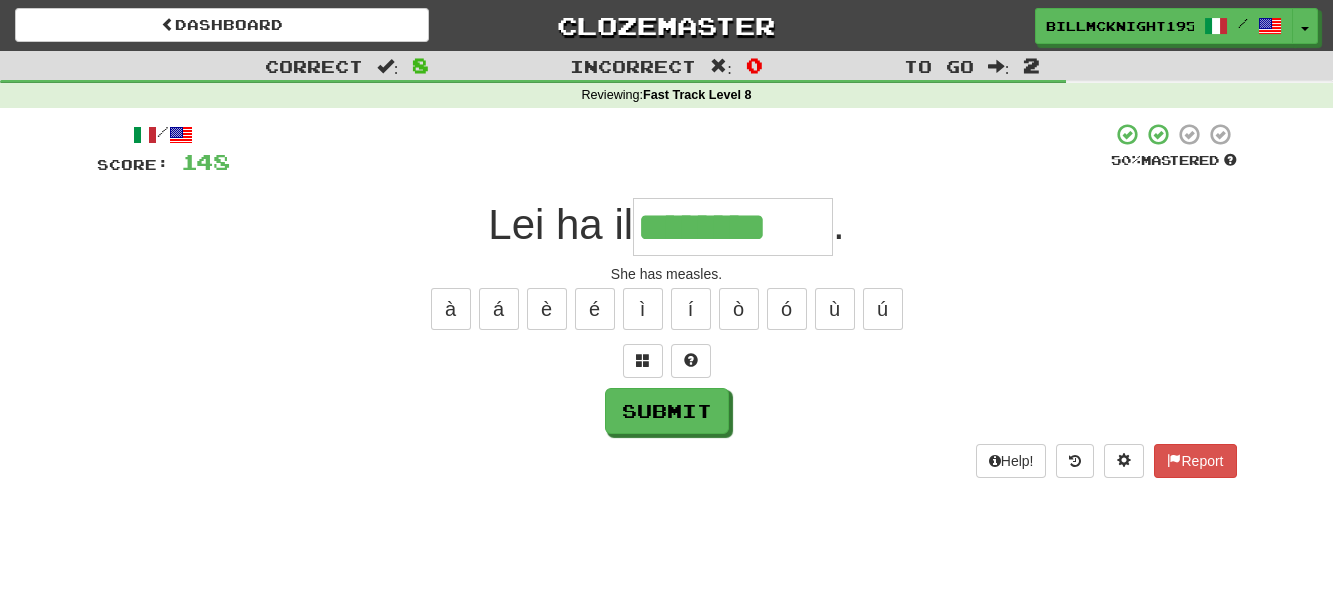 type on "********" 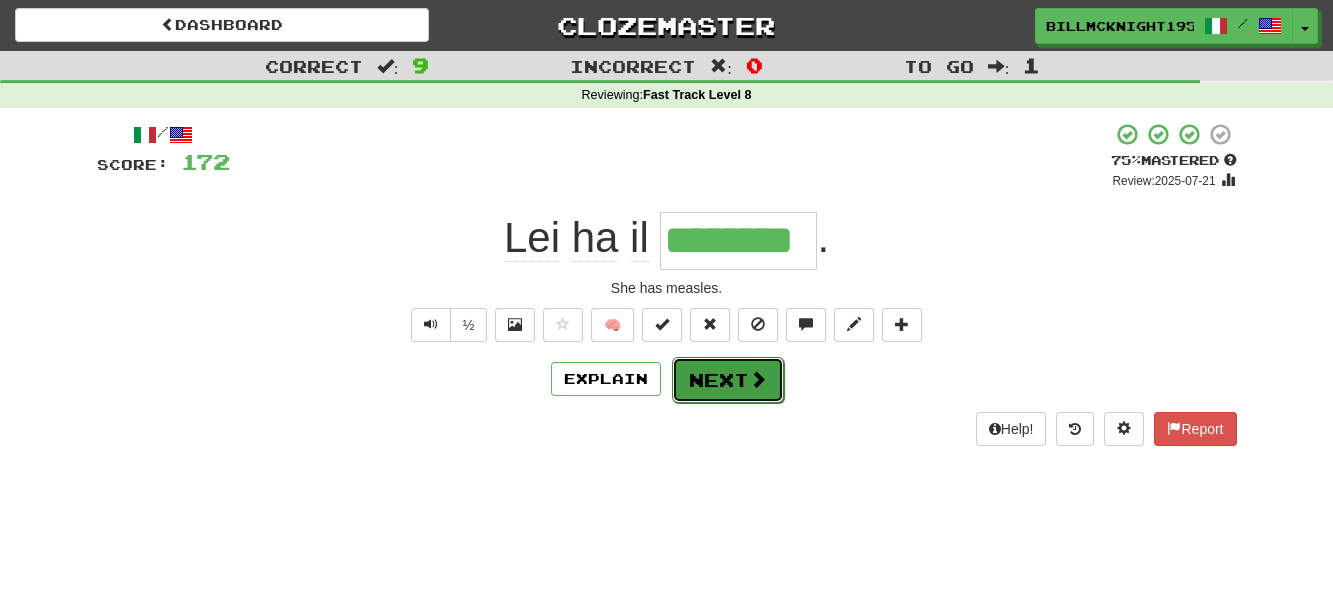 click at bounding box center [758, 379] 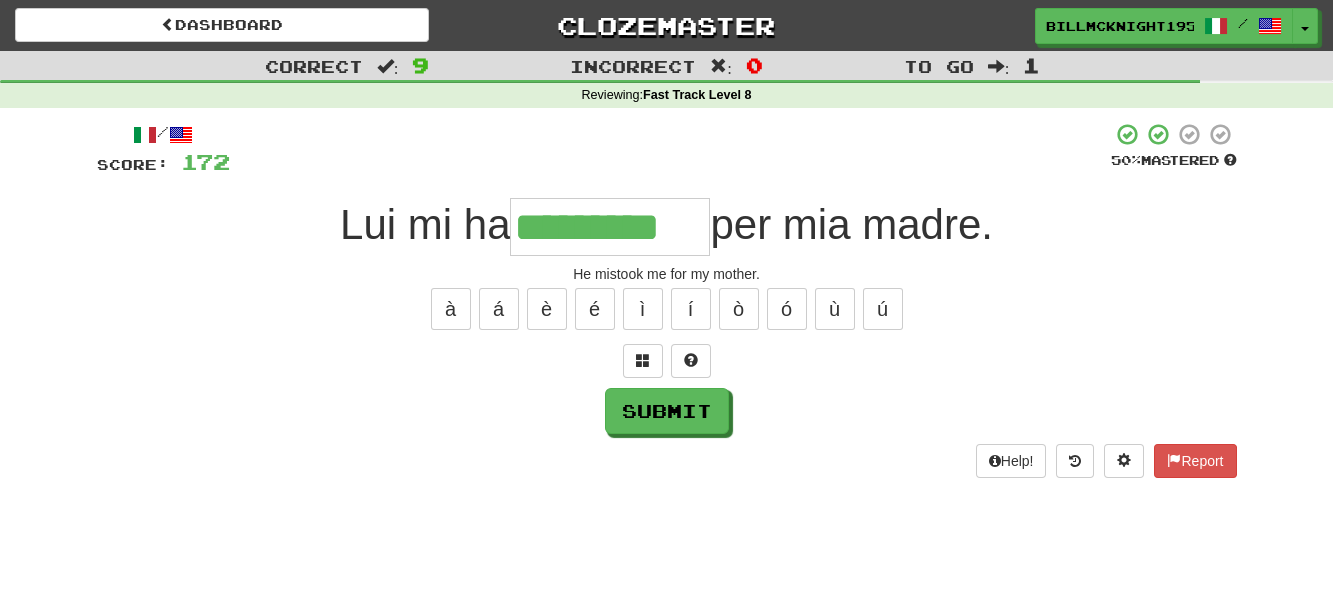 type on "*********" 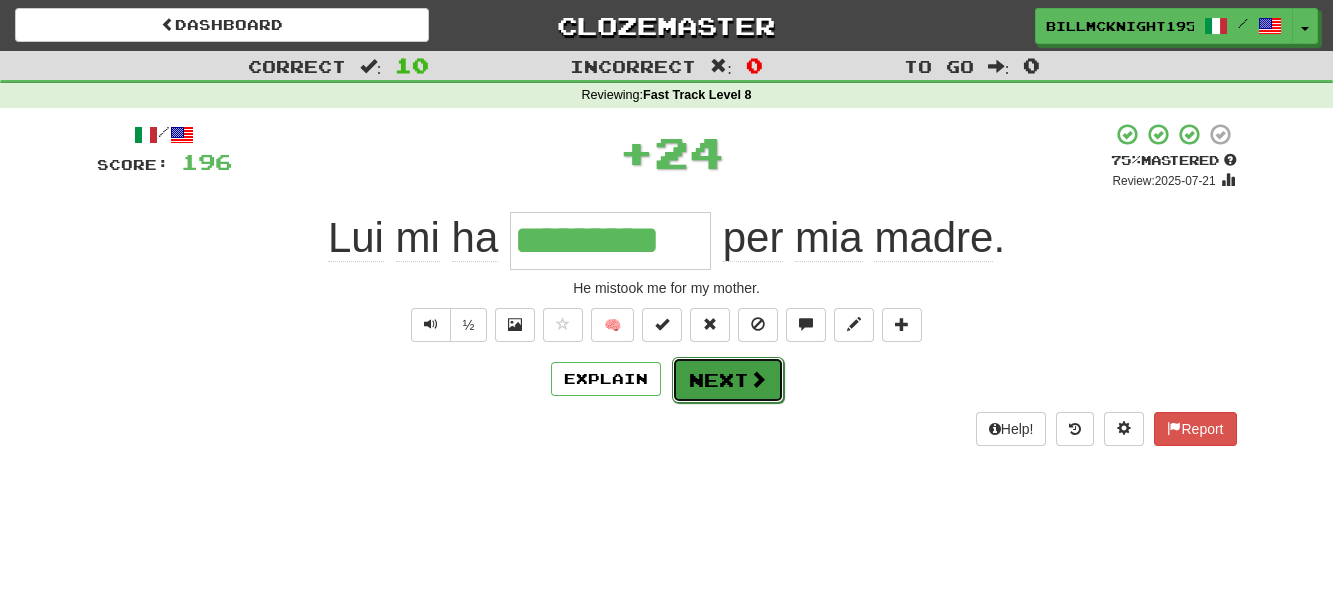 click on "Next" at bounding box center (728, 380) 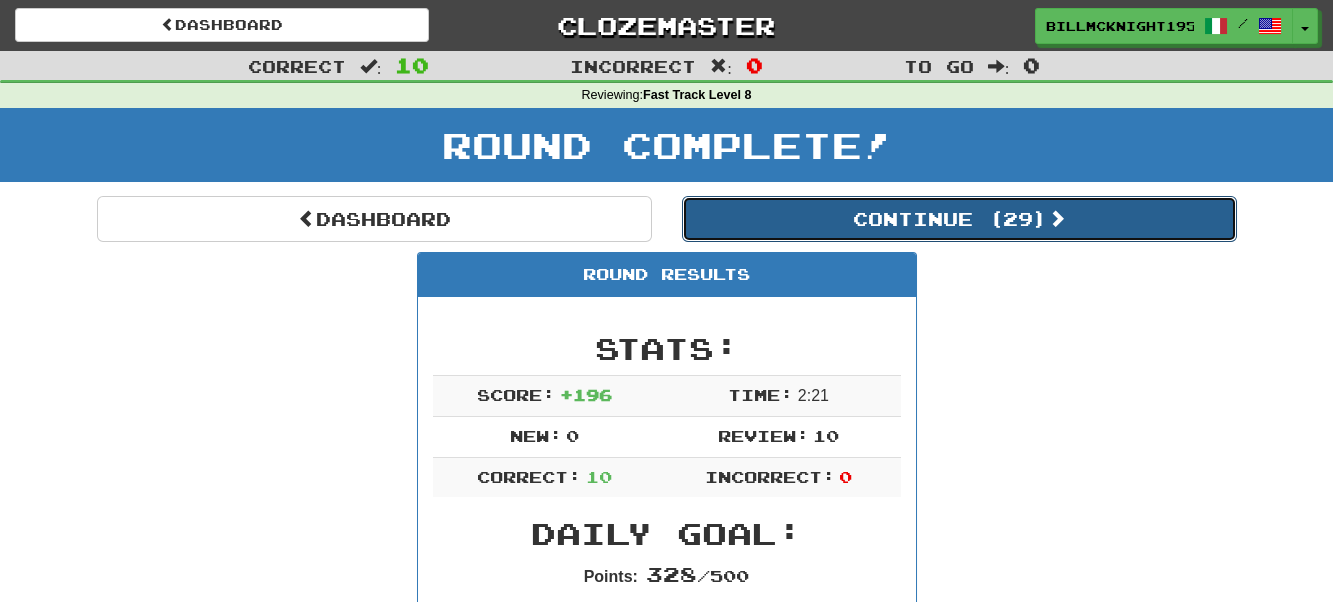 click on "Continue ( 29 )" at bounding box center [959, 219] 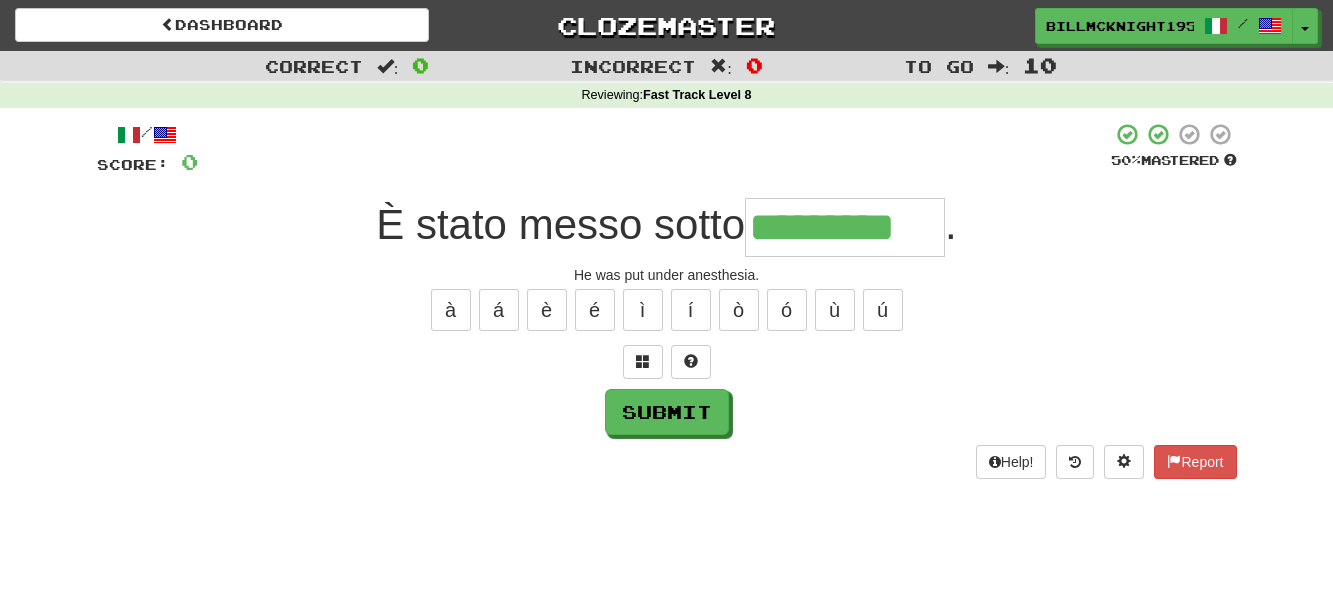 type on "*********" 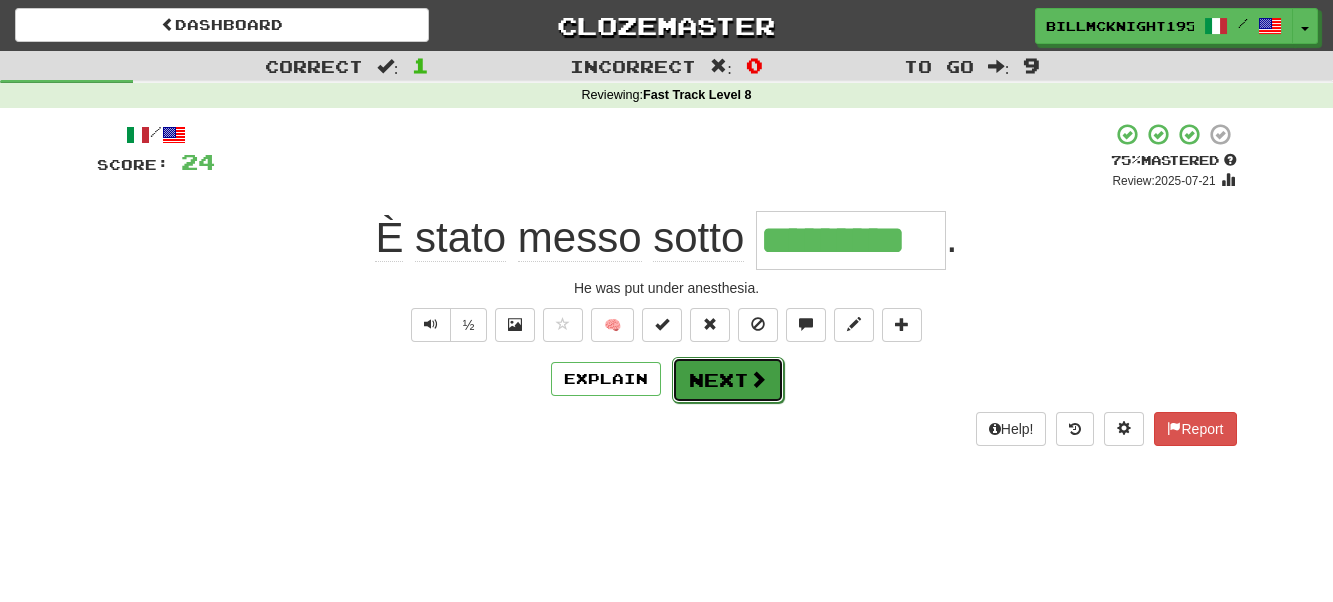 click on "Next" at bounding box center [728, 380] 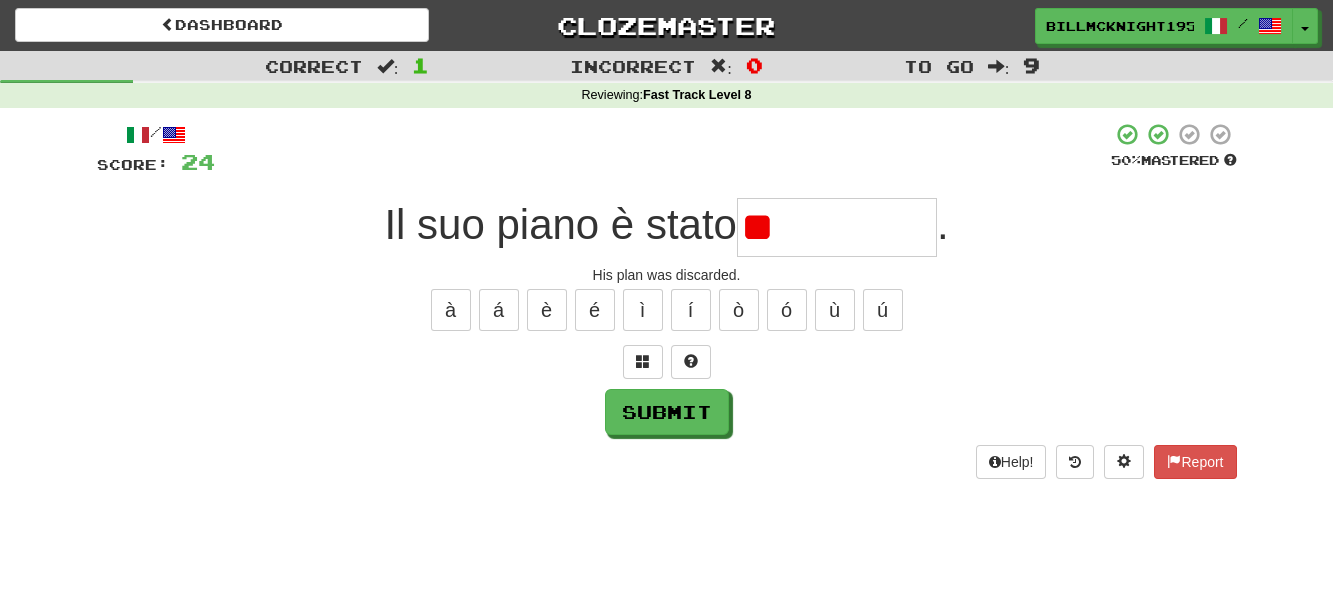 type on "*" 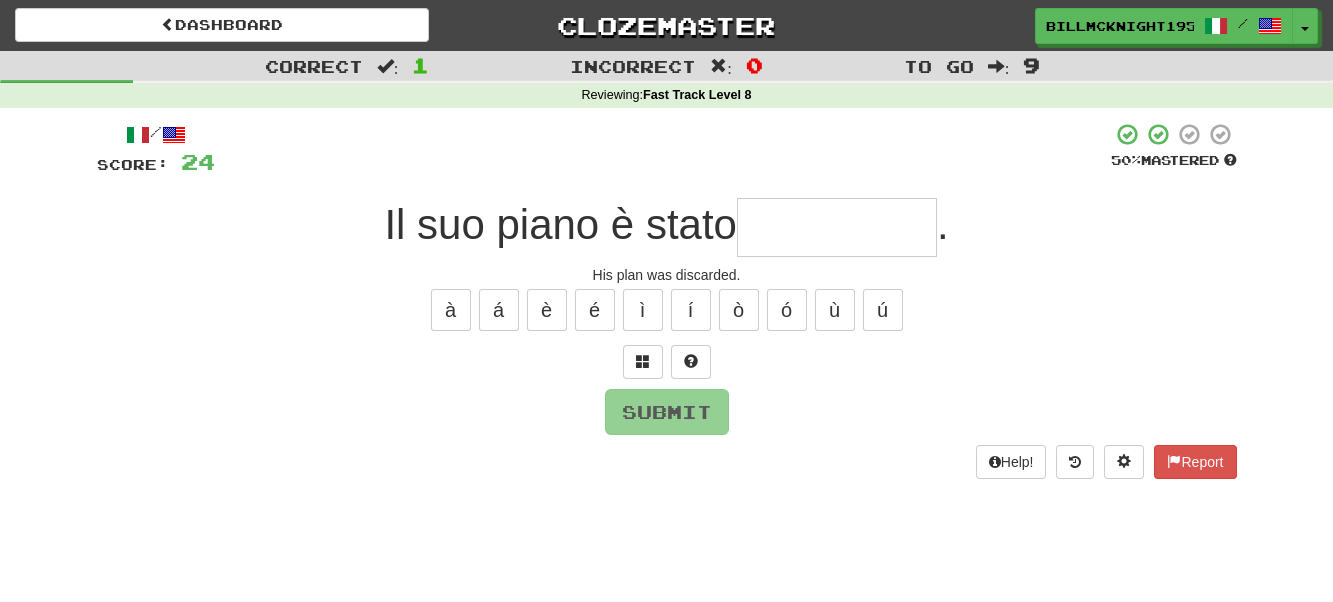 type on "*" 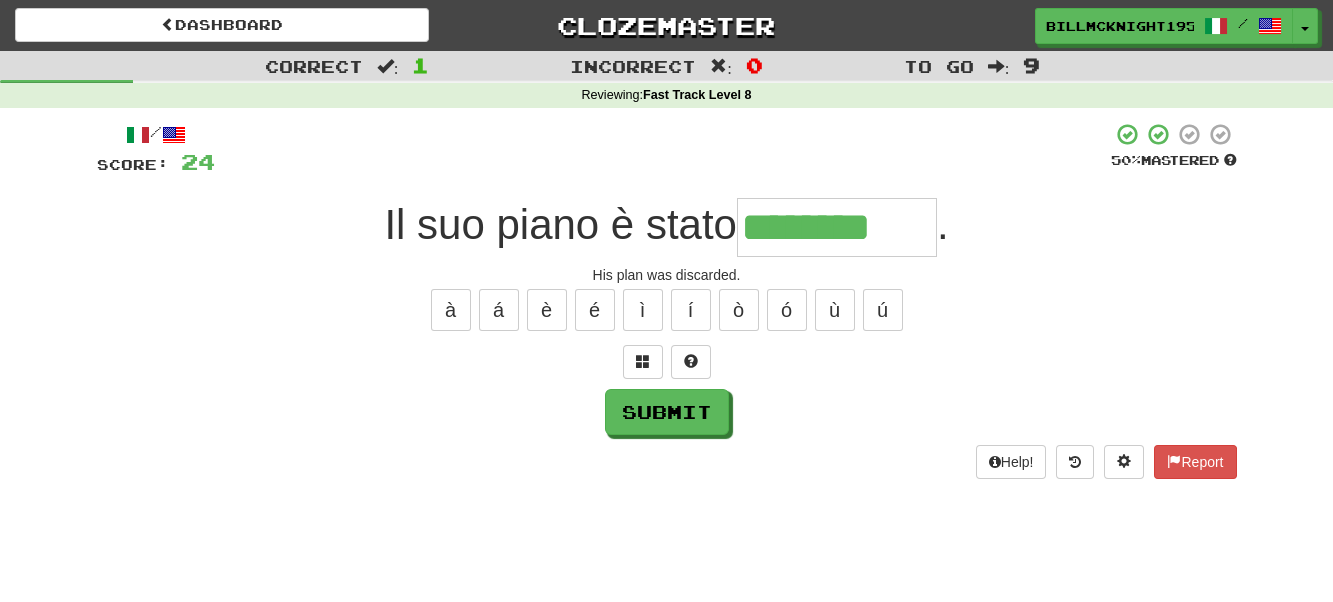 type on "********" 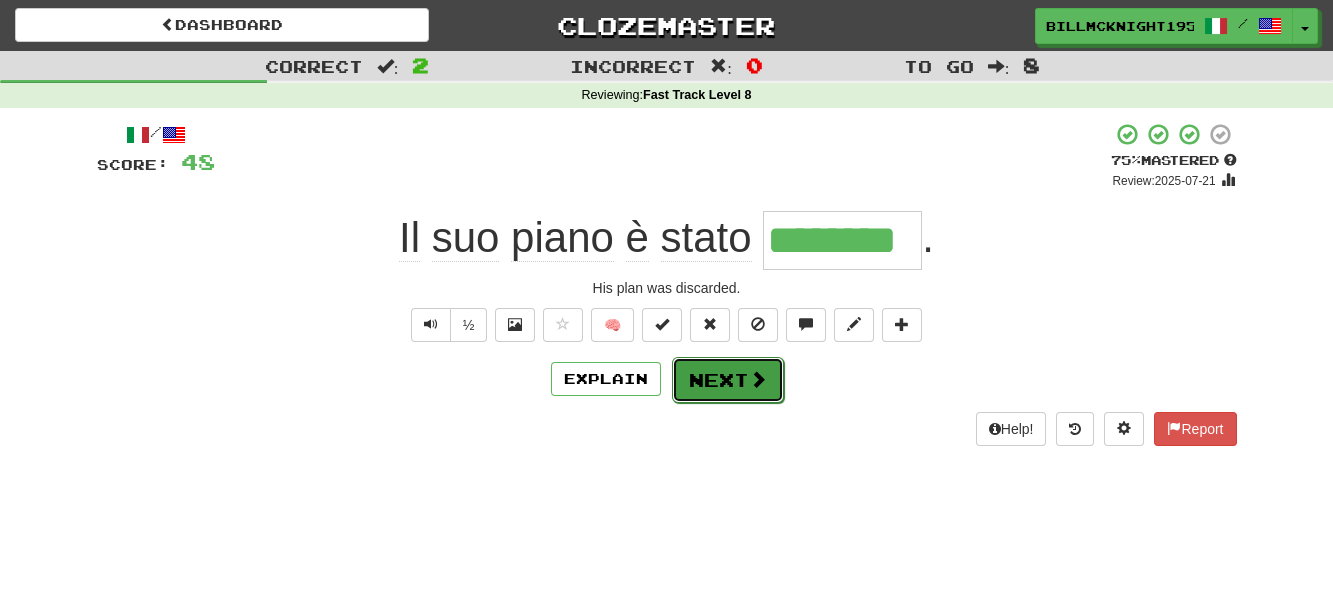click on "Next" at bounding box center [728, 380] 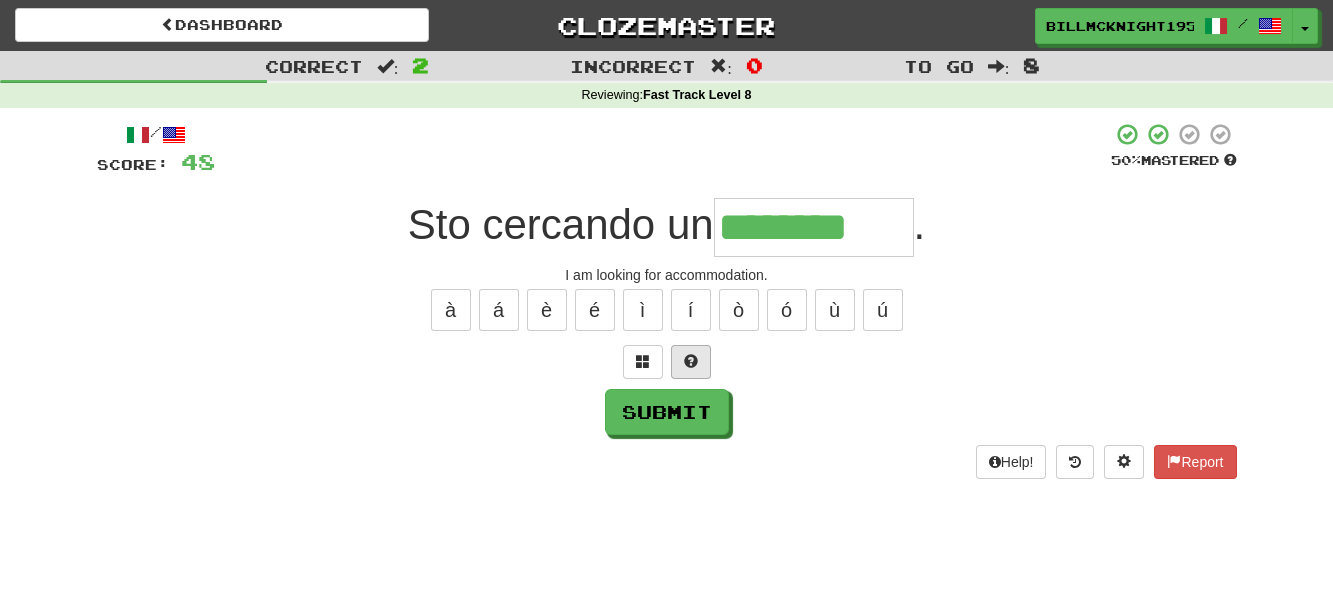 type on "********" 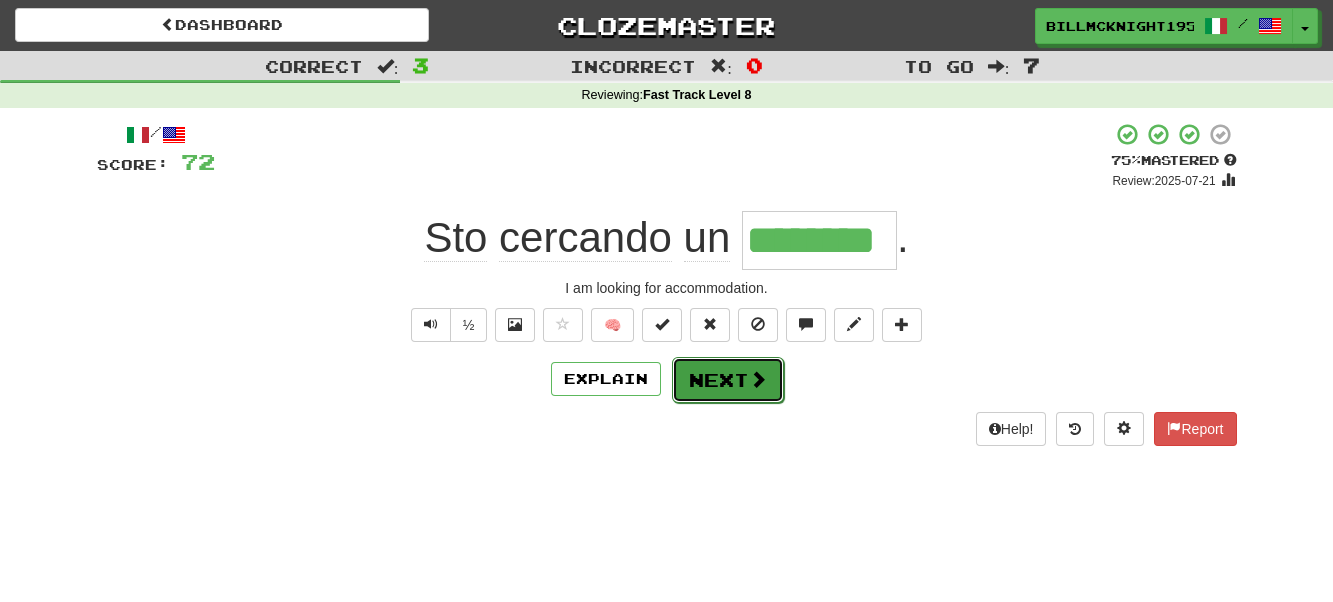 click on "Next" at bounding box center [728, 380] 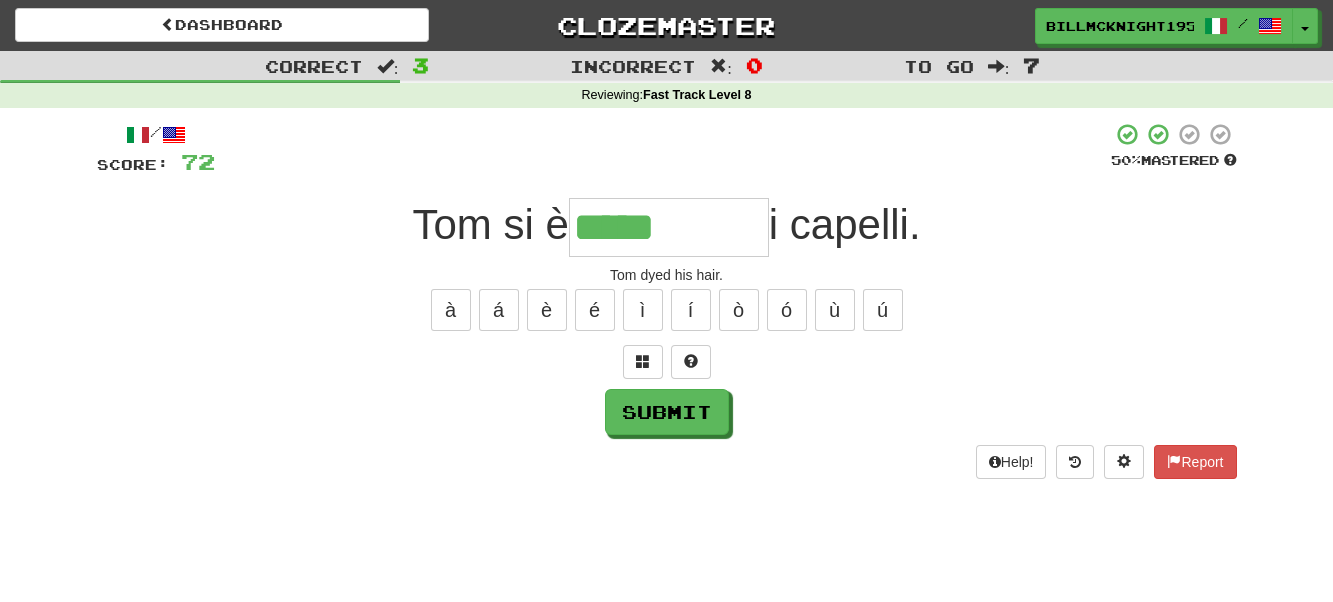 type on "*****" 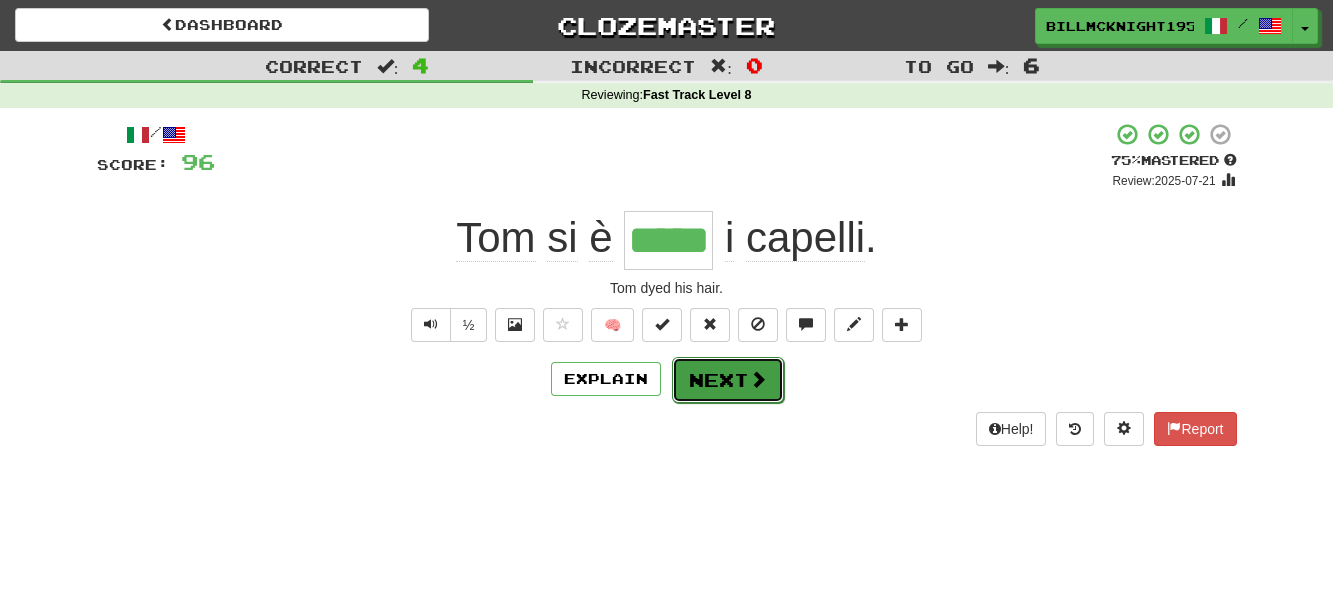 click on "Next" at bounding box center (728, 380) 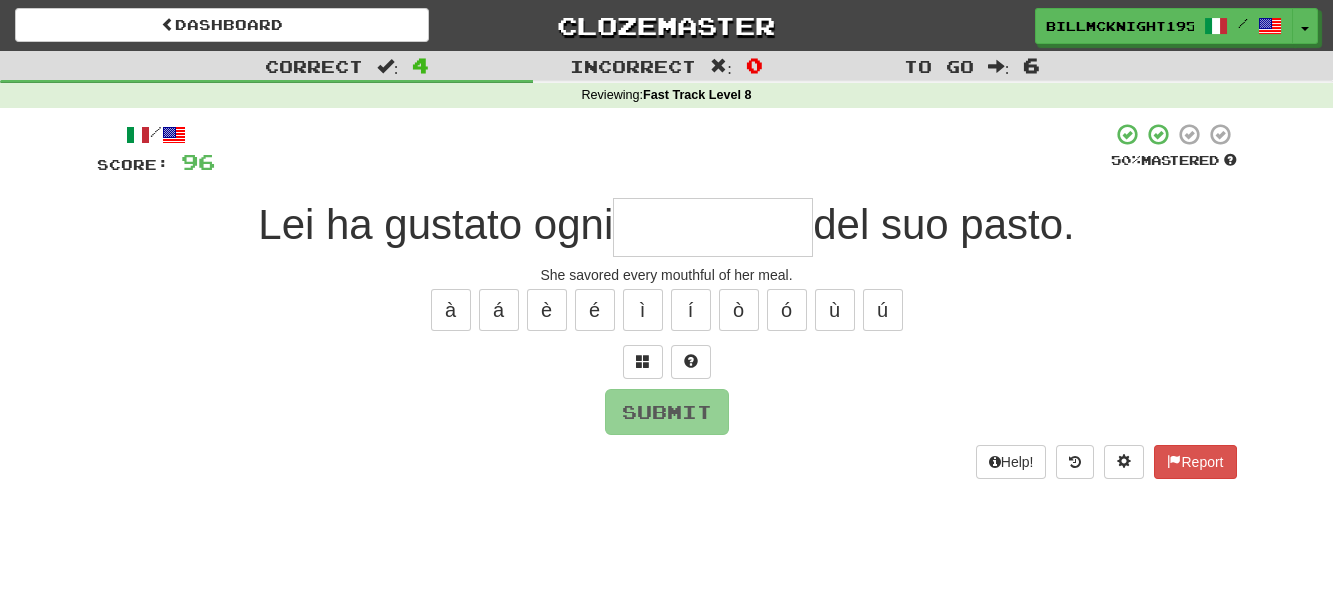 type on "*" 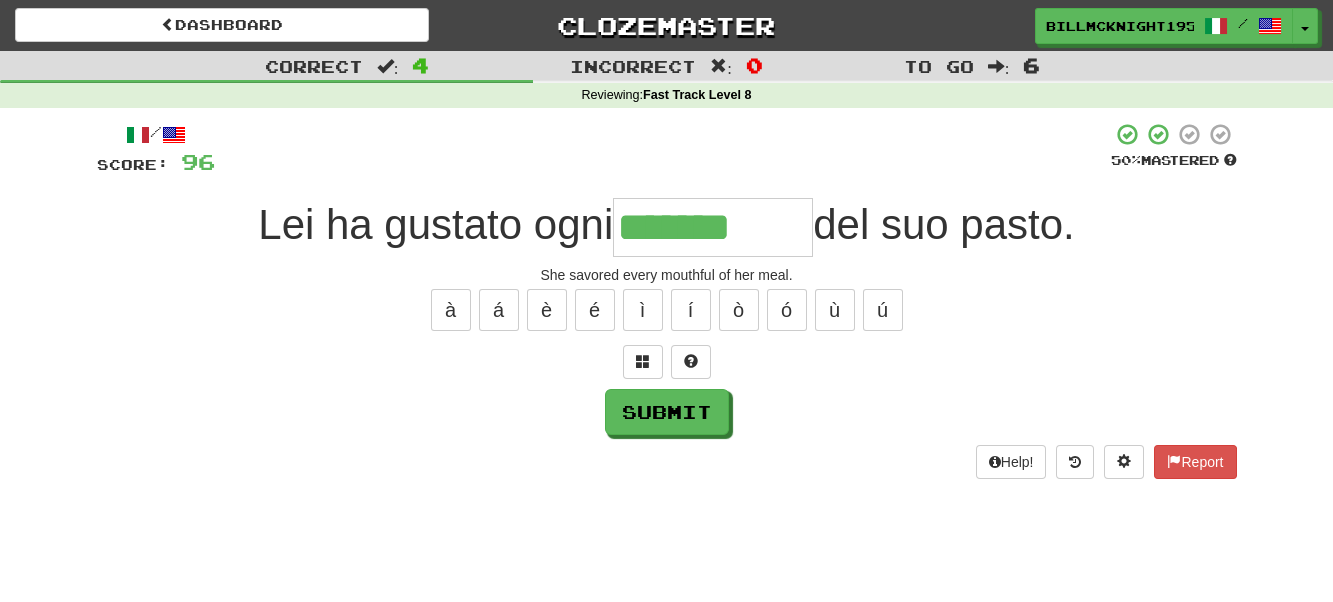 type on "*******" 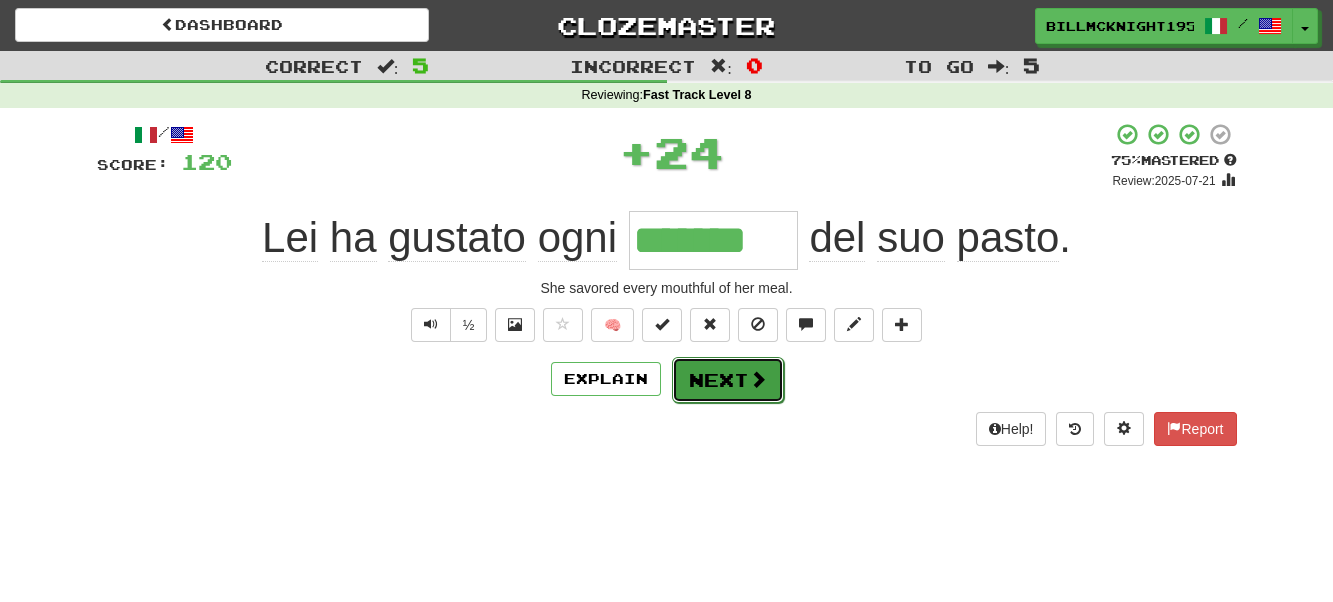 click at bounding box center (758, 379) 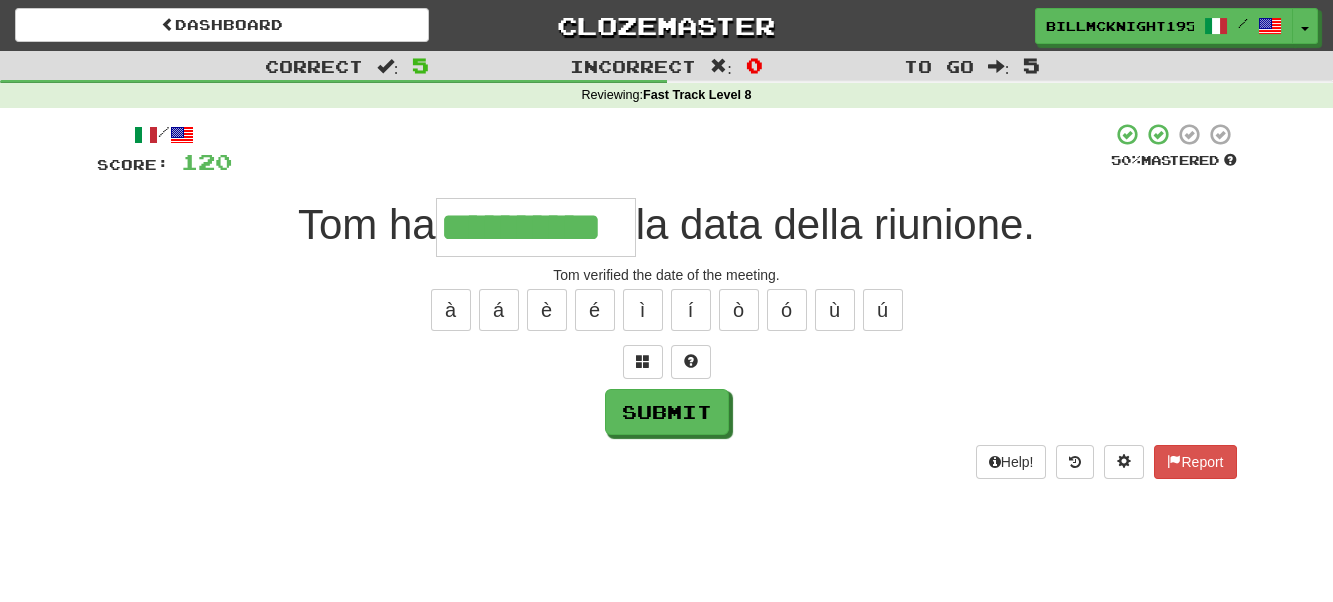 type on "**********" 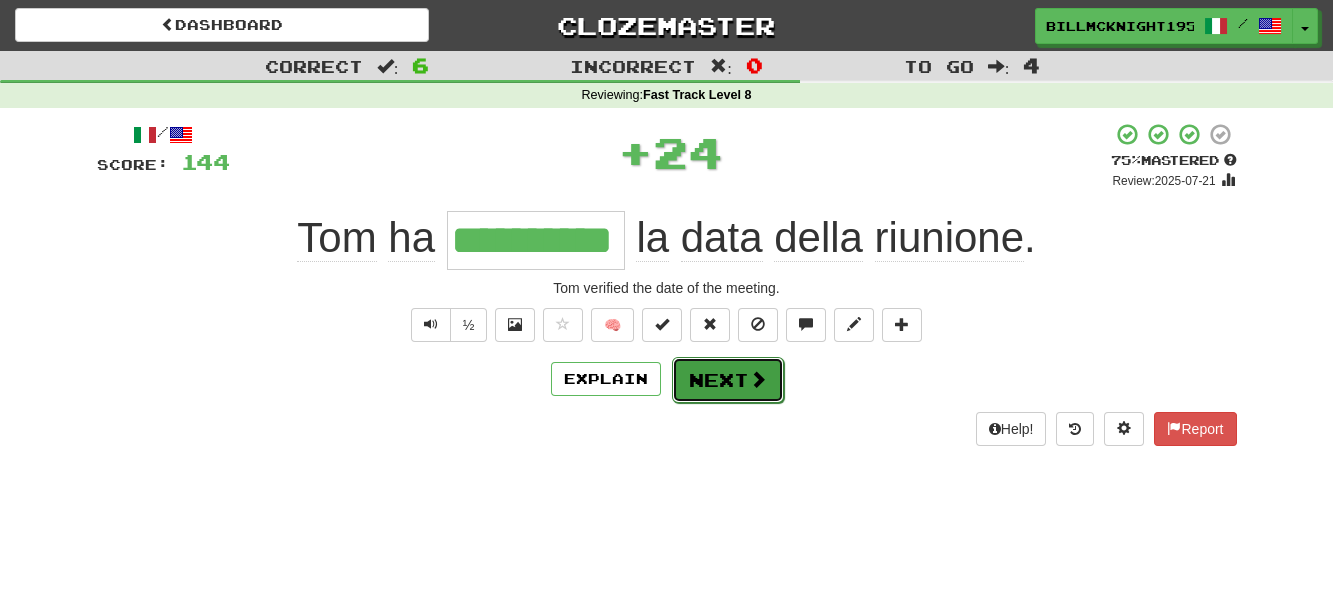 click at bounding box center [758, 379] 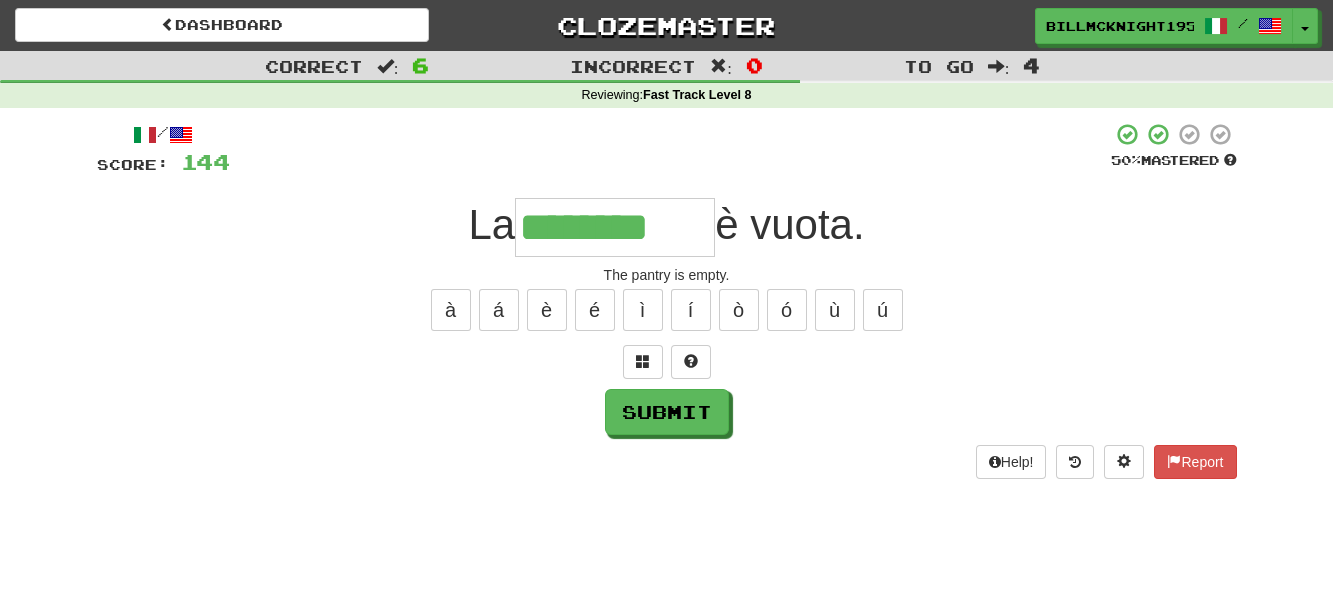 type on "********" 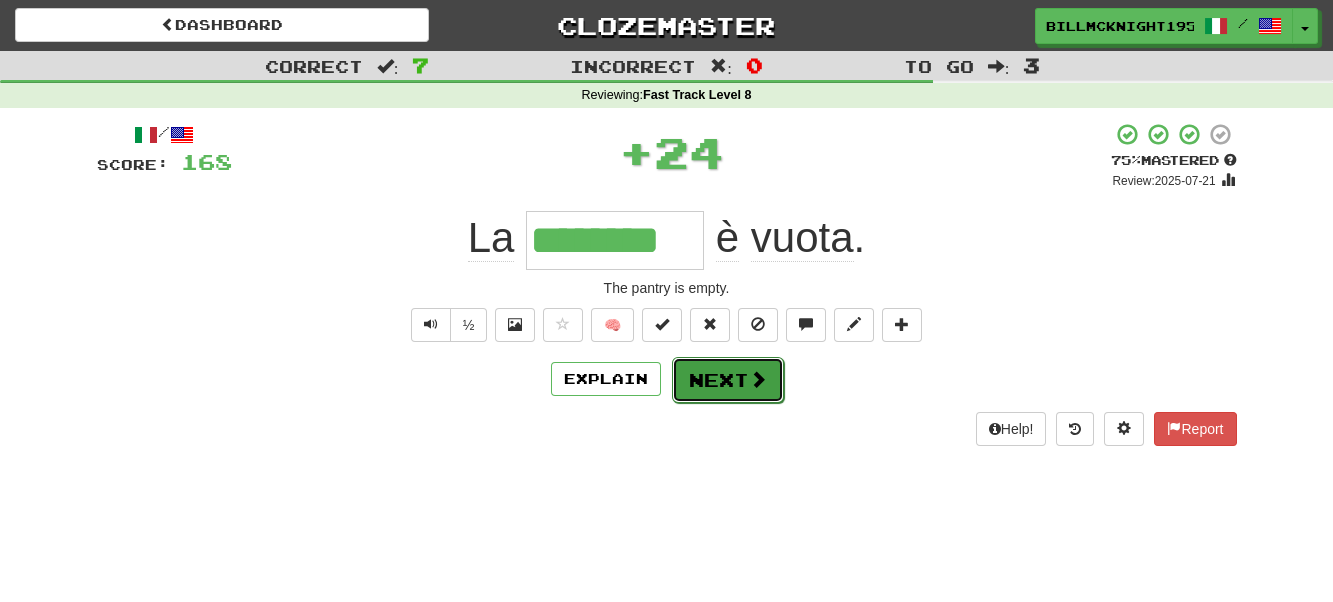 click at bounding box center [758, 379] 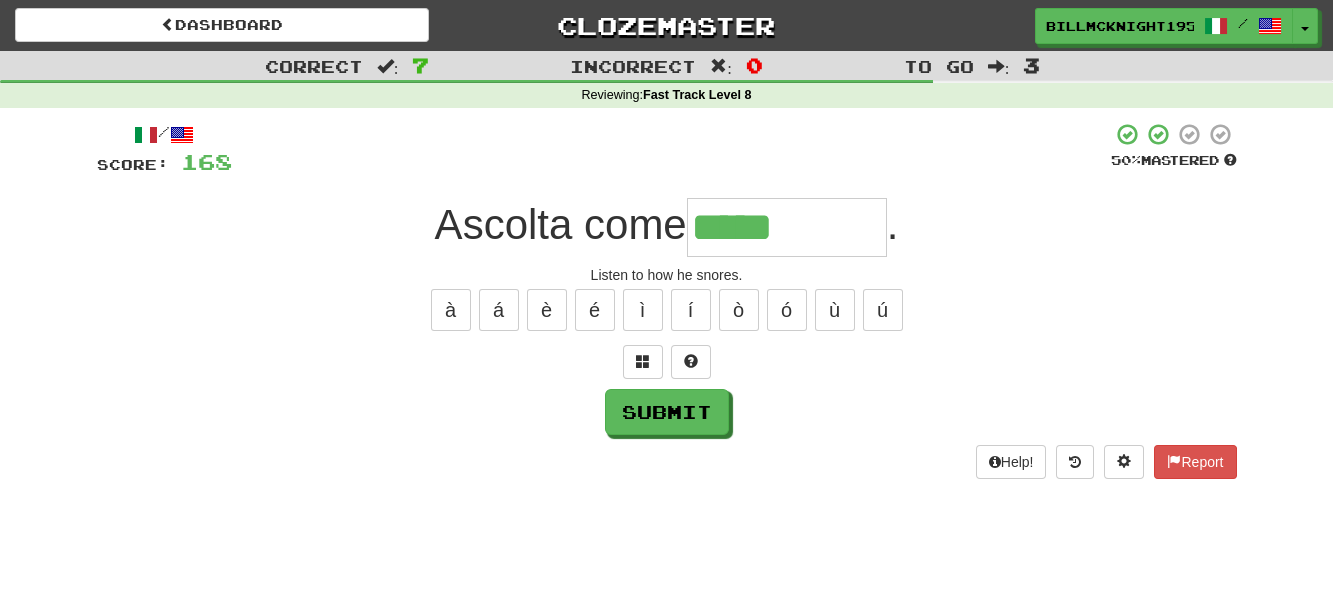 type on "*****" 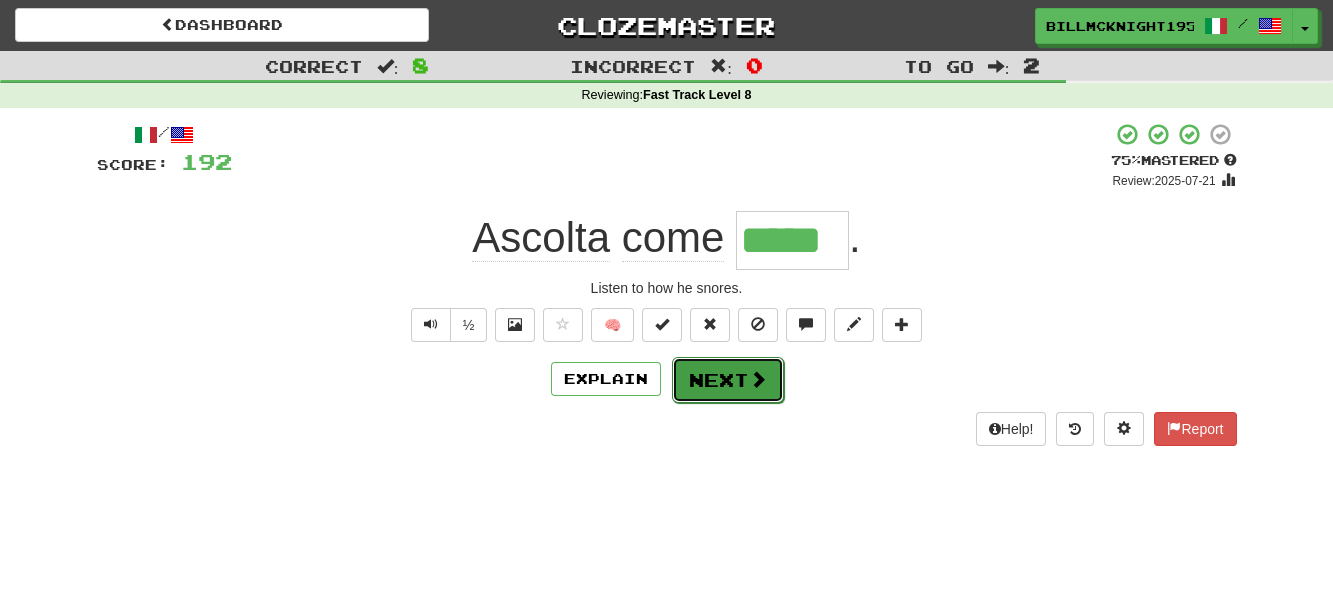 click on "Next" at bounding box center (728, 380) 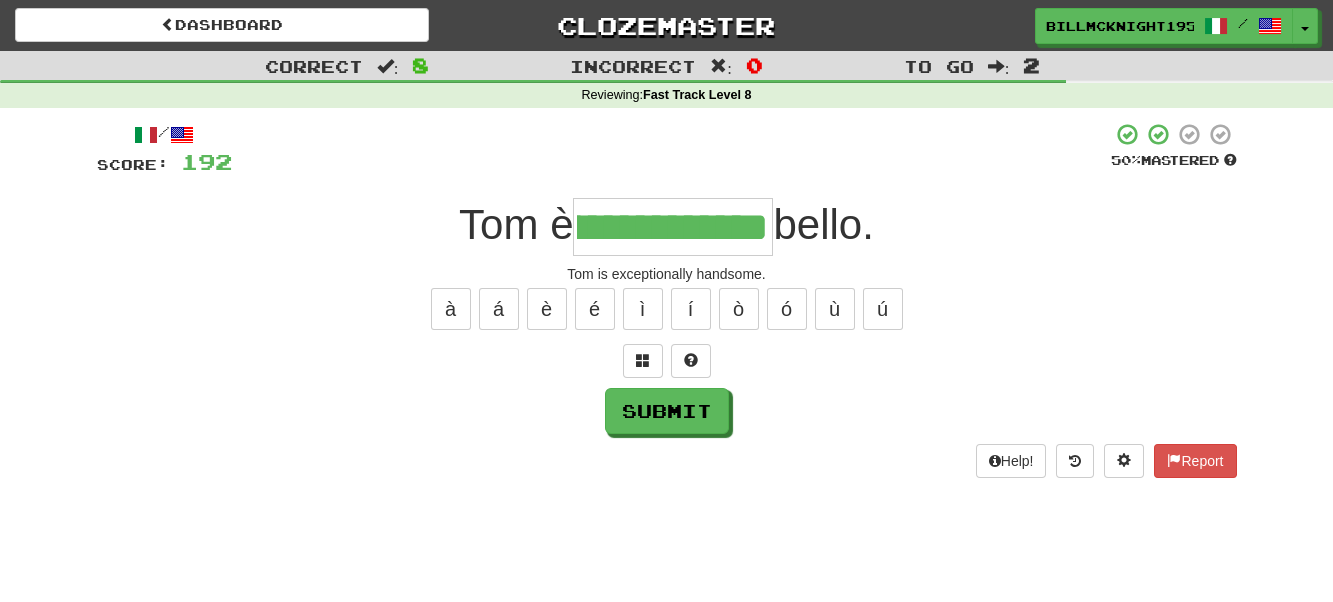 scroll, scrollTop: 0, scrollLeft: 122, axis: horizontal 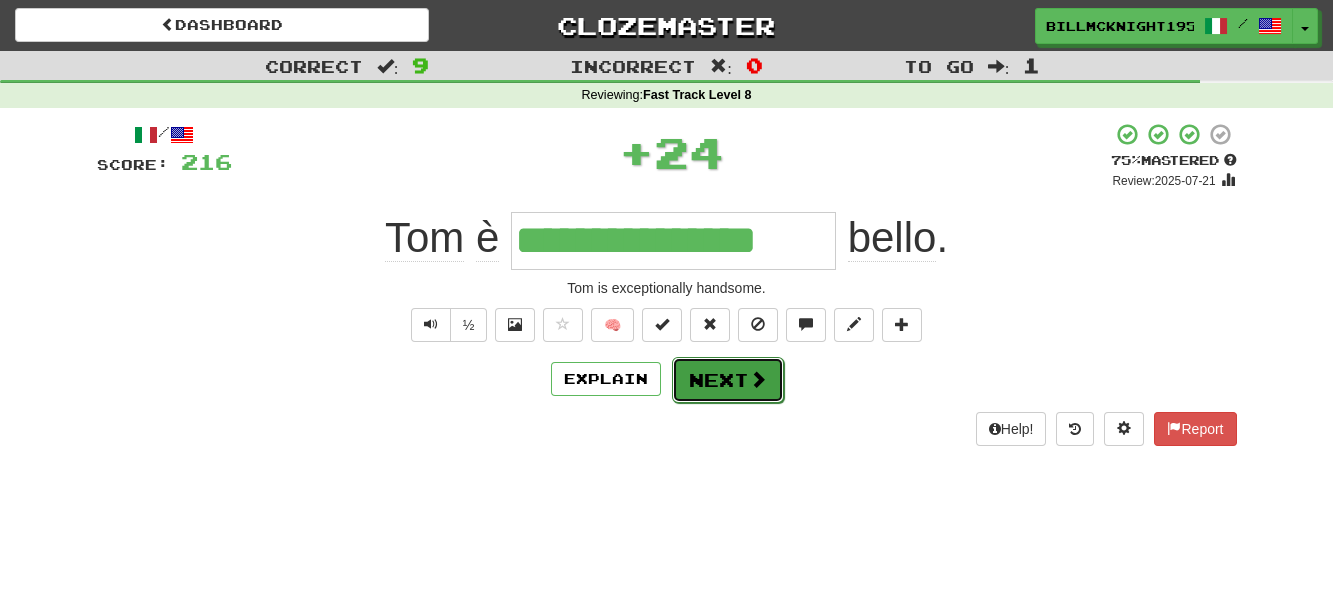click on "Next" at bounding box center [728, 380] 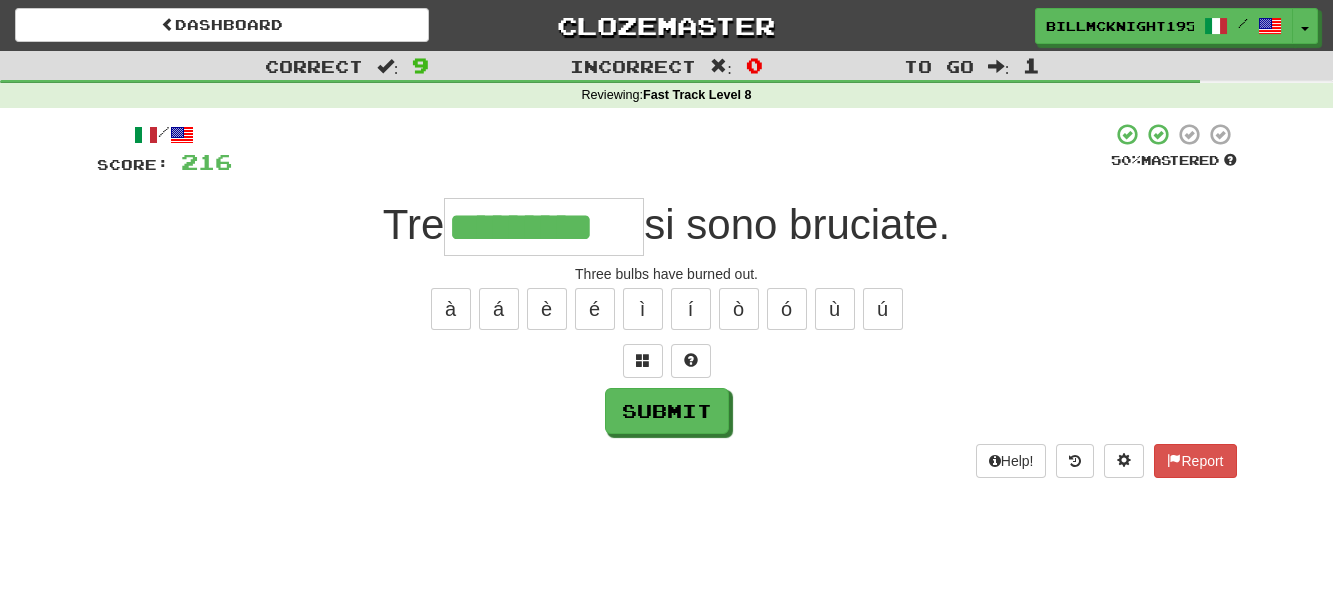 scroll, scrollTop: 0, scrollLeft: 1, axis: horizontal 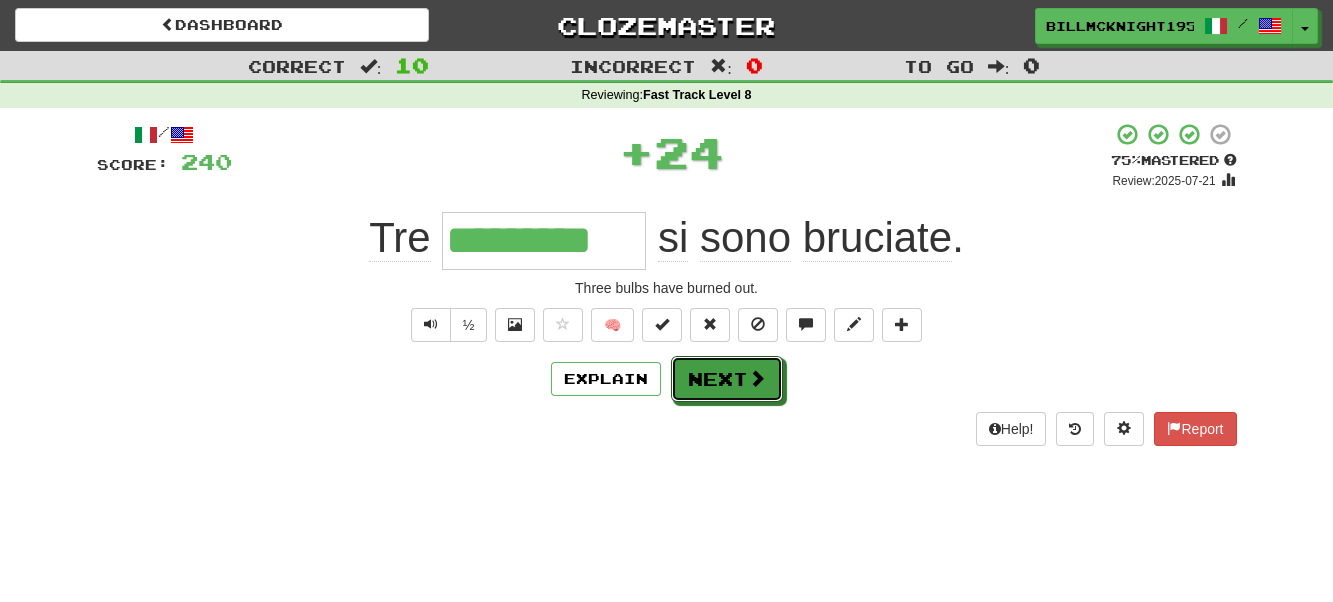 click on "Next" at bounding box center (727, 379) 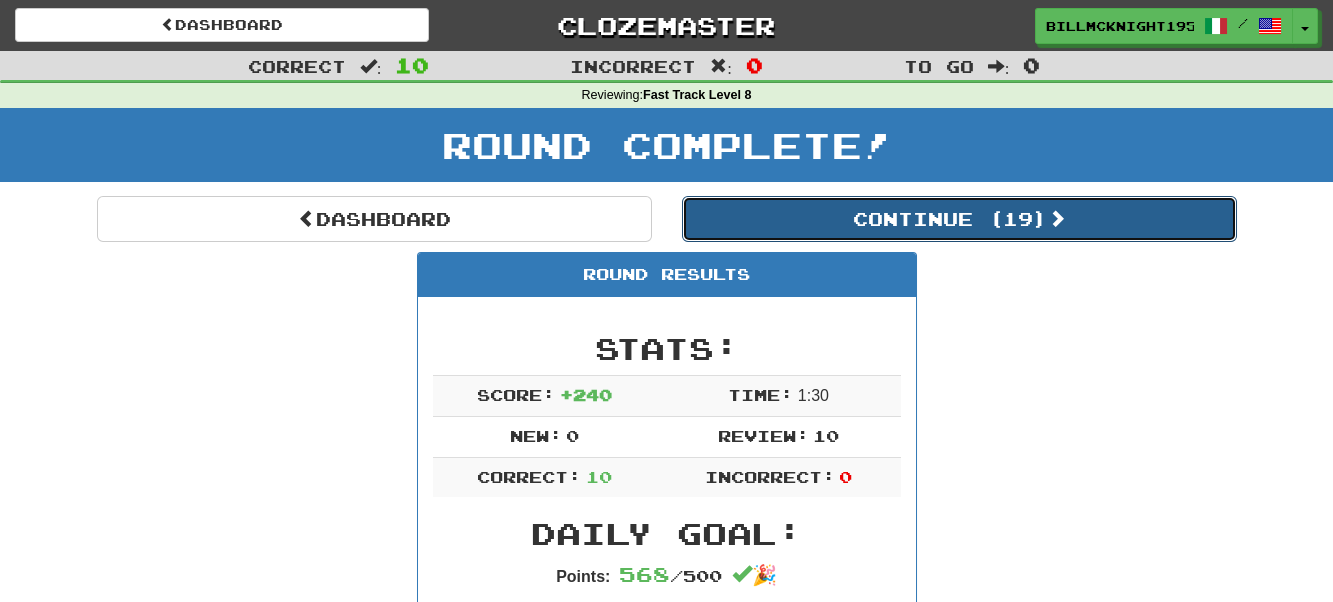 click on "Continue ( 19 )" at bounding box center (959, 219) 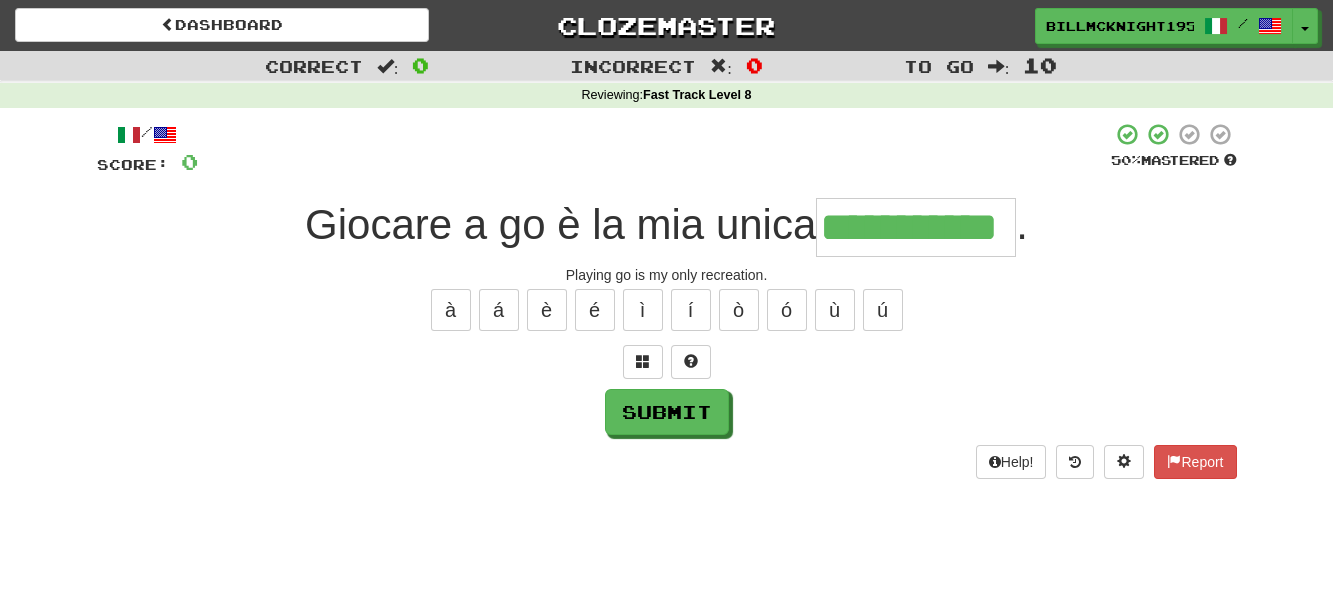 scroll, scrollTop: 0, scrollLeft: 12, axis: horizontal 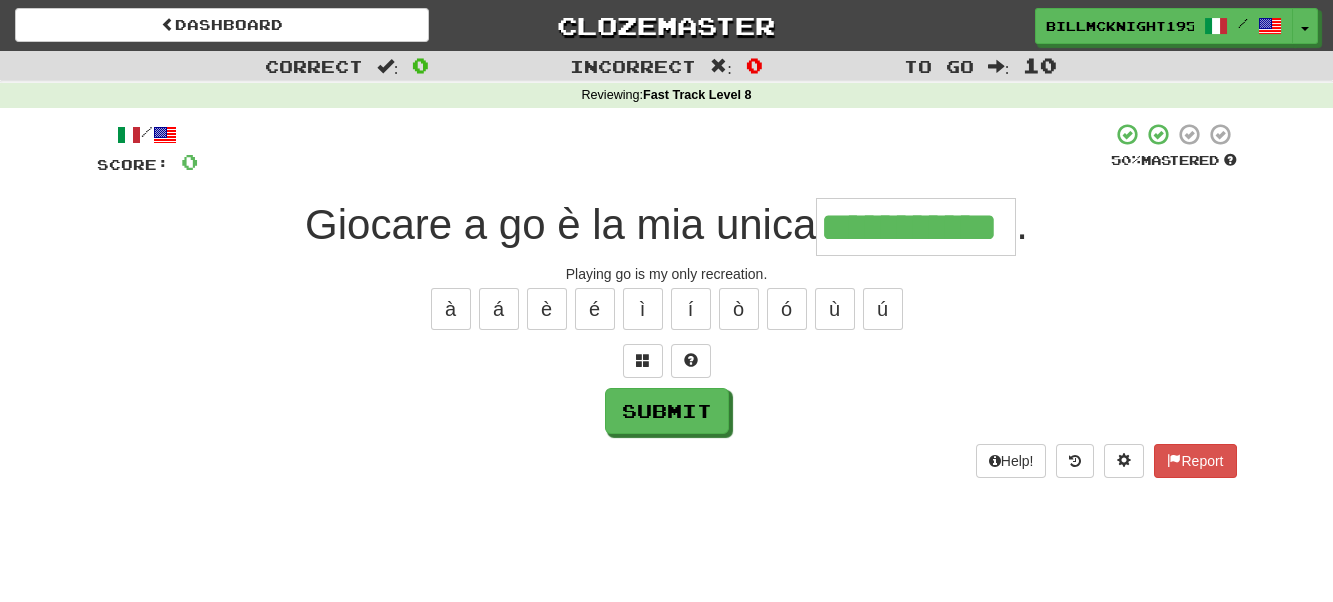 type on "**********" 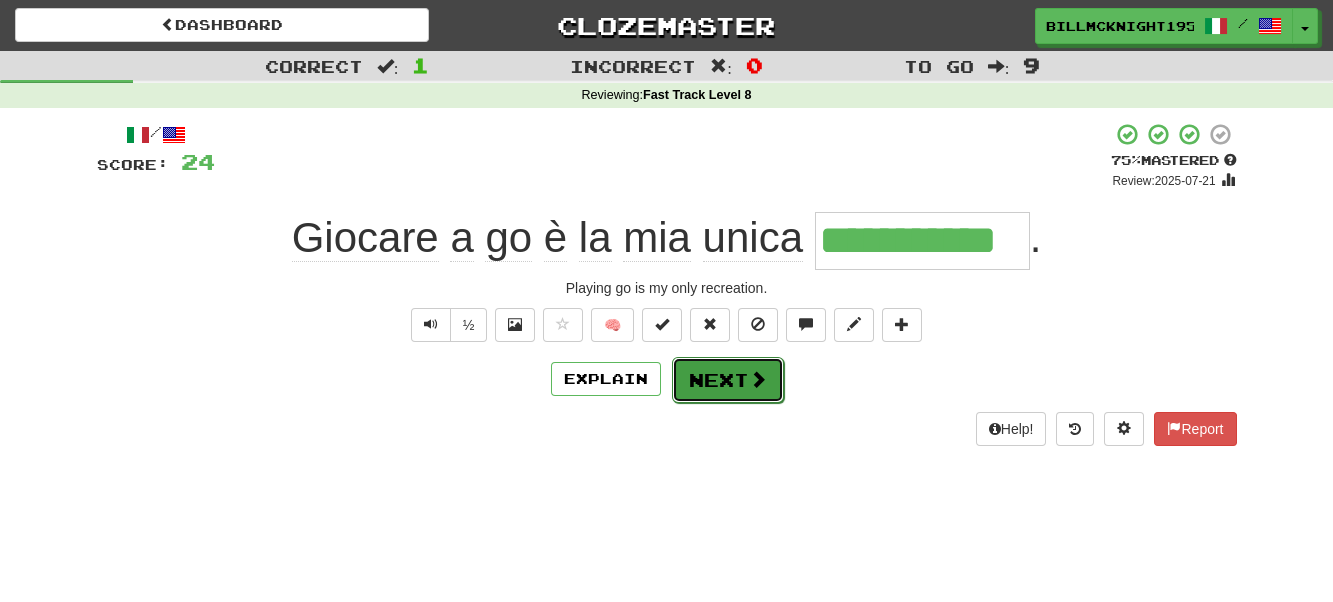 click on "Next" at bounding box center [728, 380] 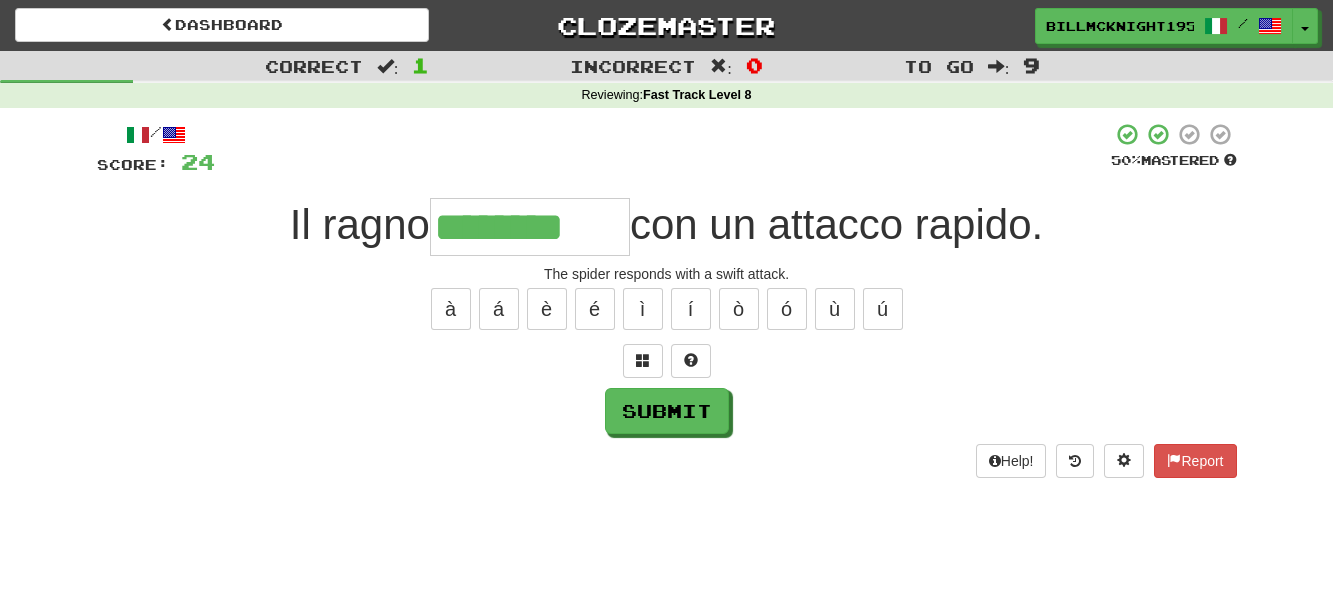 type on "********" 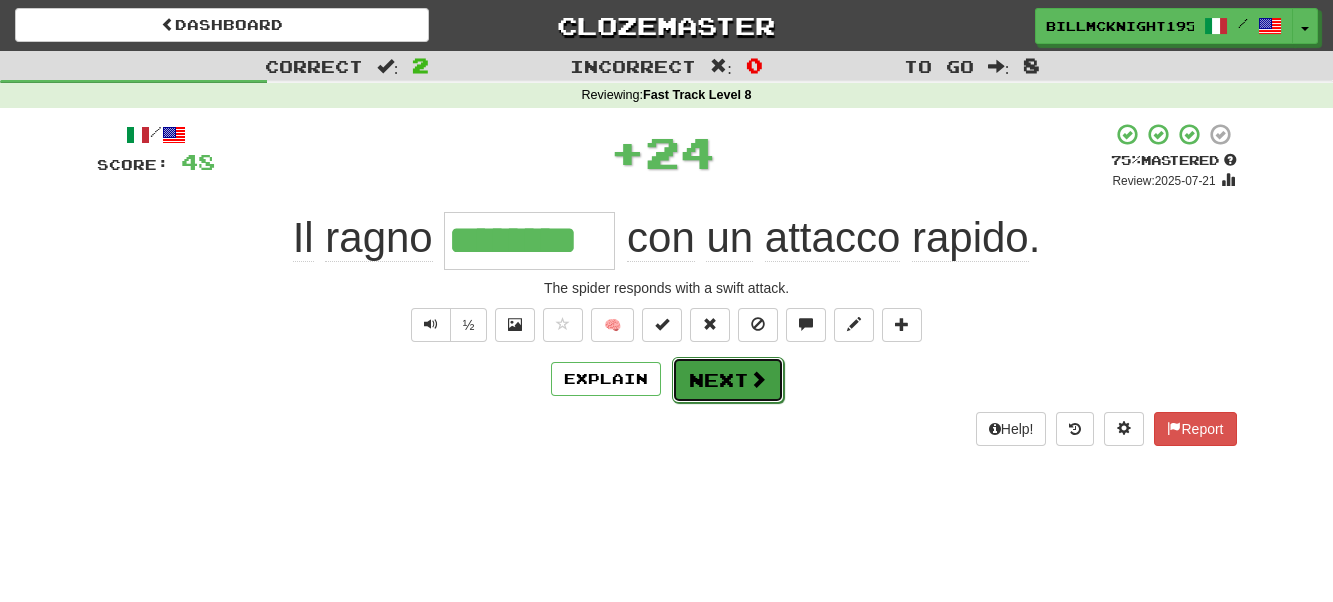 click on "Next" at bounding box center [728, 380] 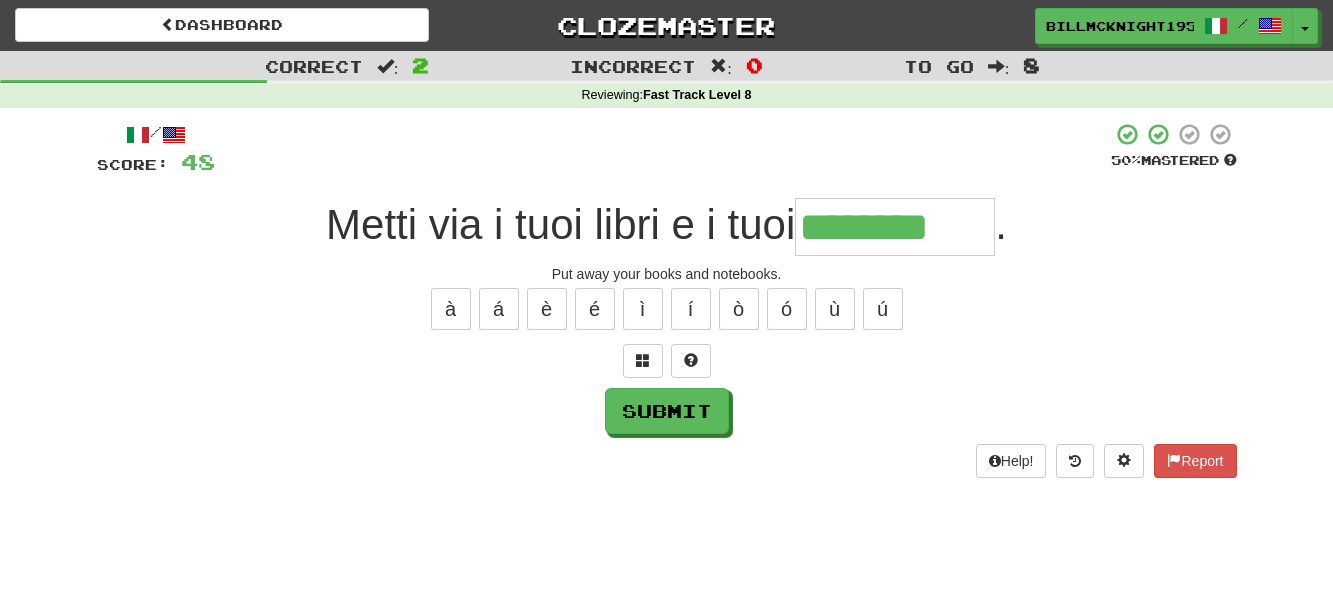 type on "********" 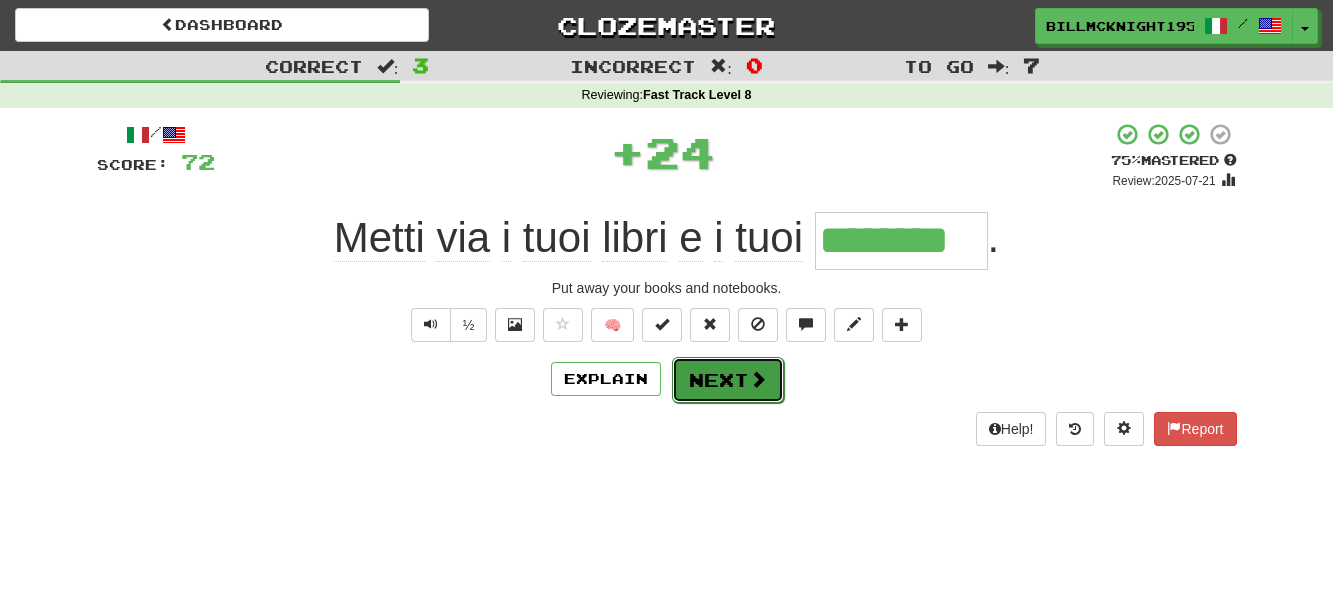 click on "Next" at bounding box center (728, 380) 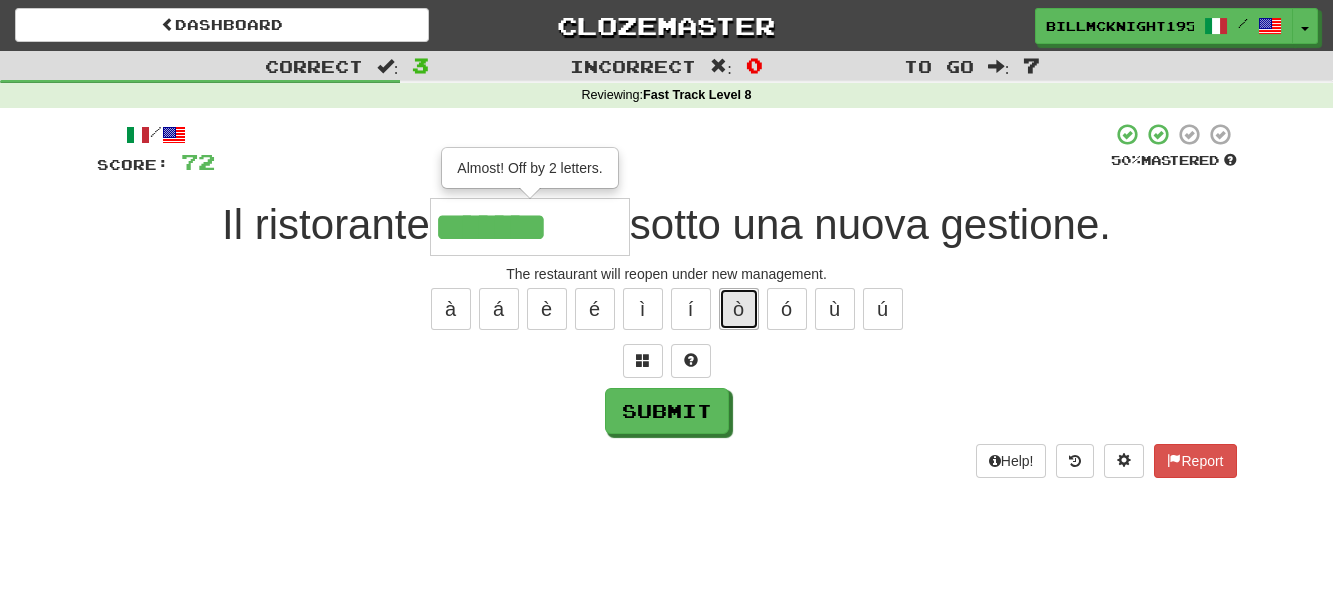 click on "ò" at bounding box center (739, 309) 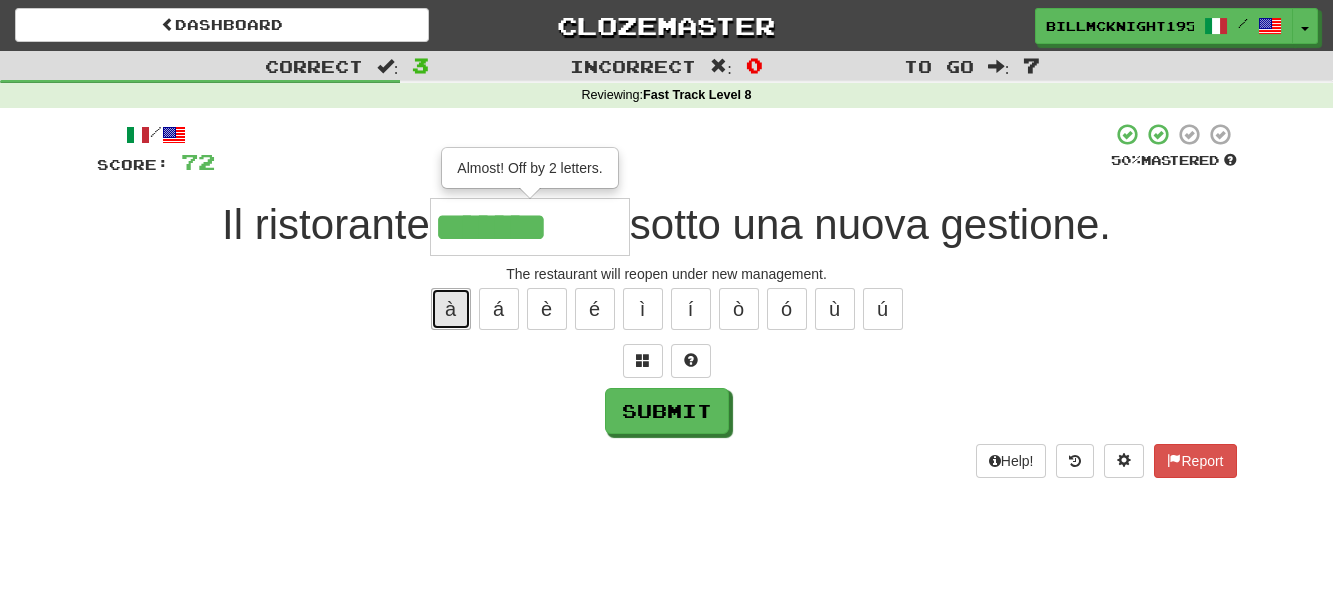 click on "à" at bounding box center (451, 309) 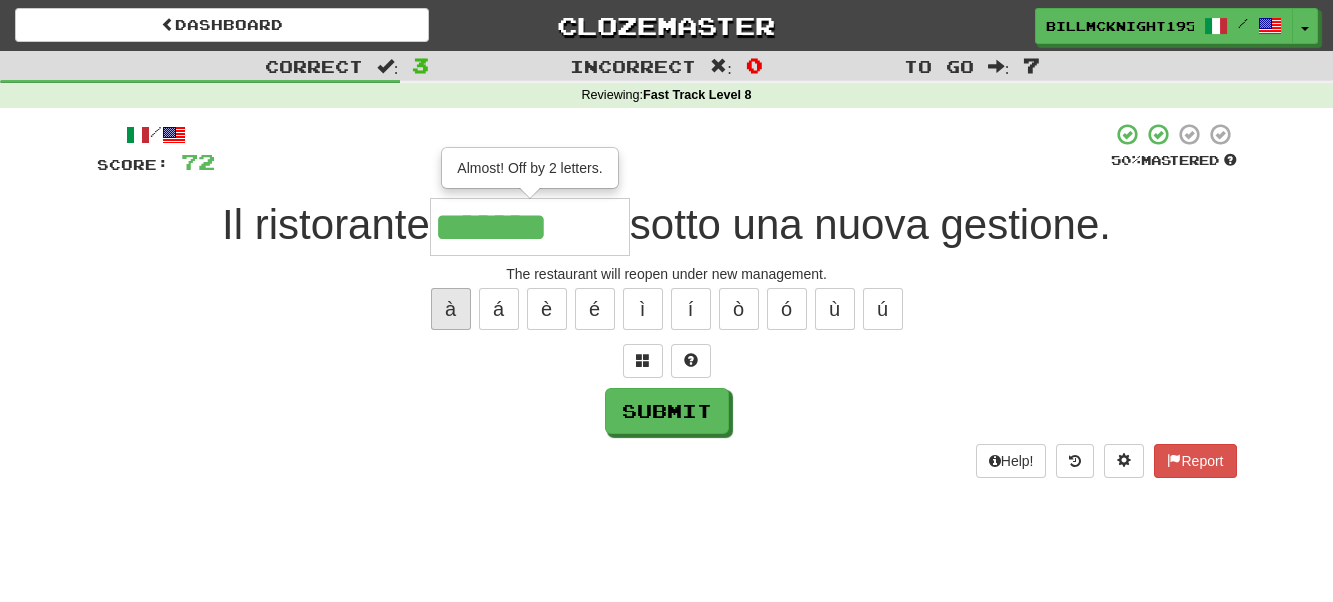 type on "********" 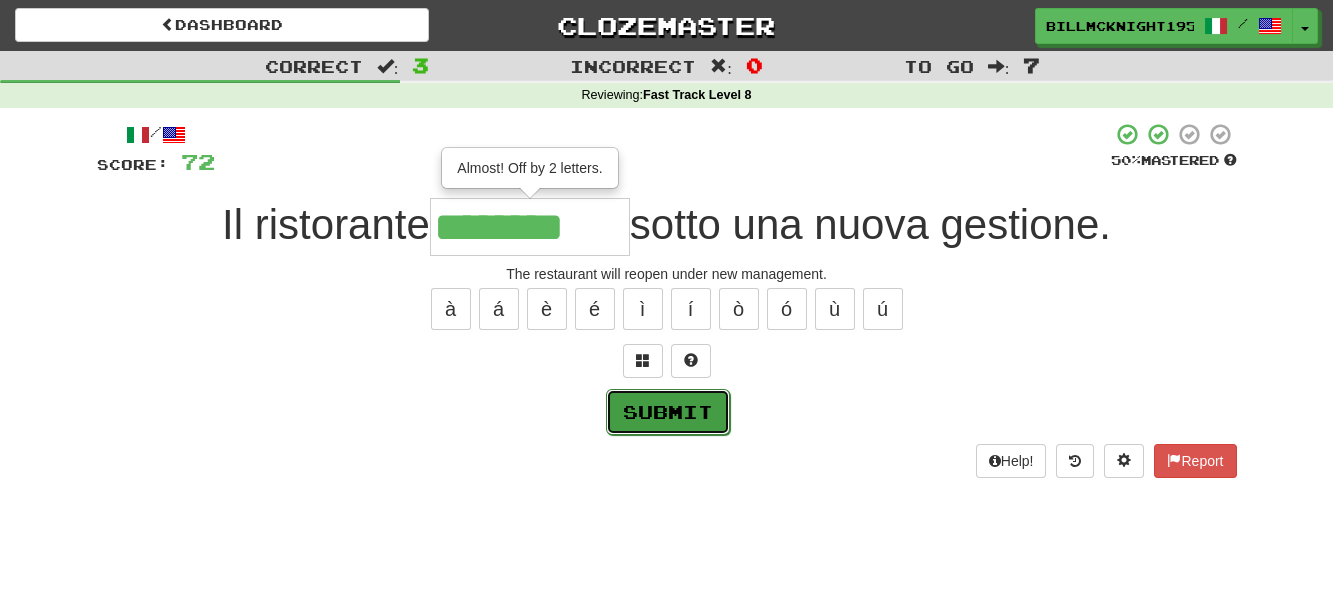 click on "Submit" at bounding box center [668, 412] 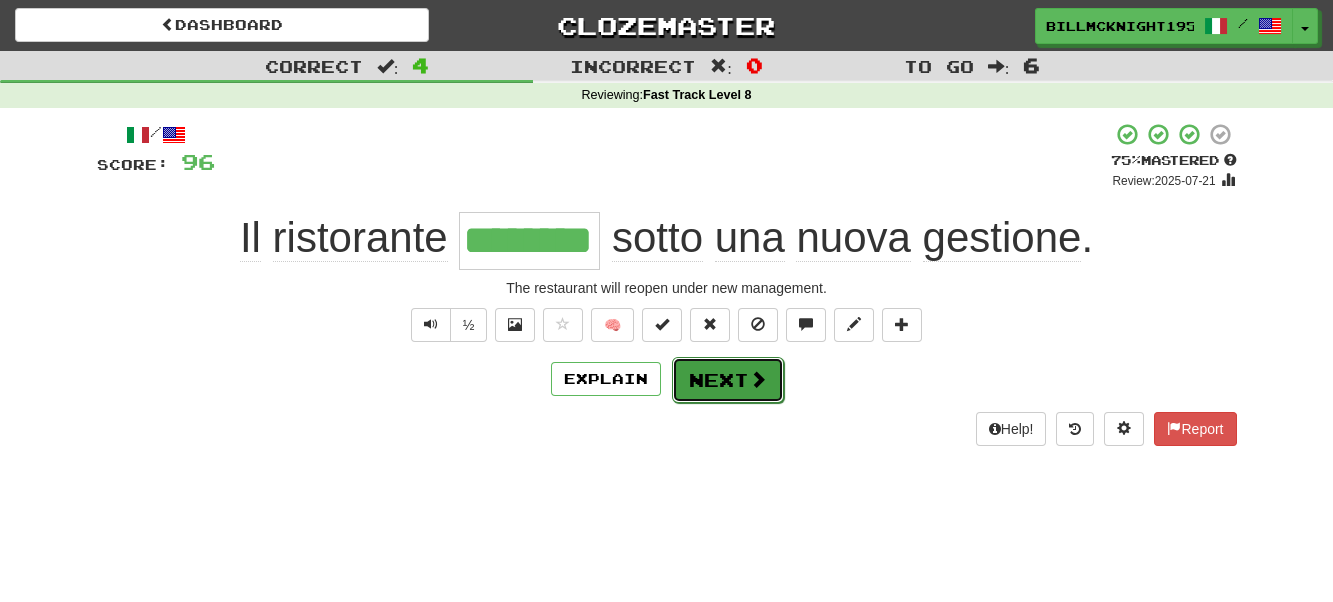 click on "Next" at bounding box center (728, 380) 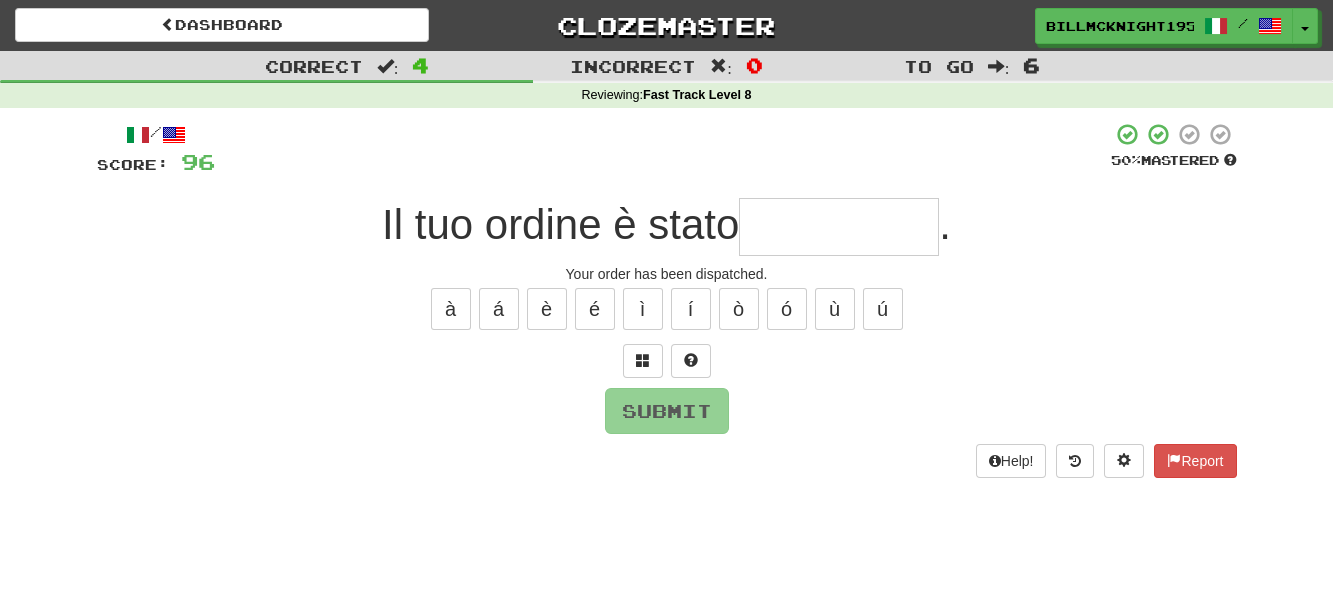 type on "*" 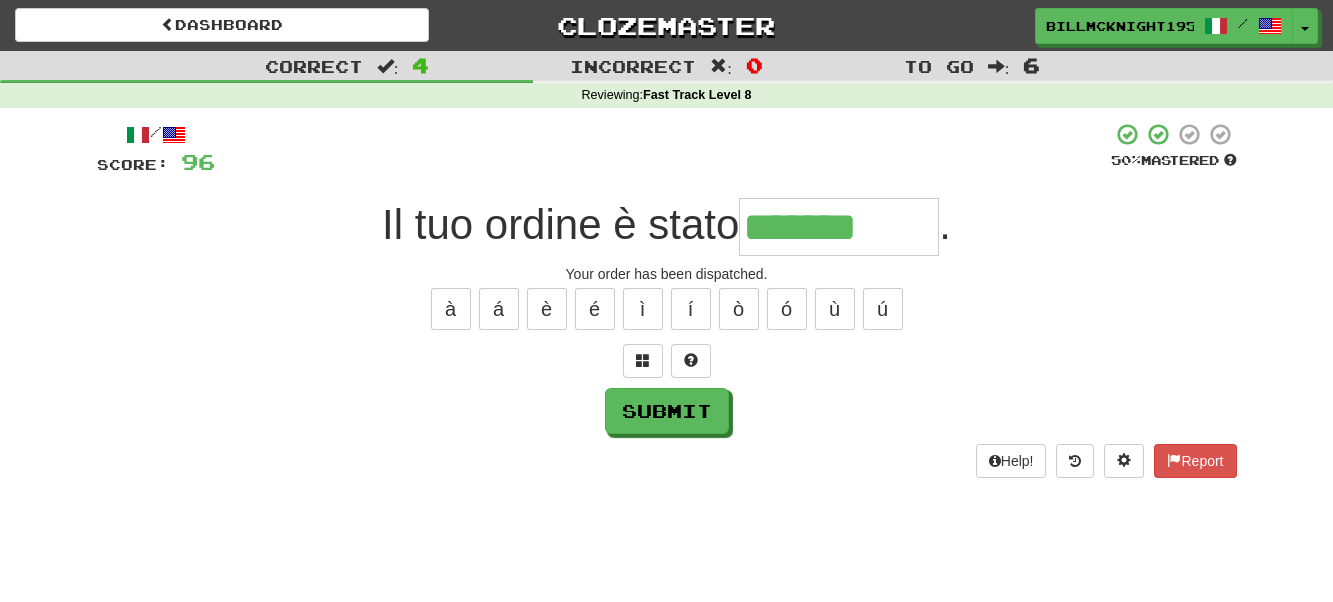 type on "*******" 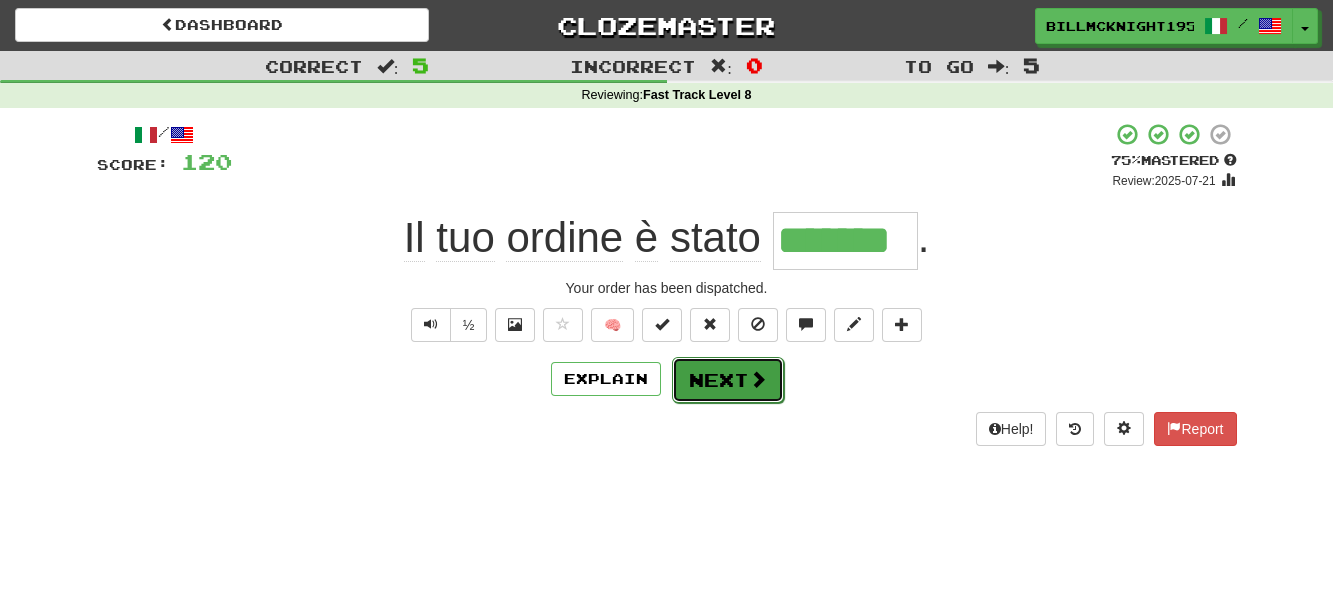 click on "Next" at bounding box center [728, 380] 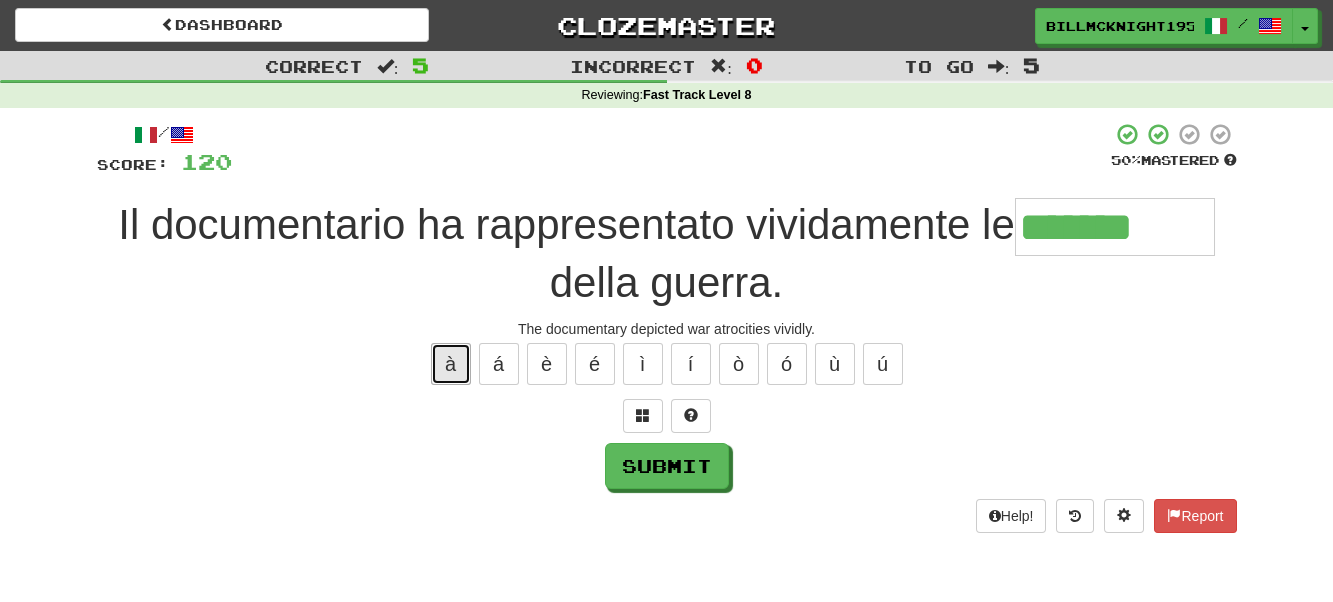 click on "à" at bounding box center [451, 364] 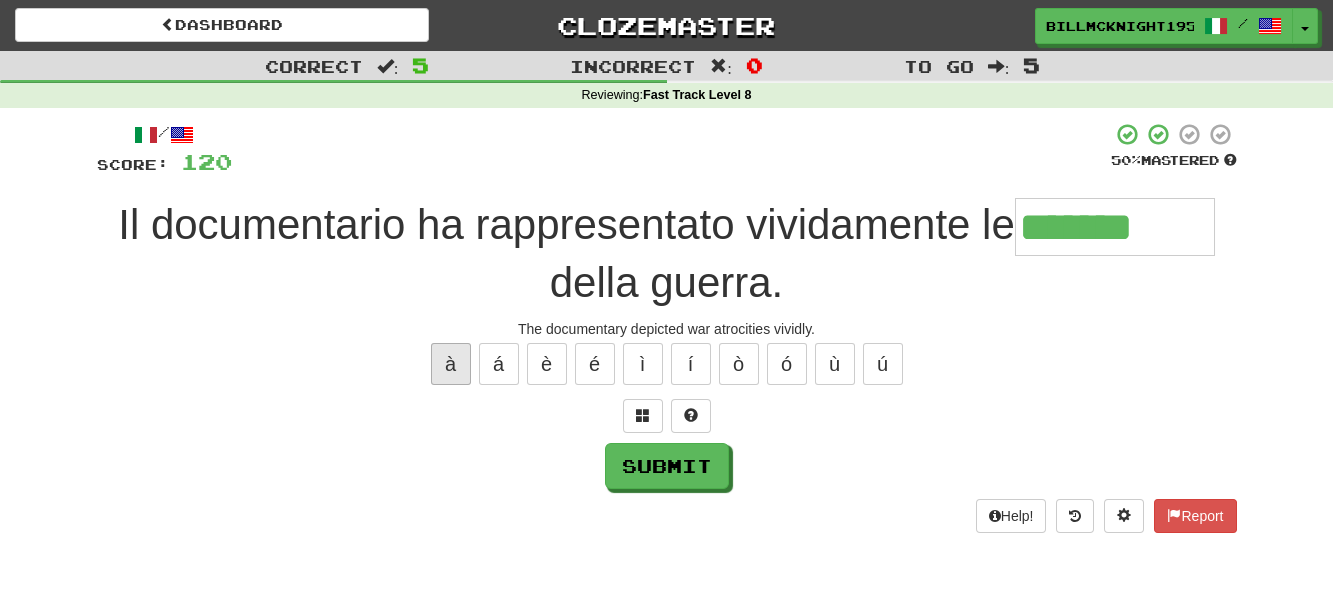 type on "********" 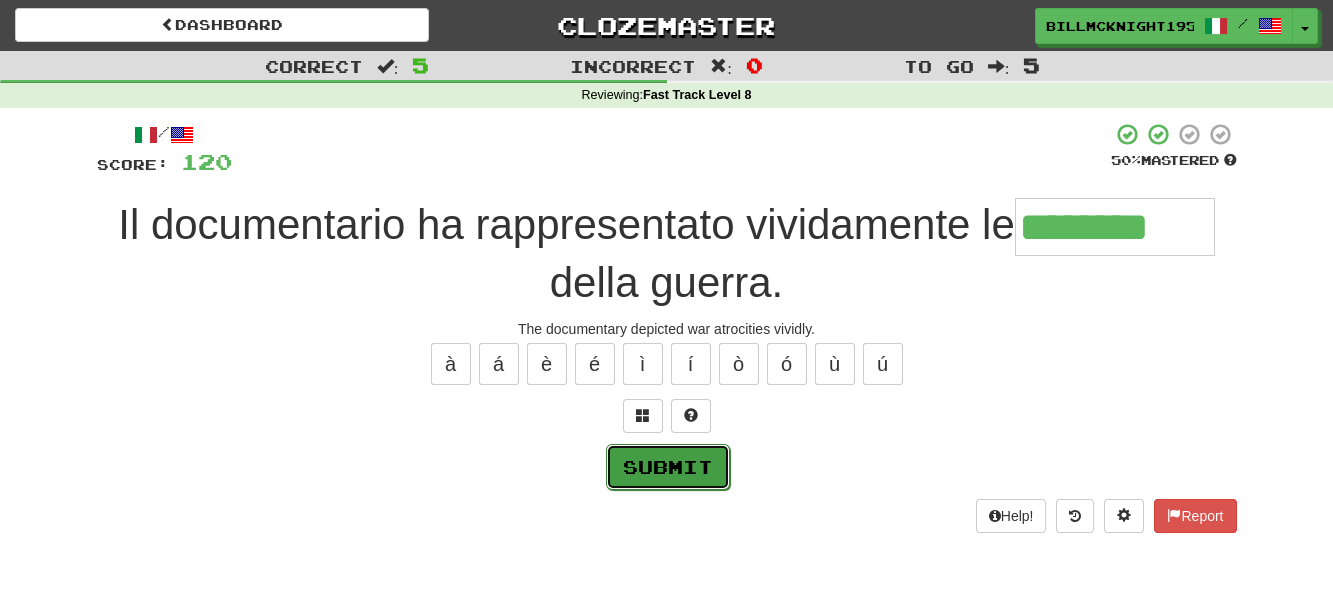 click on "Submit" at bounding box center [668, 467] 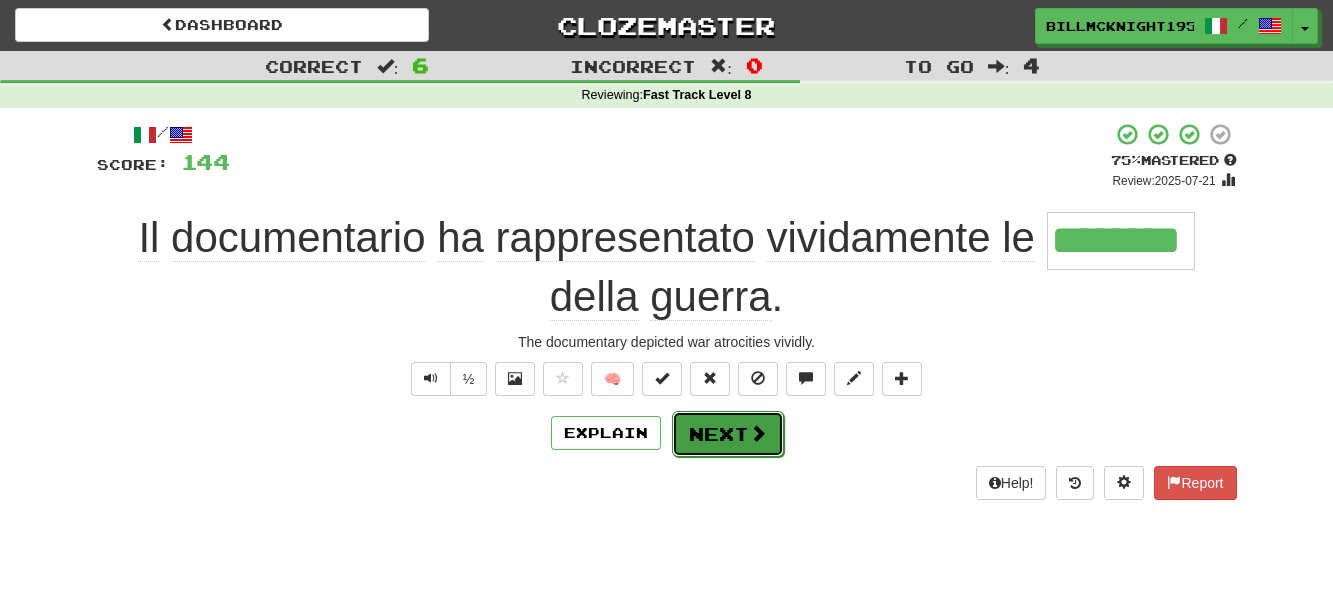 click on "Next" at bounding box center [728, 434] 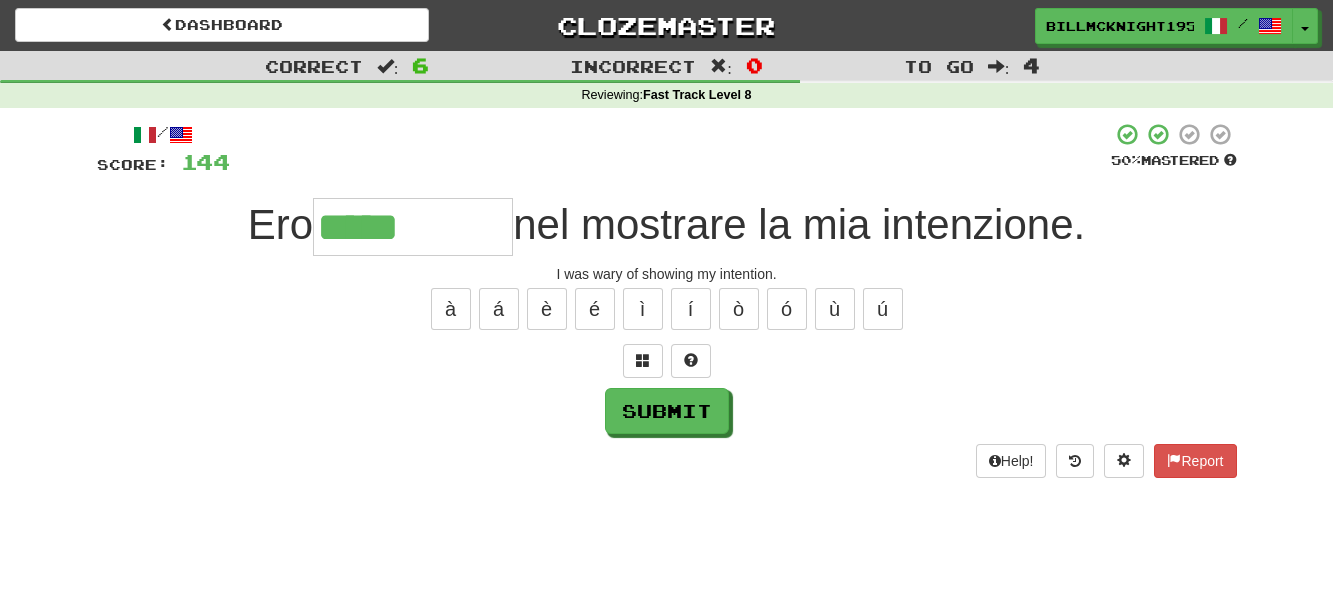 type on "*****" 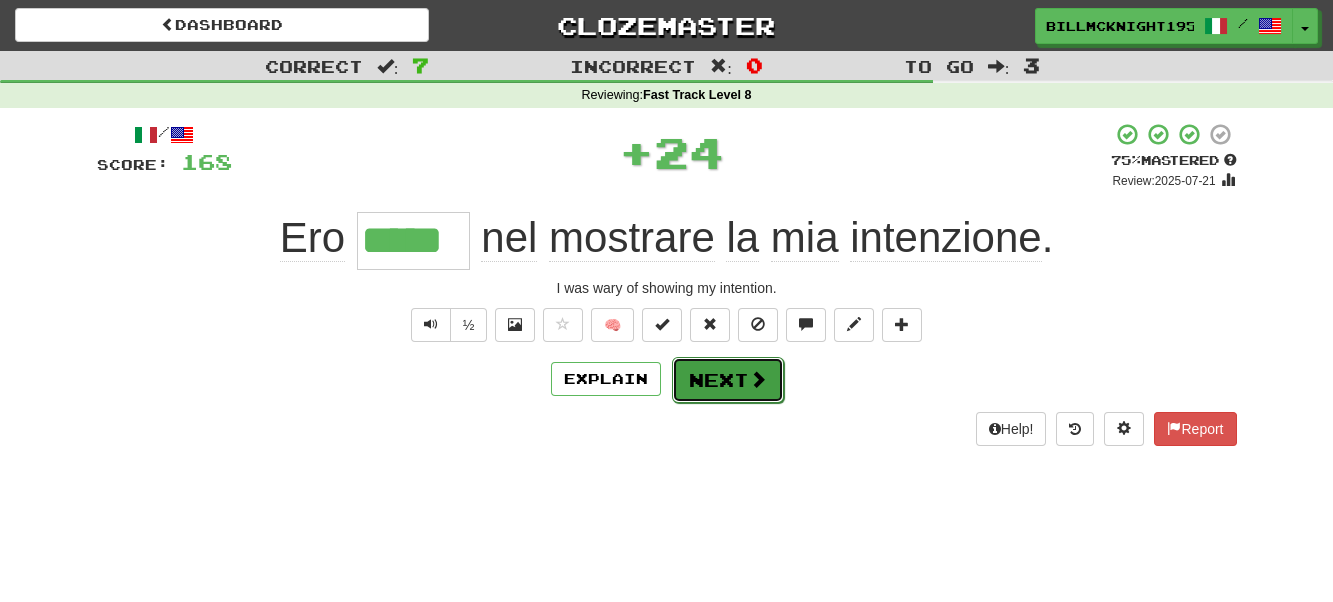 click on "Next" at bounding box center (728, 380) 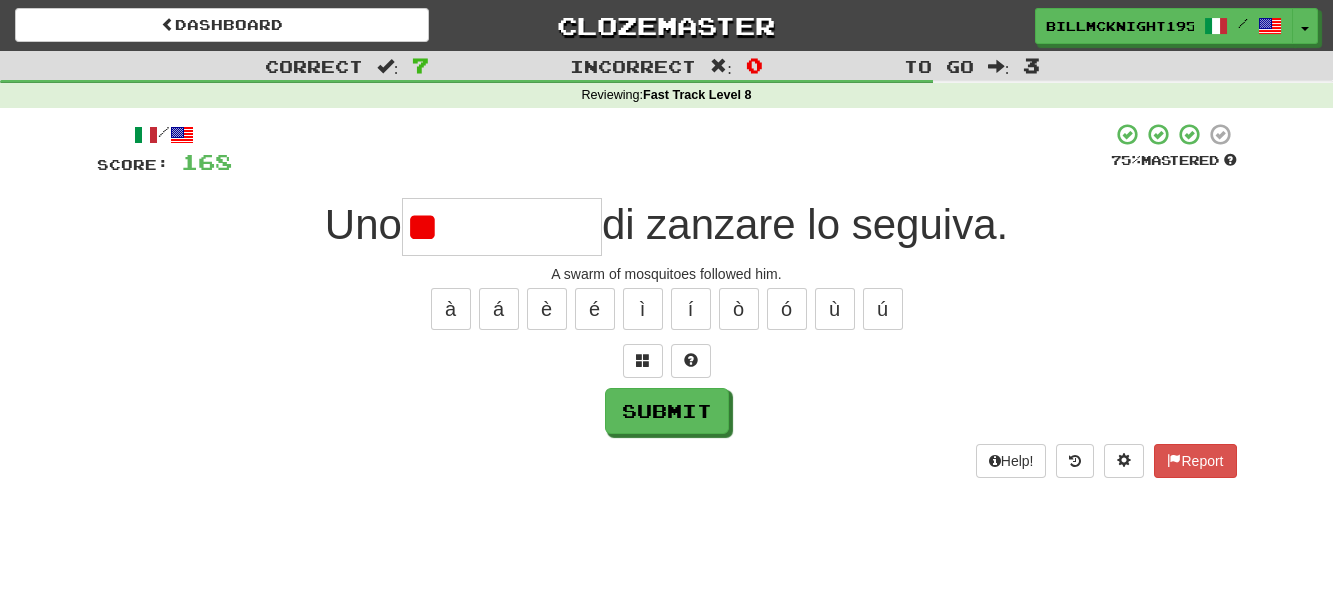 type on "*" 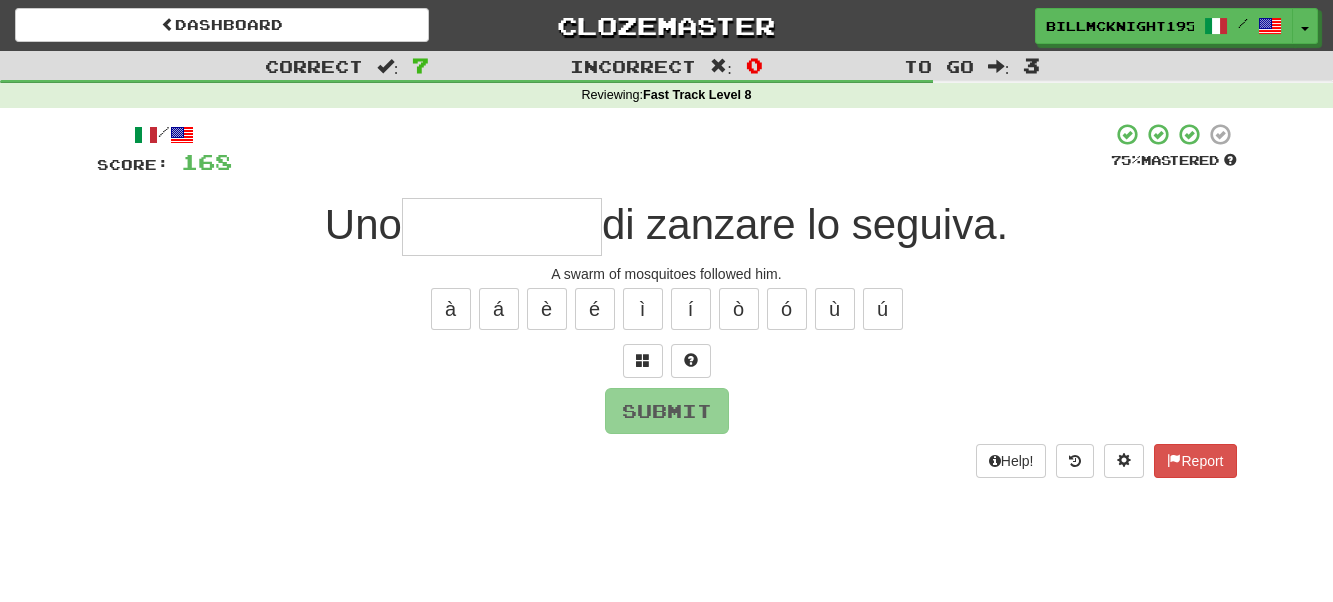 type on "*" 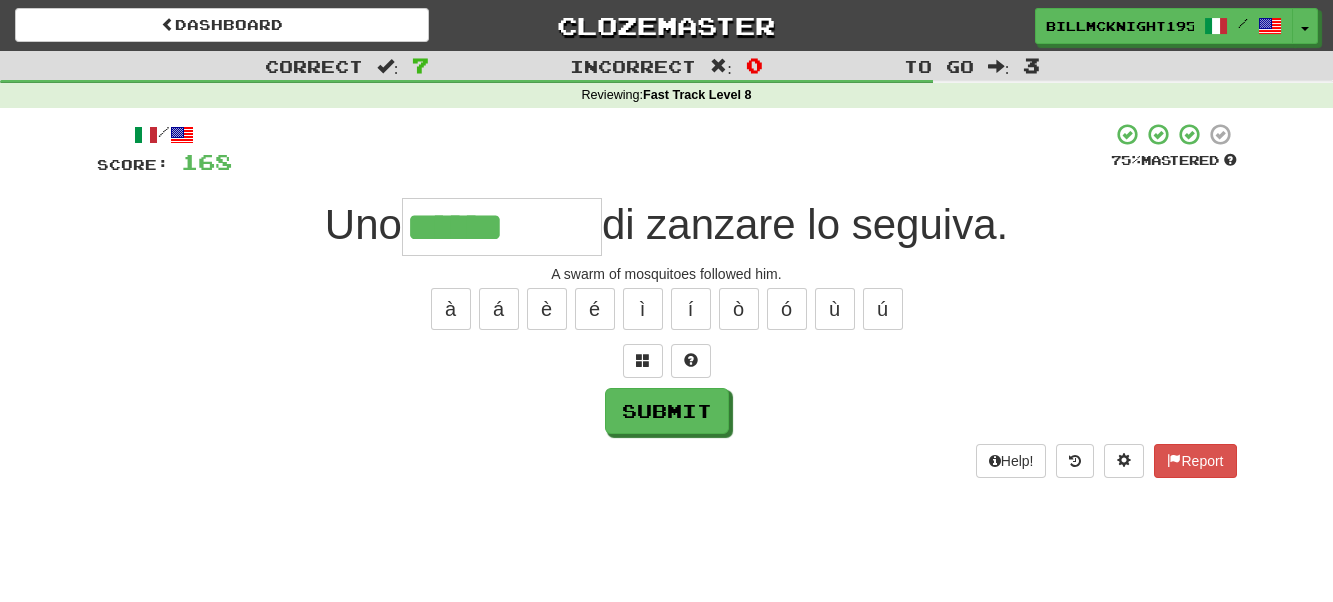 type on "******" 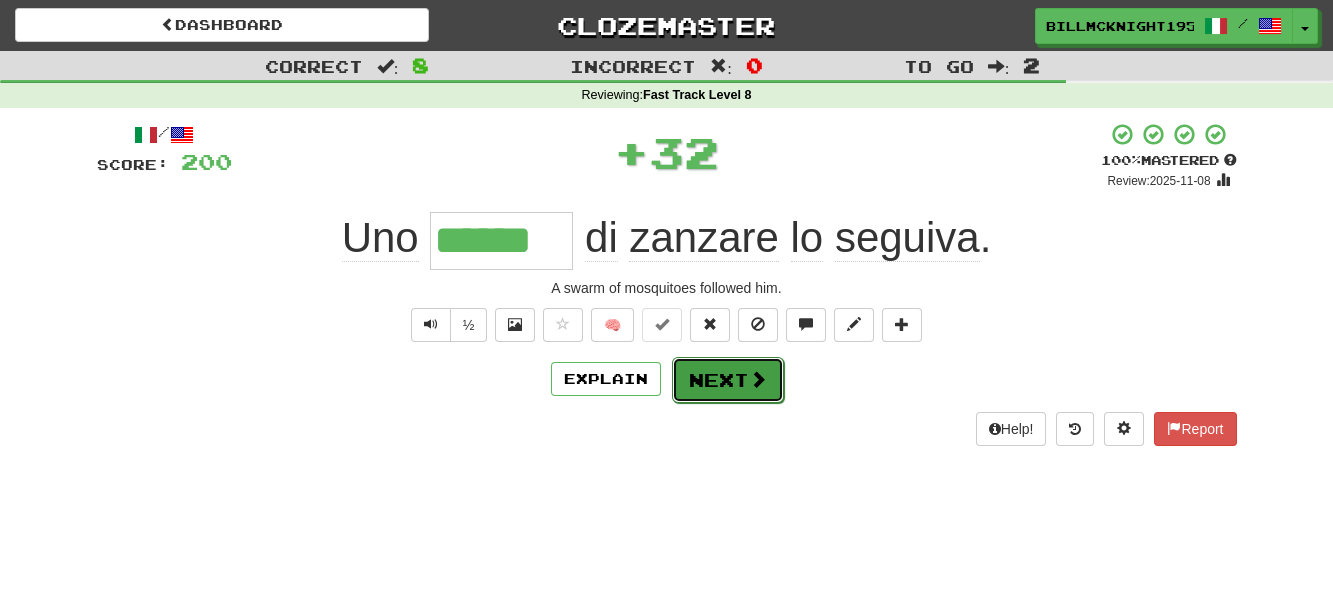 click on "Next" at bounding box center [728, 380] 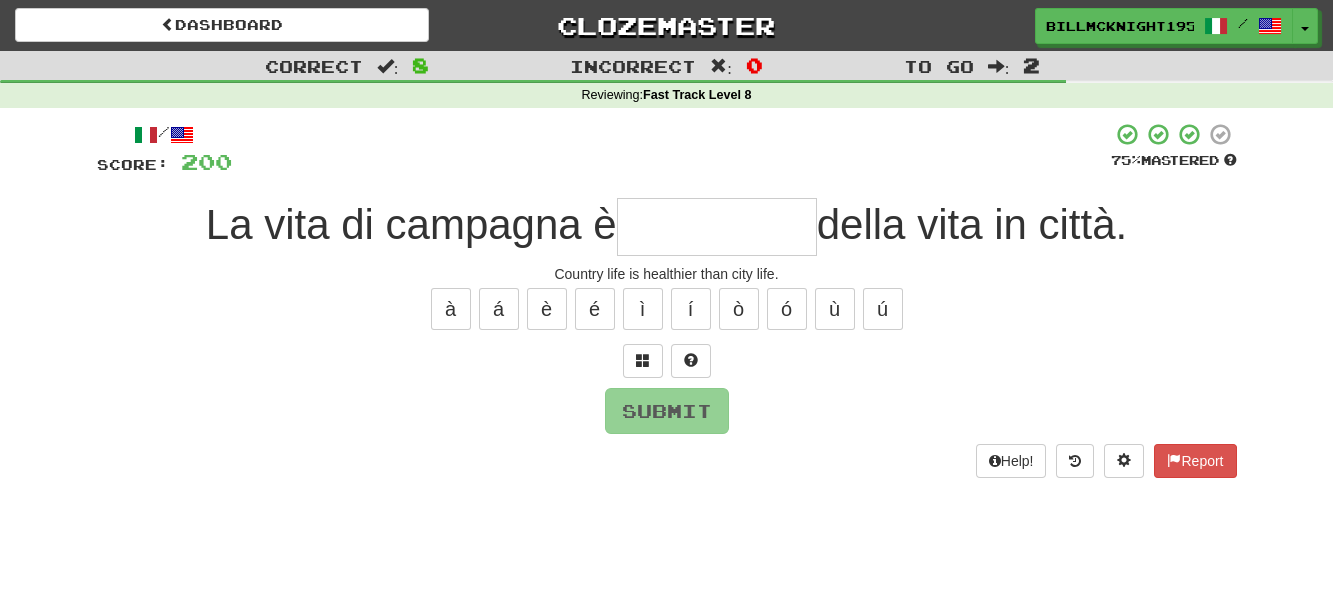 type on "*" 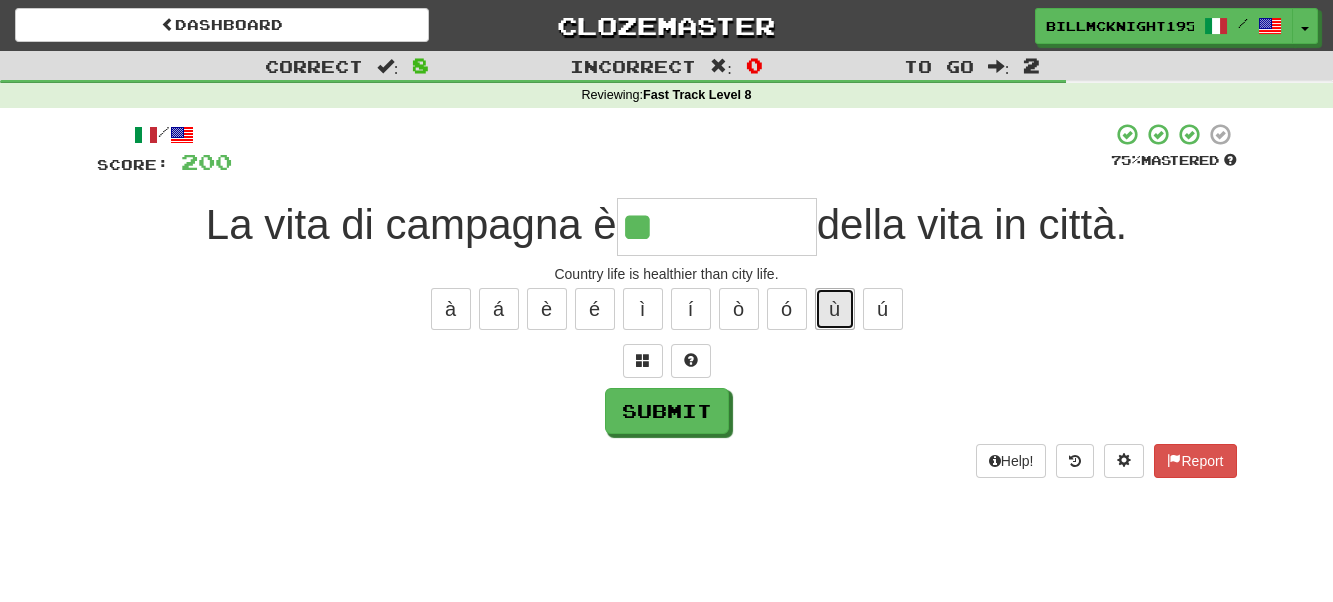 click on "ù" at bounding box center [835, 309] 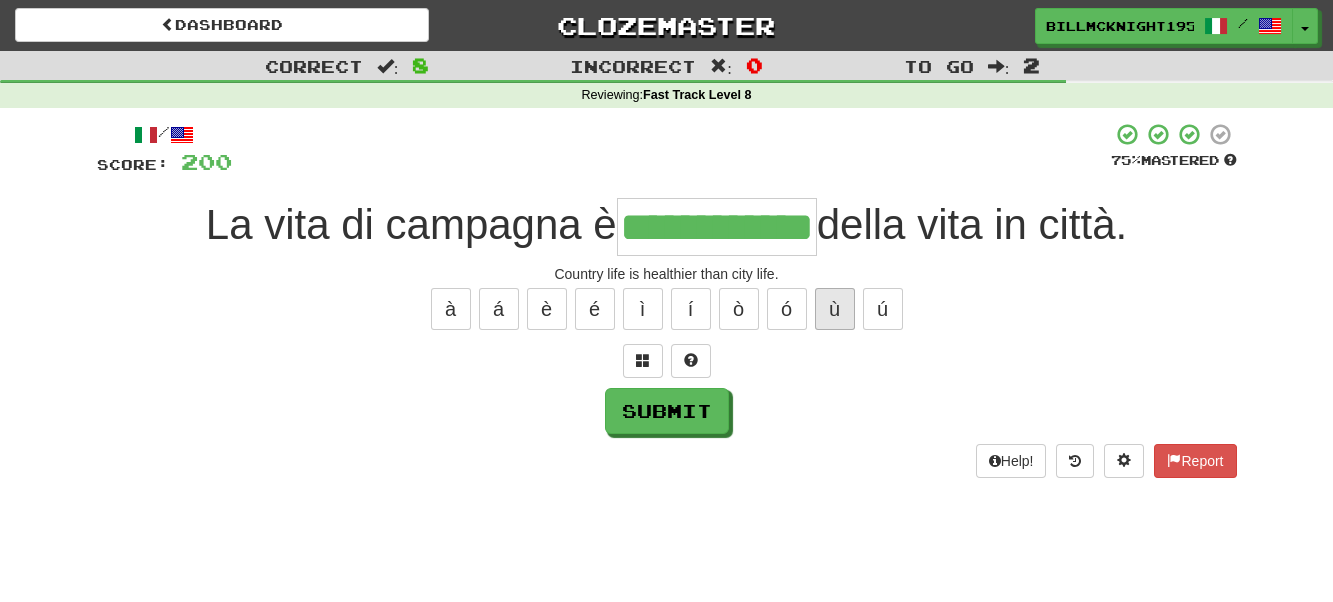 scroll, scrollTop: 0, scrollLeft: 24, axis: horizontal 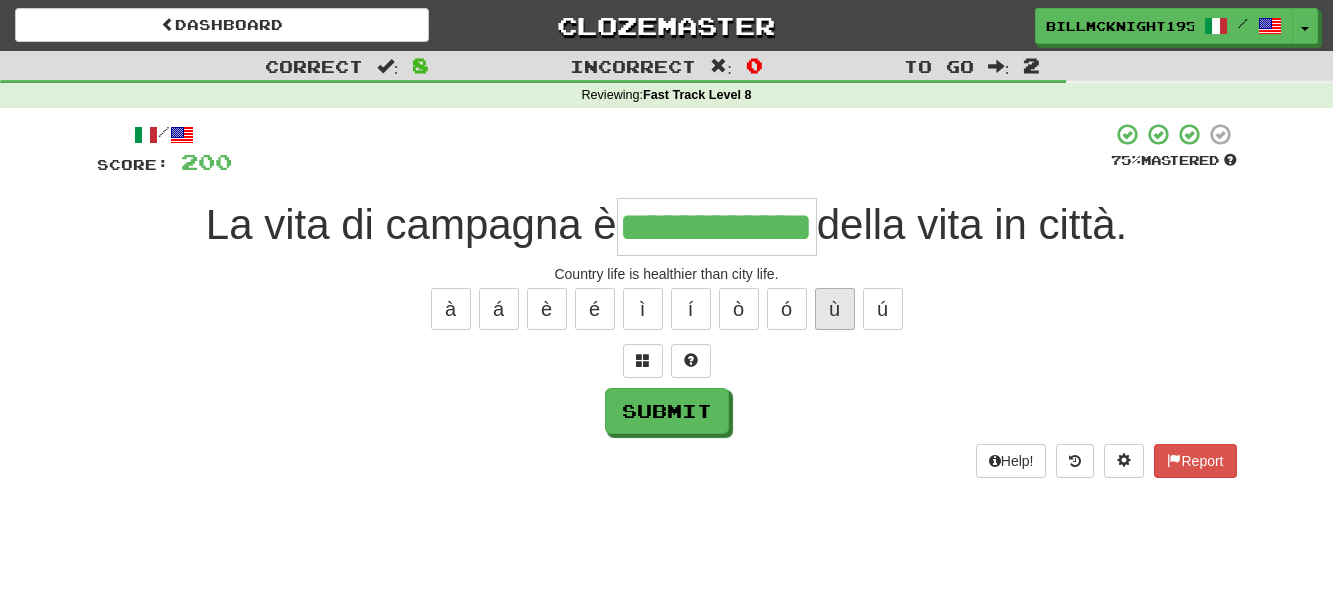 type on "**********" 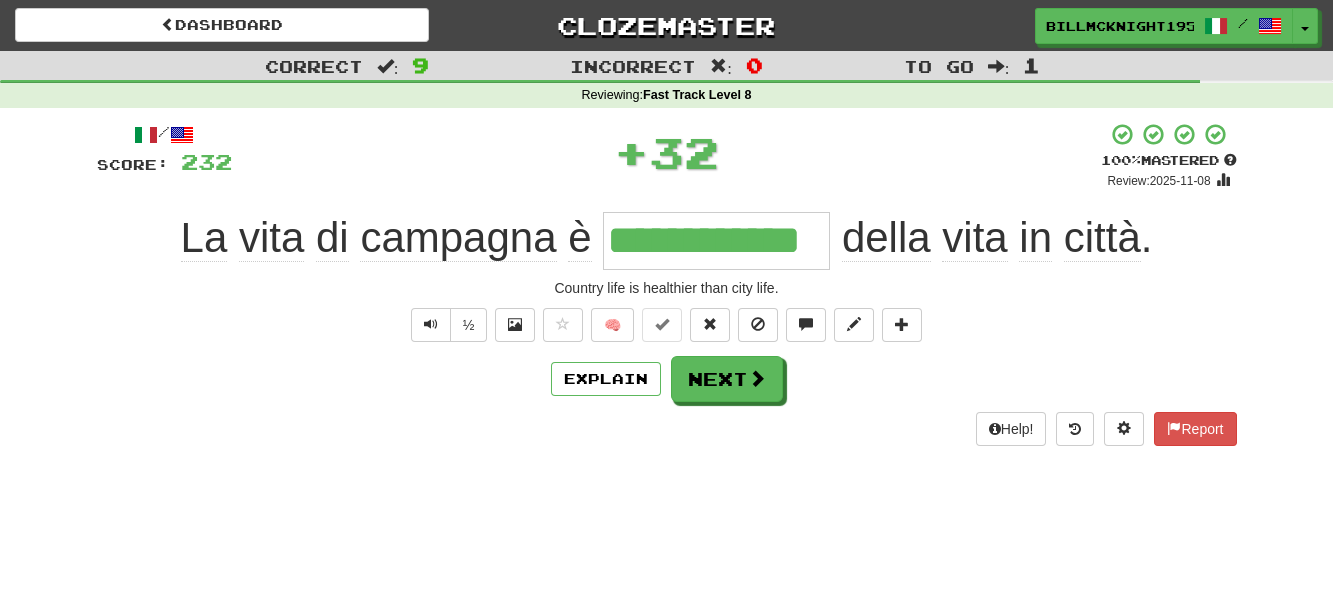 scroll, scrollTop: 0, scrollLeft: 0, axis: both 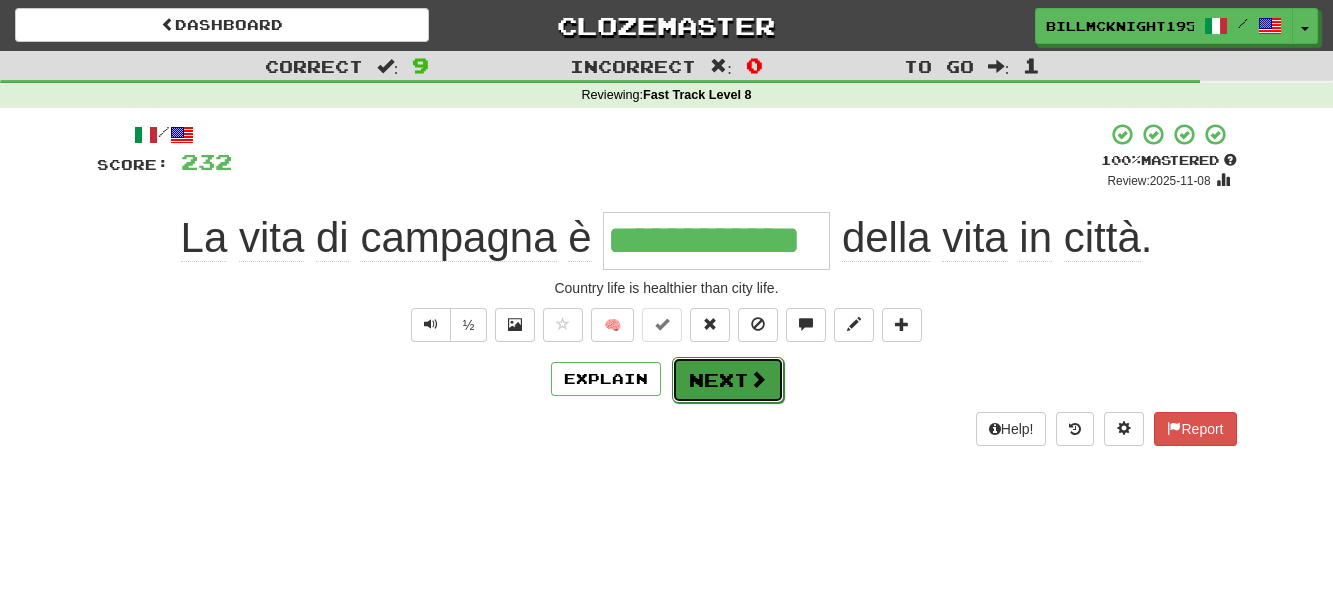 click on "Next" at bounding box center (728, 380) 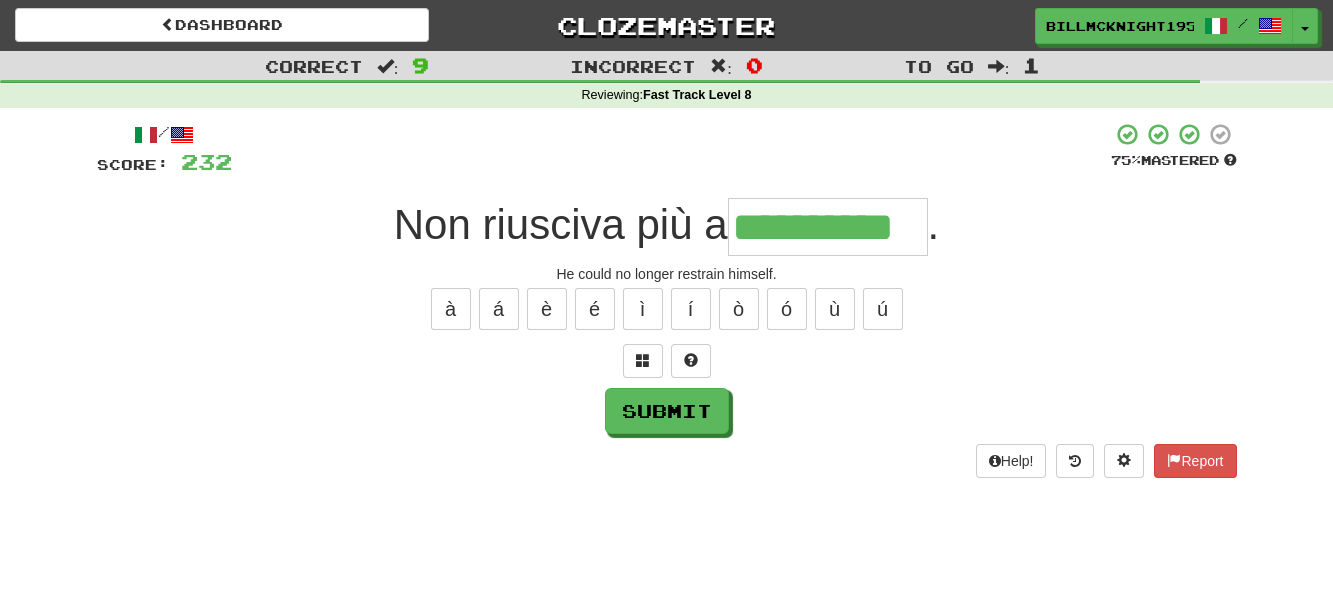 scroll, scrollTop: 0, scrollLeft: 1, axis: horizontal 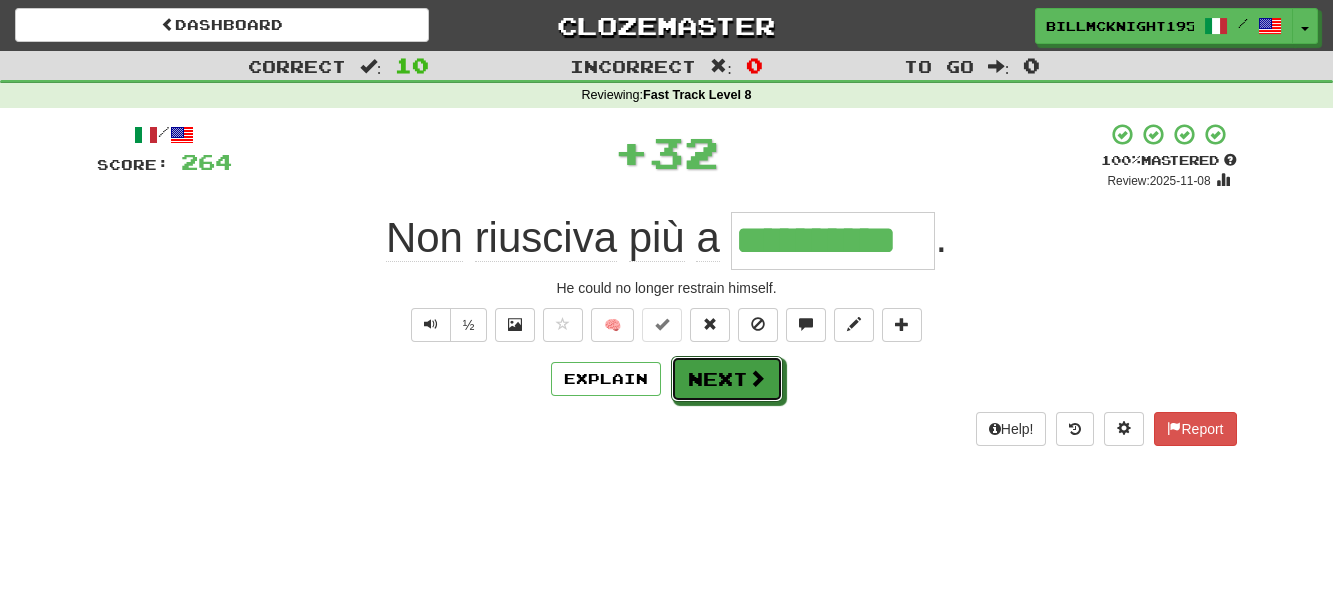 click on "Next" at bounding box center (727, 379) 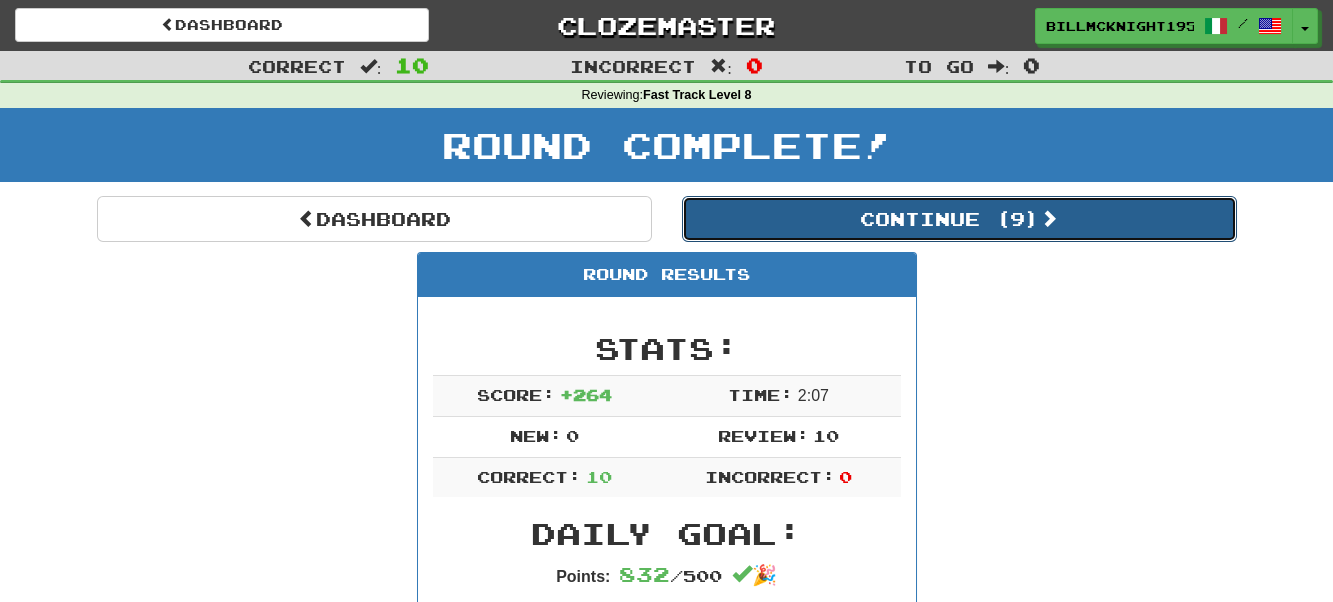 click on "Continue ( 9 )" at bounding box center [959, 219] 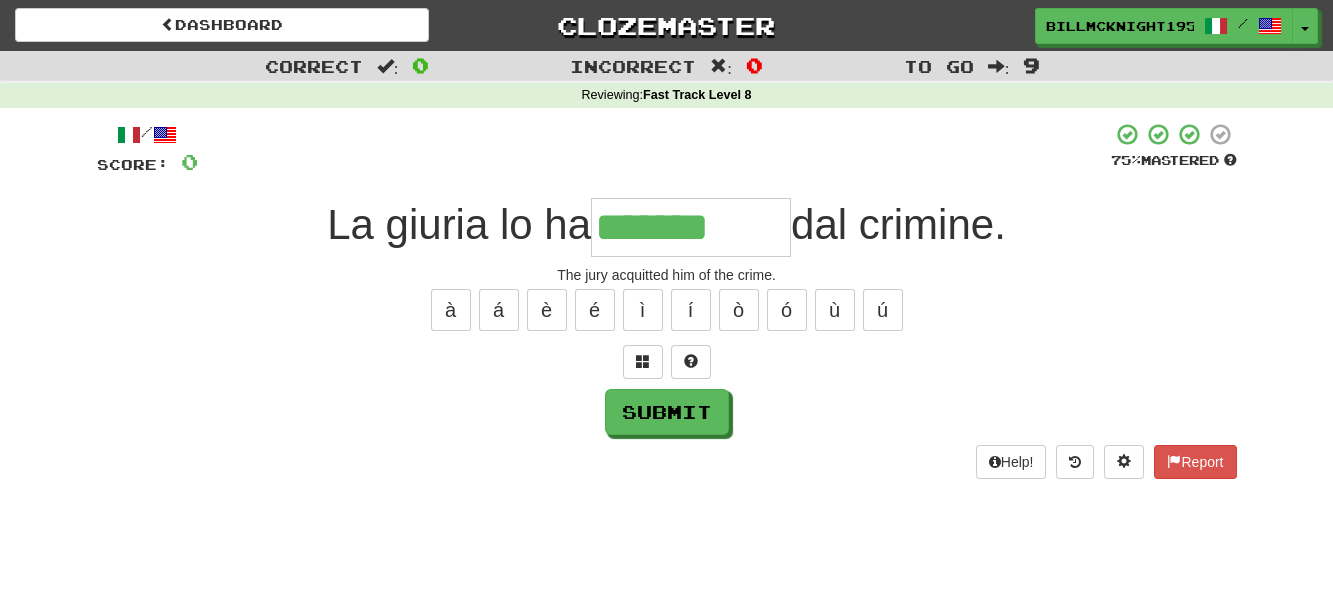 type on "*******" 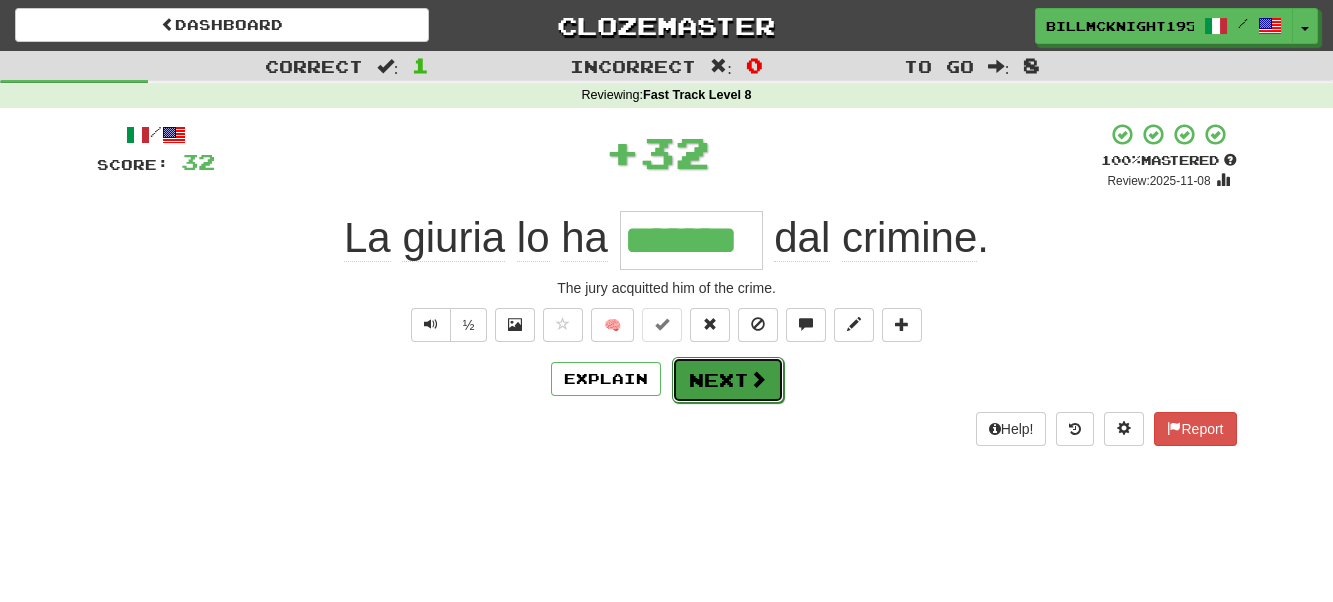 click at bounding box center (758, 379) 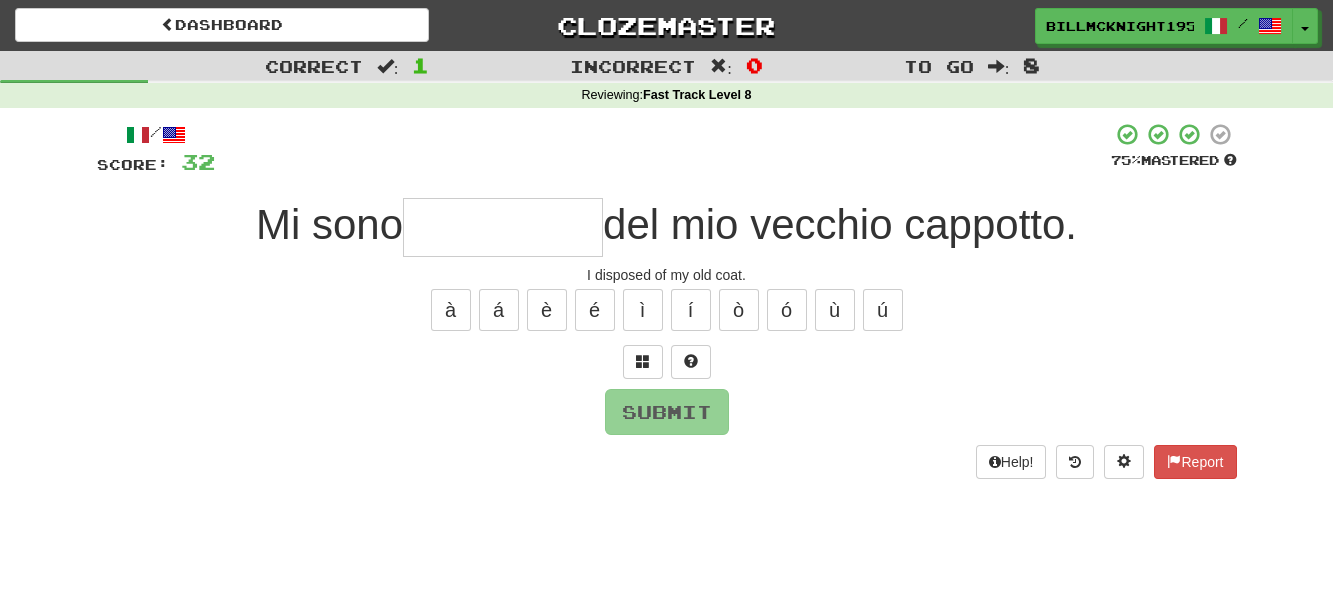type on "*" 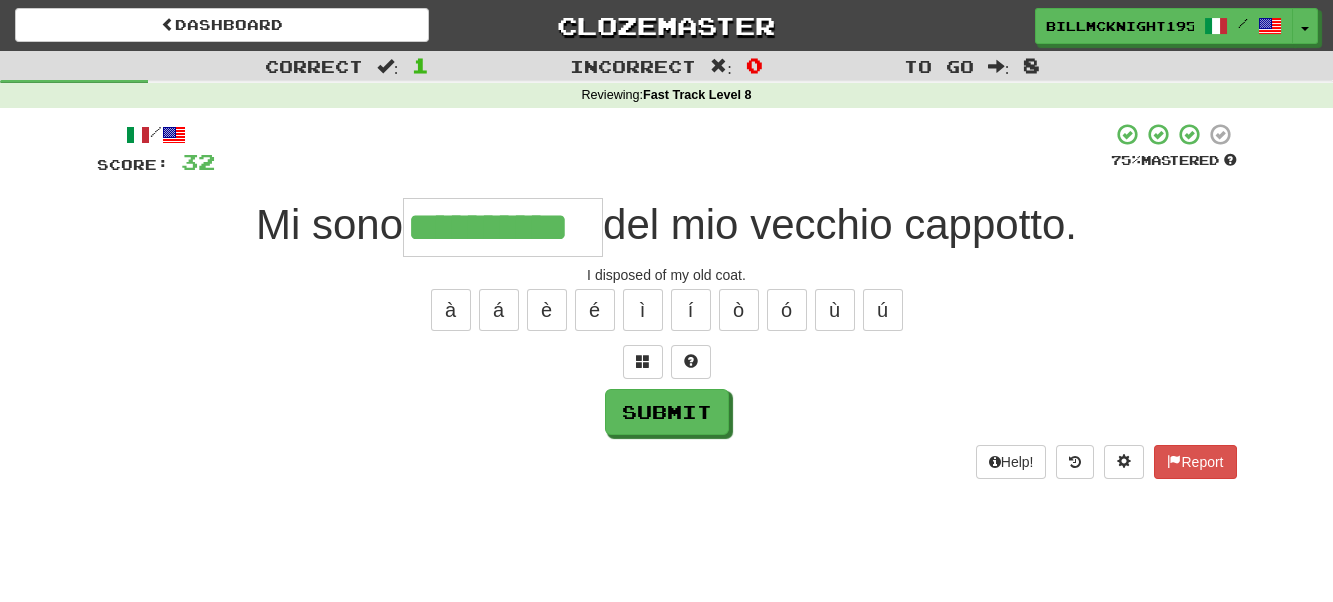 scroll, scrollTop: 0, scrollLeft: 12, axis: horizontal 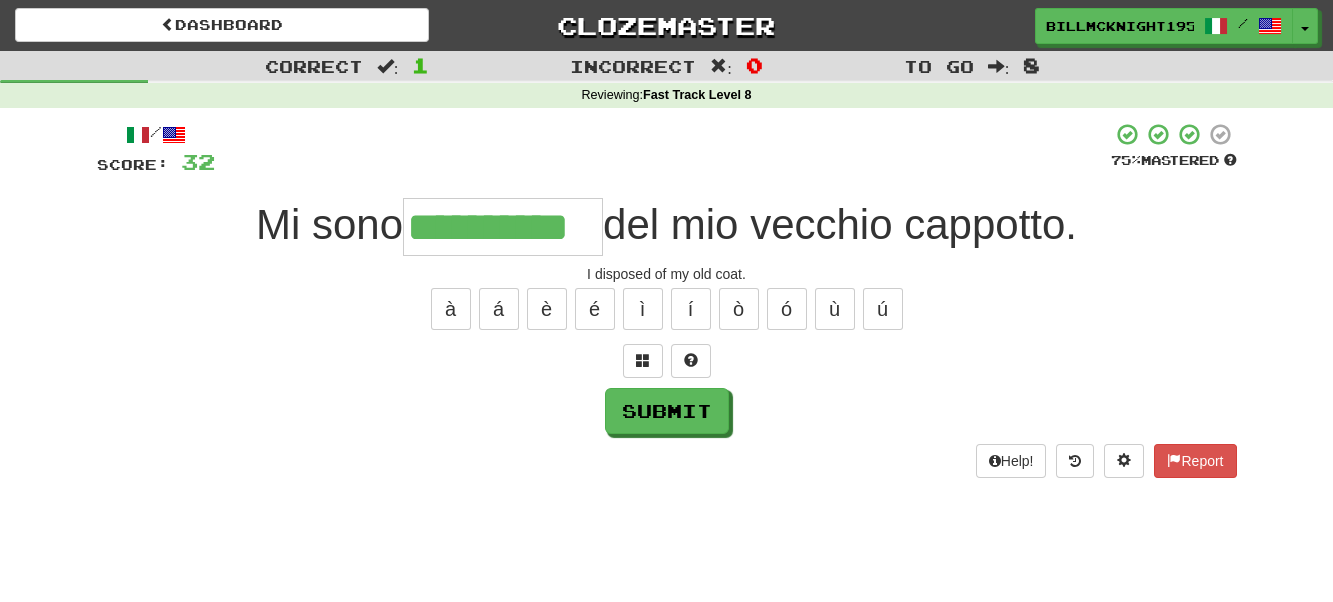 type on "**********" 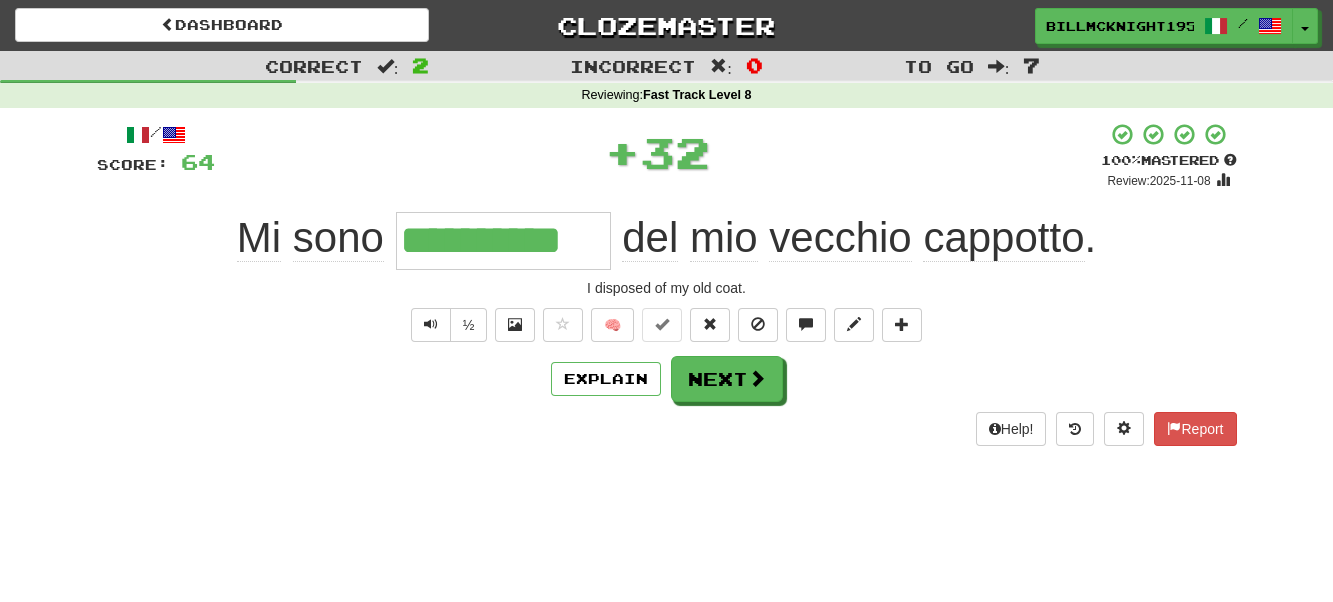 scroll, scrollTop: 0, scrollLeft: 0, axis: both 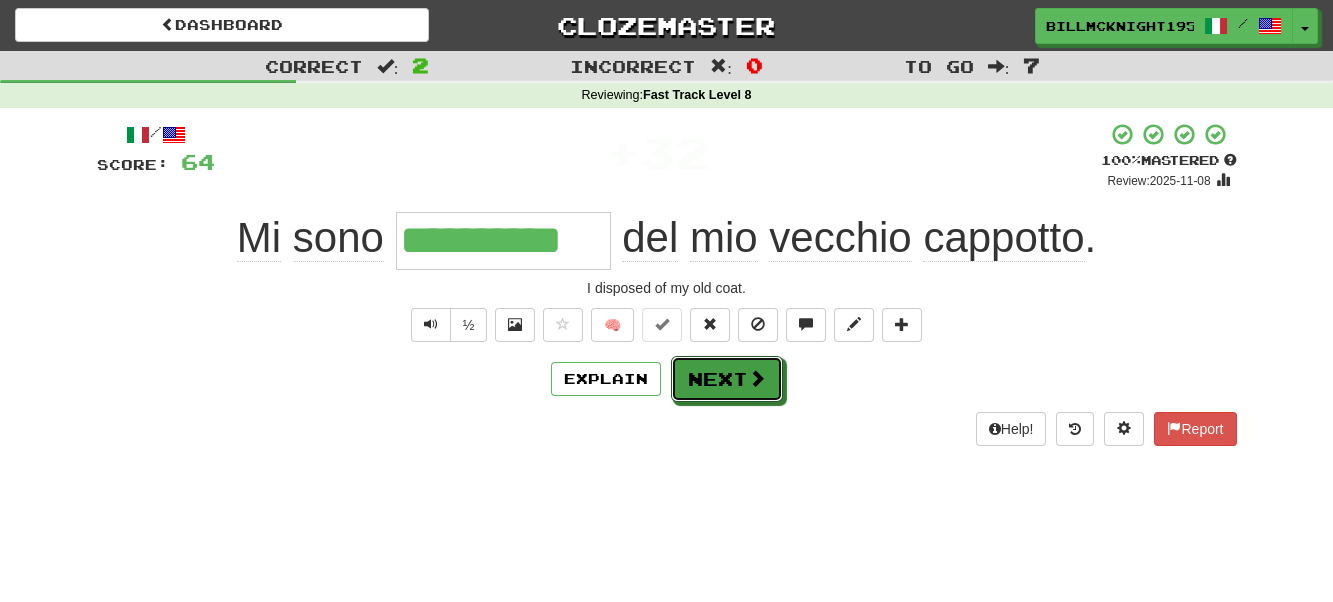 click on "Next" at bounding box center (727, 379) 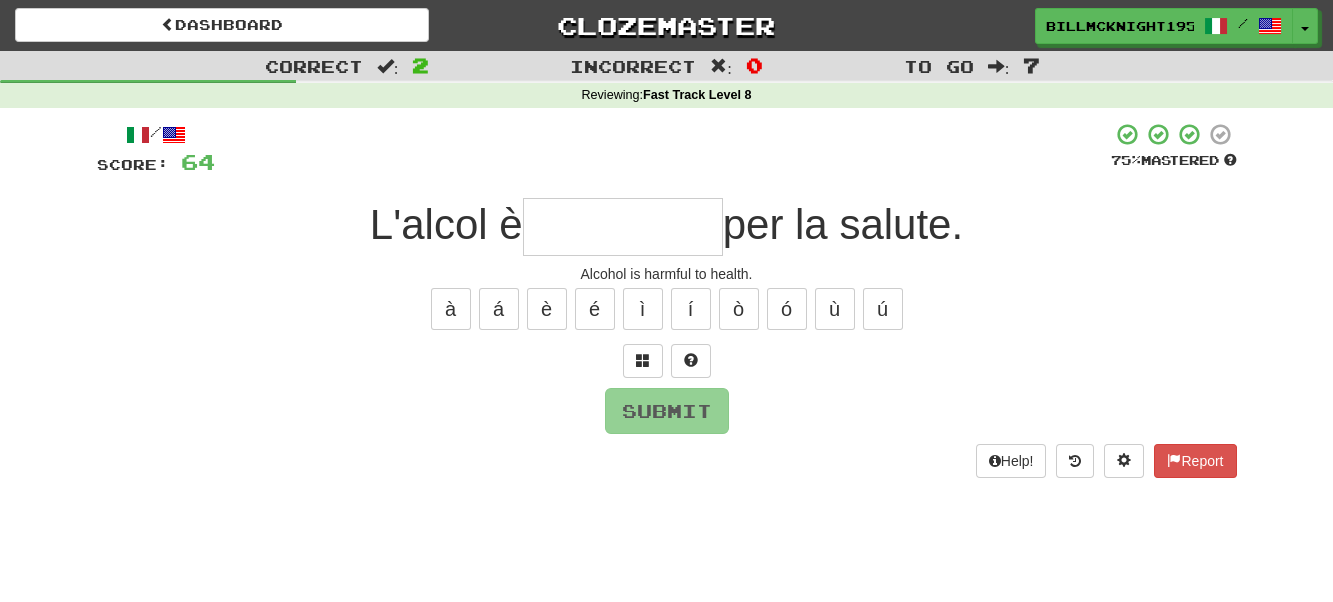 type on "*" 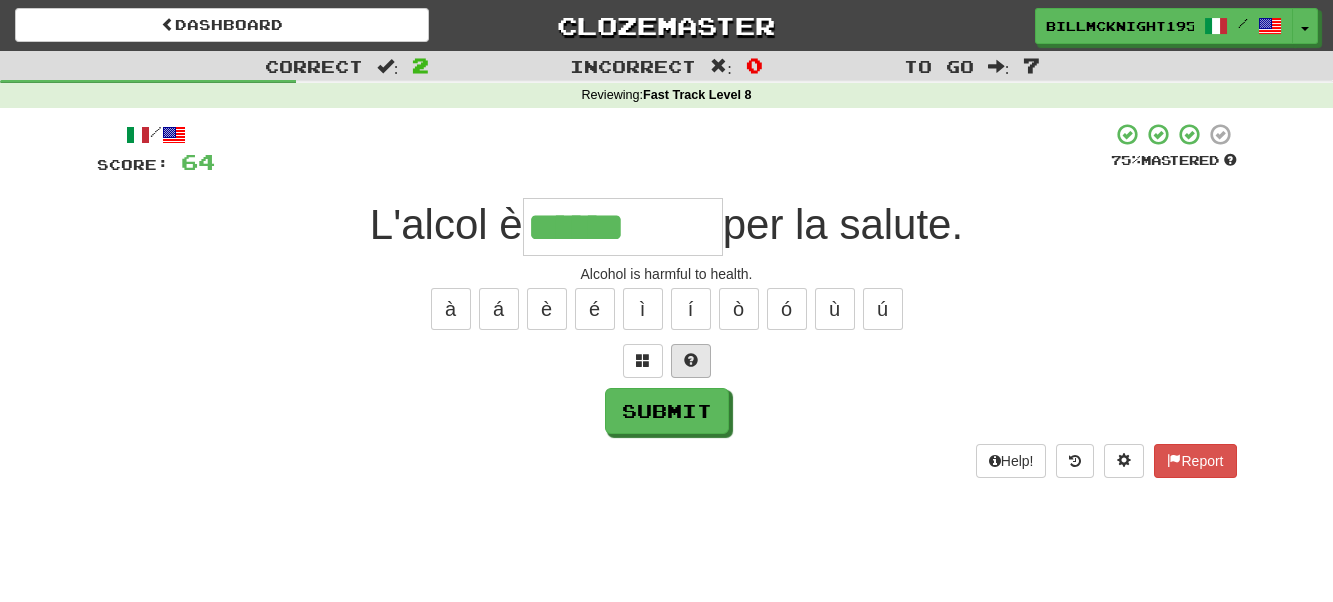 type on "******" 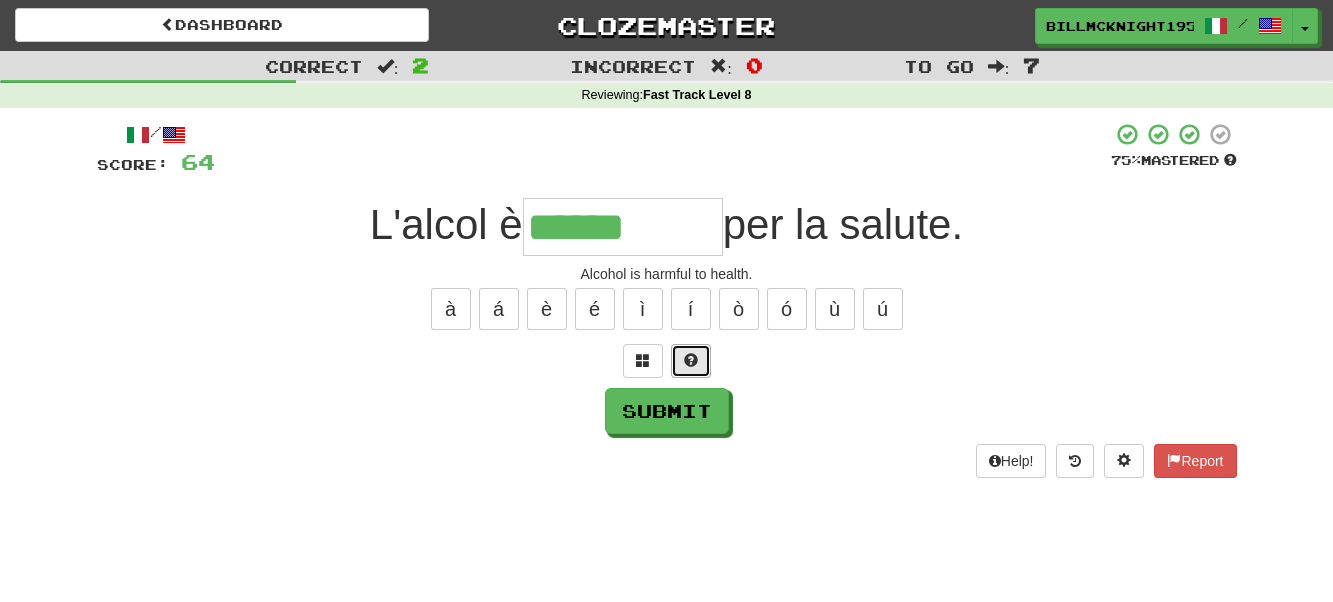 click at bounding box center [691, 361] 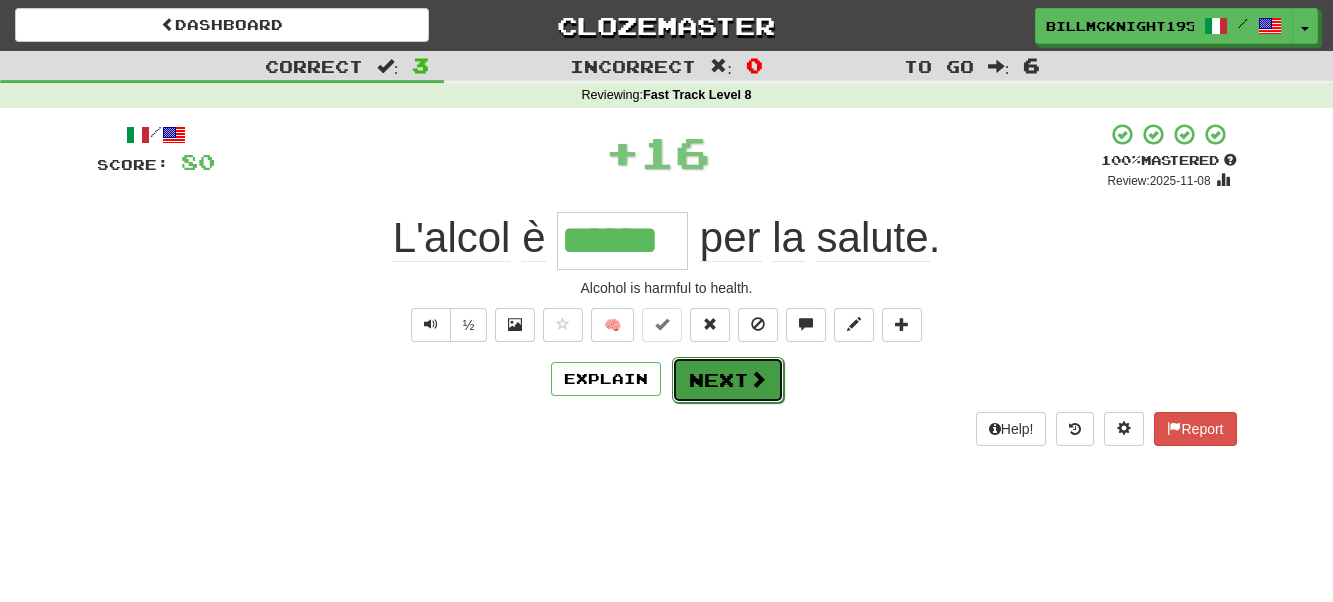 click on "Next" at bounding box center (728, 380) 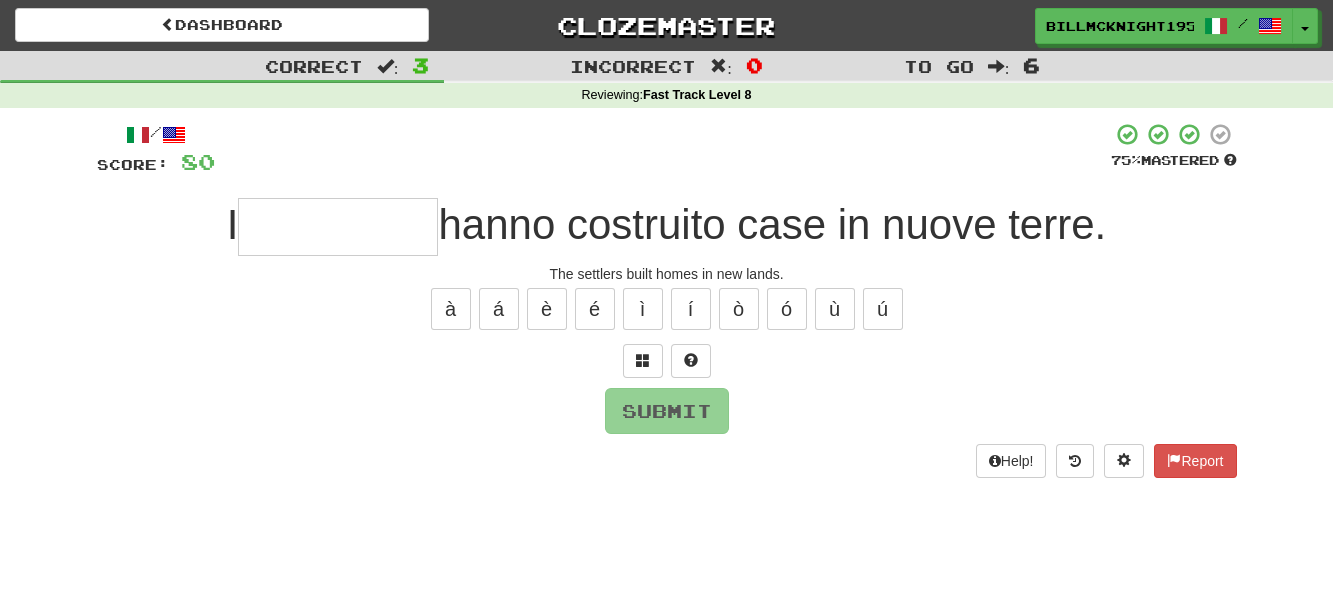type on "*" 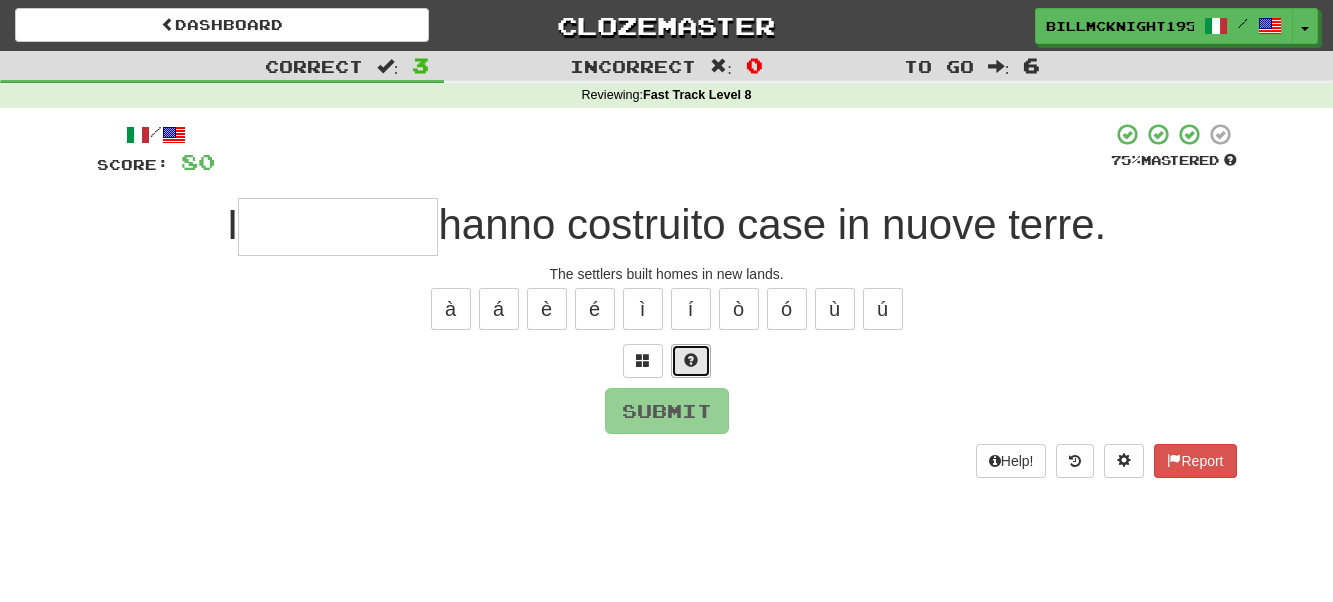 click at bounding box center (691, 360) 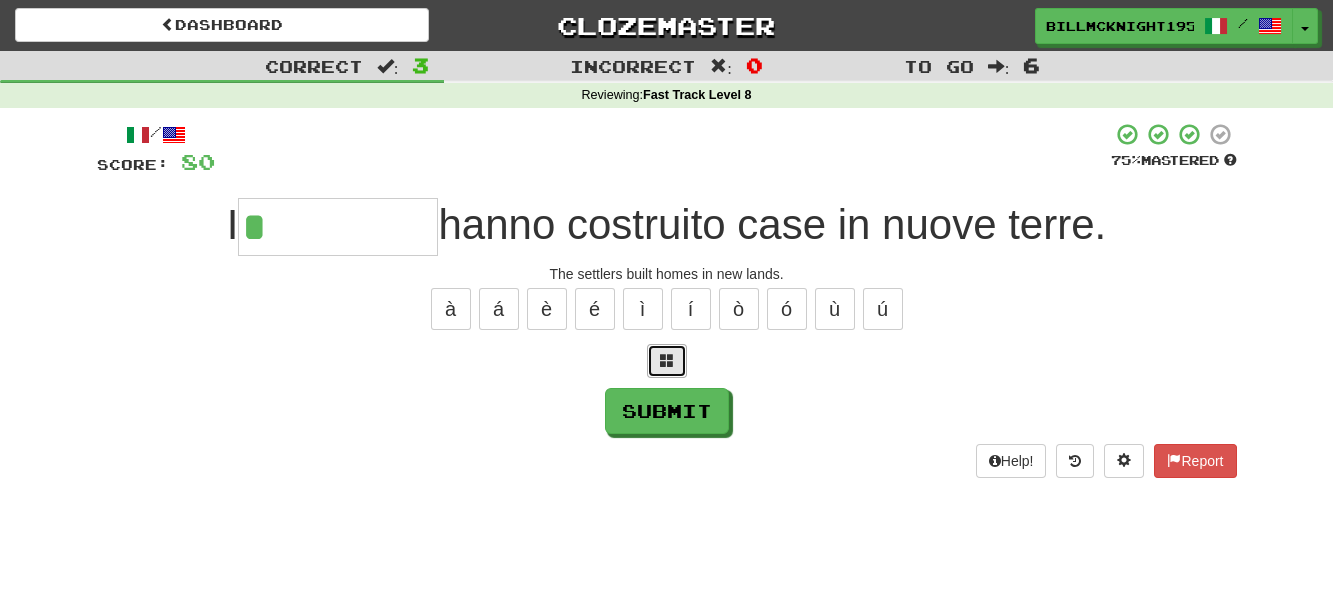 click at bounding box center (667, 361) 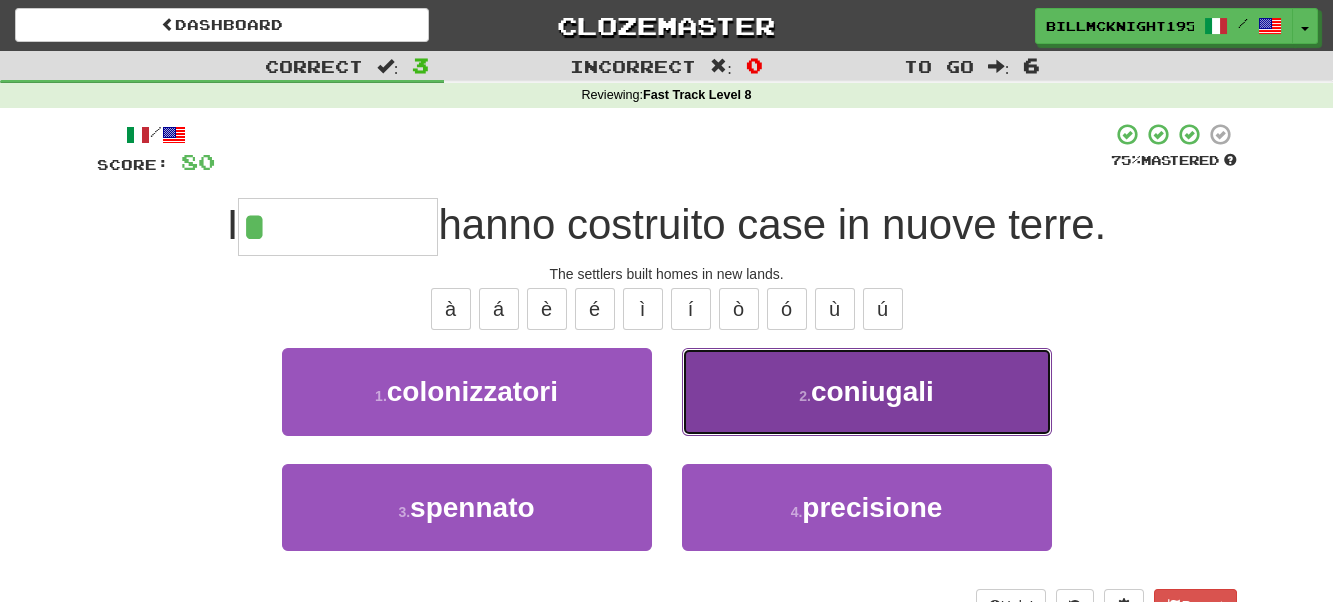 click on "2 .  coniugali" at bounding box center [867, 391] 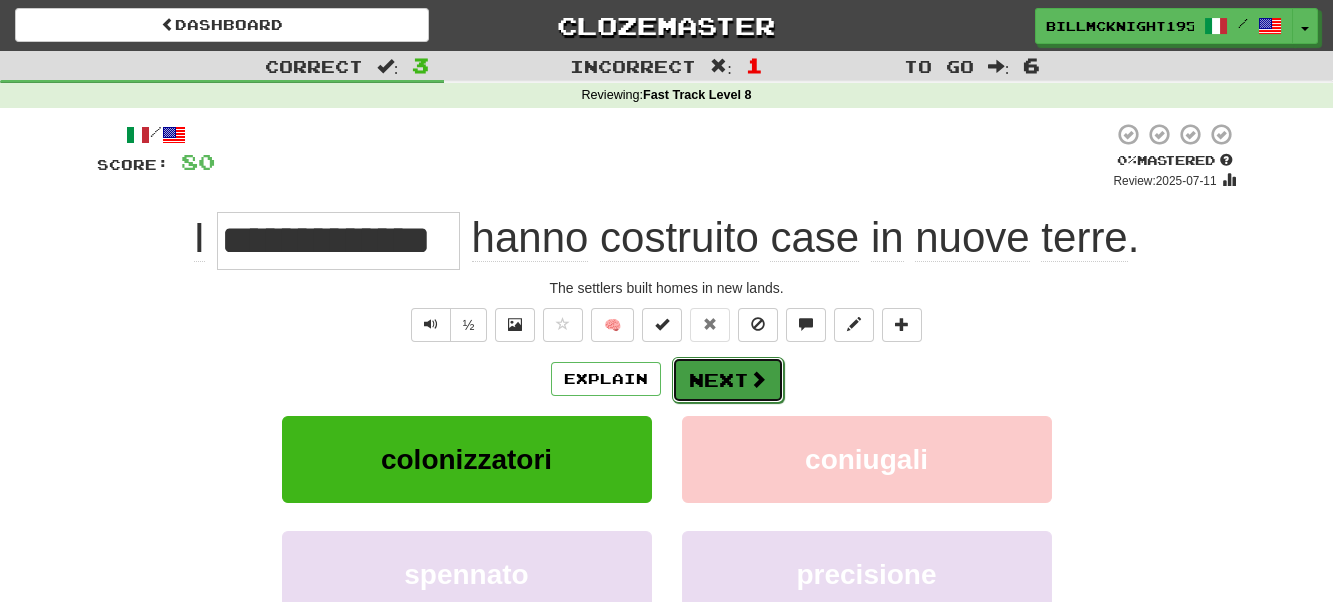 click on "Next" at bounding box center [728, 380] 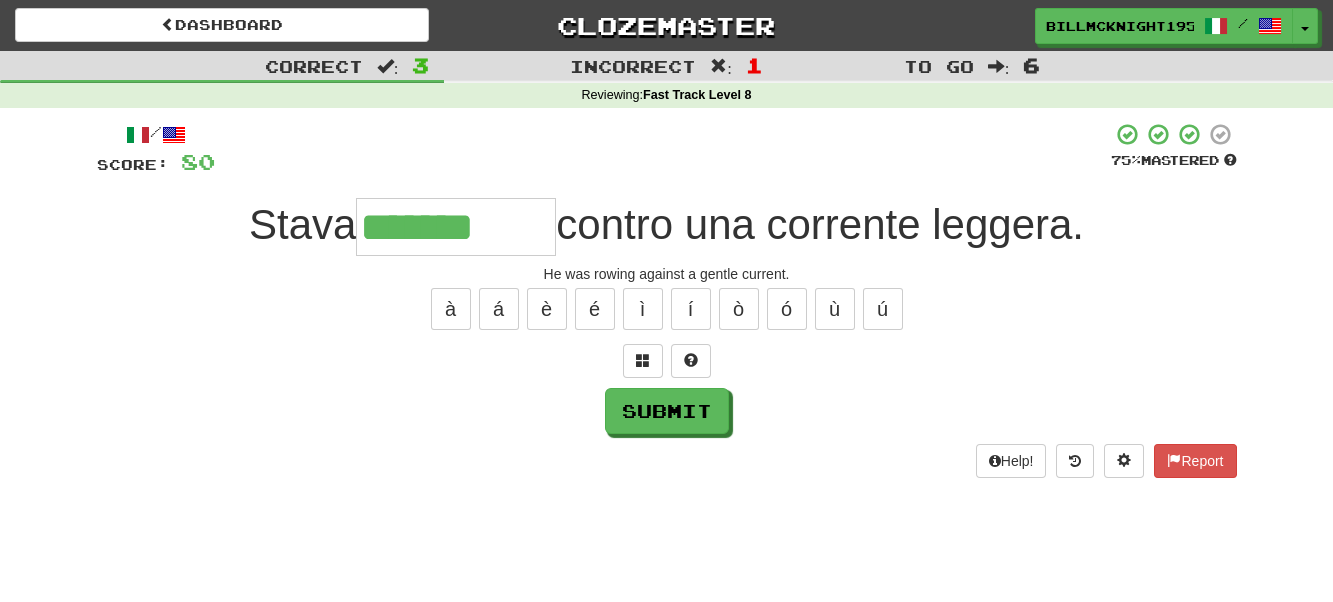 type on "*******" 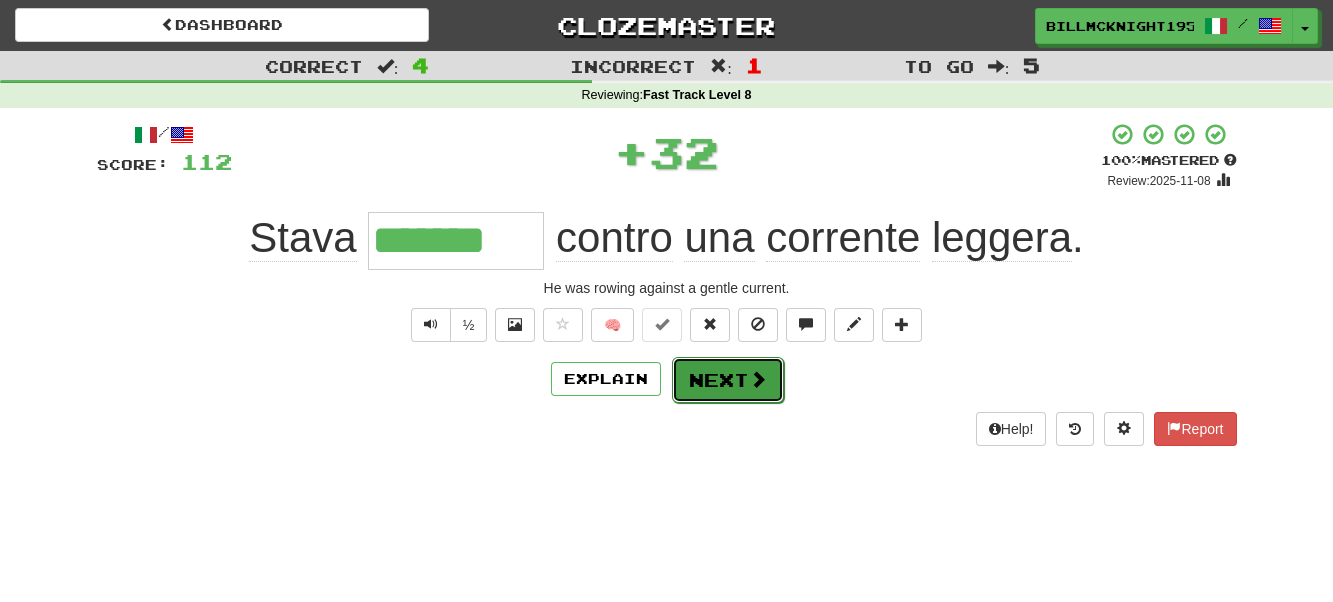 click on "Next" at bounding box center (728, 380) 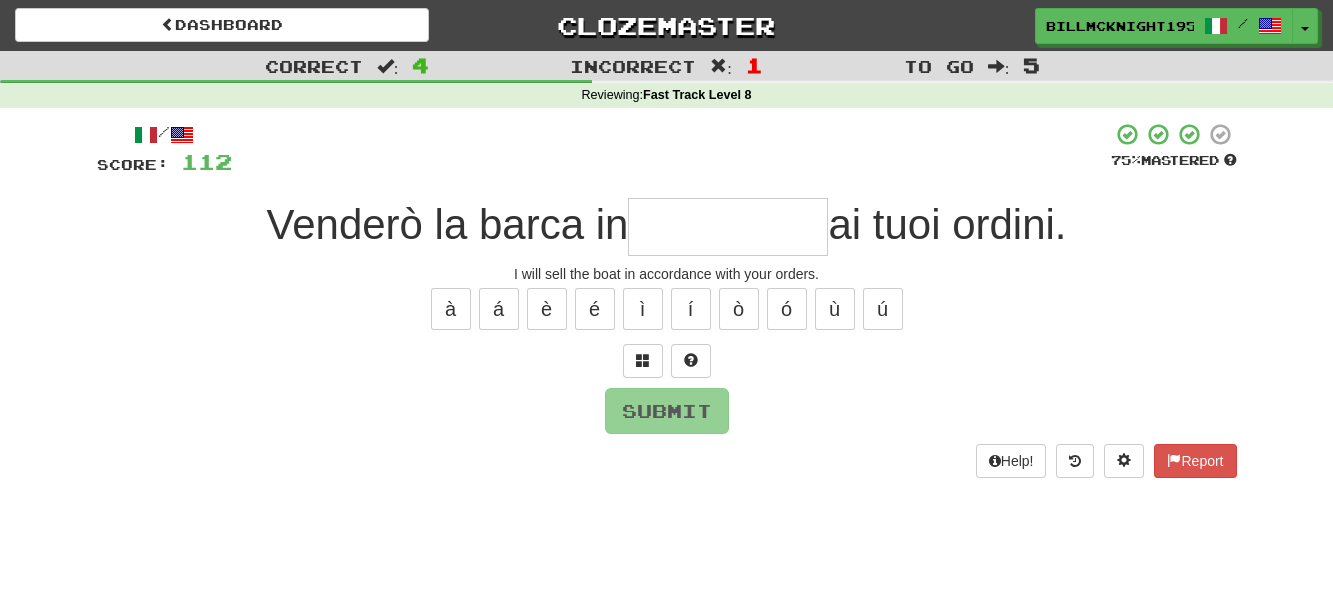 type on "*" 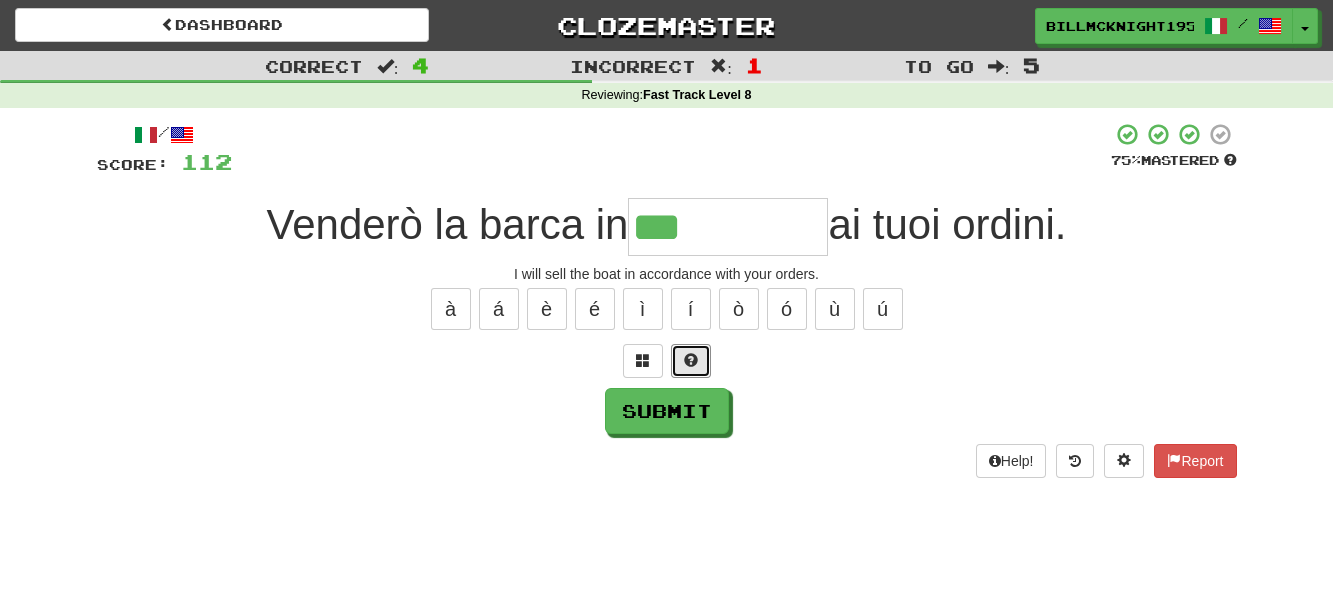 click at bounding box center (691, 361) 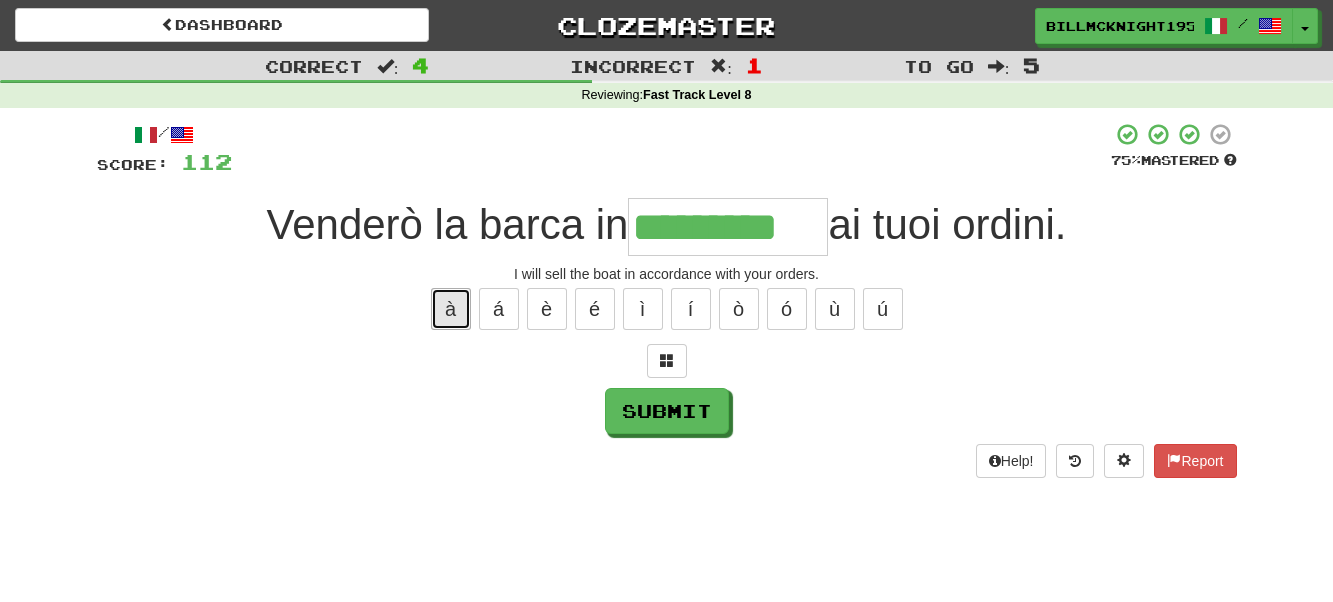 click on "à" at bounding box center (451, 309) 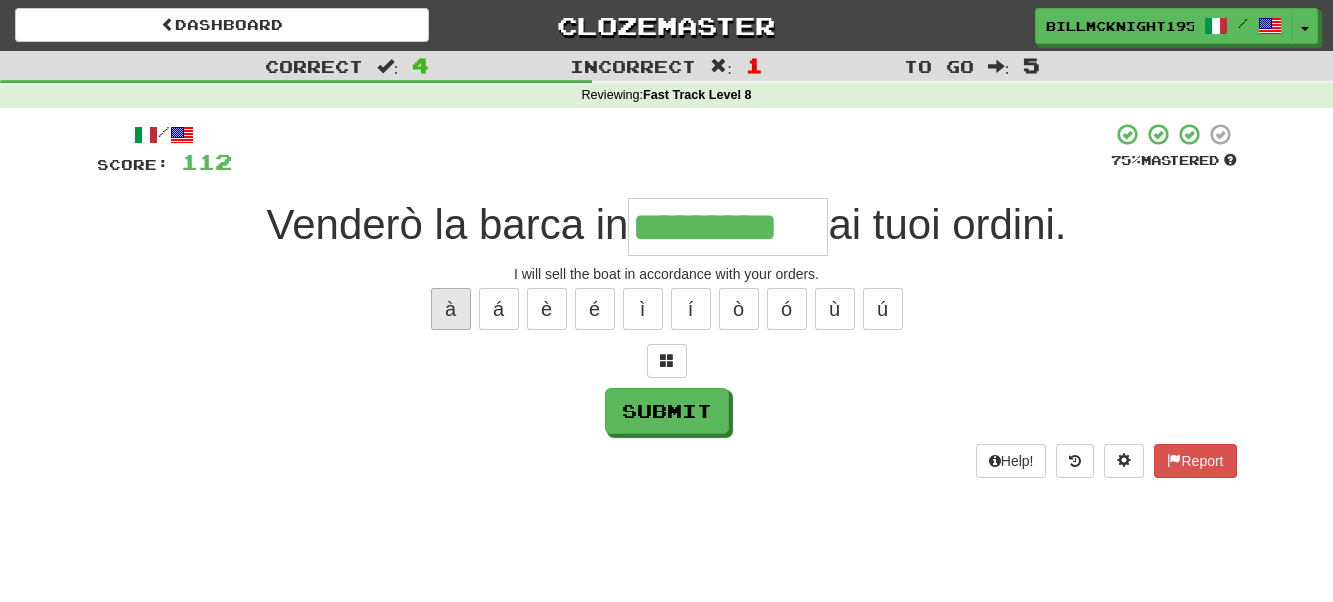 type on "**********" 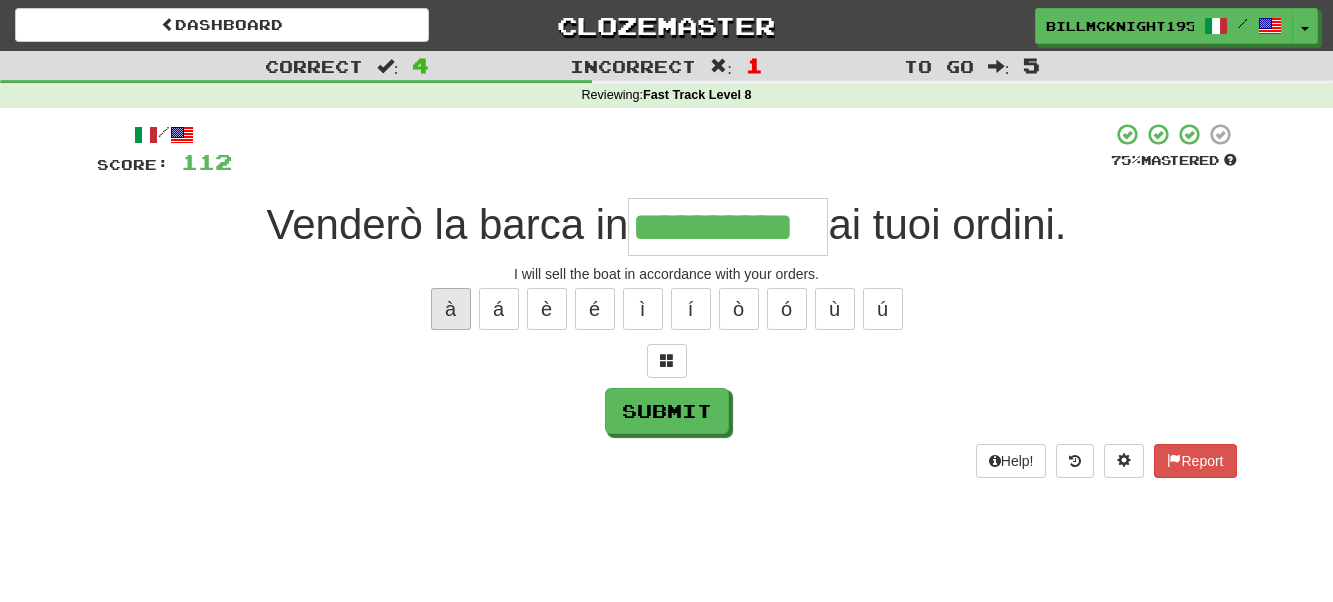 scroll, scrollTop: 0, scrollLeft: 3, axis: horizontal 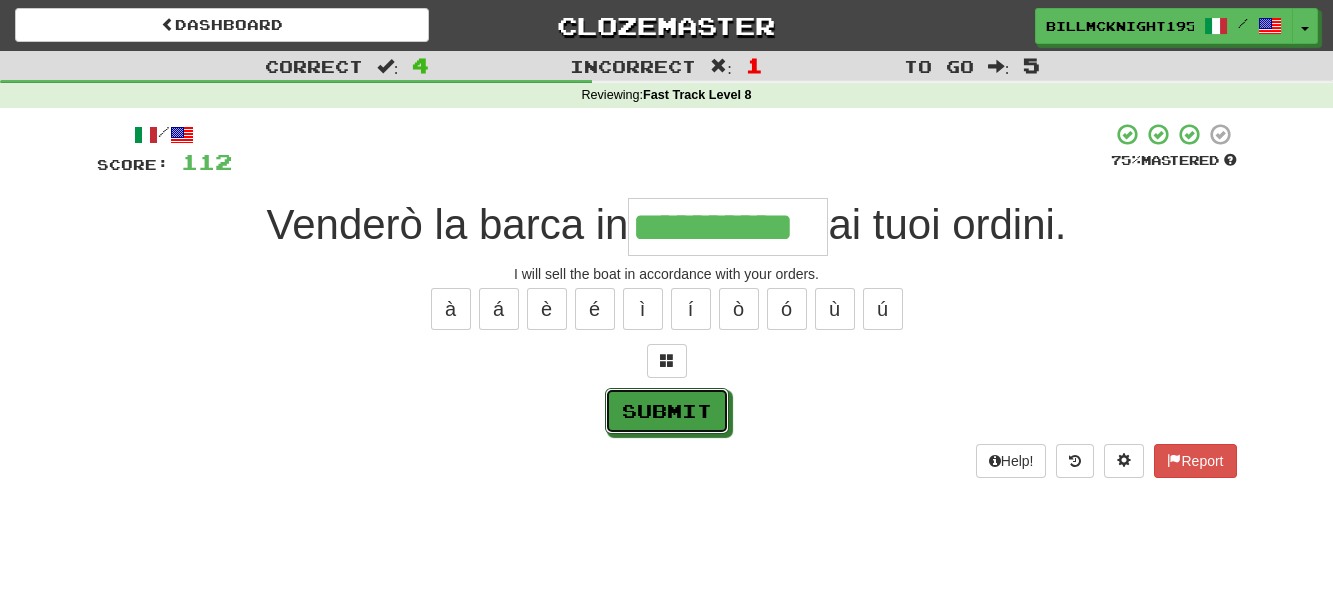 click on "Submit" at bounding box center (667, 411) 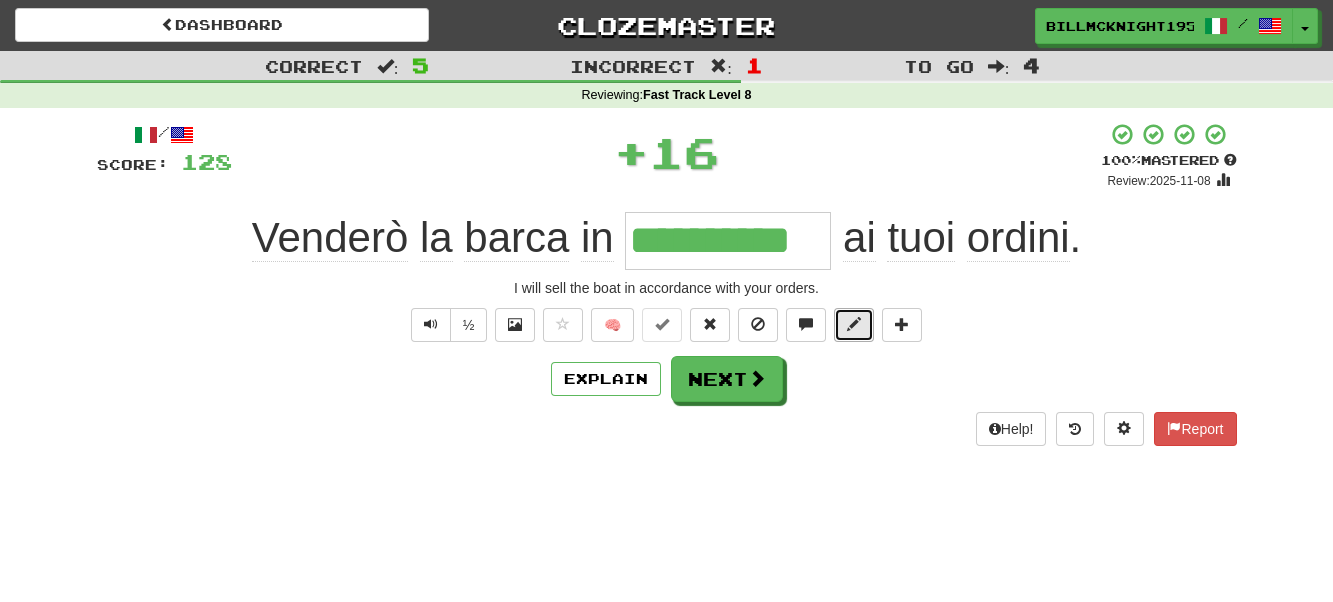 click at bounding box center [854, 325] 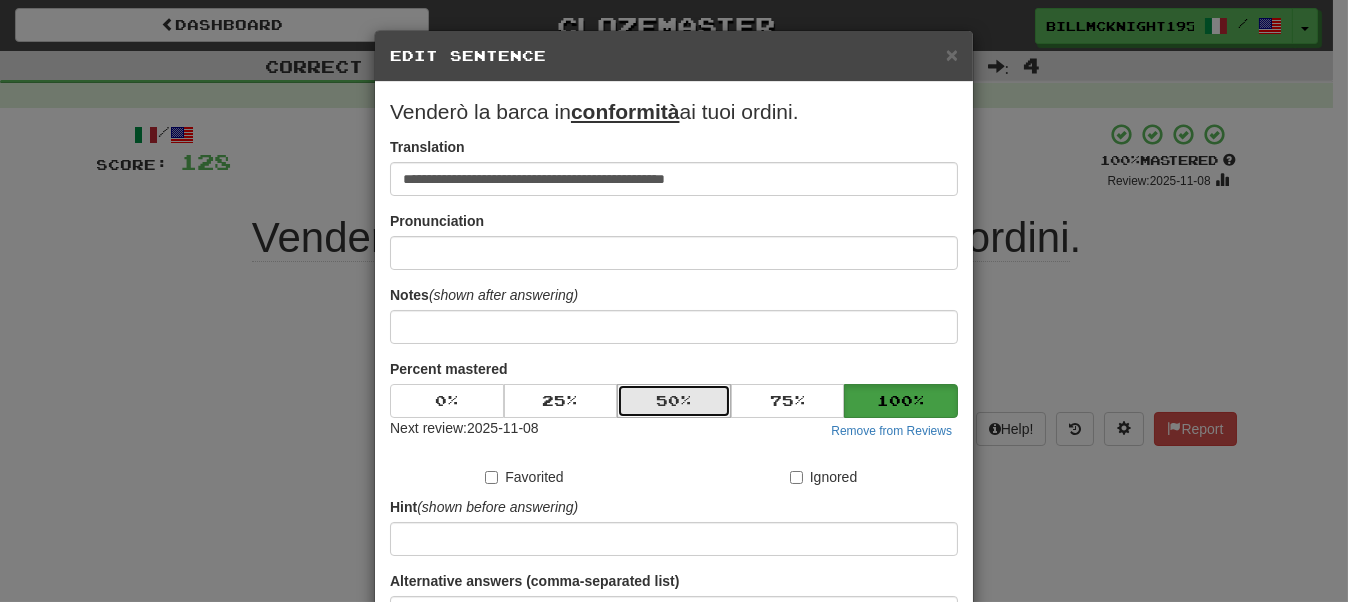 click on "50 %" at bounding box center (674, 401) 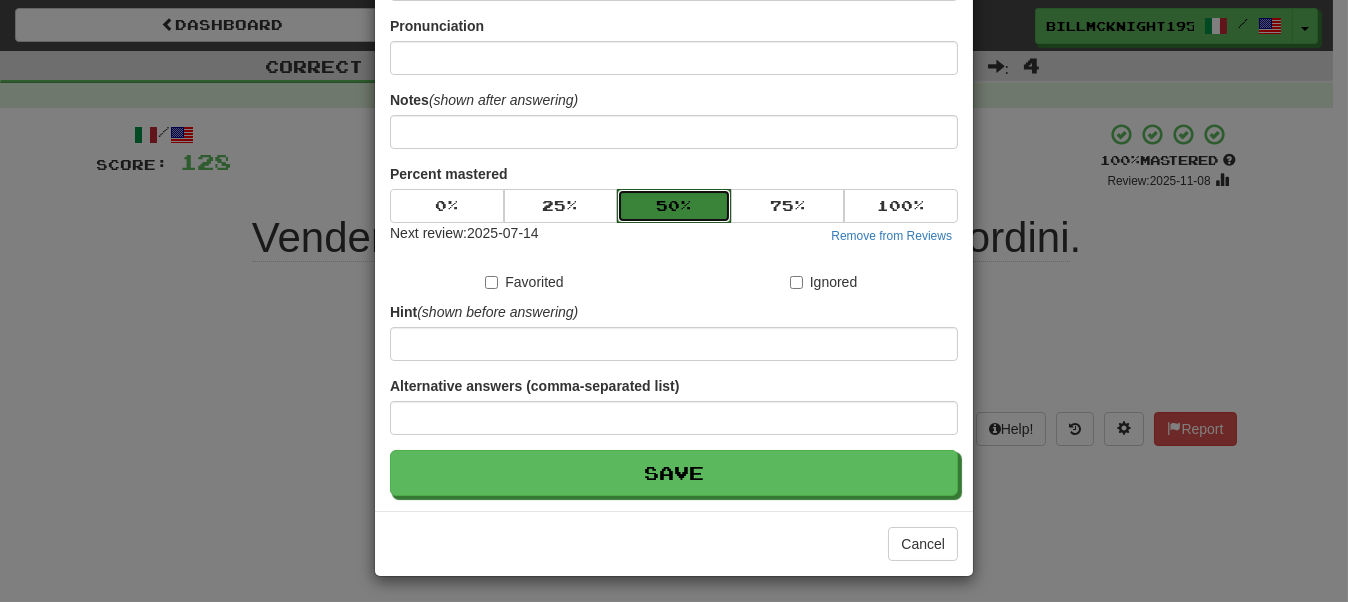 scroll, scrollTop: 196, scrollLeft: 0, axis: vertical 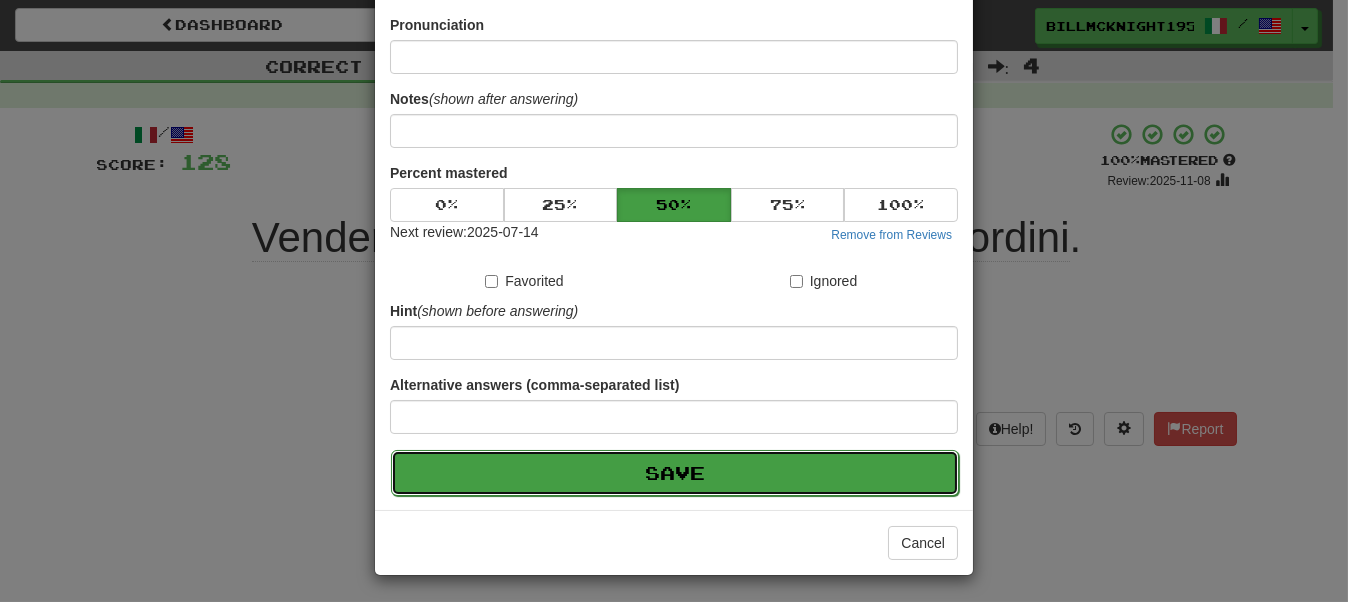 click on "Save" at bounding box center (675, 473) 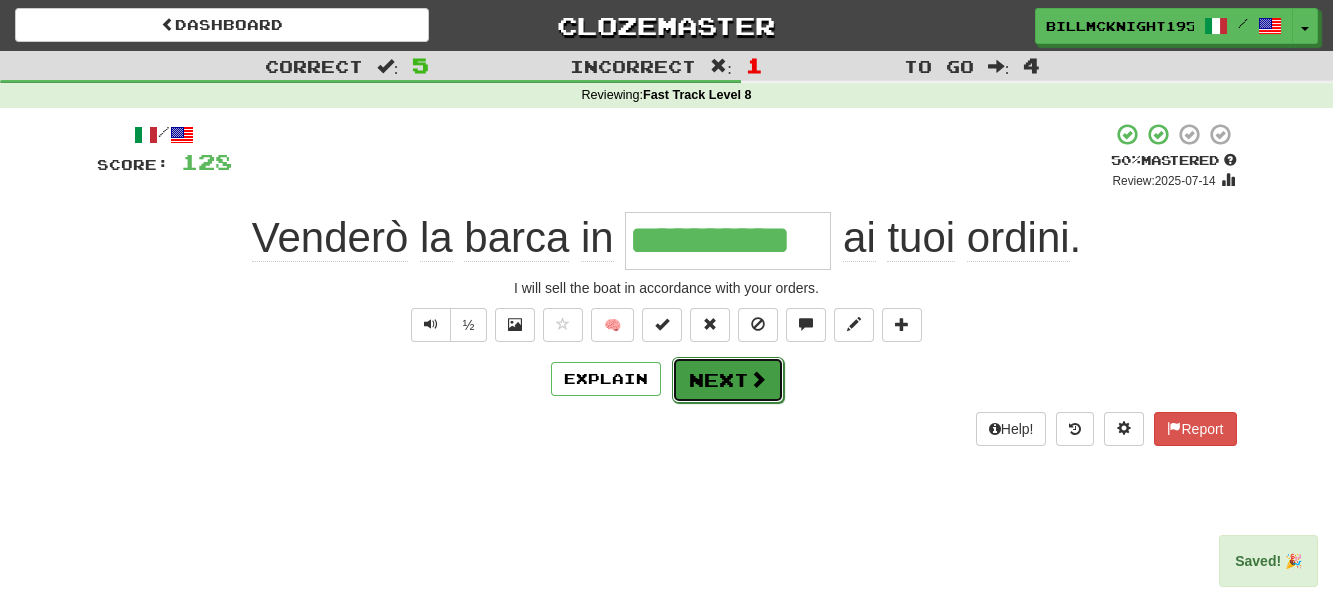 click on "Next" at bounding box center [728, 380] 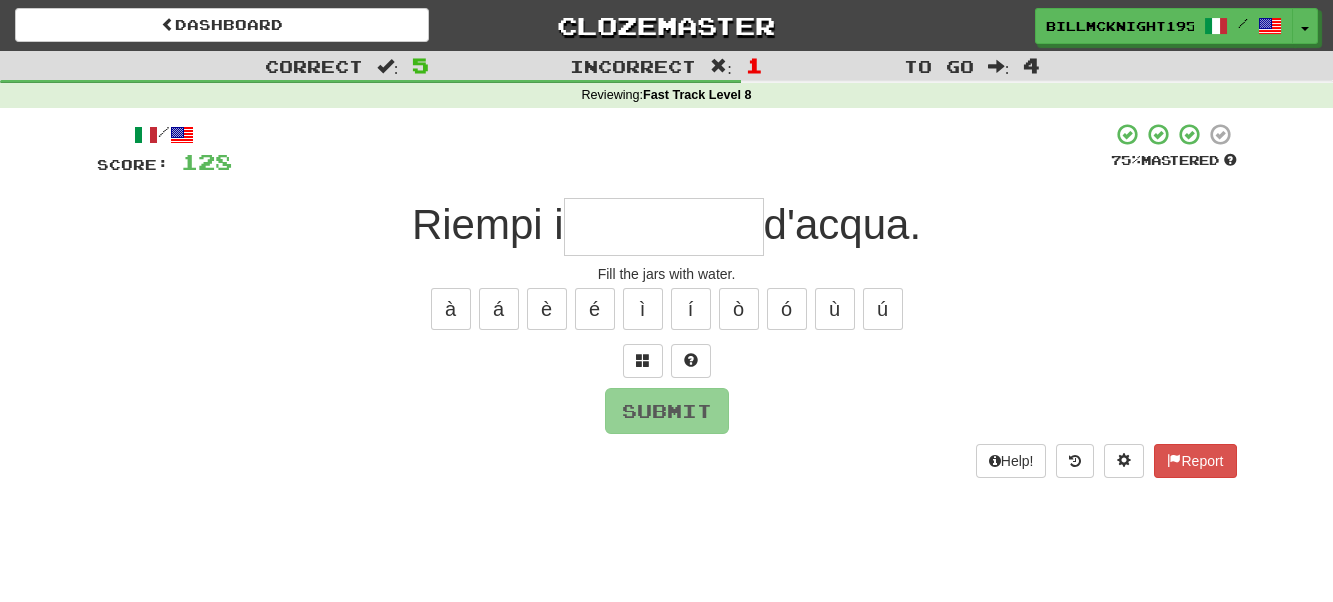 type on "*" 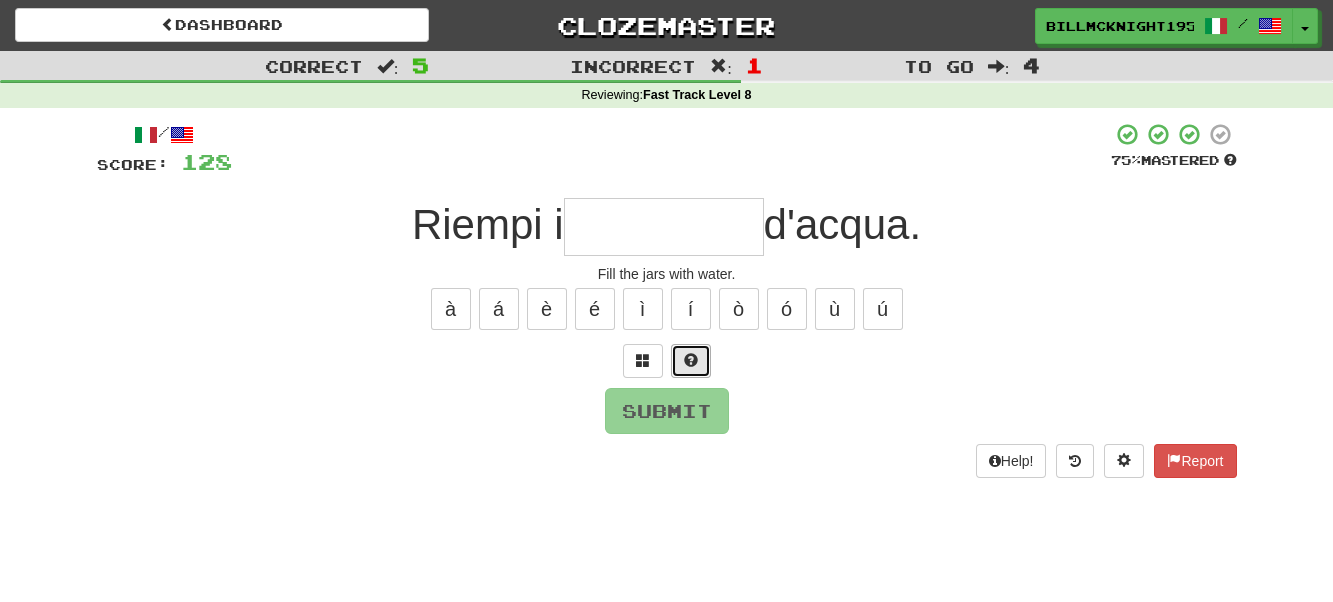 click at bounding box center (691, 360) 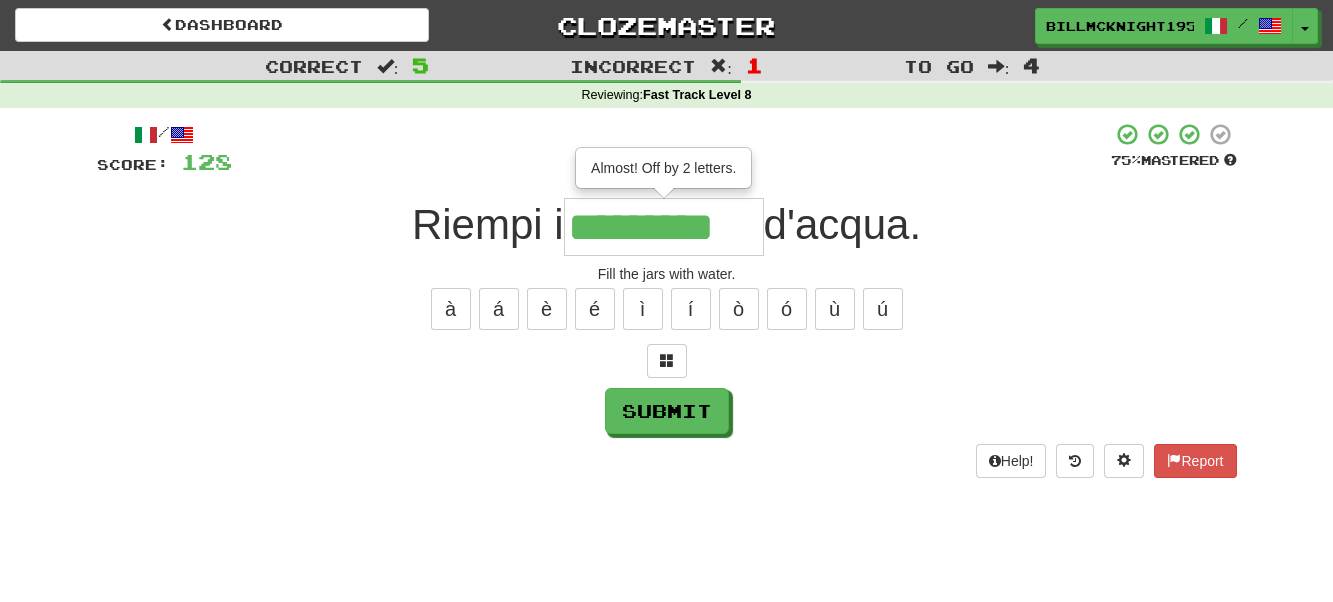 type on "*********" 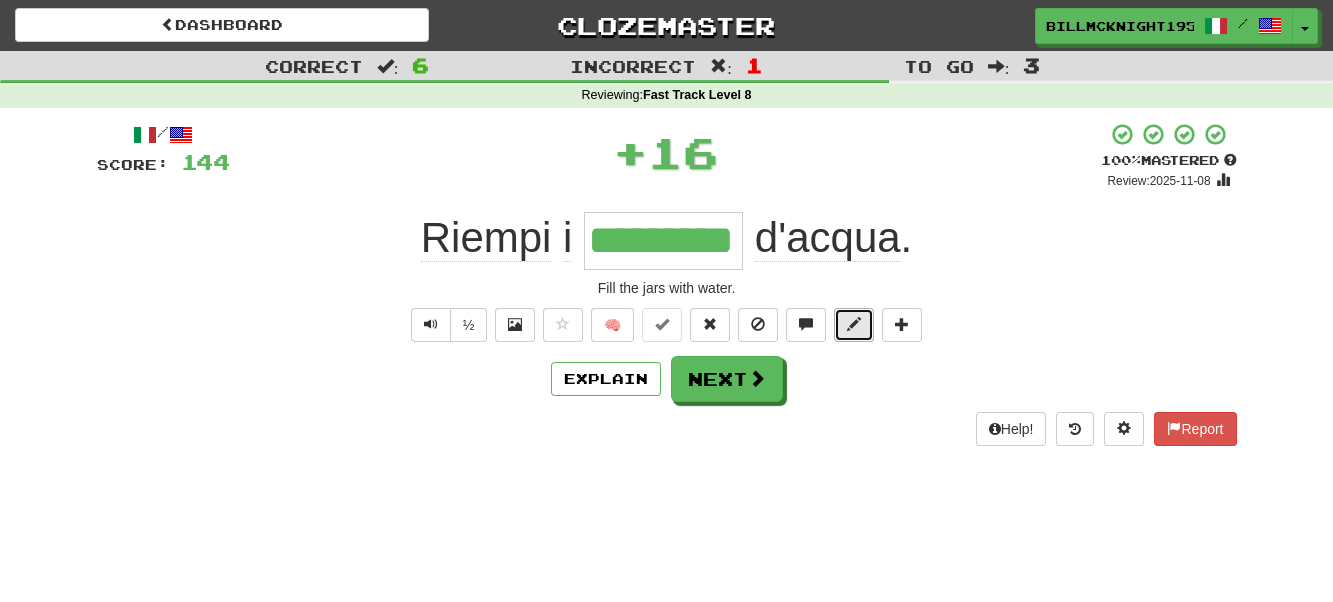 click at bounding box center [854, 324] 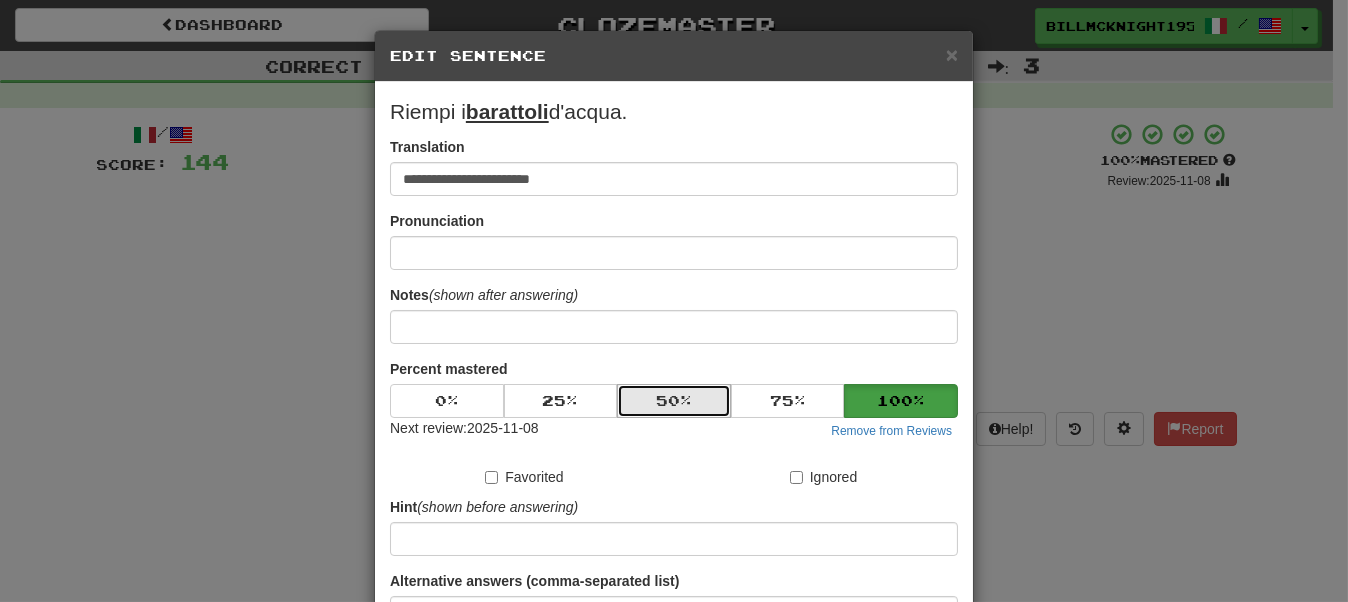 click on "50 %" at bounding box center [674, 401] 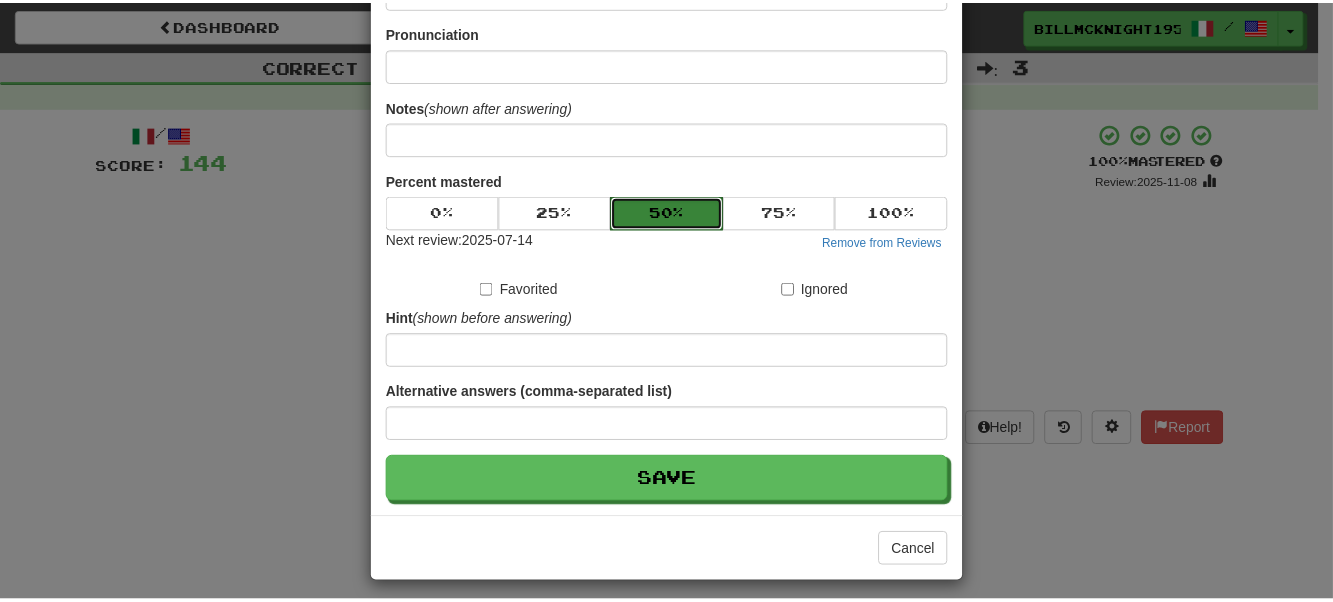 scroll, scrollTop: 196, scrollLeft: 0, axis: vertical 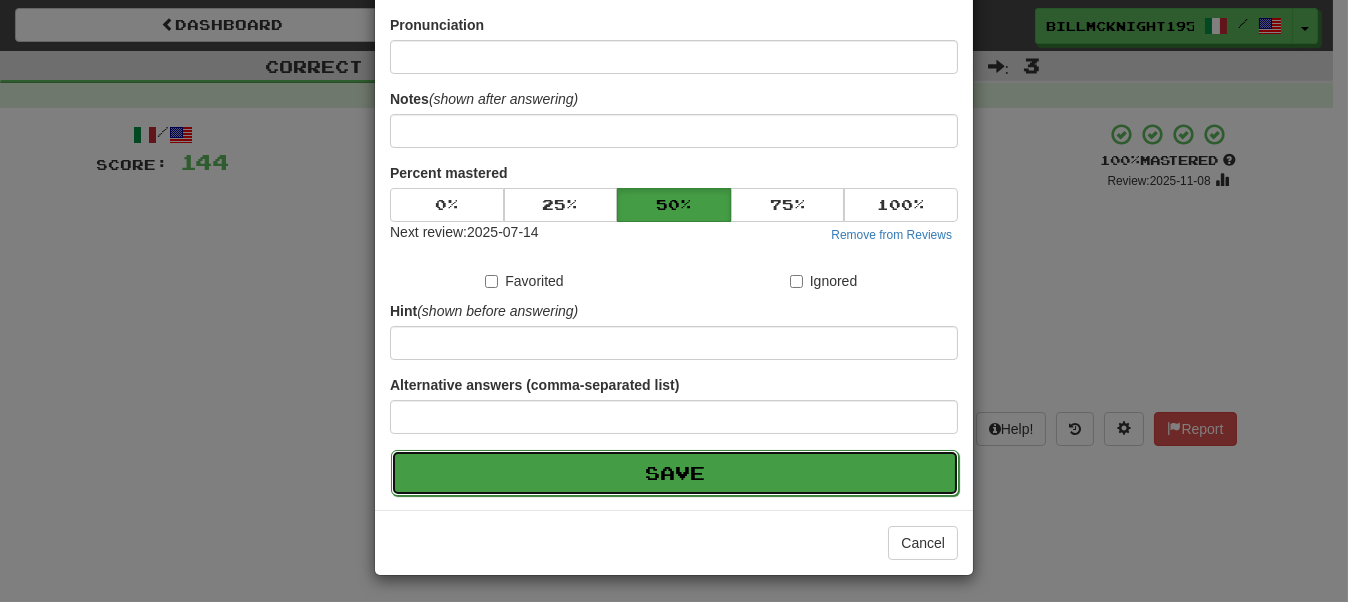 click on "Save" at bounding box center (675, 473) 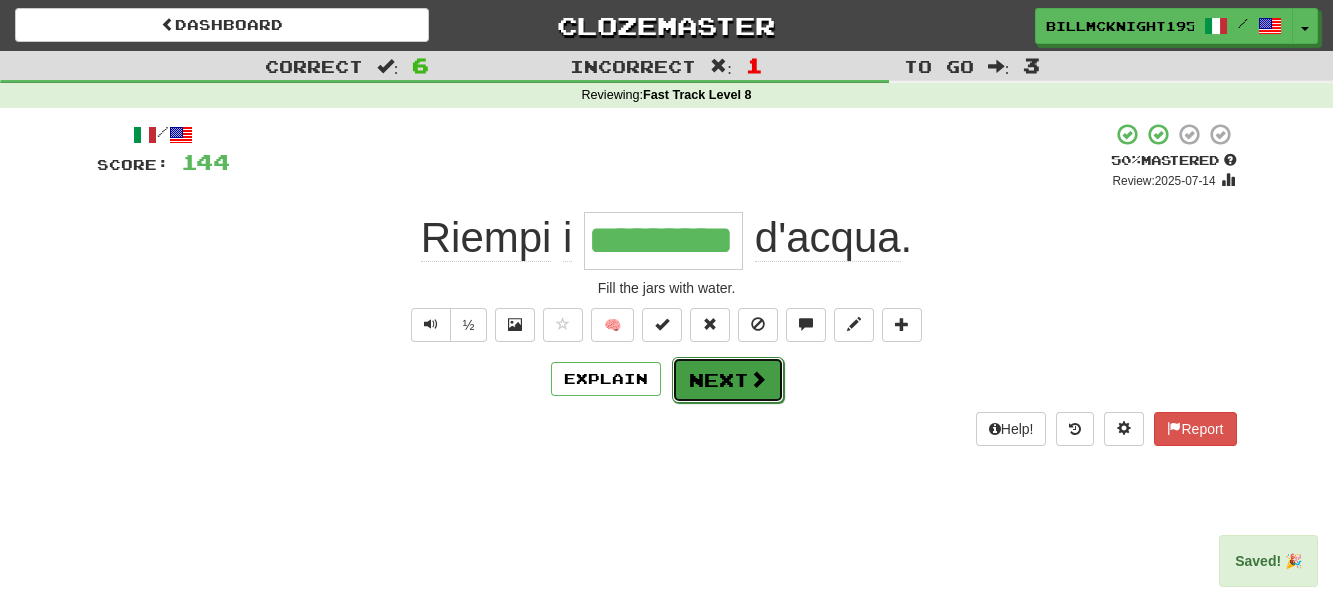 click at bounding box center [758, 379] 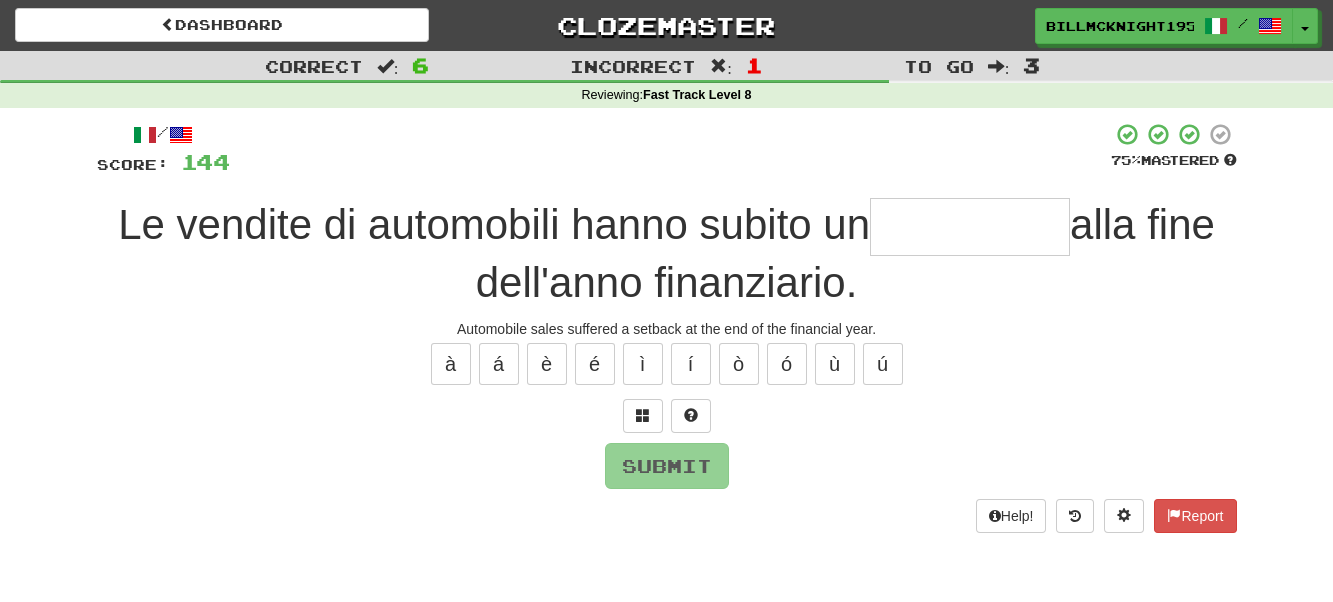 type on "*" 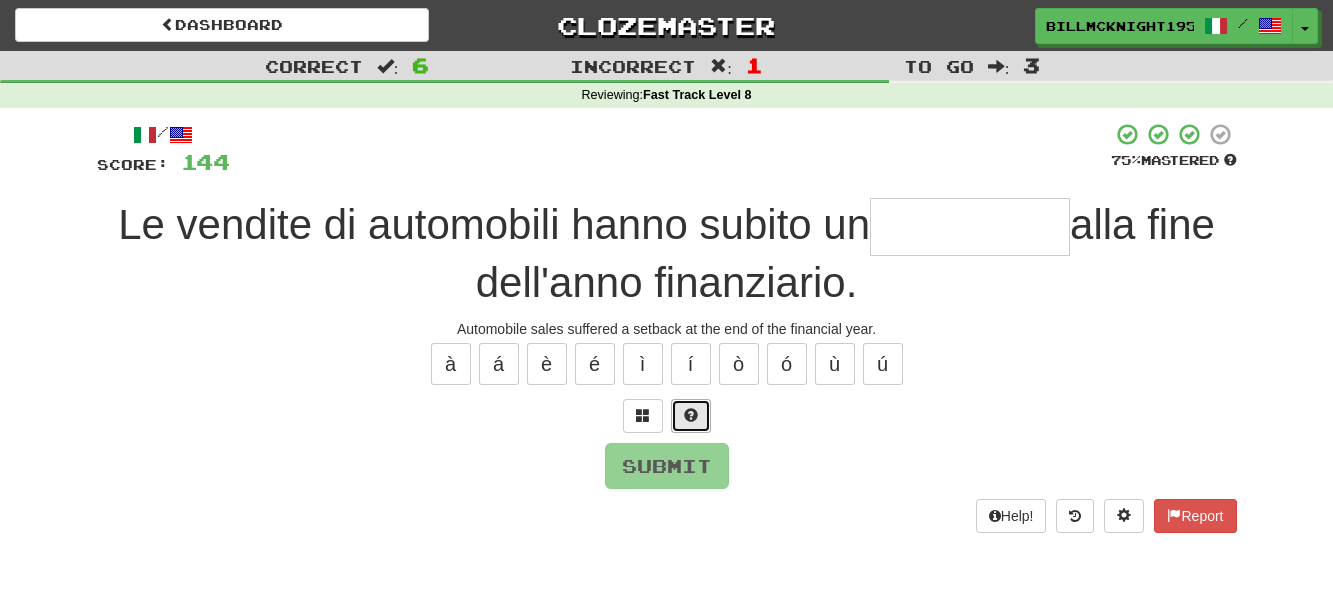click at bounding box center [691, 416] 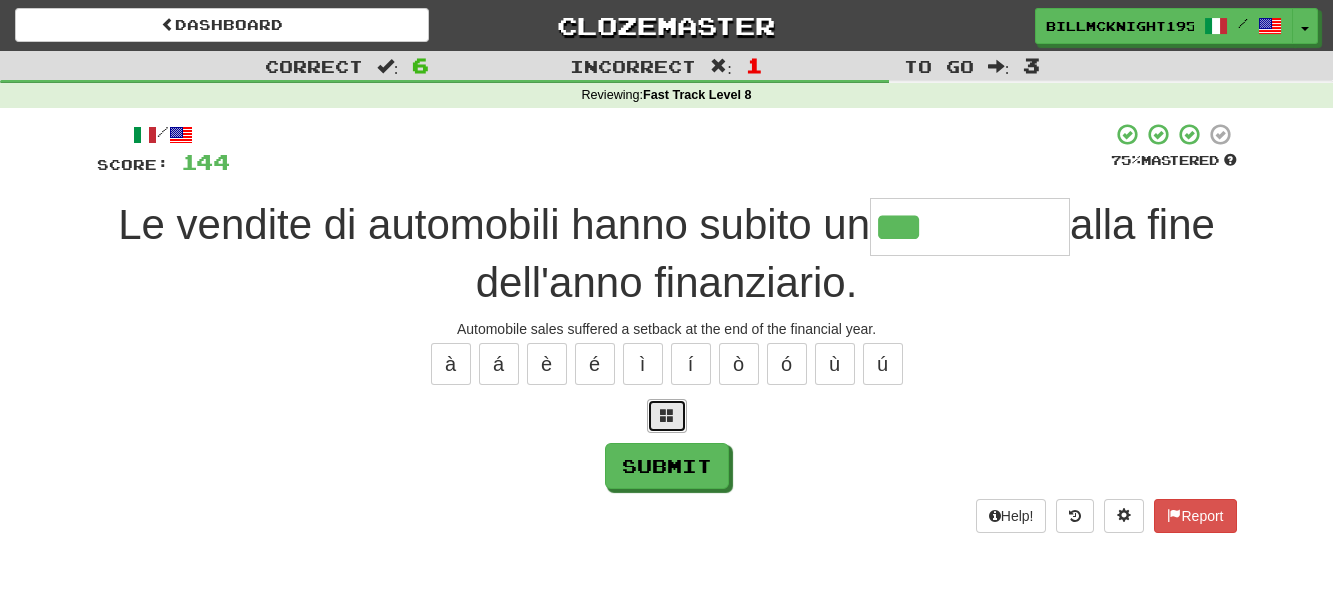 click at bounding box center [667, 415] 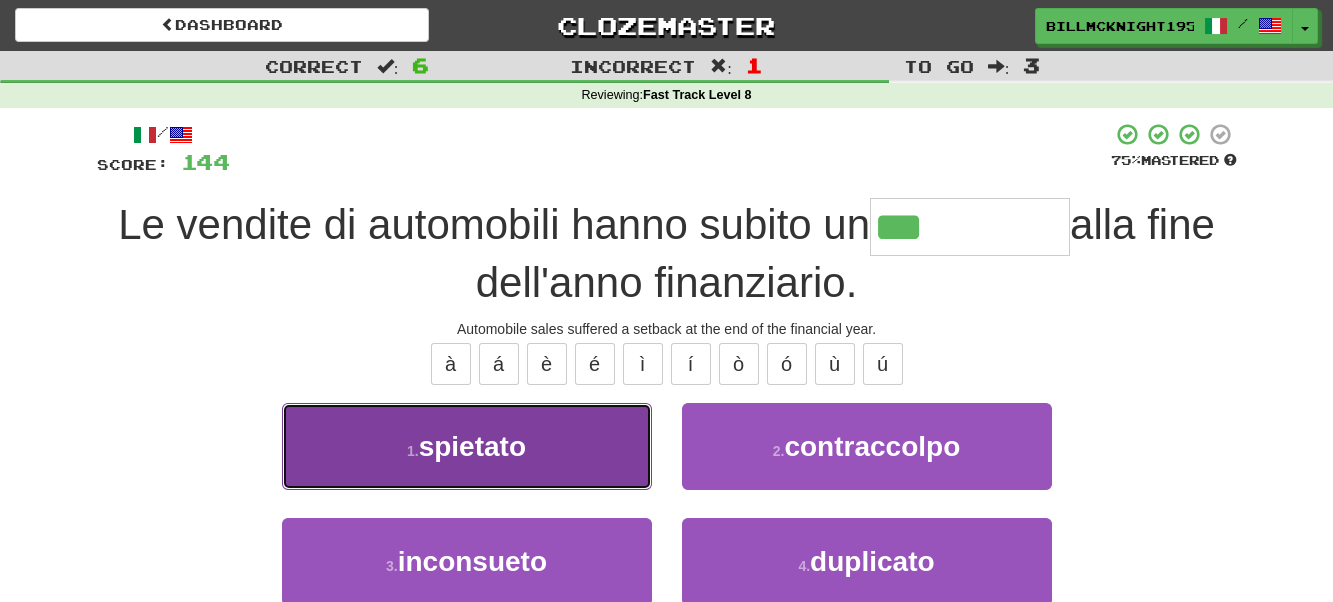 click on "spietato" at bounding box center [472, 446] 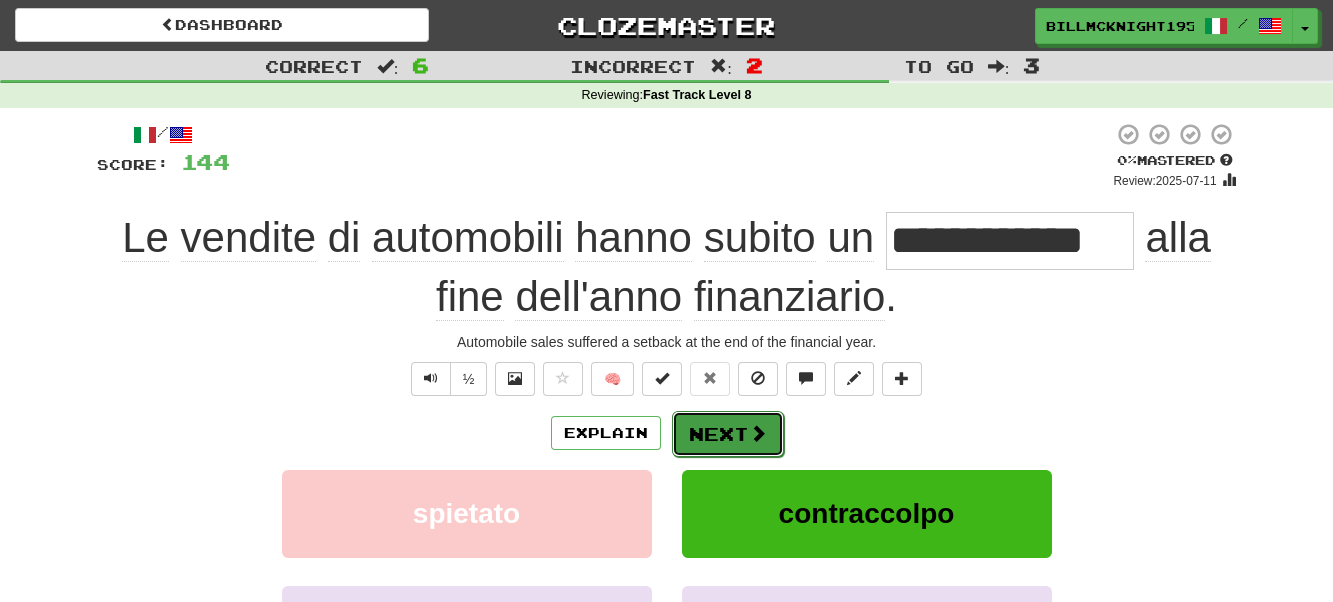 click on "Next" at bounding box center [728, 434] 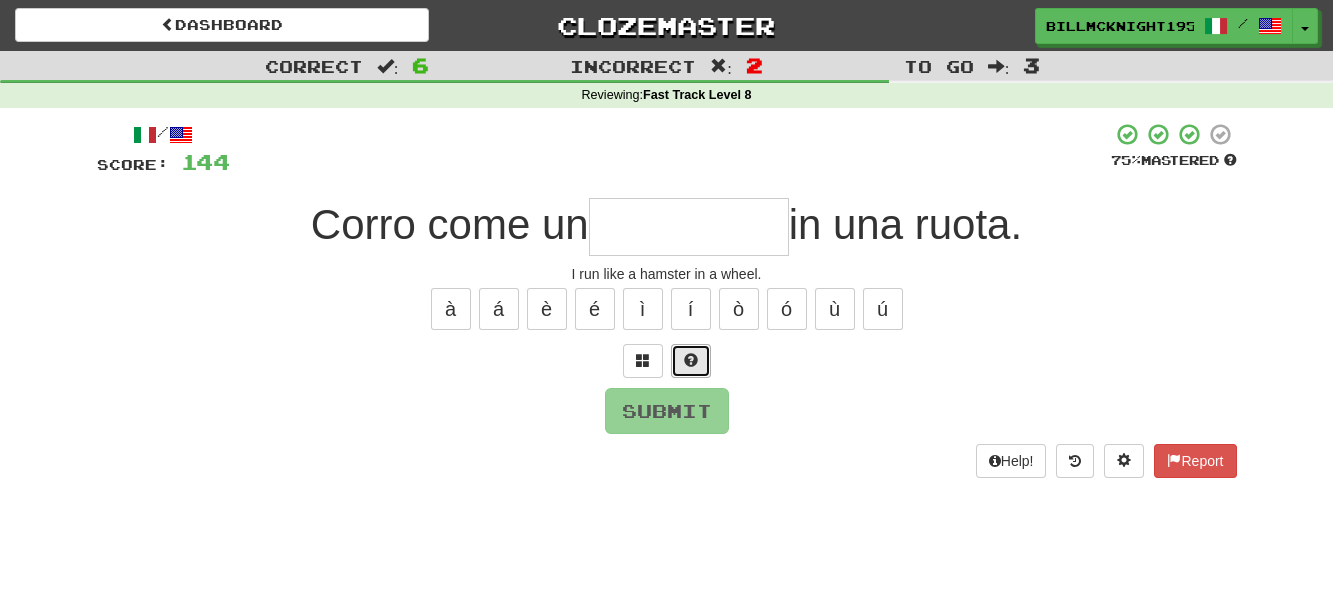 click at bounding box center (691, 361) 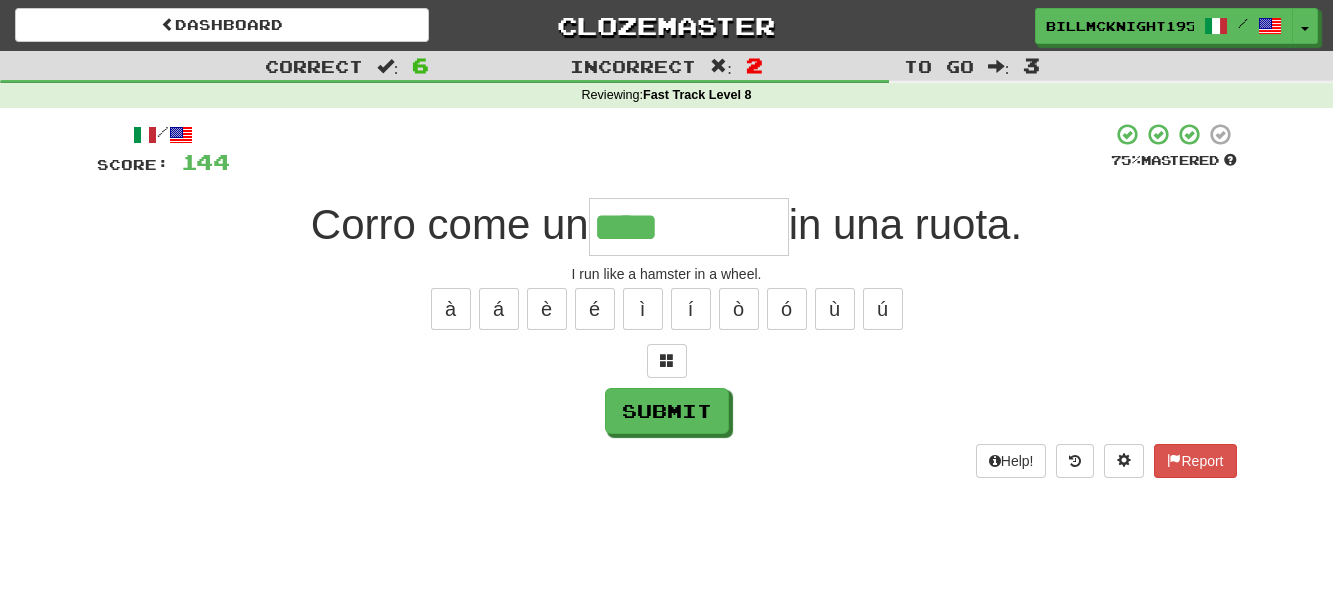type on "*******" 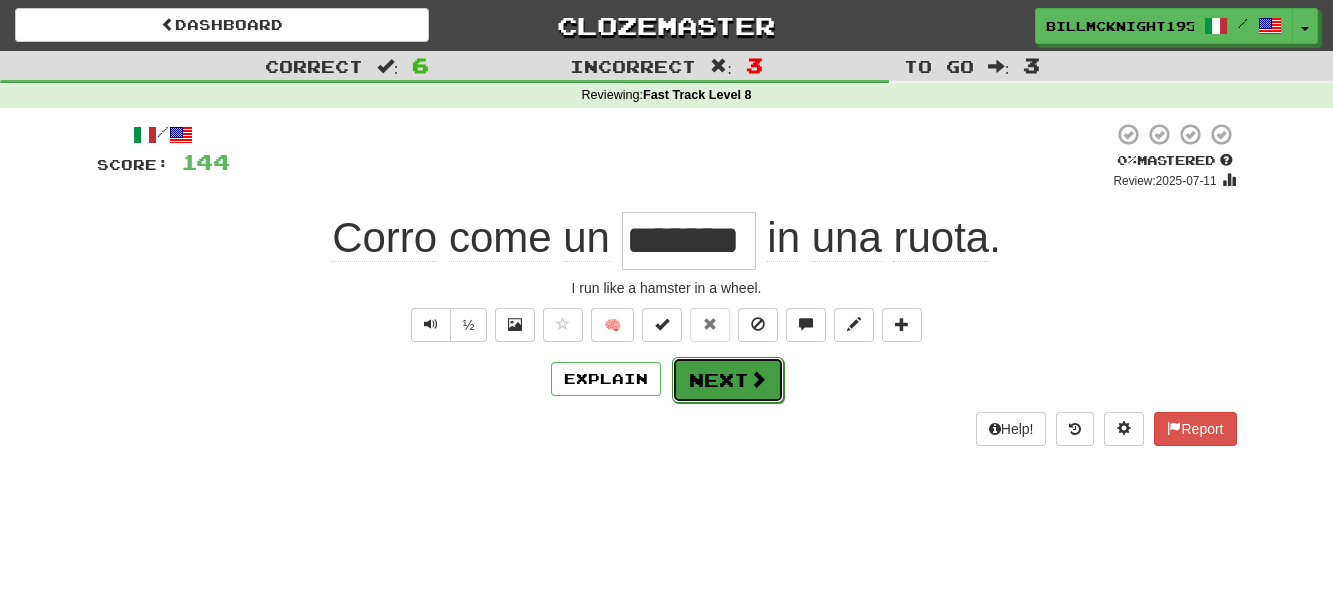 click on "Next" at bounding box center [728, 380] 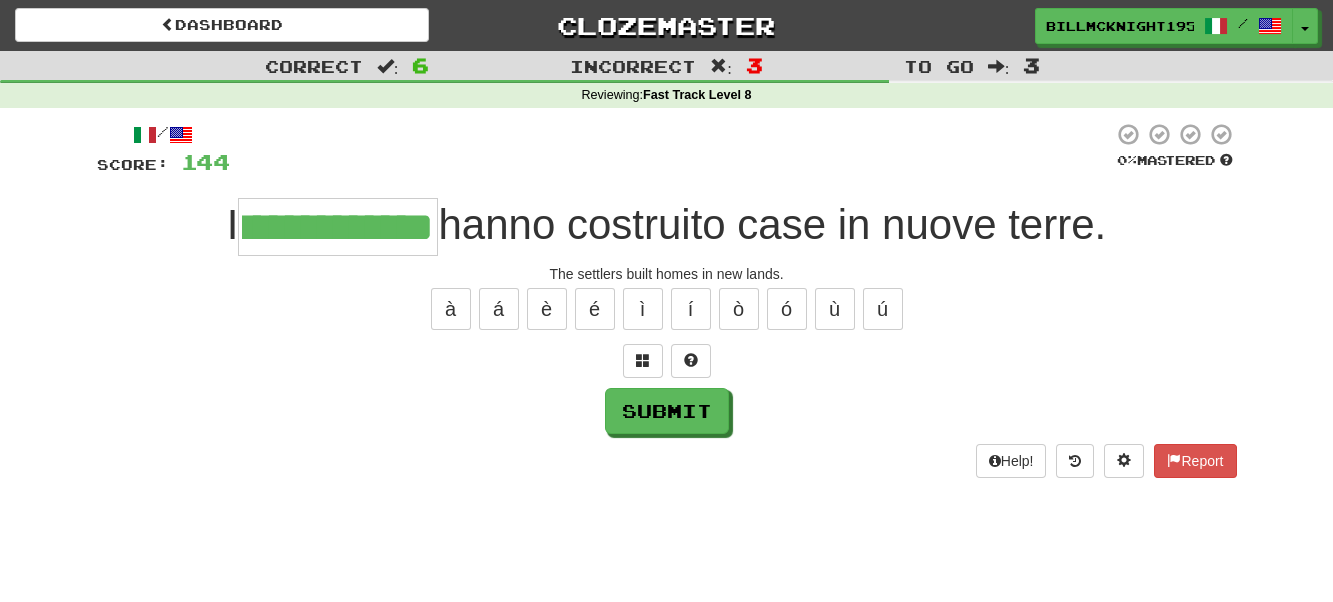 scroll, scrollTop: 0, scrollLeft: 40, axis: horizontal 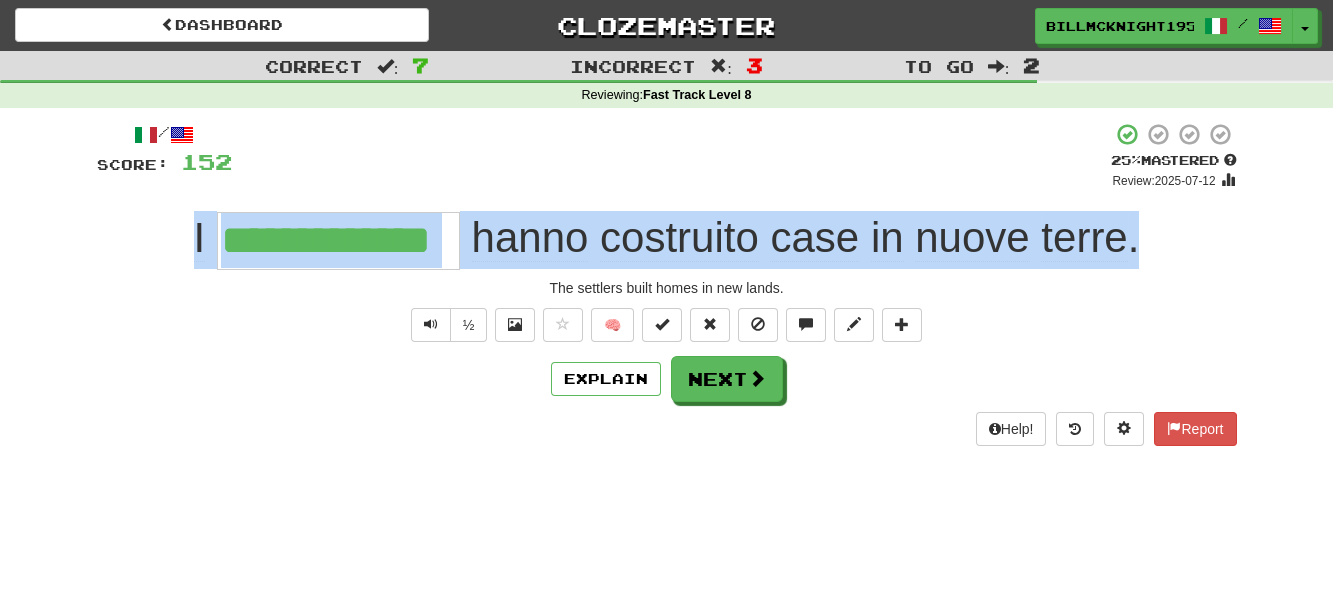 drag, startPoint x: 1144, startPoint y: 241, endPoint x: 4, endPoint y: 247, distance: 1140.0157 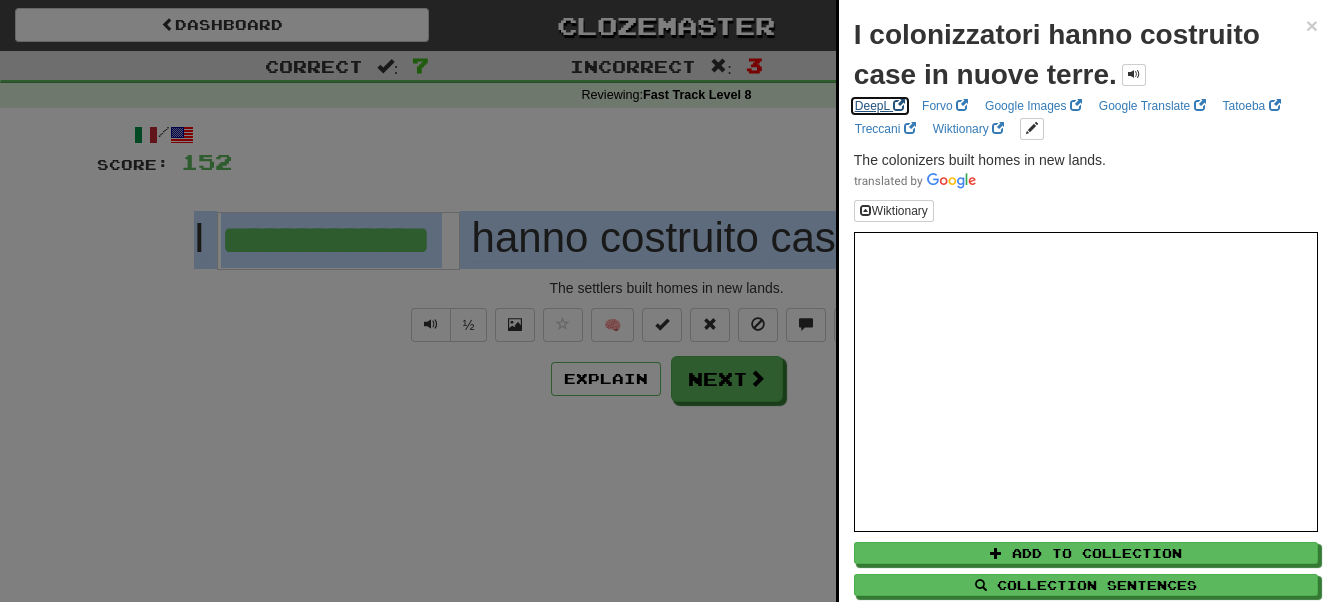 click on "DeepL" at bounding box center [880, 106] 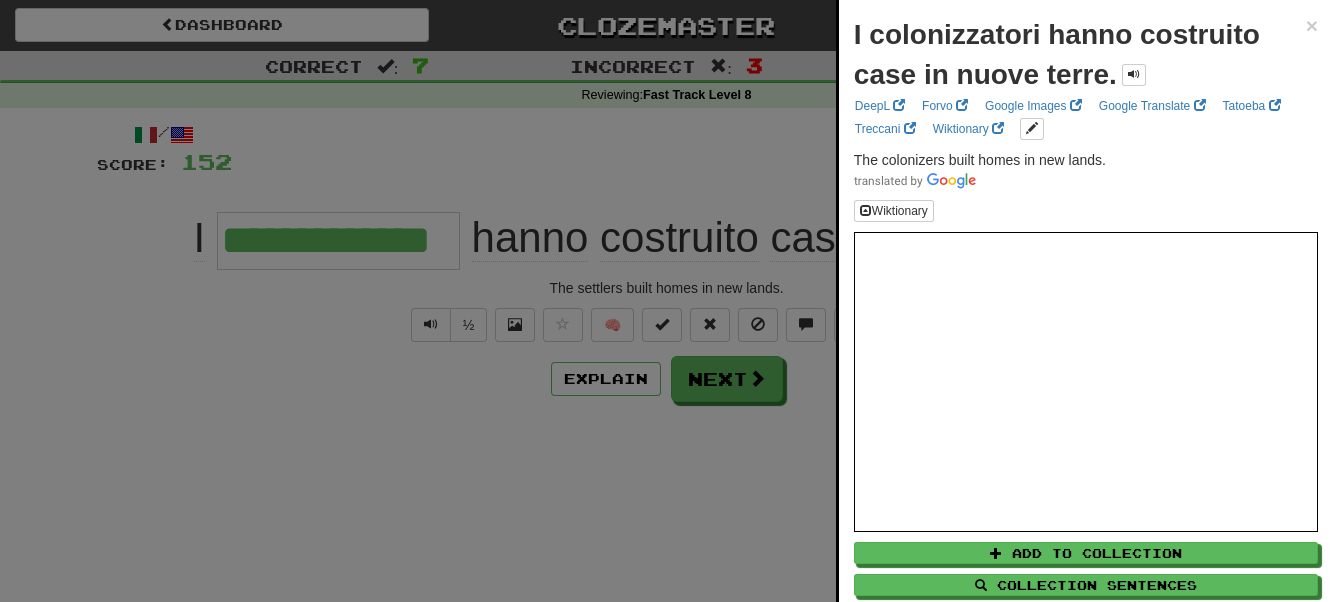 click at bounding box center (666, 301) 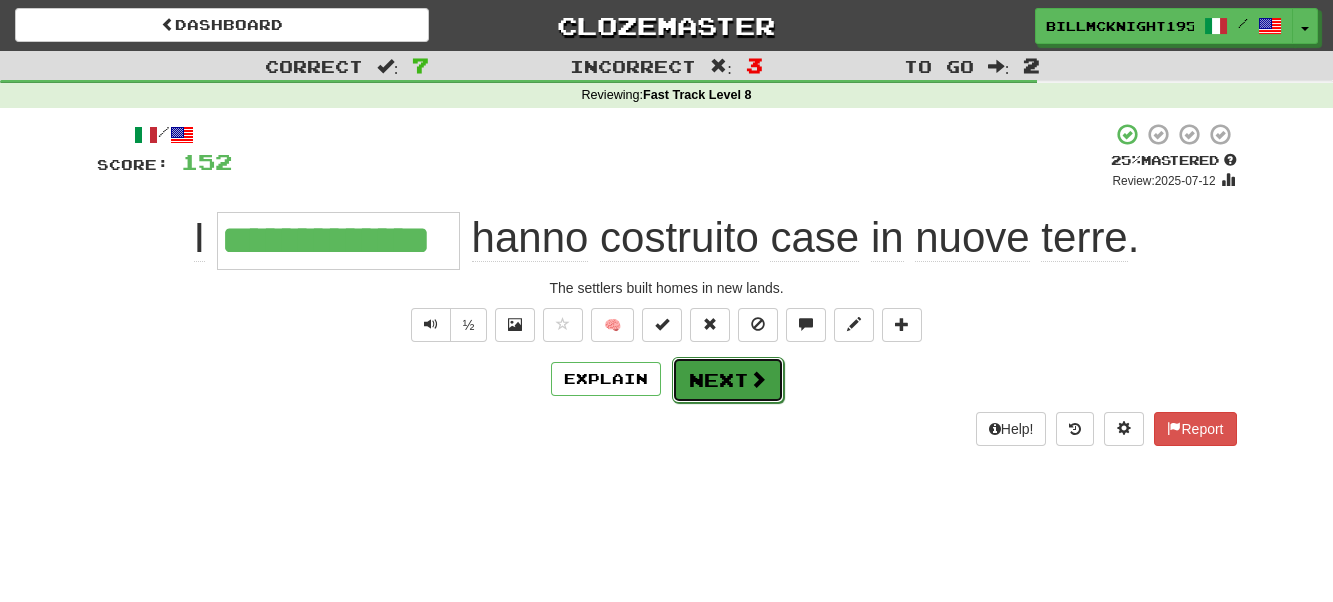 click on "Next" at bounding box center (728, 380) 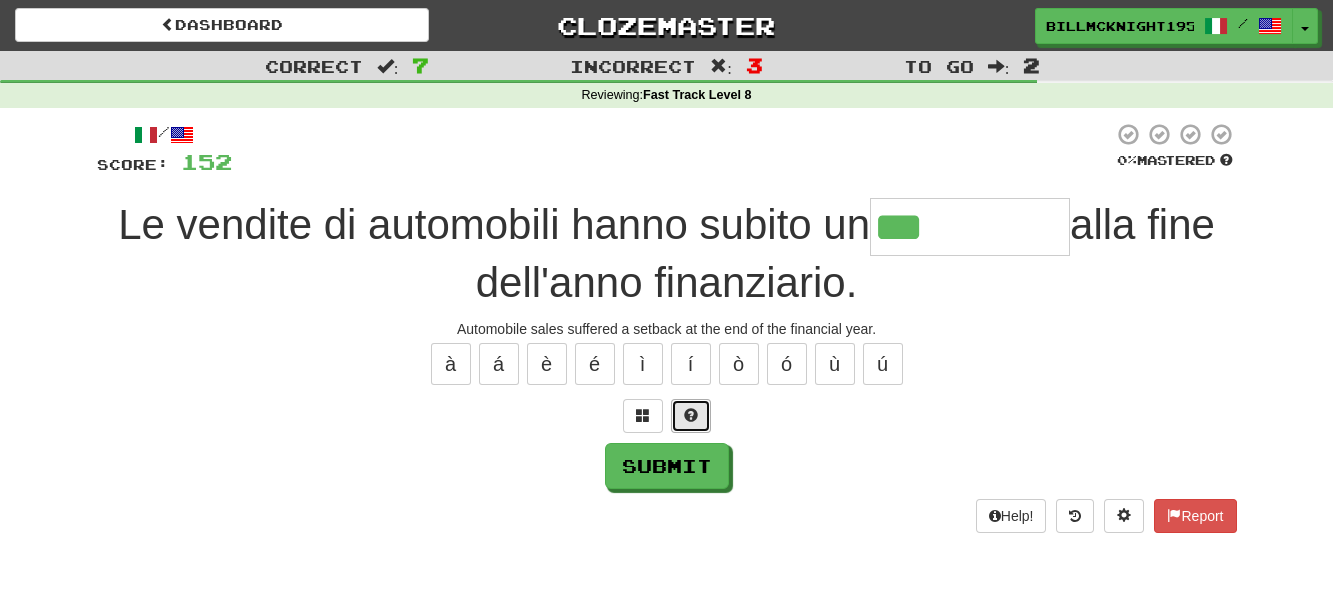 click at bounding box center (691, 415) 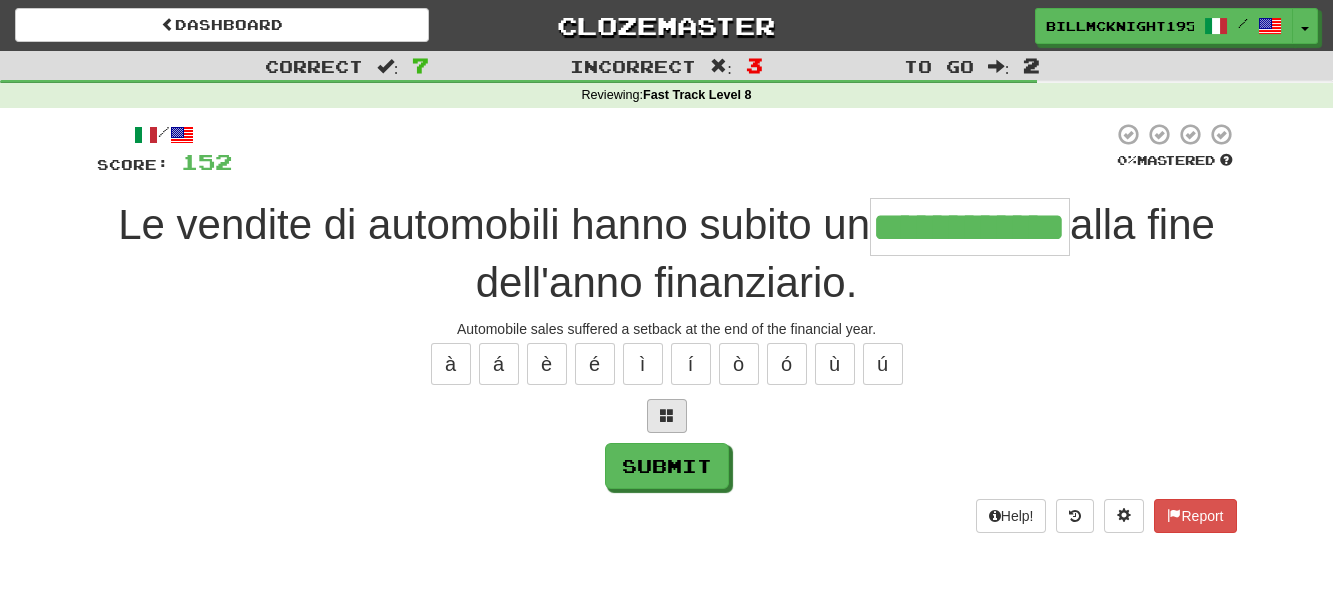 scroll, scrollTop: 0, scrollLeft: 45, axis: horizontal 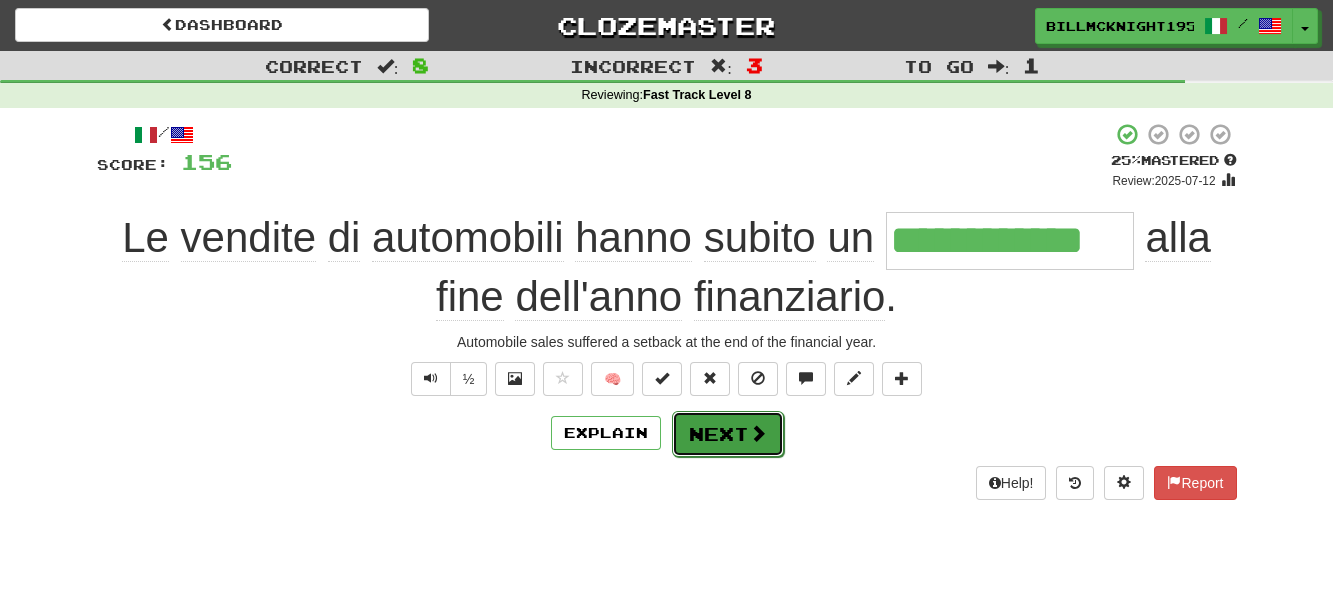 click on "Next" at bounding box center [728, 434] 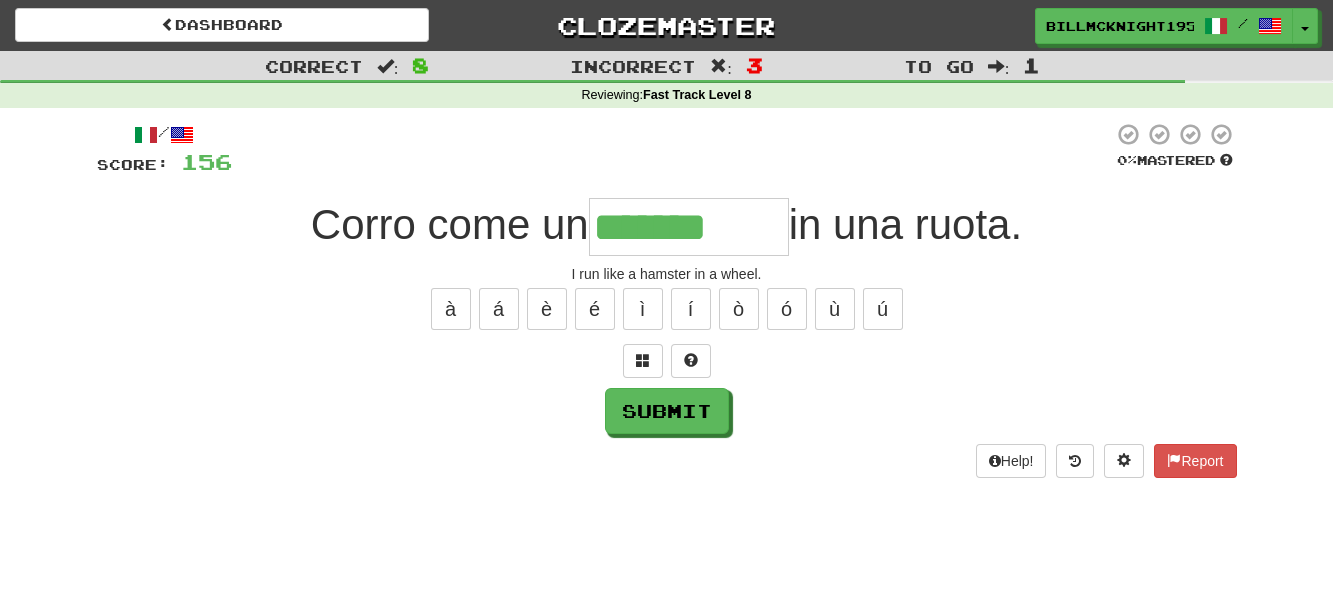 type on "*******" 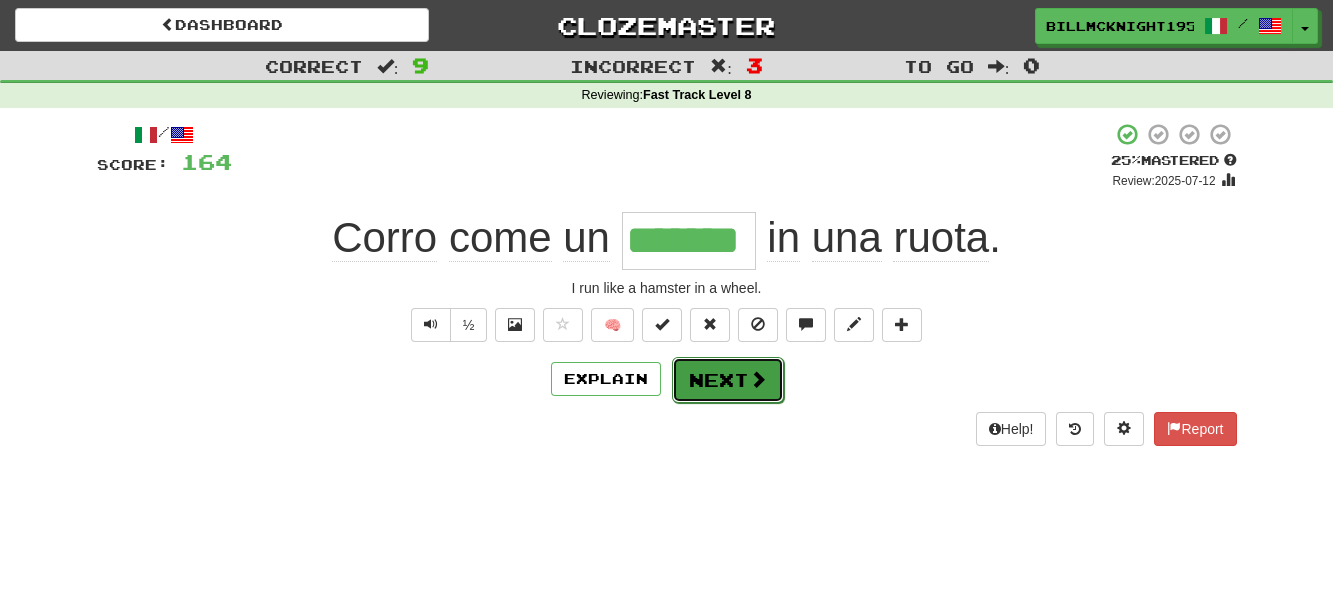 click on "Next" at bounding box center (728, 380) 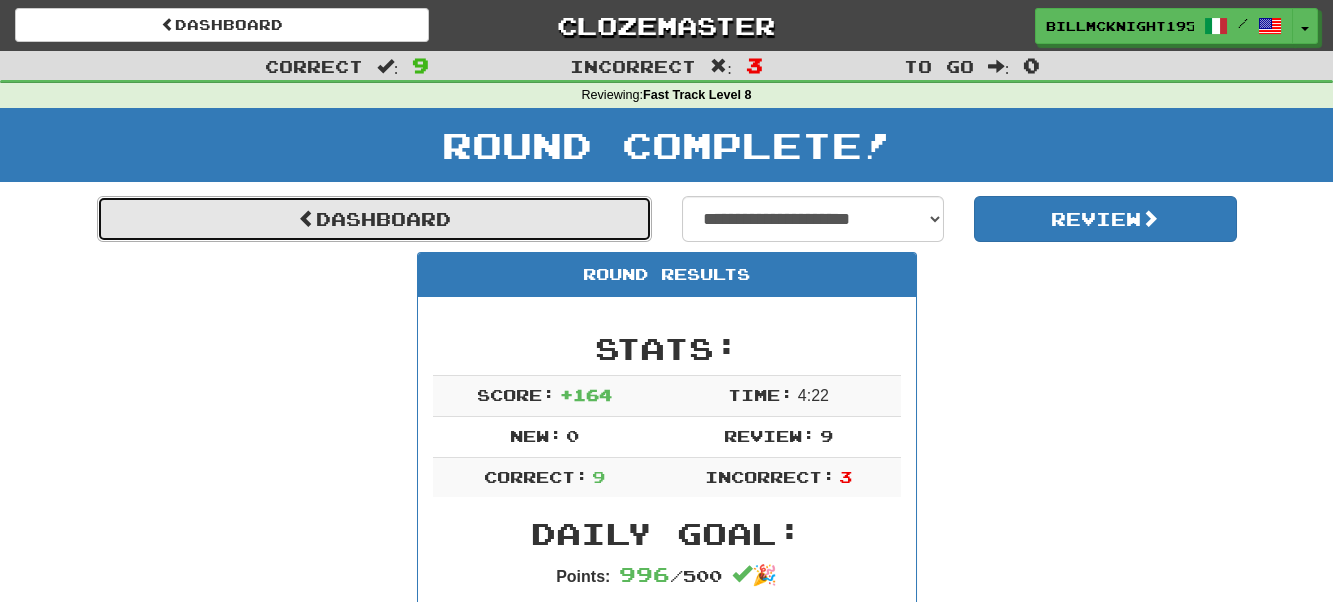 click on "Dashboard" at bounding box center [374, 219] 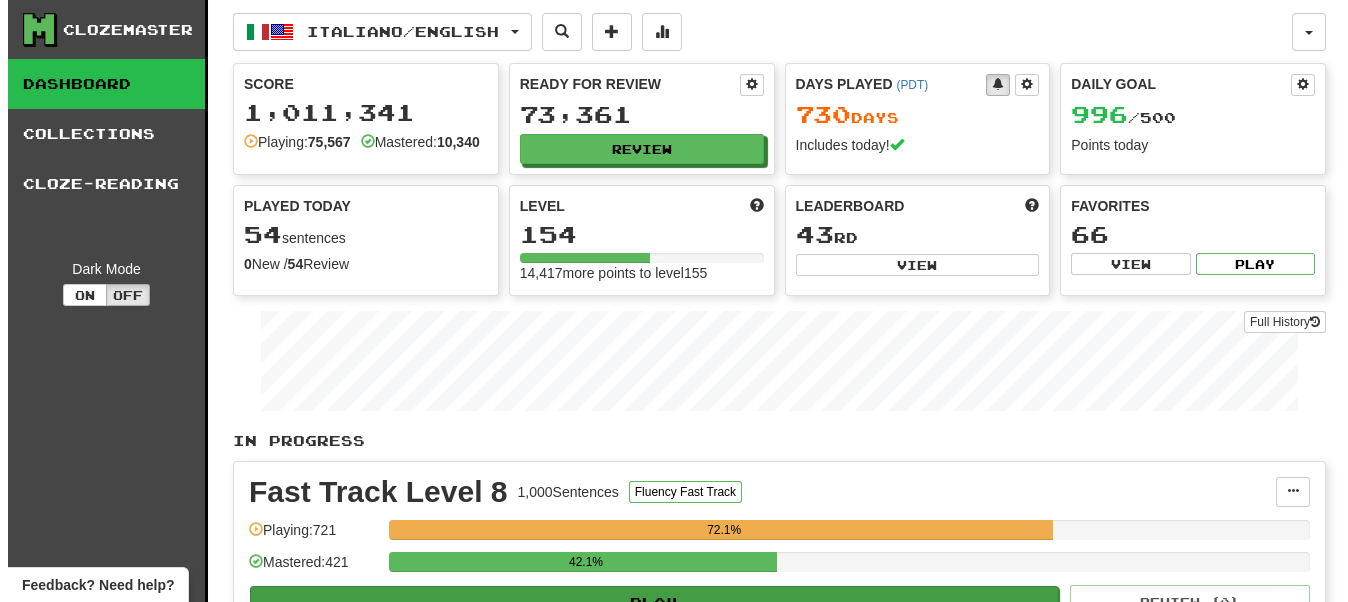 scroll, scrollTop: 300, scrollLeft: 0, axis: vertical 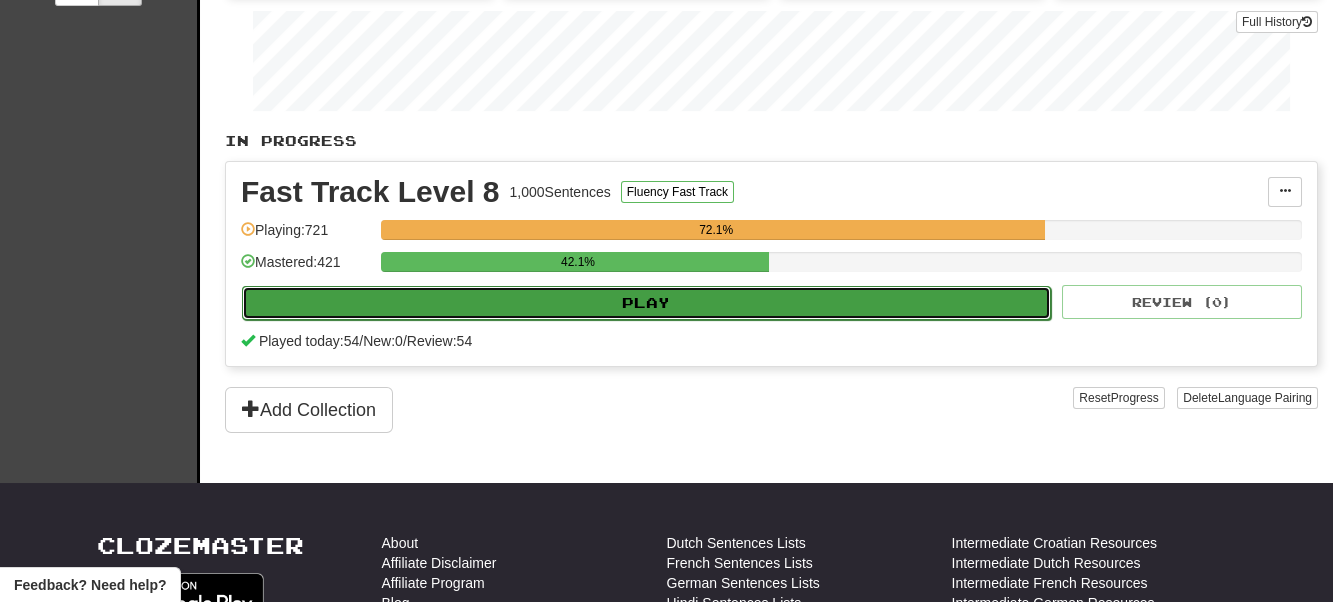 click on "Play" at bounding box center [646, 303] 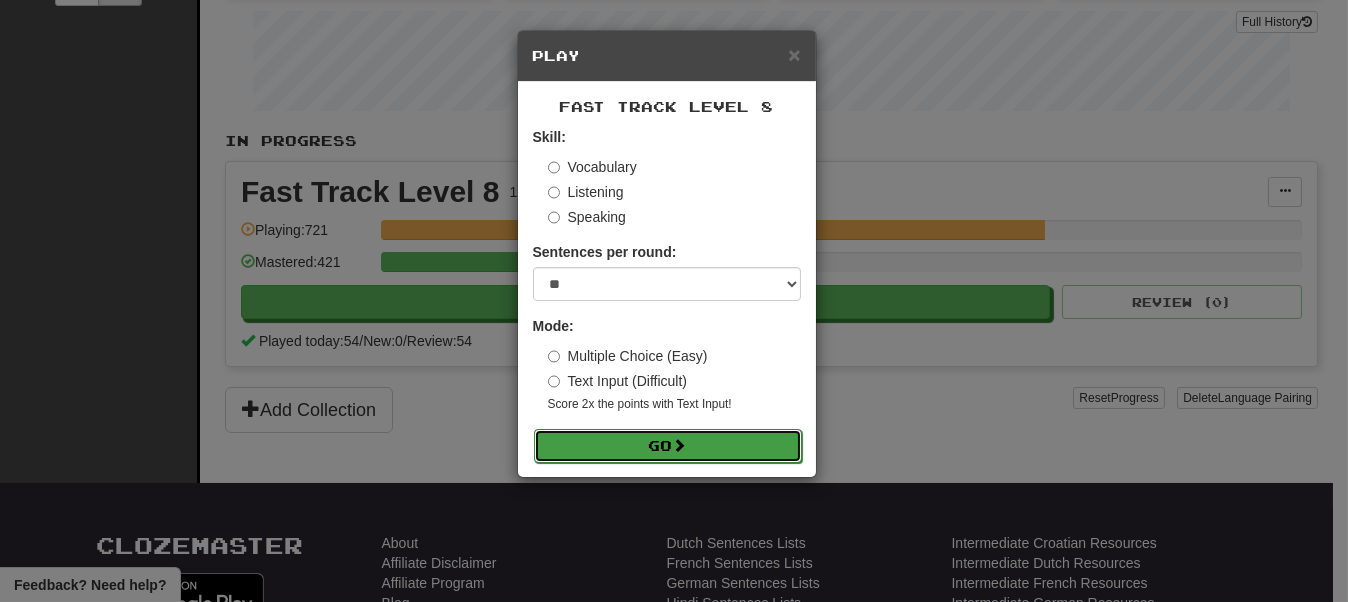 click on "Go" at bounding box center [668, 446] 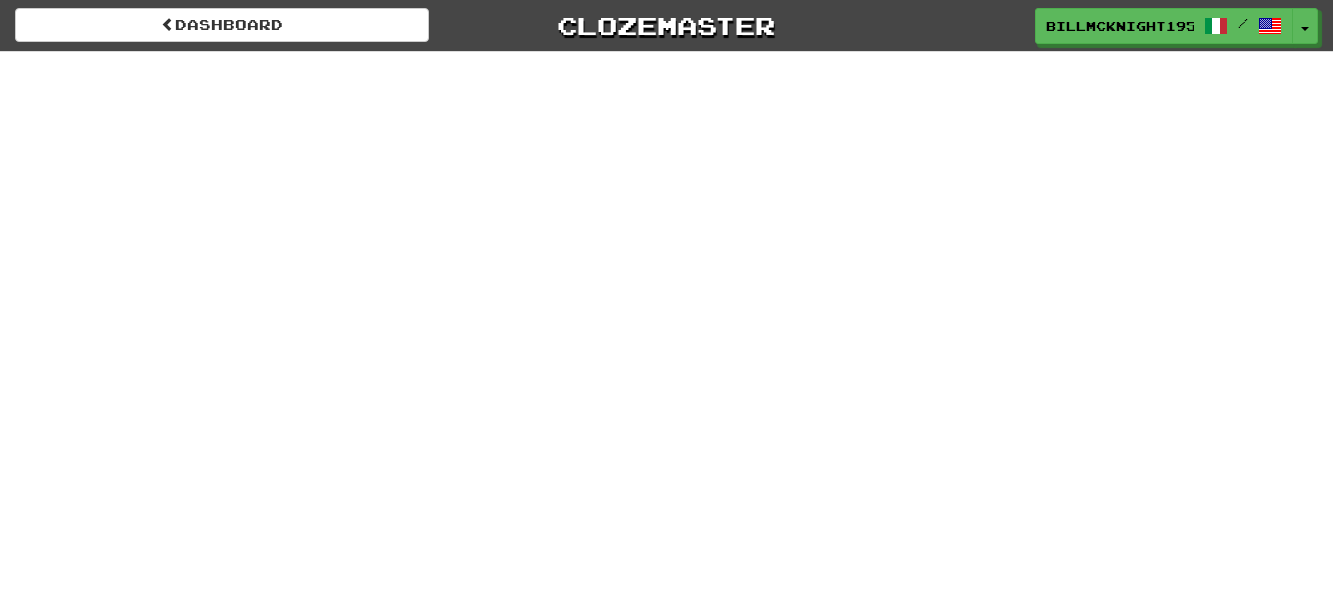 scroll, scrollTop: 0, scrollLeft: 0, axis: both 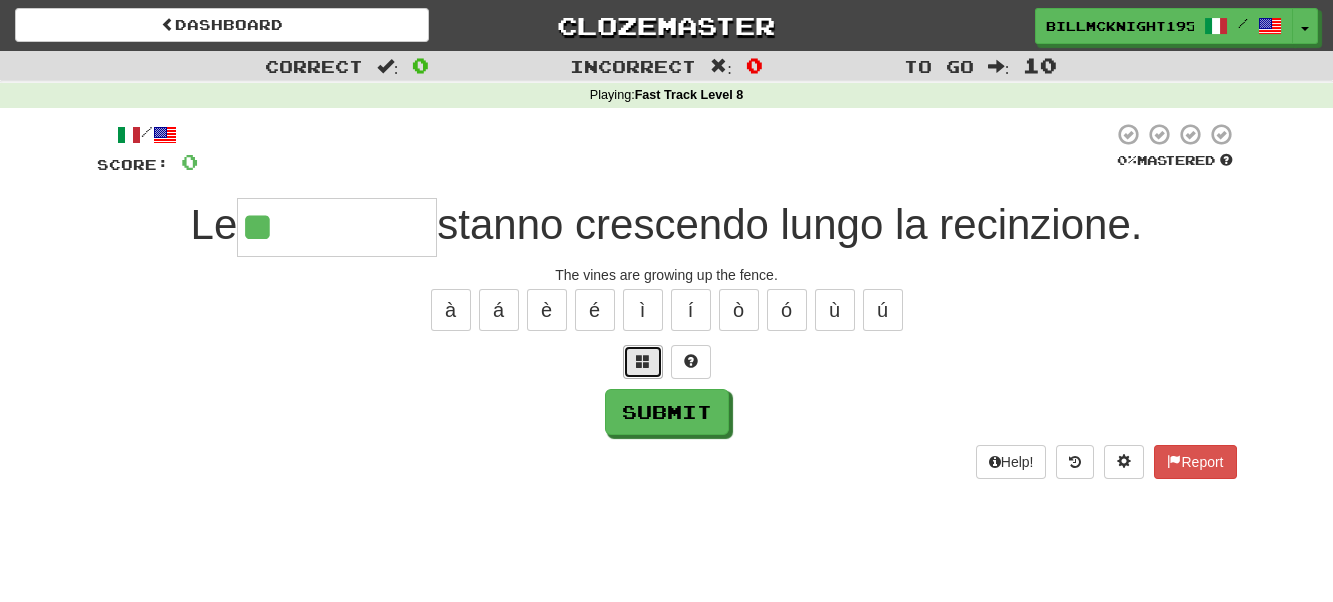 click at bounding box center (643, 361) 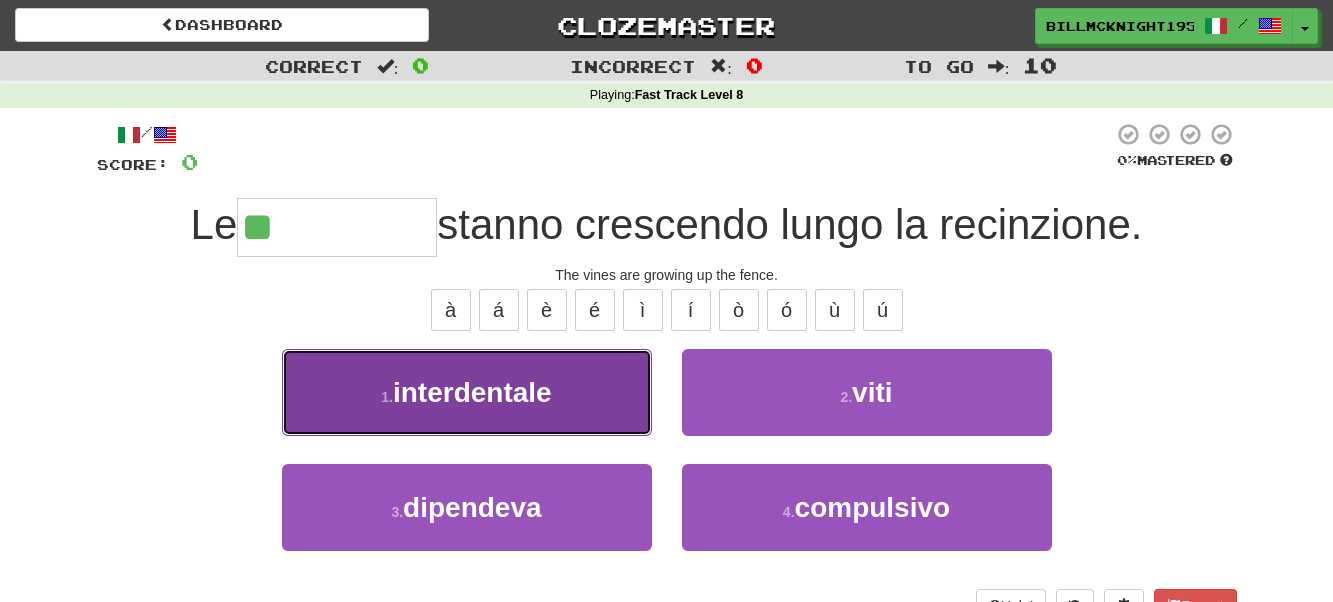 click on "interdentale" at bounding box center [472, 392] 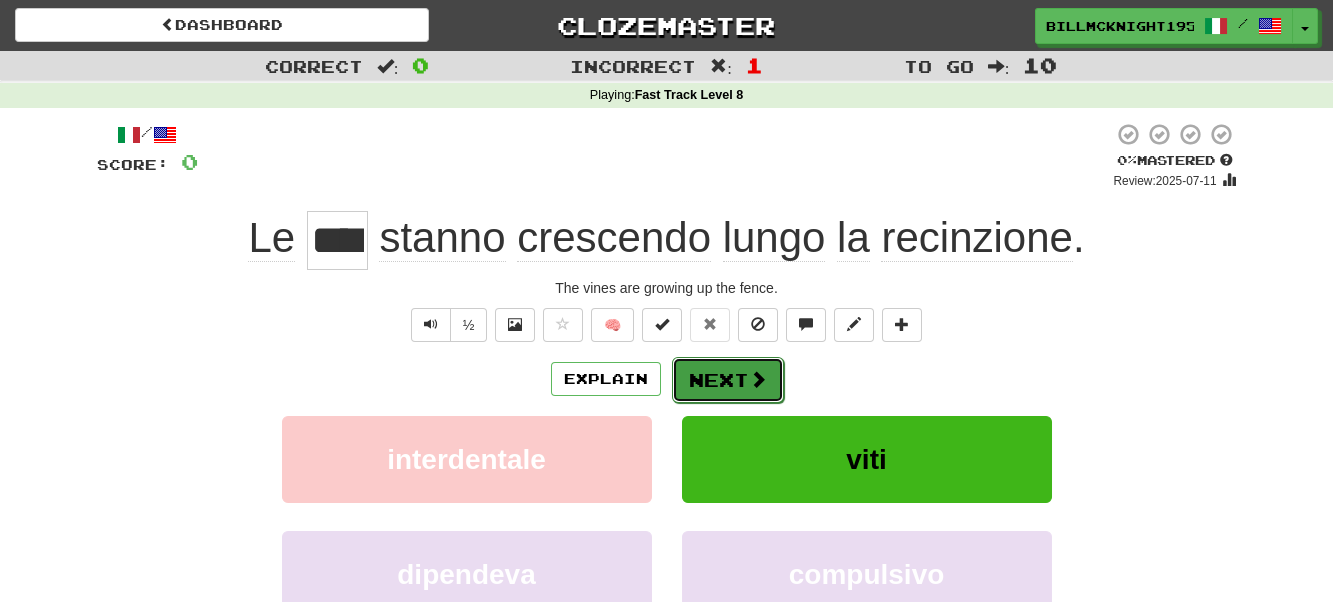 click on "Next" at bounding box center [728, 380] 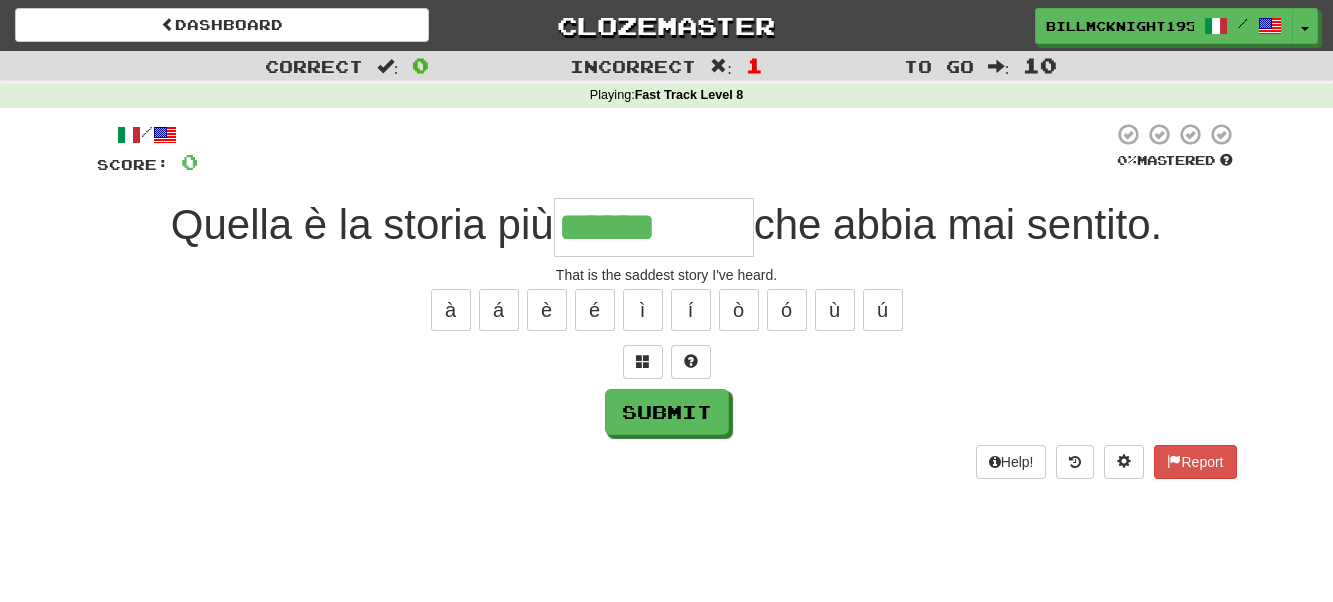 type on "******" 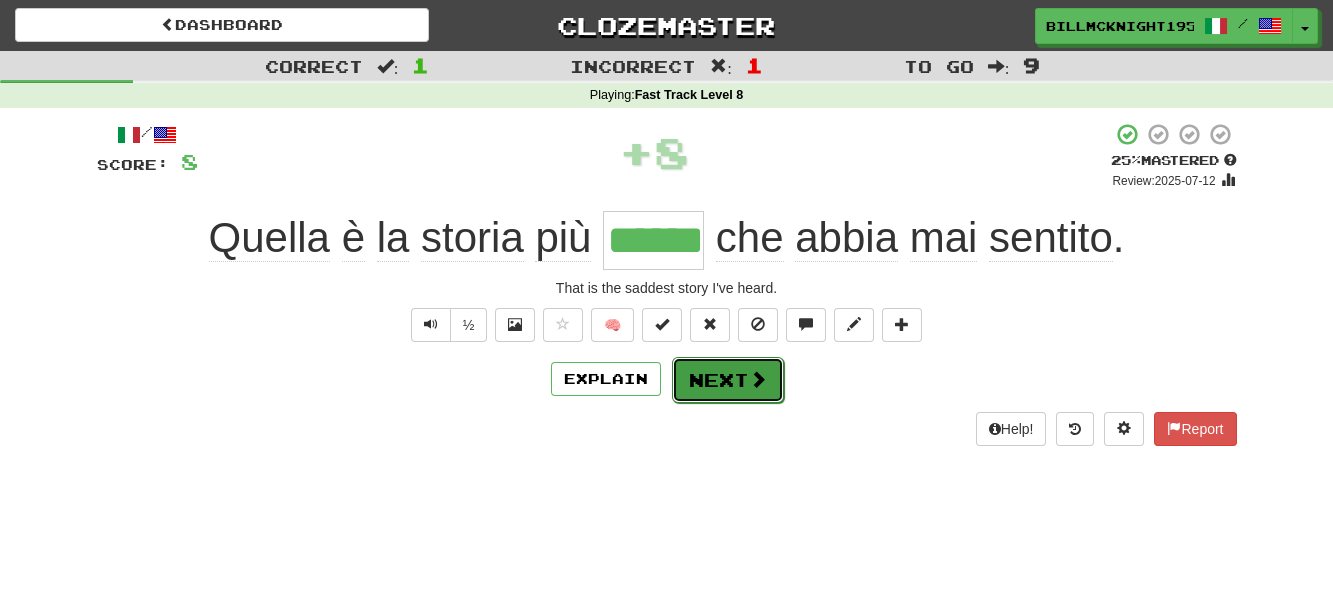 click on "Next" at bounding box center (728, 380) 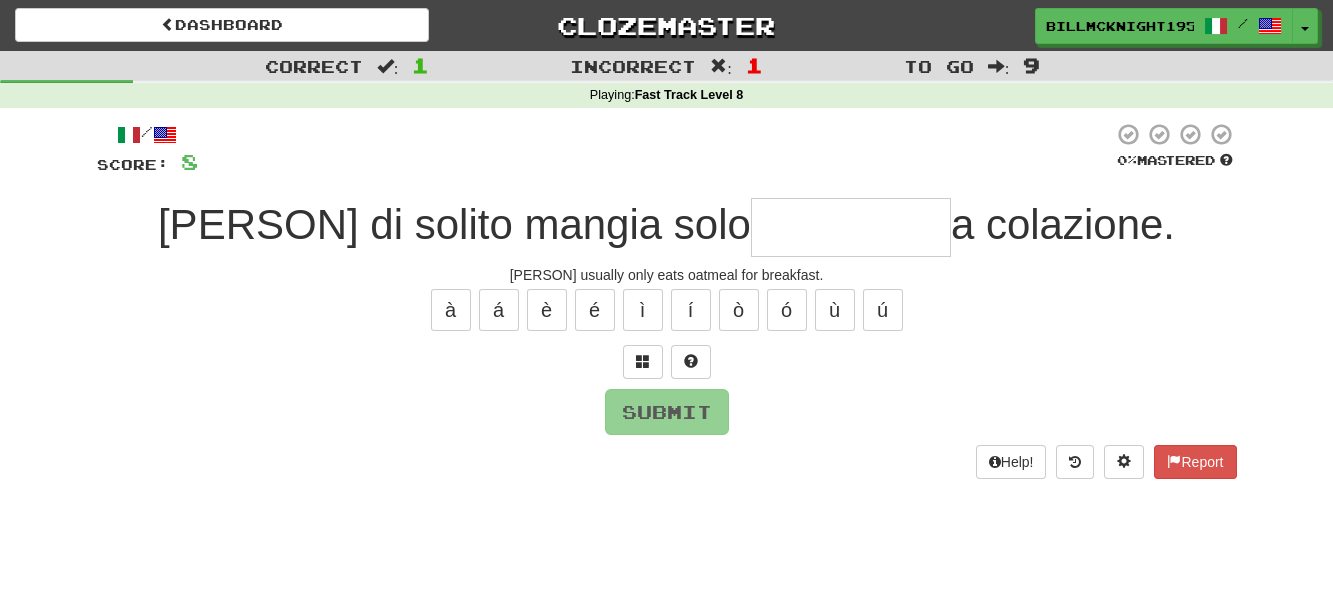 type on "*" 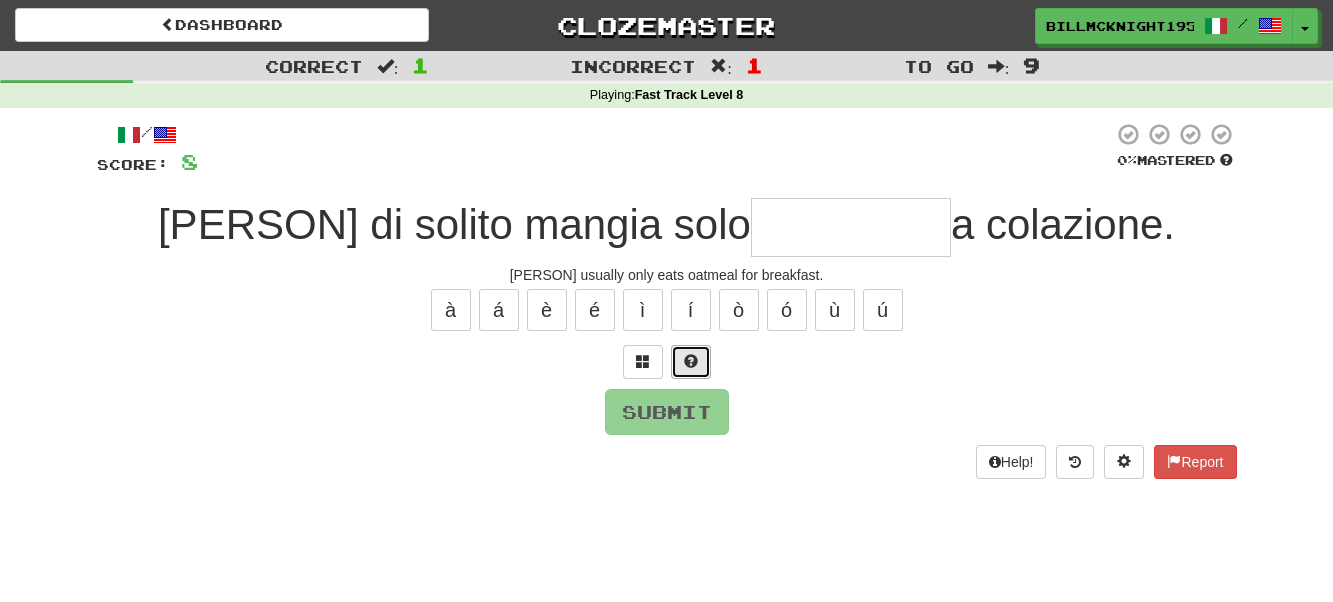 click at bounding box center (691, 361) 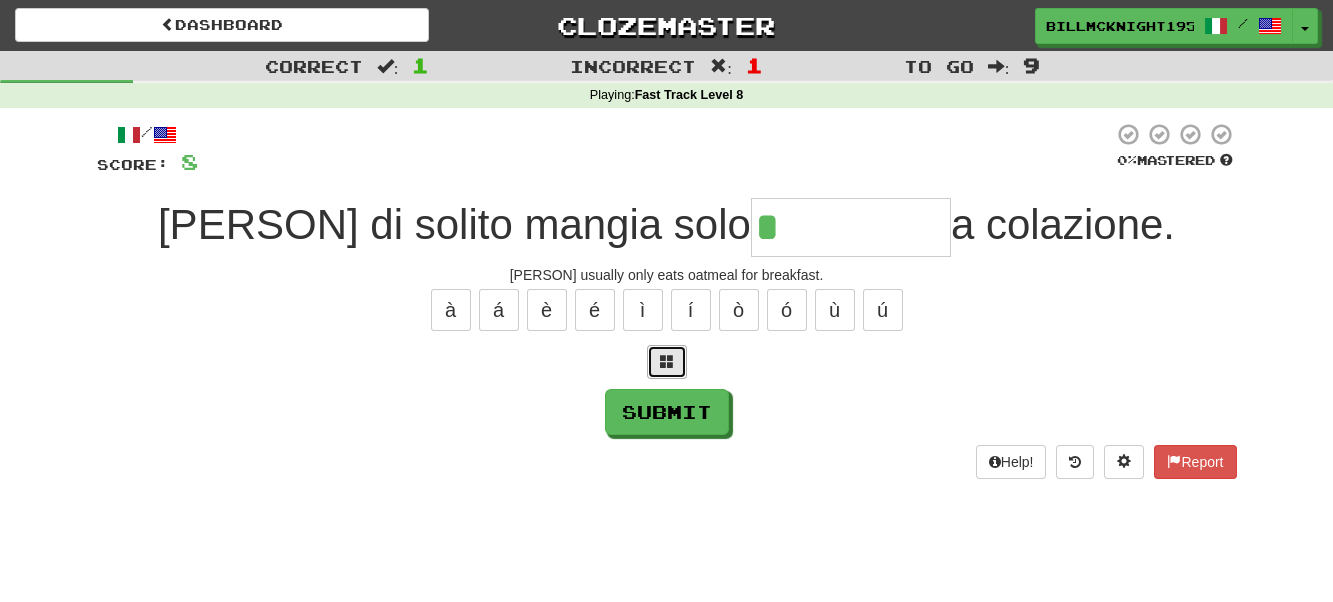 click at bounding box center (667, 361) 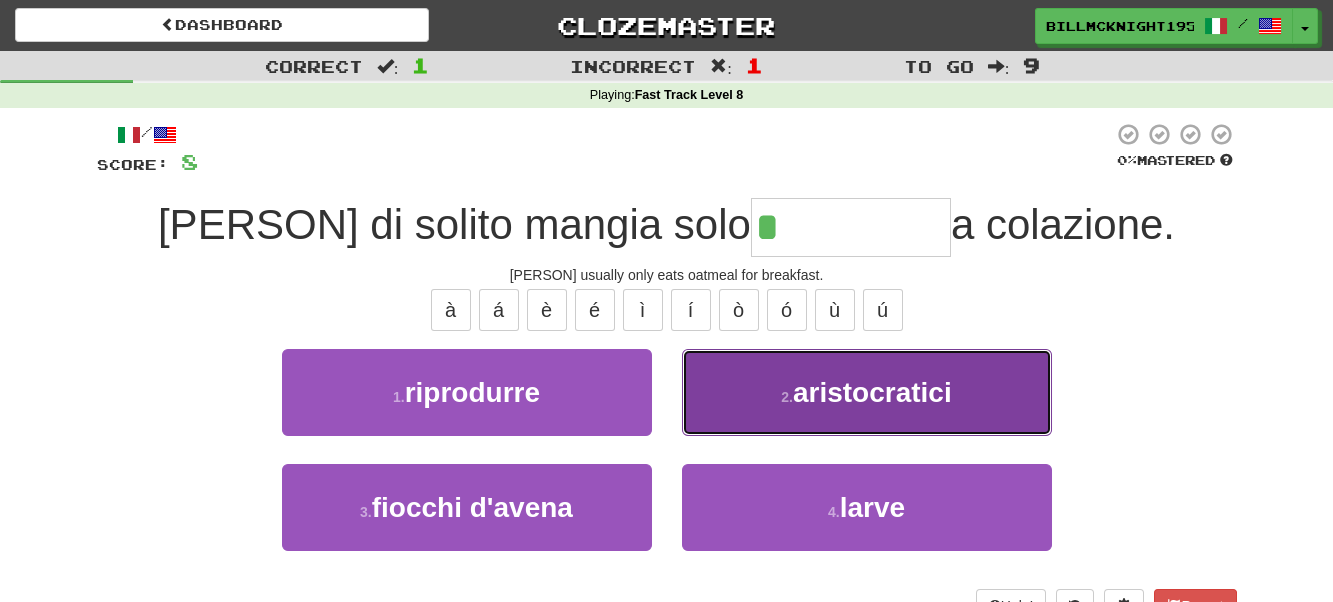 click on "2 .  aristocratici" at bounding box center [867, 392] 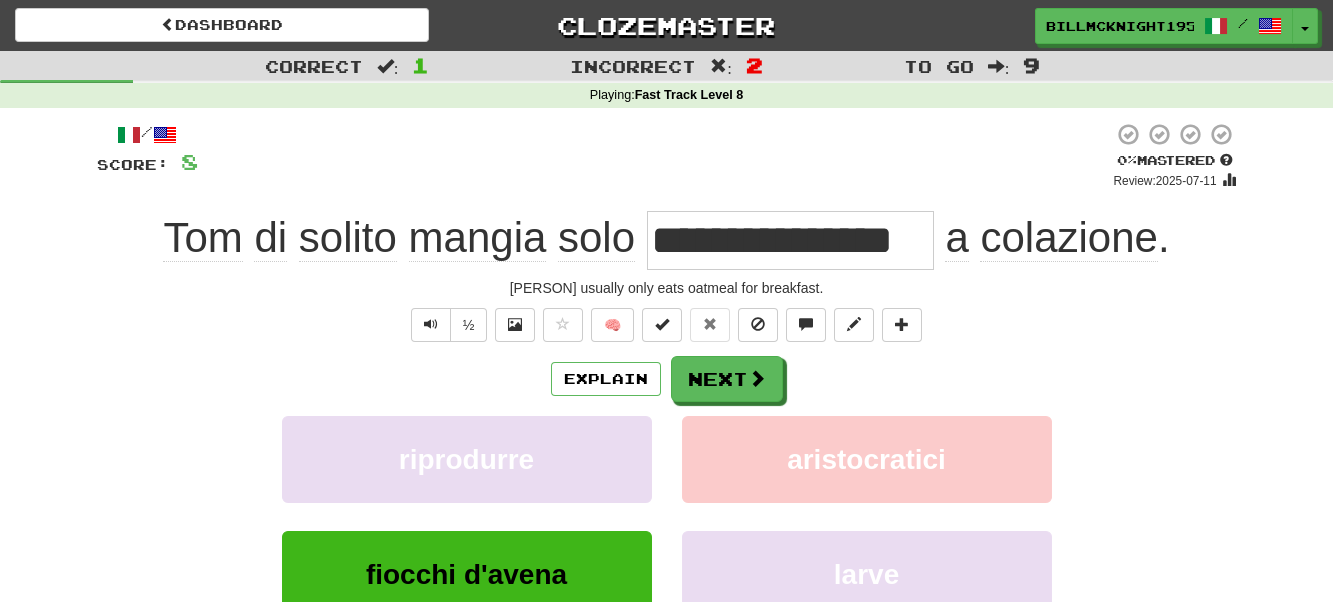 drag, startPoint x: 932, startPoint y: 248, endPoint x: 631, endPoint y: 247, distance: 301.00165 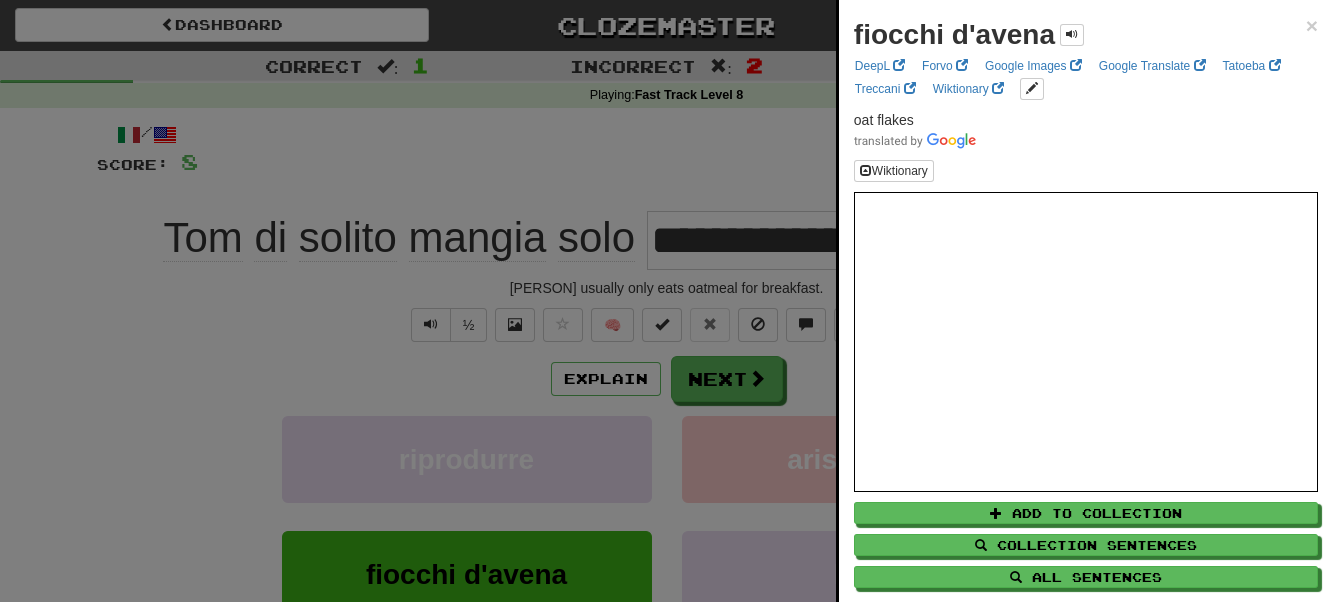 click at bounding box center [666, 301] 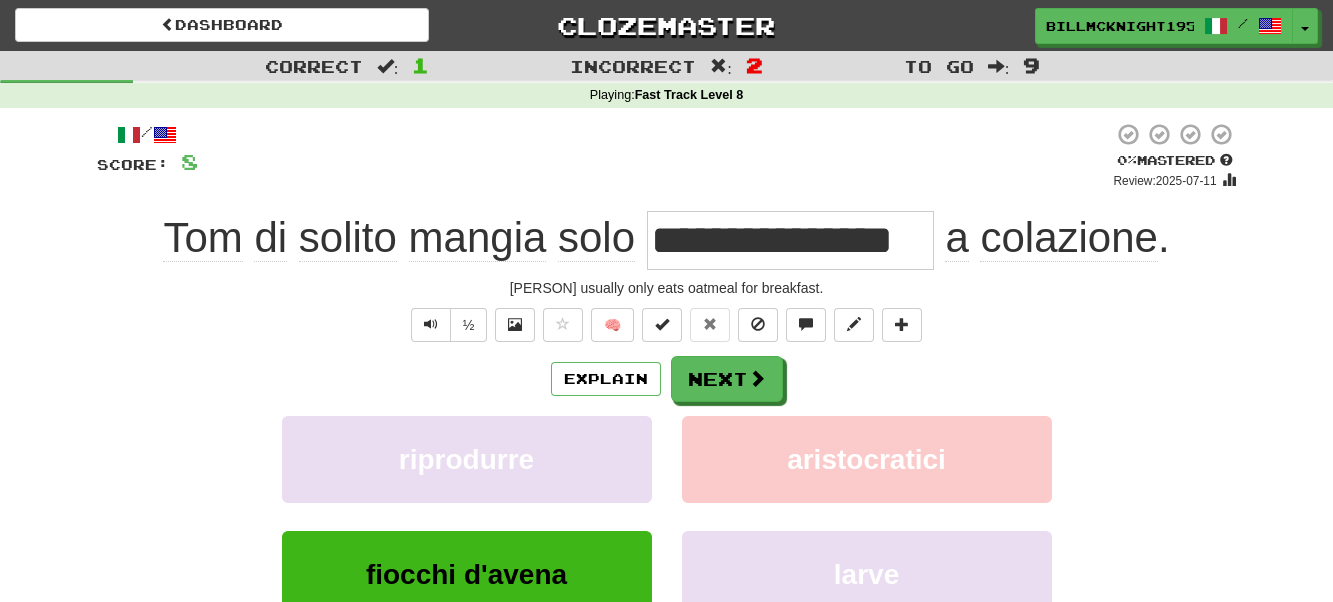 drag, startPoint x: 818, startPoint y: 247, endPoint x: 944, endPoint y: 264, distance: 127.141655 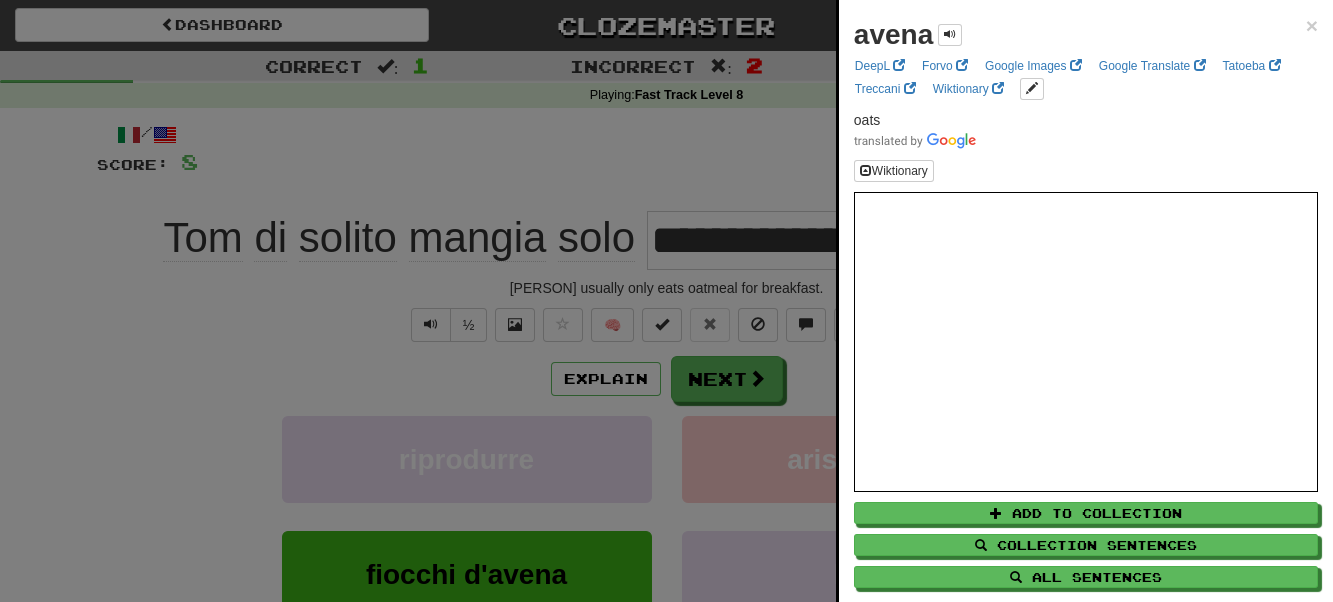 click at bounding box center (666, 301) 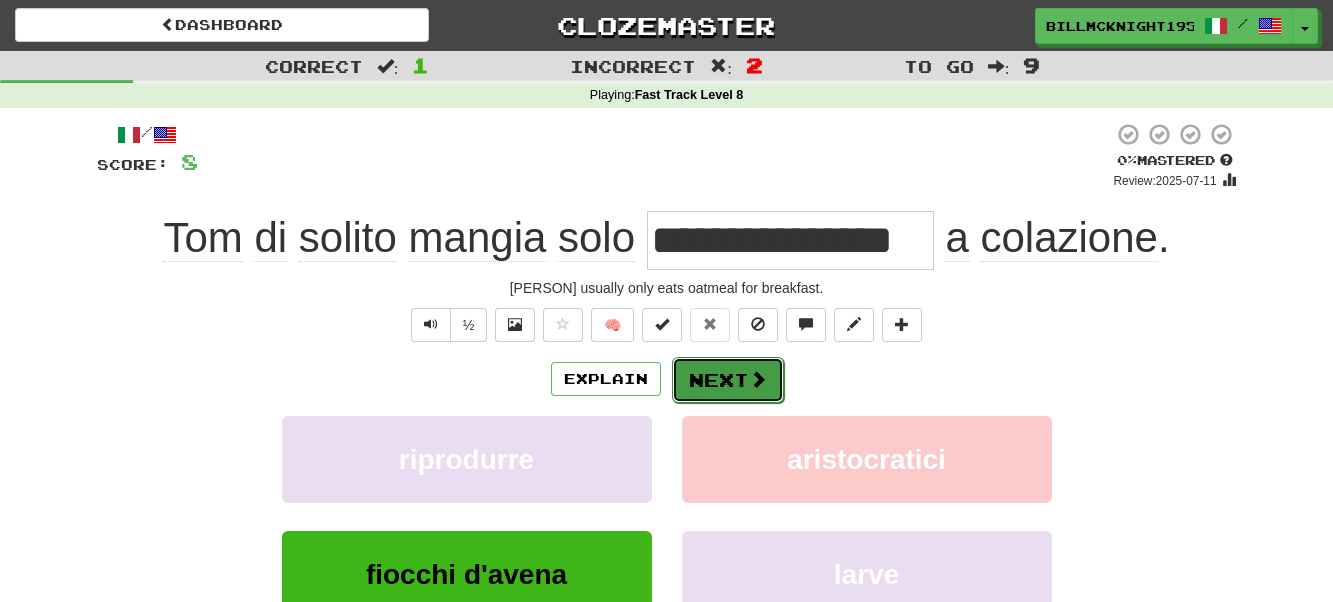 click on "Next" at bounding box center [728, 380] 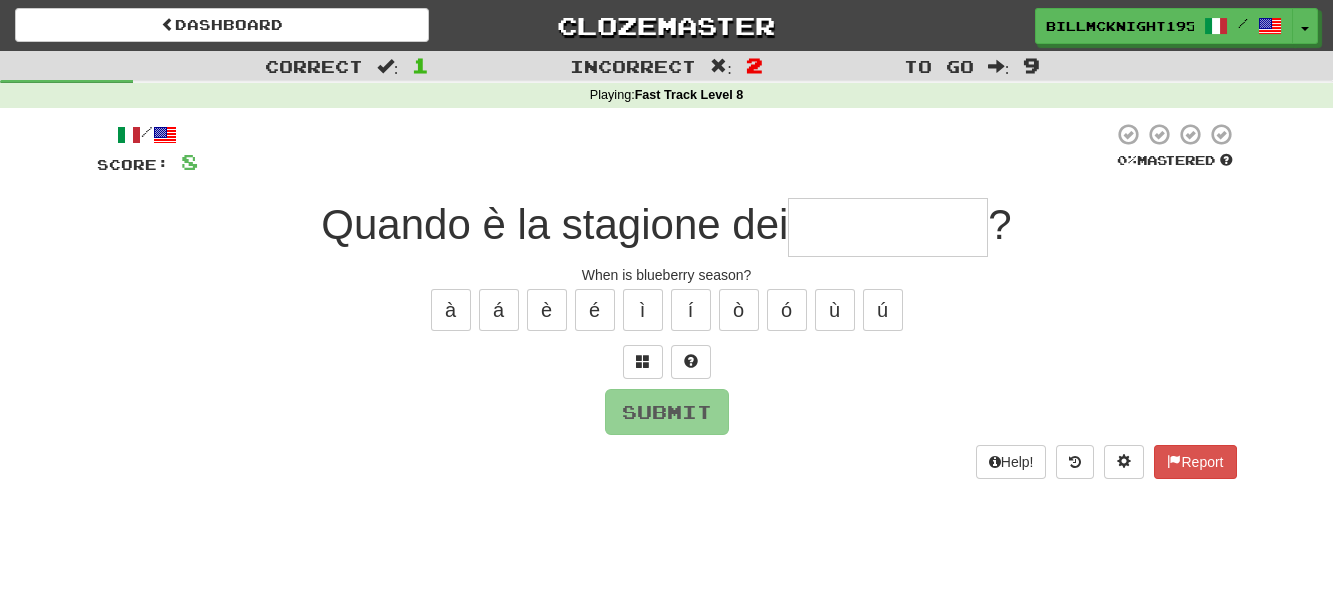 type on "*" 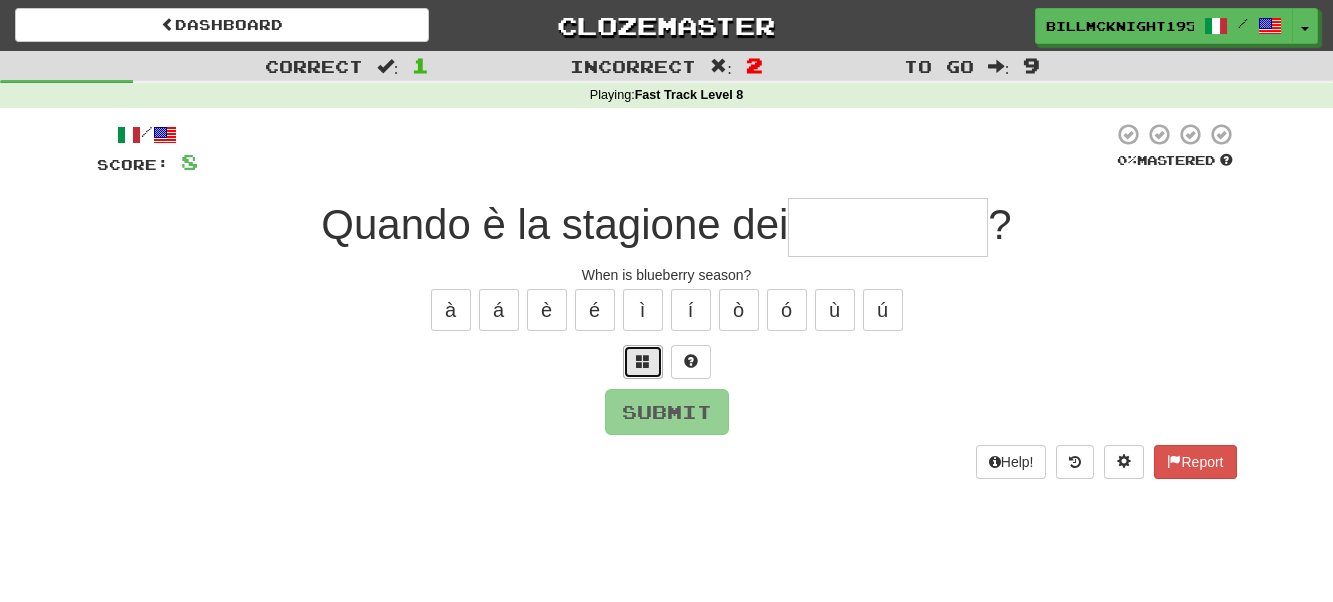 click at bounding box center [643, 361] 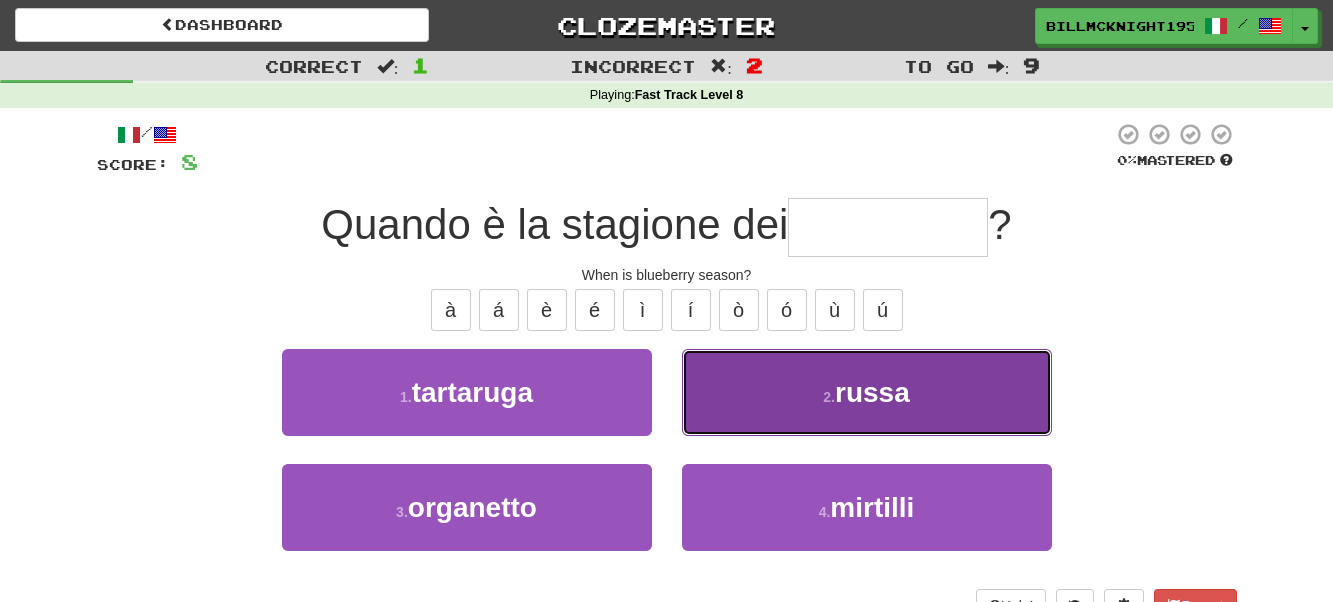 click on "2 .  russa" at bounding box center [867, 392] 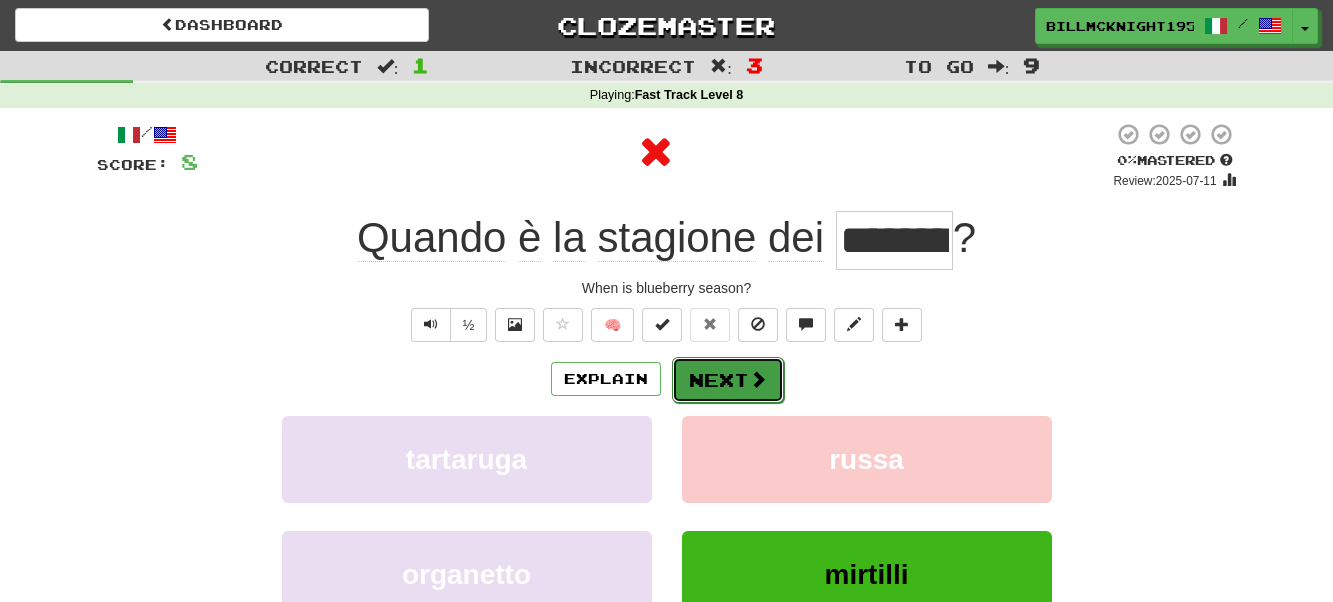 click on "Next" at bounding box center (728, 380) 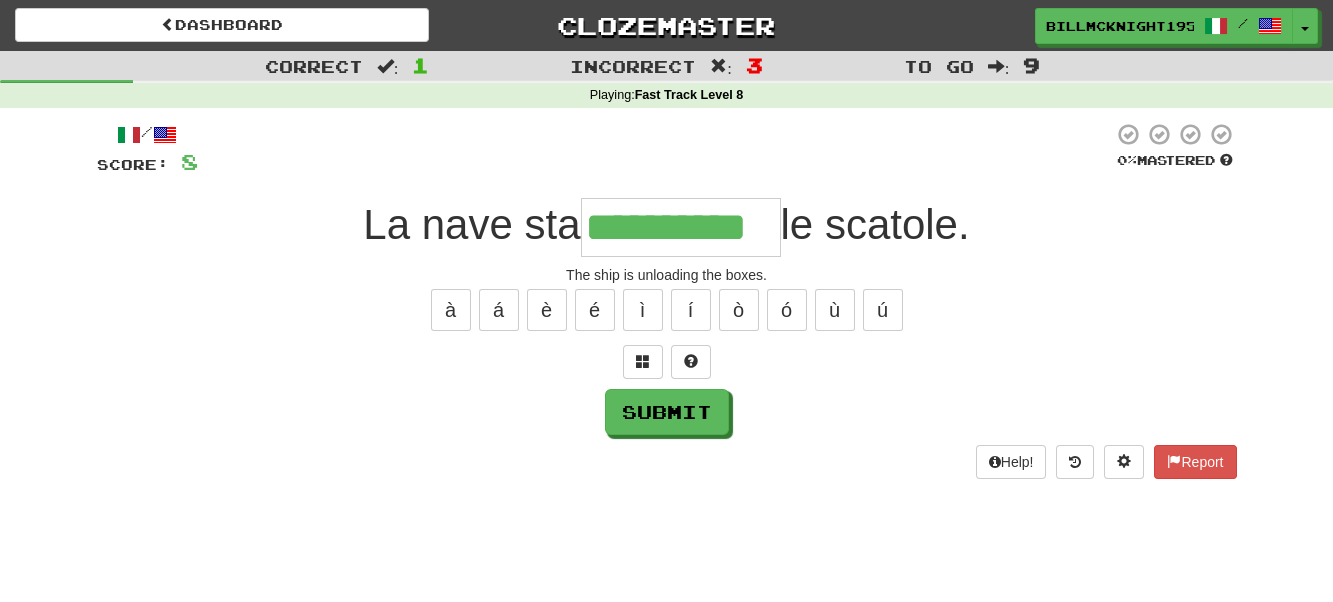 scroll, scrollTop: 0, scrollLeft: 10, axis: horizontal 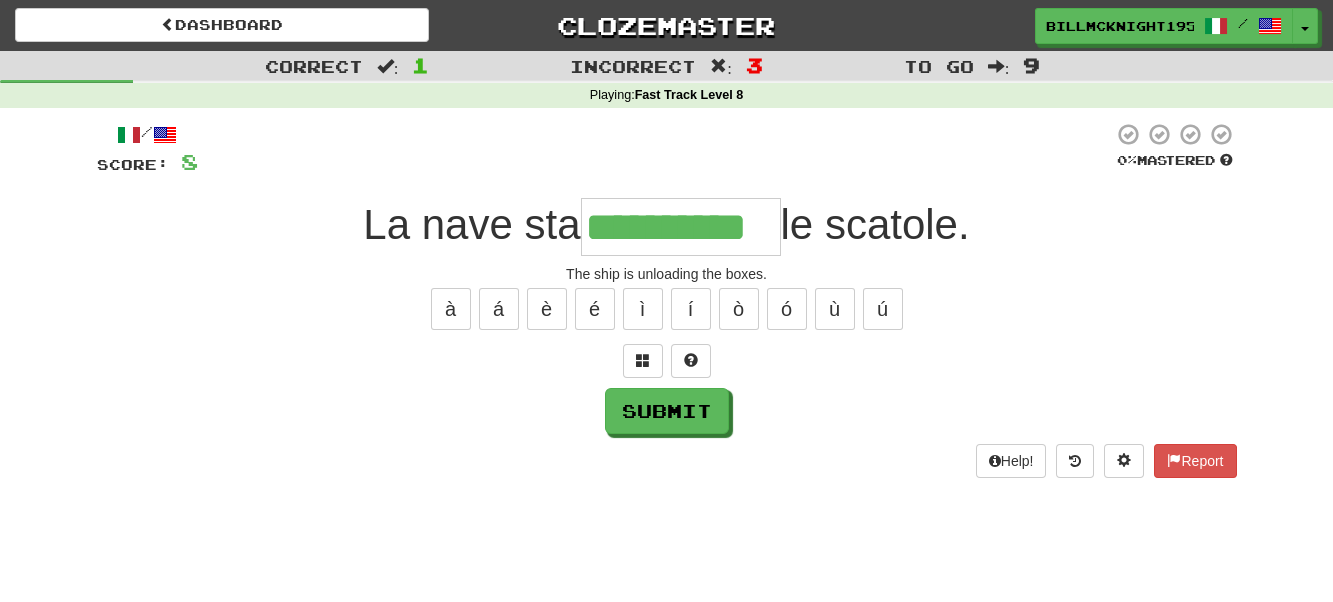 type on "**********" 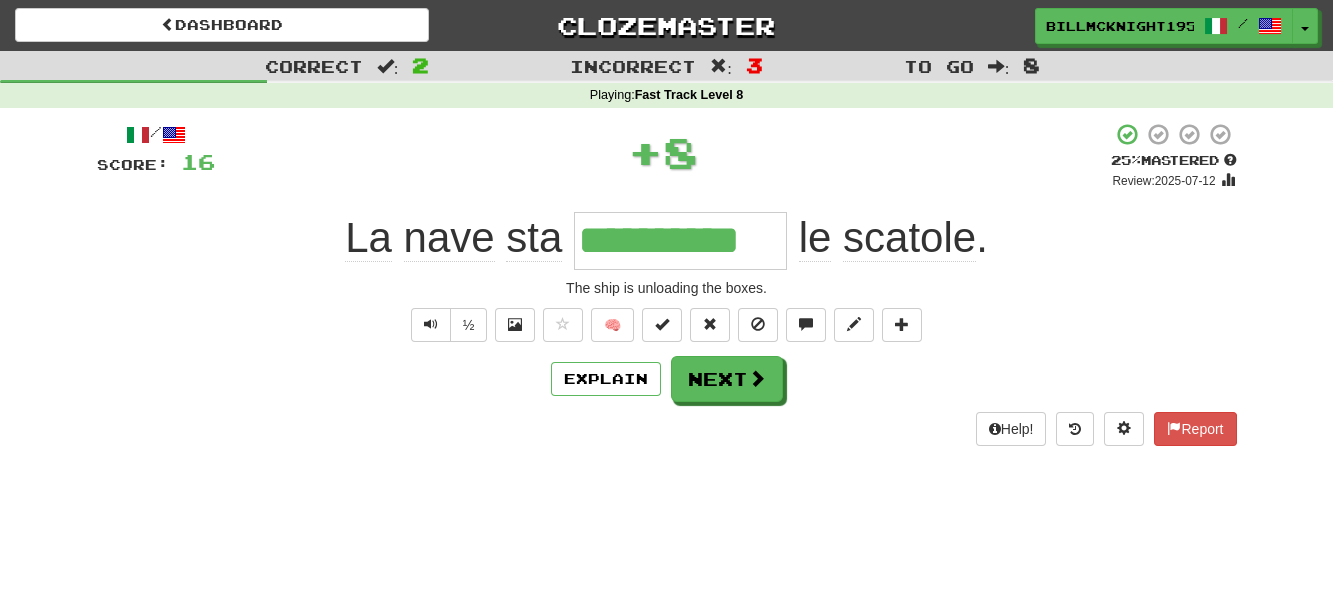 scroll, scrollTop: 0, scrollLeft: 0, axis: both 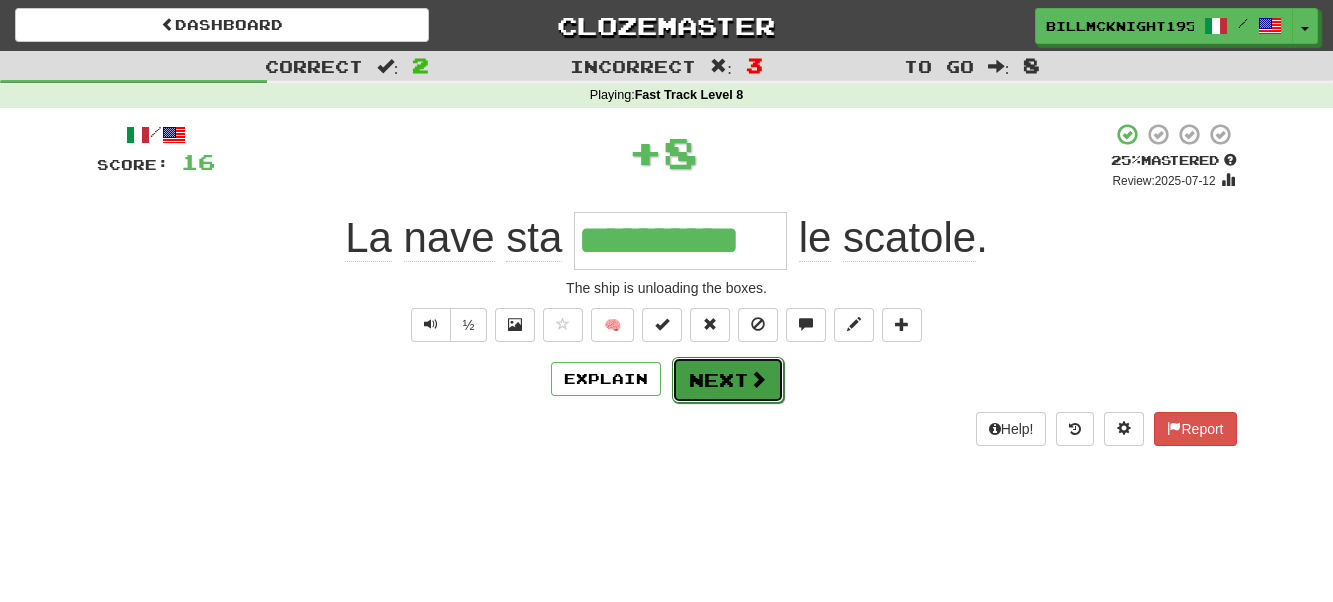 click on "Next" at bounding box center (728, 380) 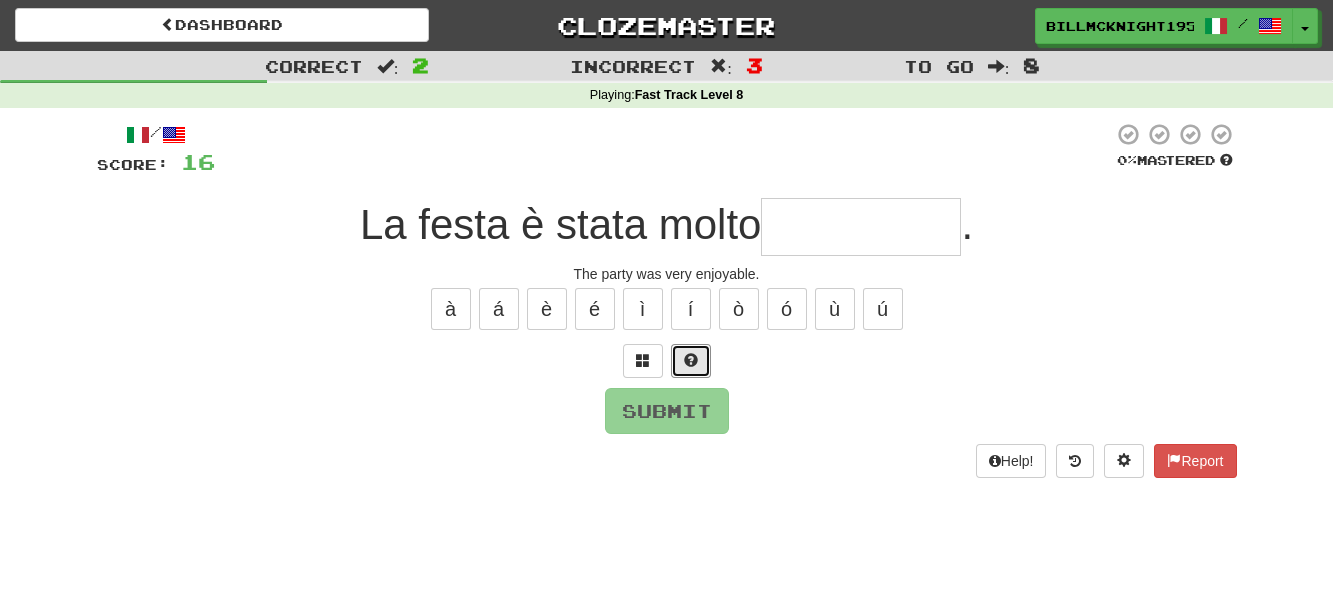 drag, startPoint x: 700, startPoint y: 361, endPoint x: 797, endPoint y: 377, distance: 98.31073 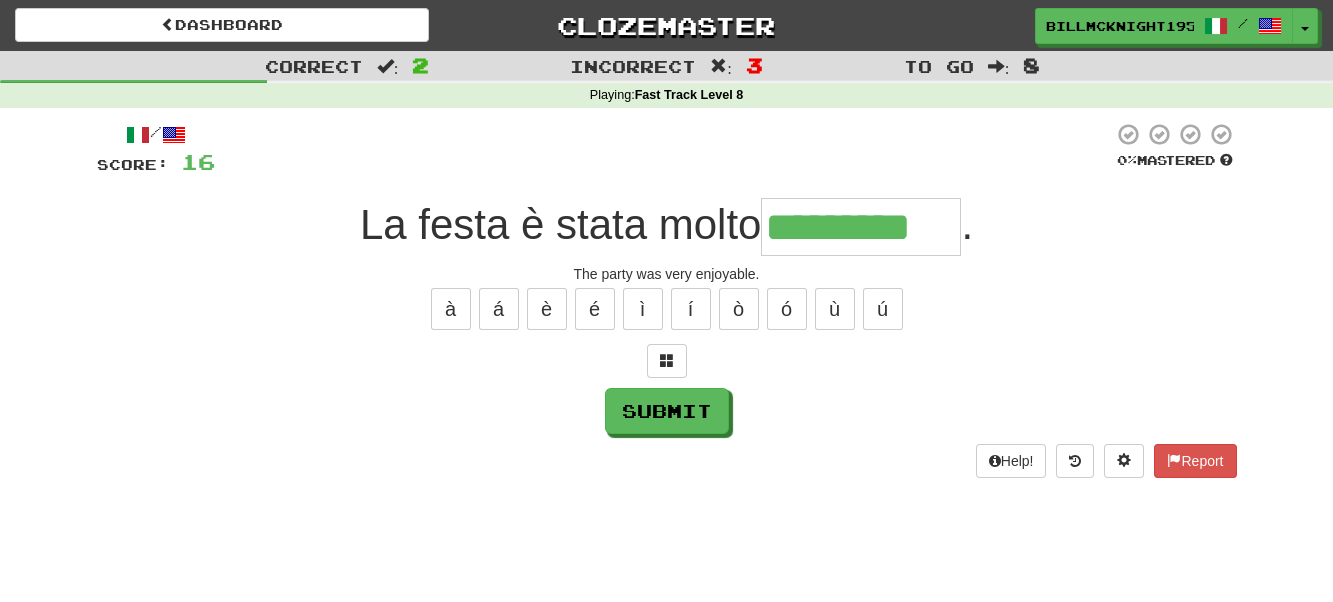 type on "*********" 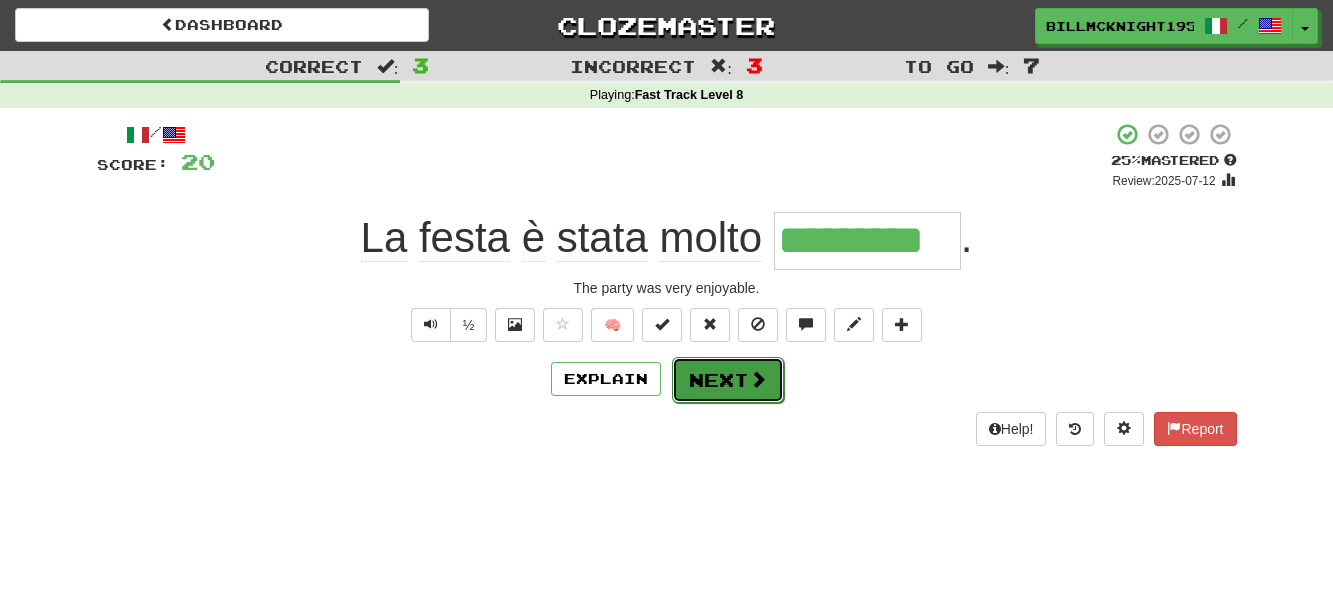 click on "Next" at bounding box center [728, 380] 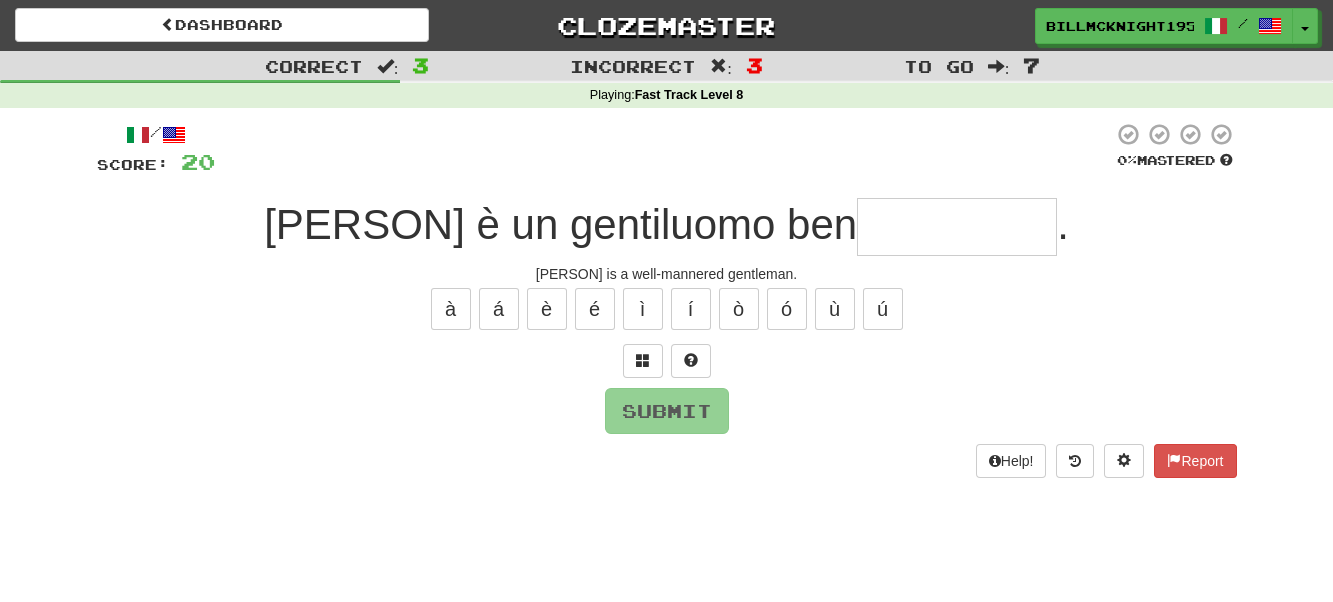 click at bounding box center [957, 227] 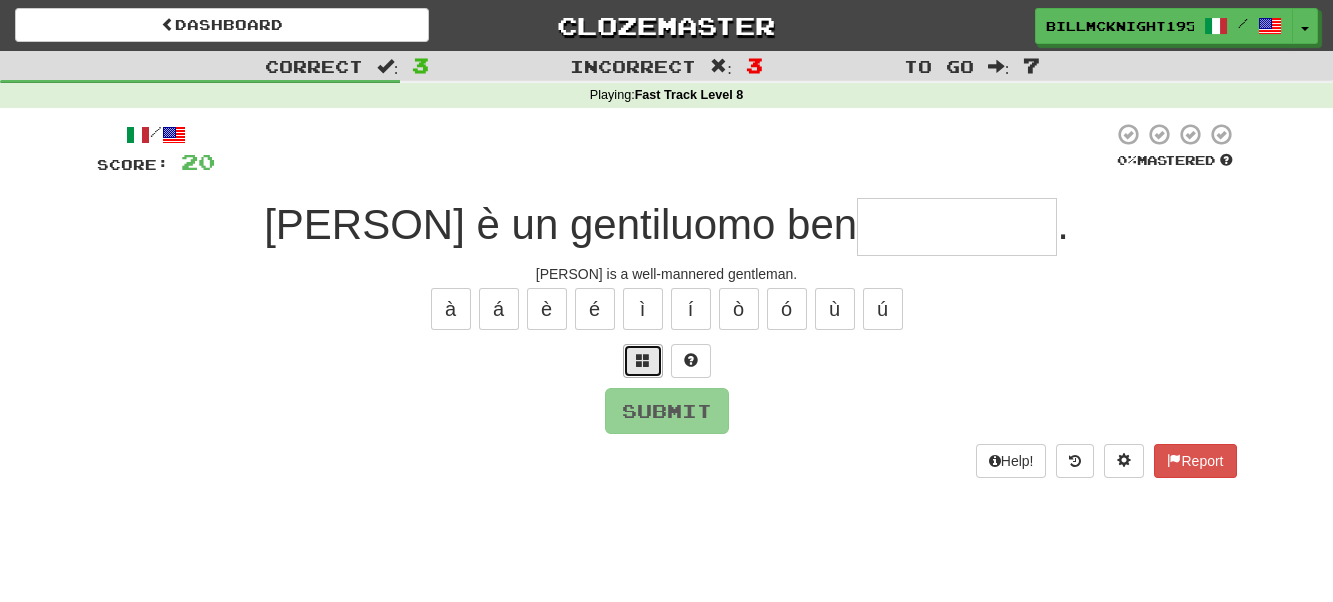 click at bounding box center [643, 361] 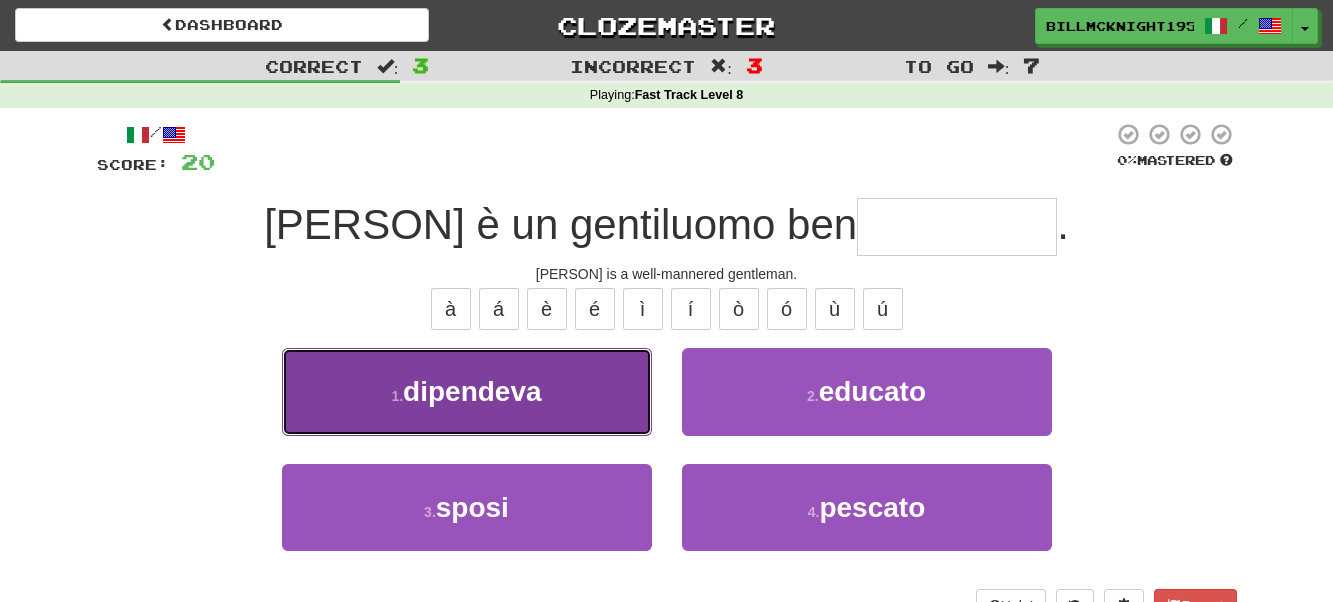click on "1 .  dipendeva" at bounding box center [467, 391] 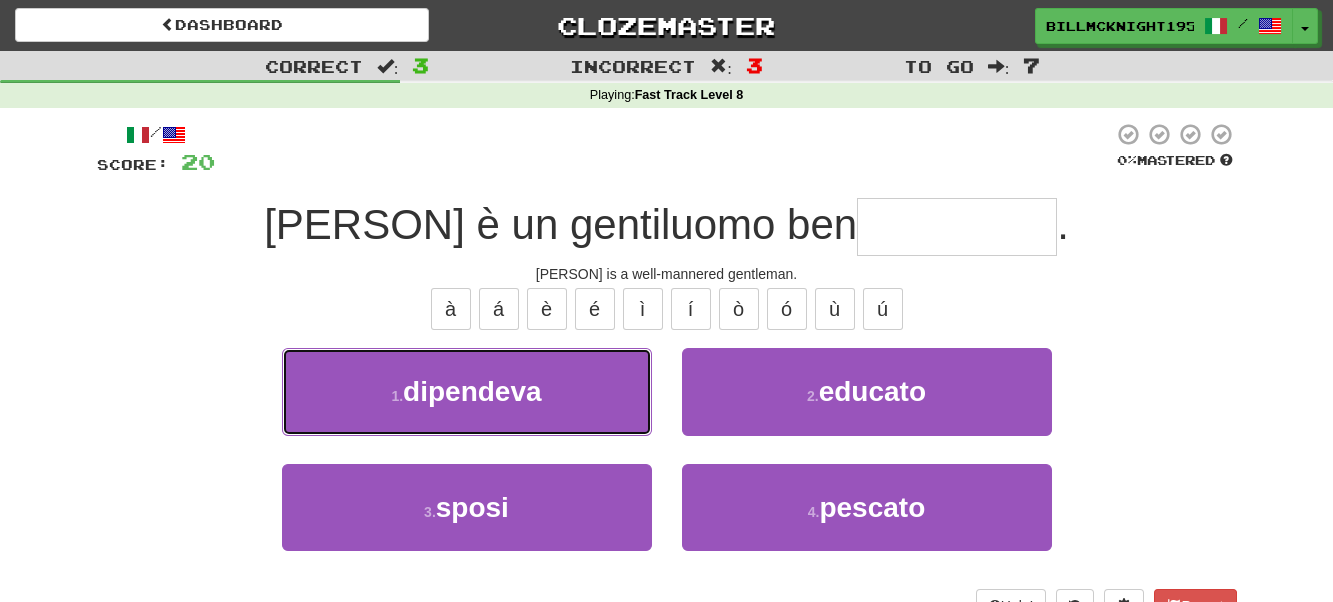 type on "*******" 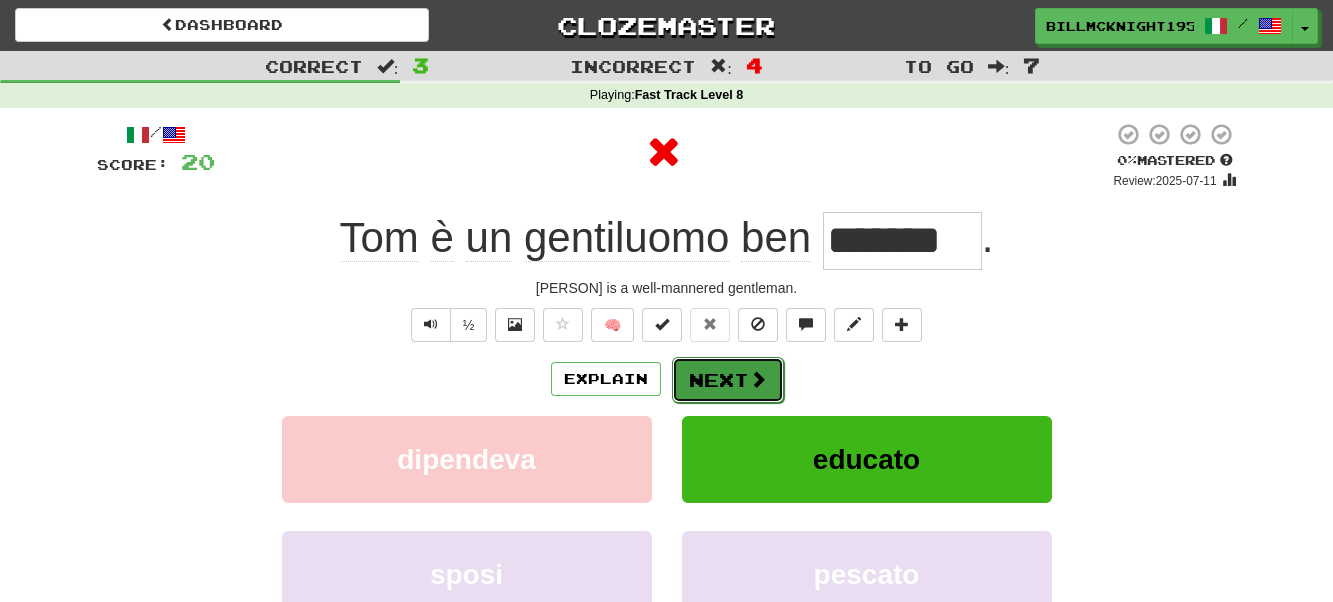 click on "Next" at bounding box center (728, 380) 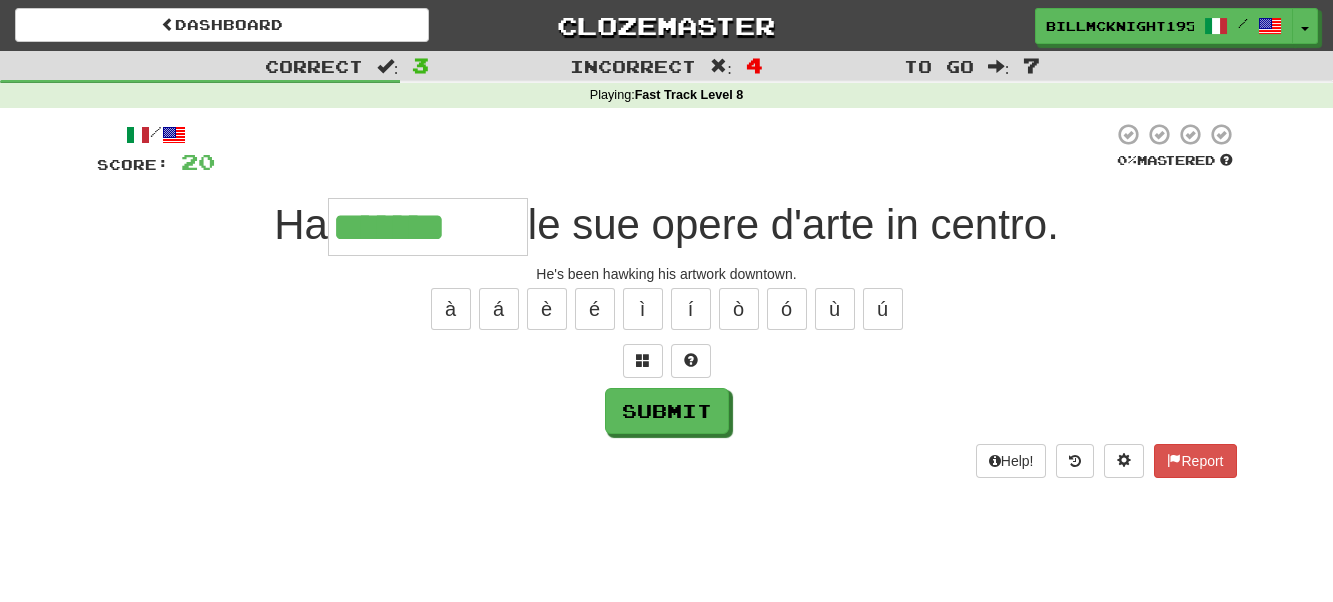 type on "*******" 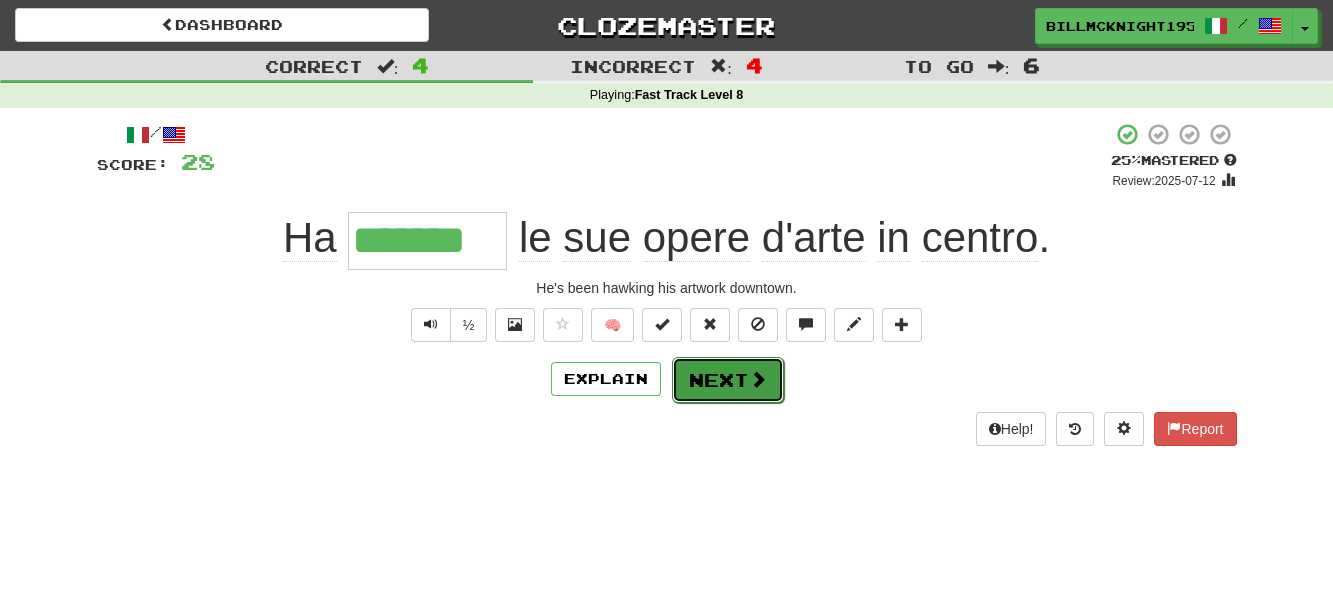 click at bounding box center (758, 379) 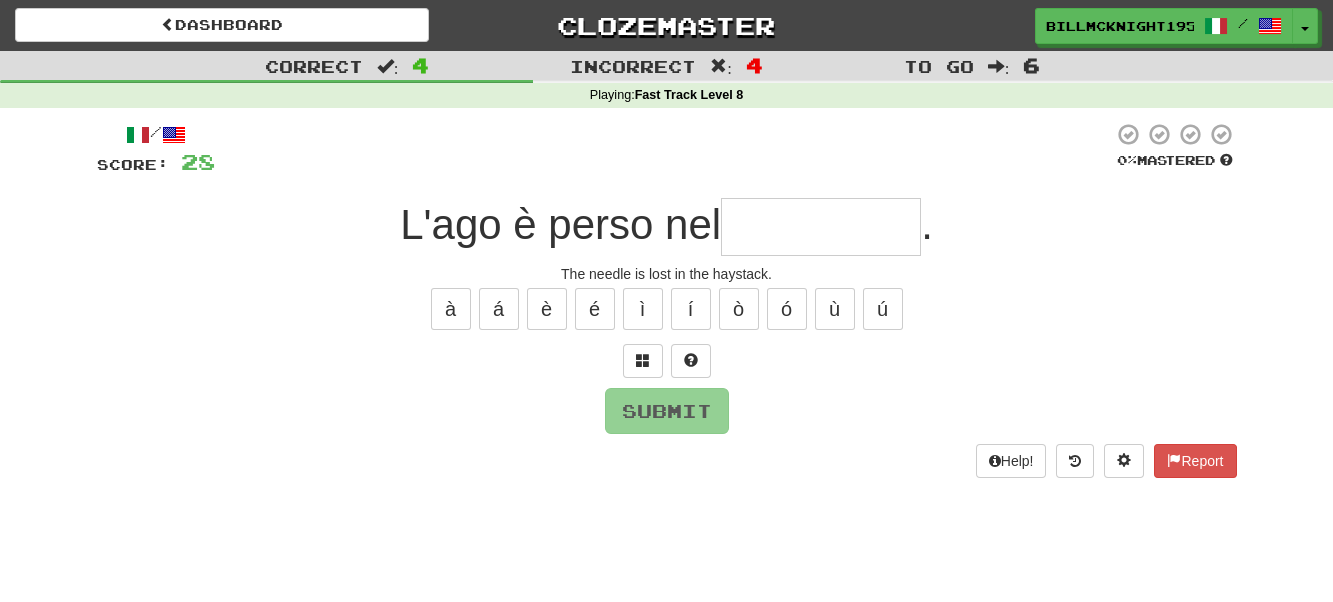 click at bounding box center (821, 227) 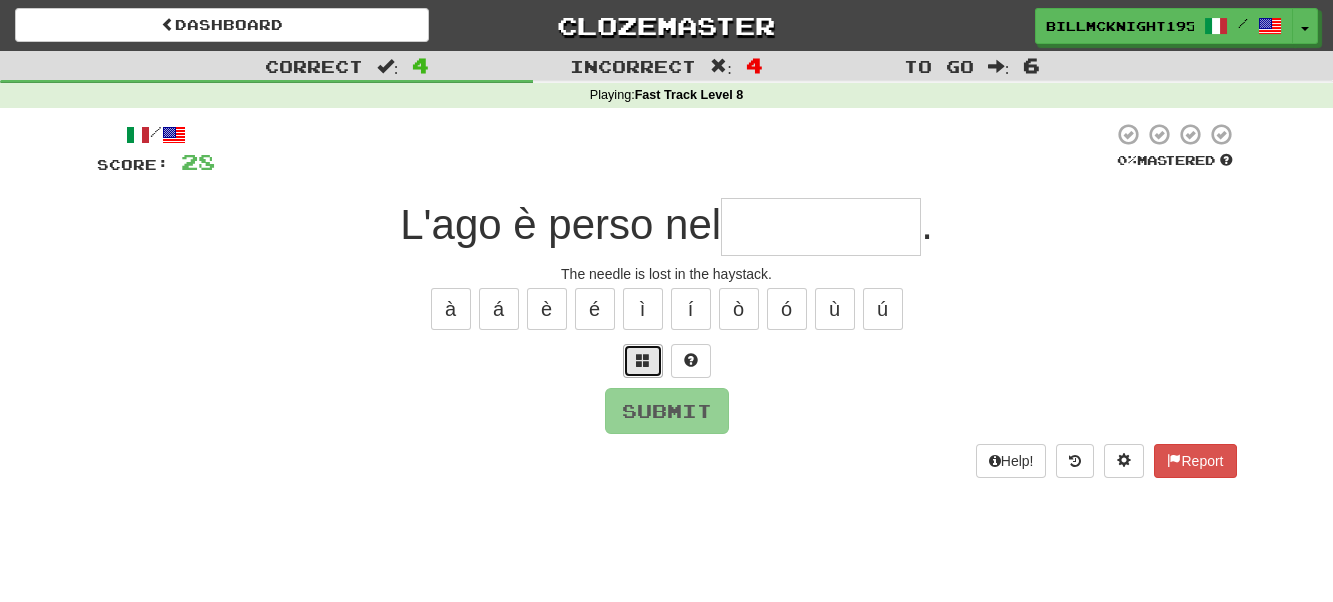 click at bounding box center [643, 360] 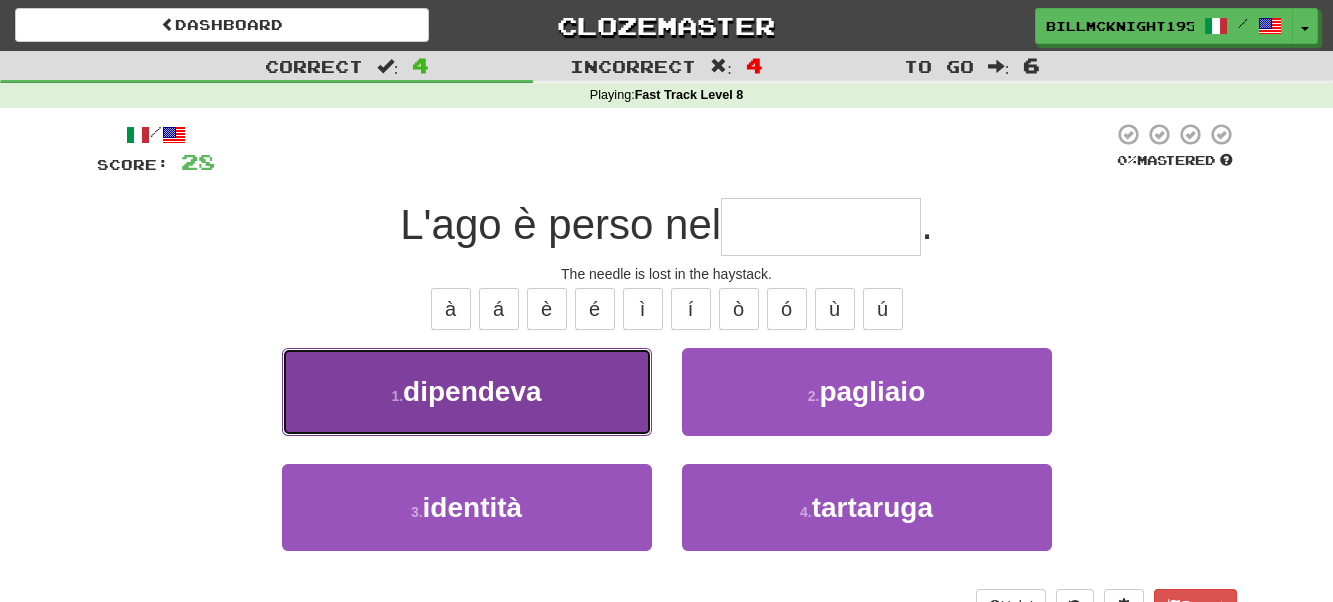 click on "1 .  dipendeva" at bounding box center [467, 391] 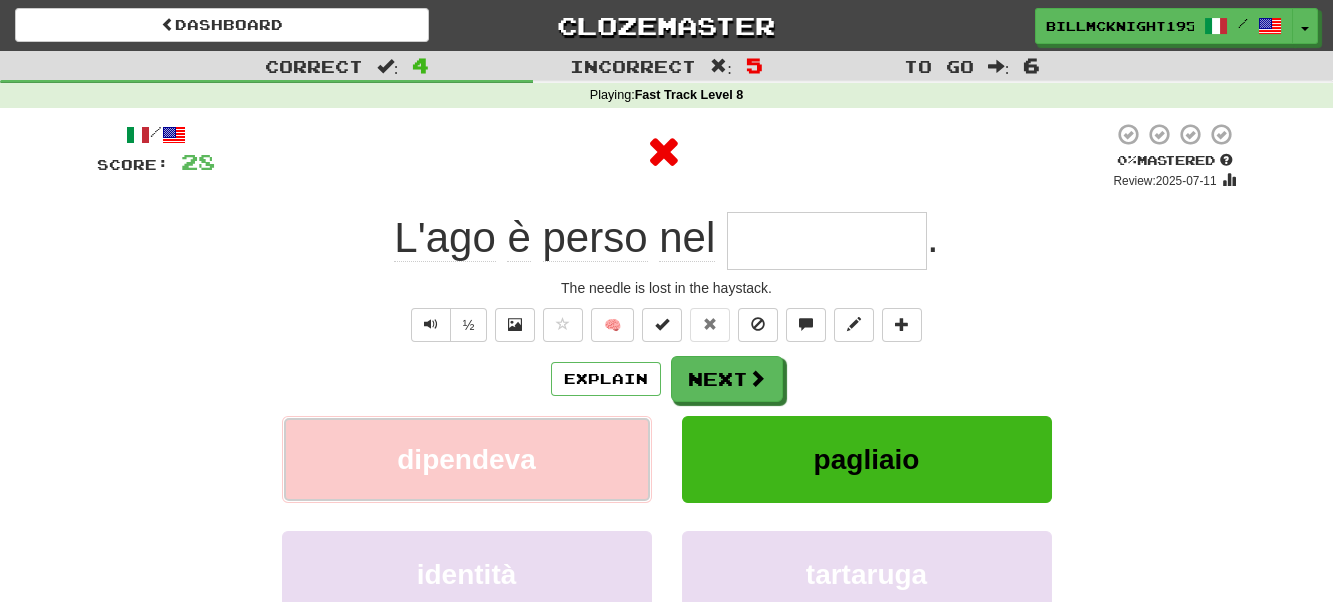 type on "********" 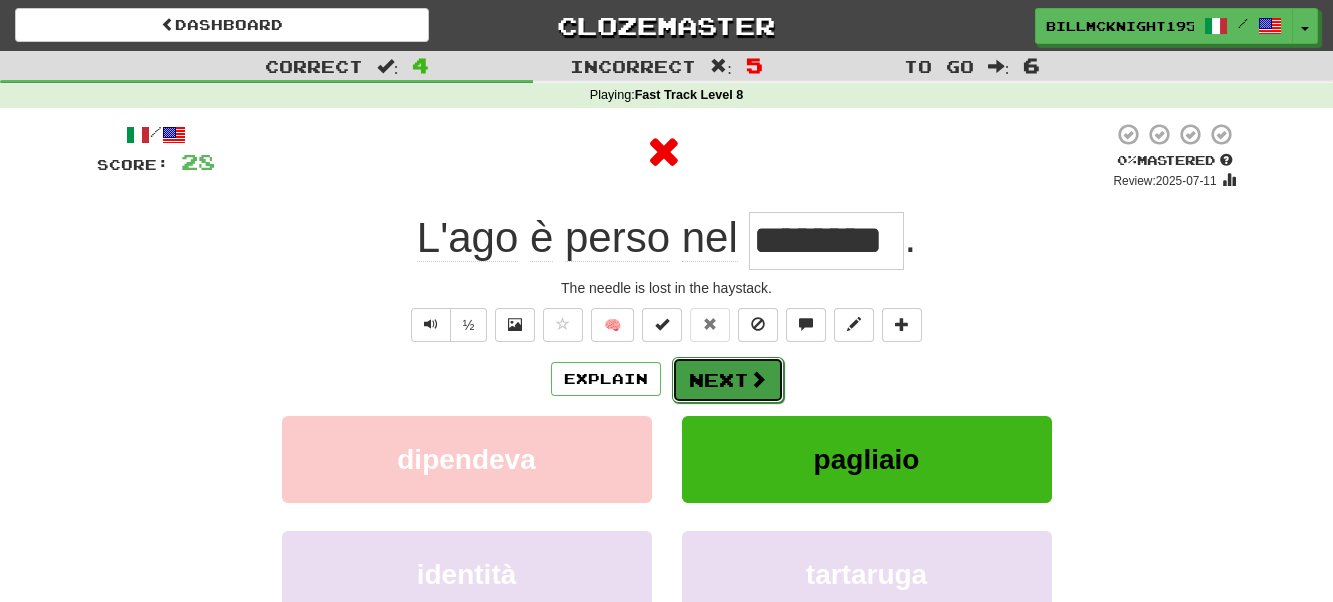 click on "Next" at bounding box center (728, 380) 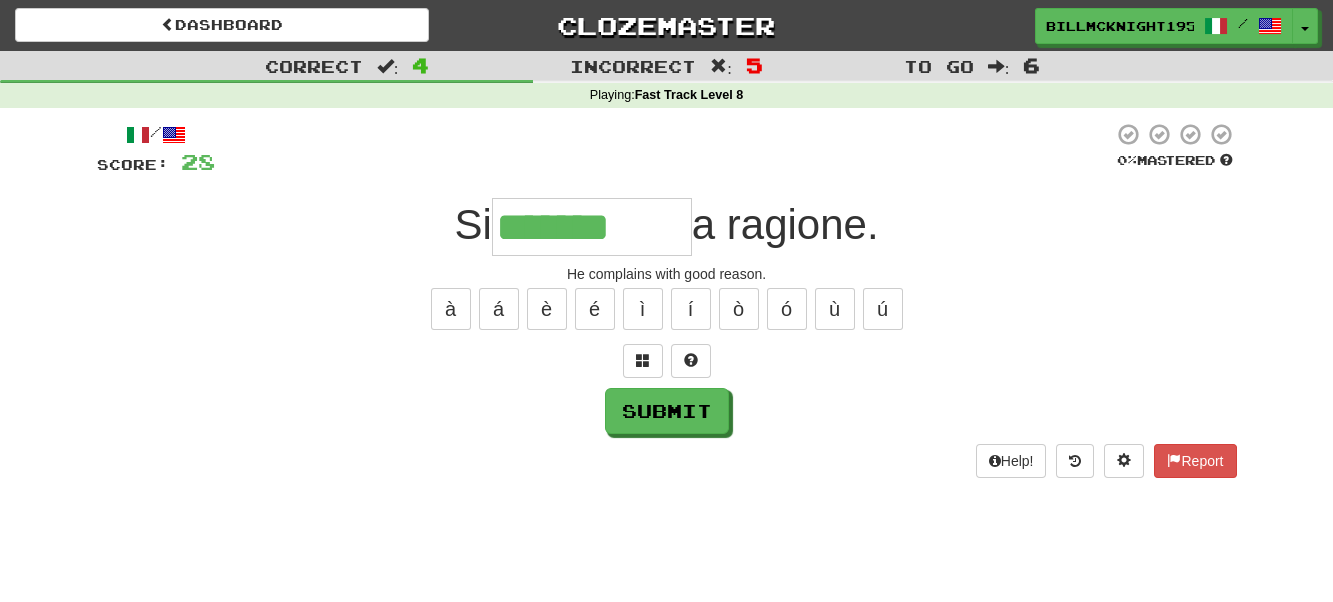 type on "*******" 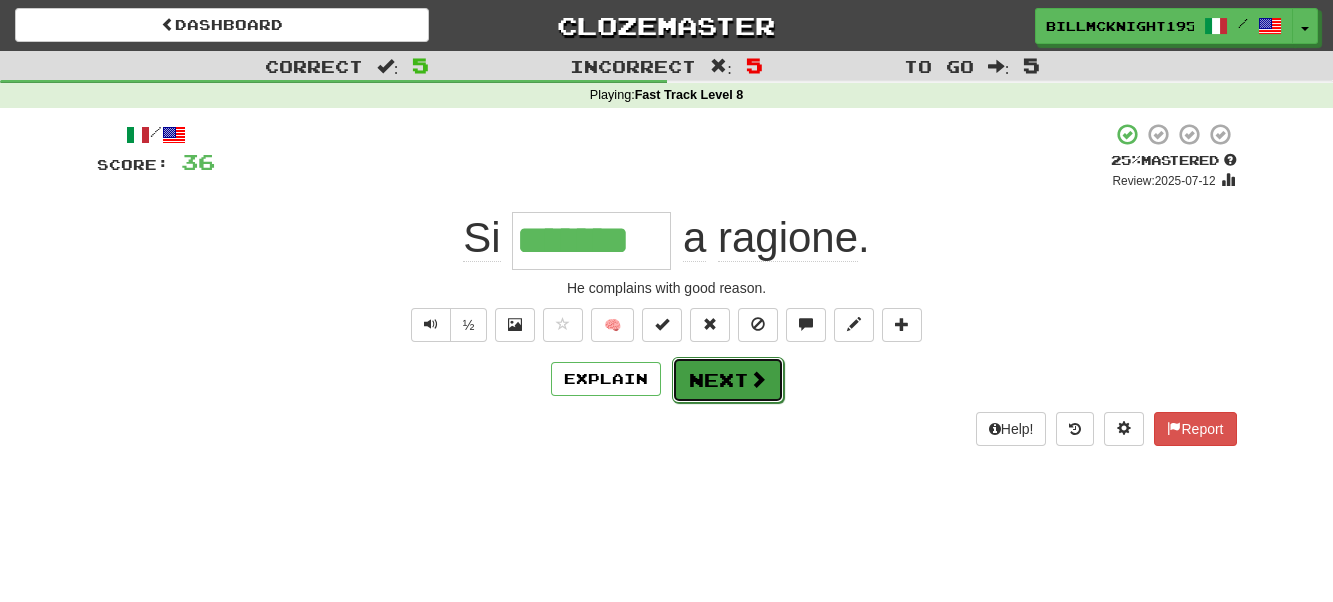 click on "Next" at bounding box center (728, 380) 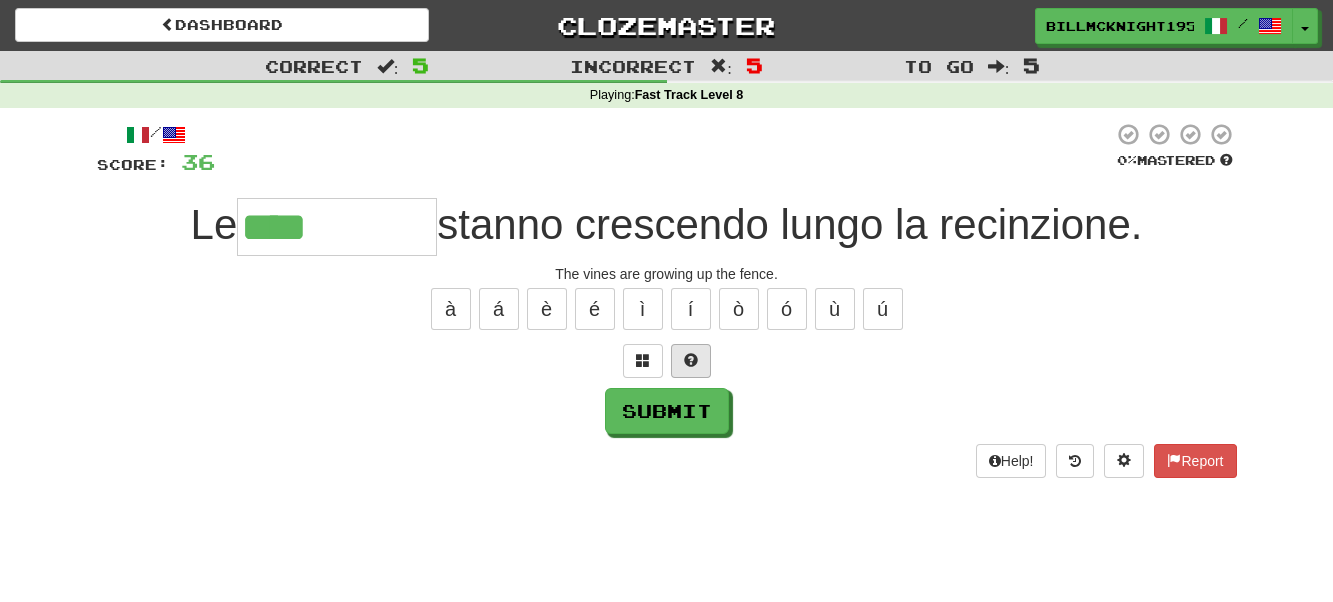 type on "****" 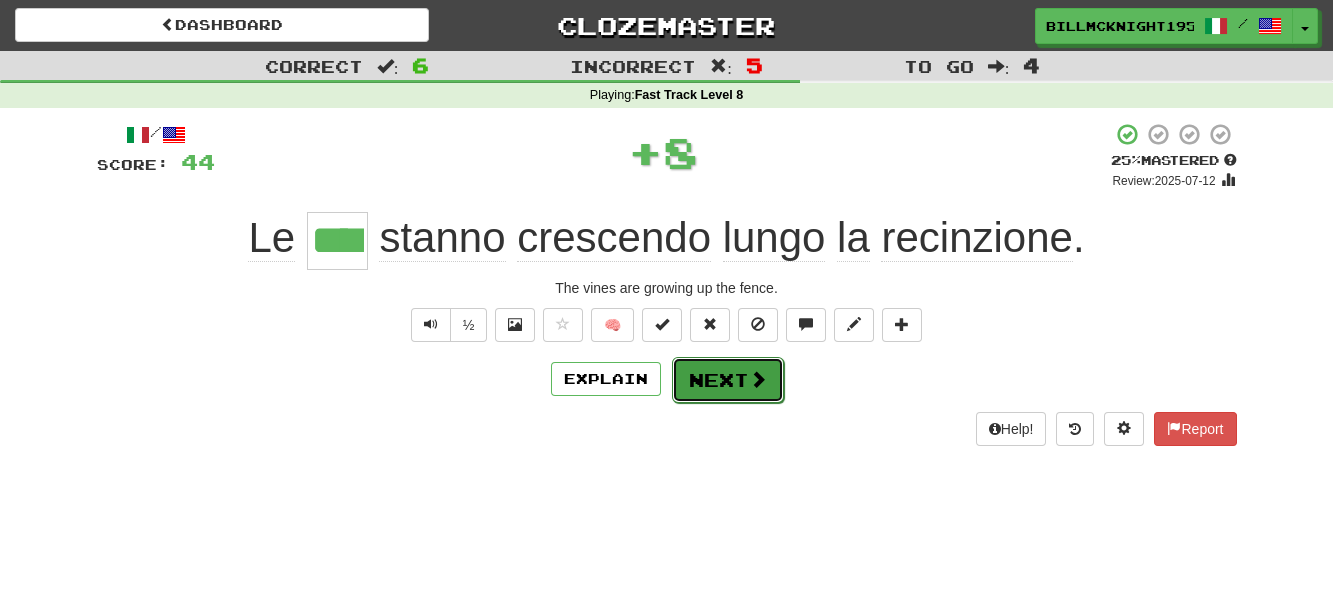 click on "Next" at bounding box center [728, 380] 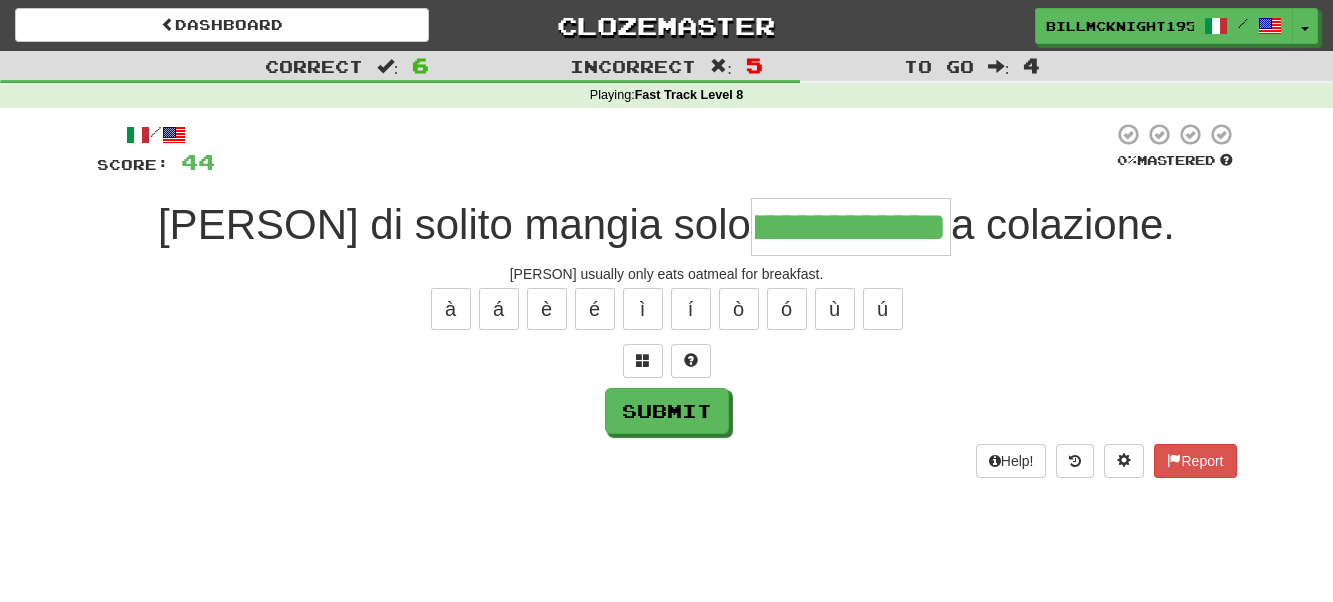 scroll, scrollTop: 0, scrollLeft: 83, axis: horizontal 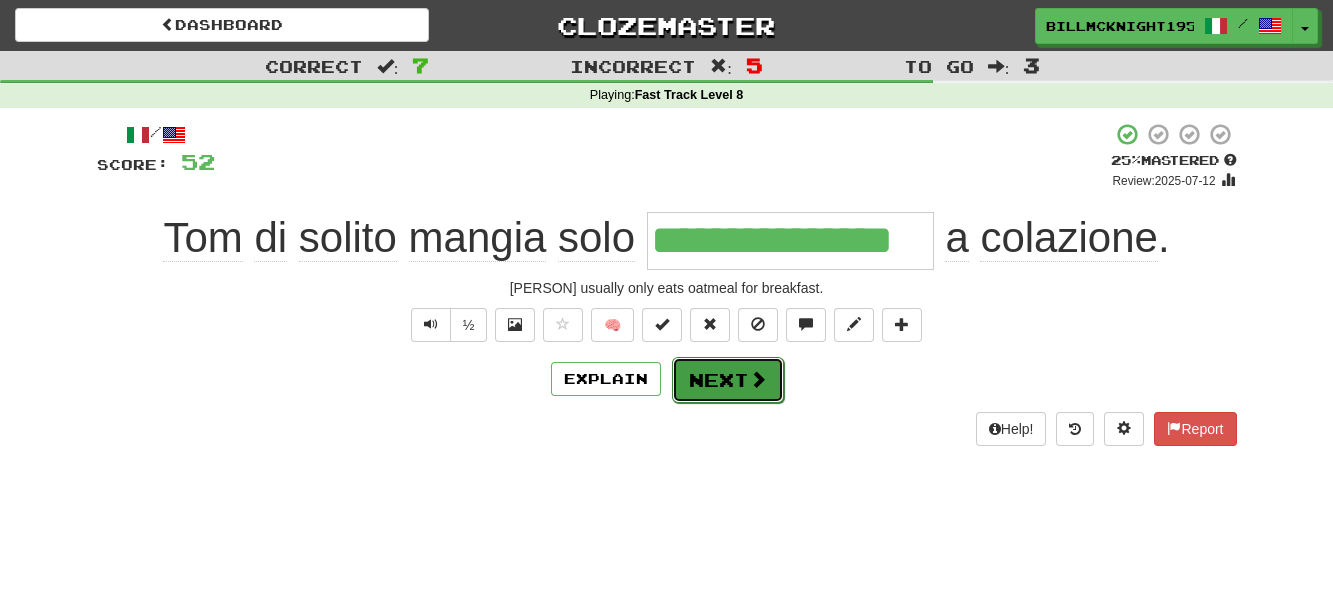 click on "Next" at bounding box center [728, 380] 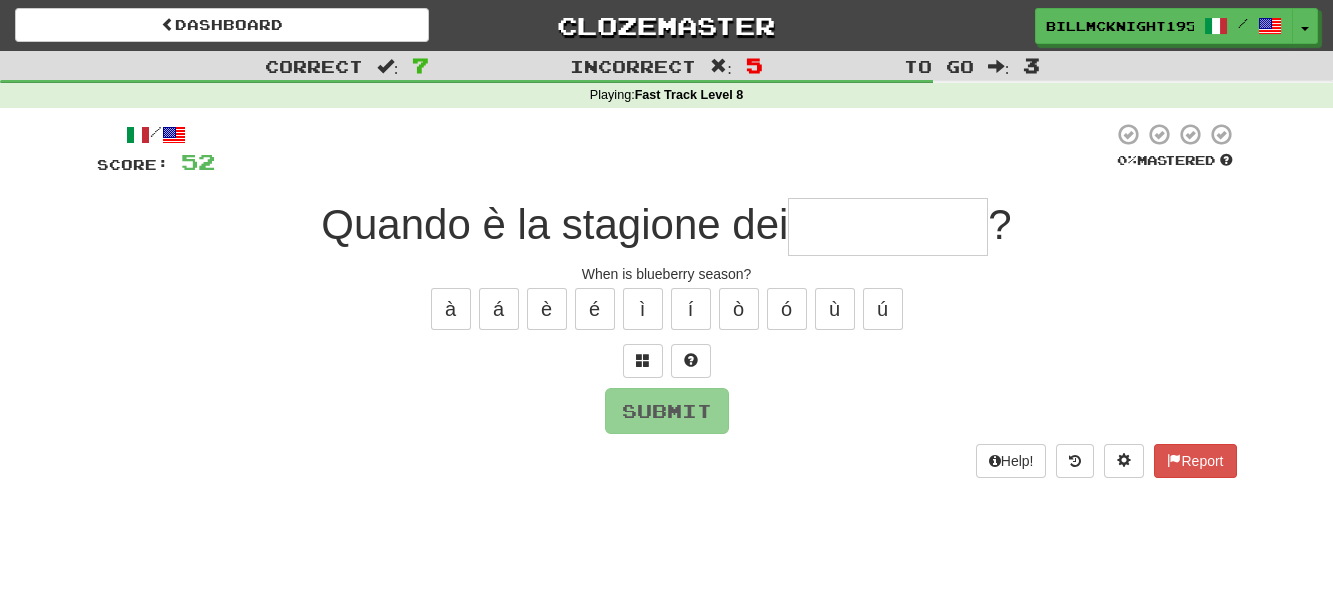 click at bounding box center [888, 227] 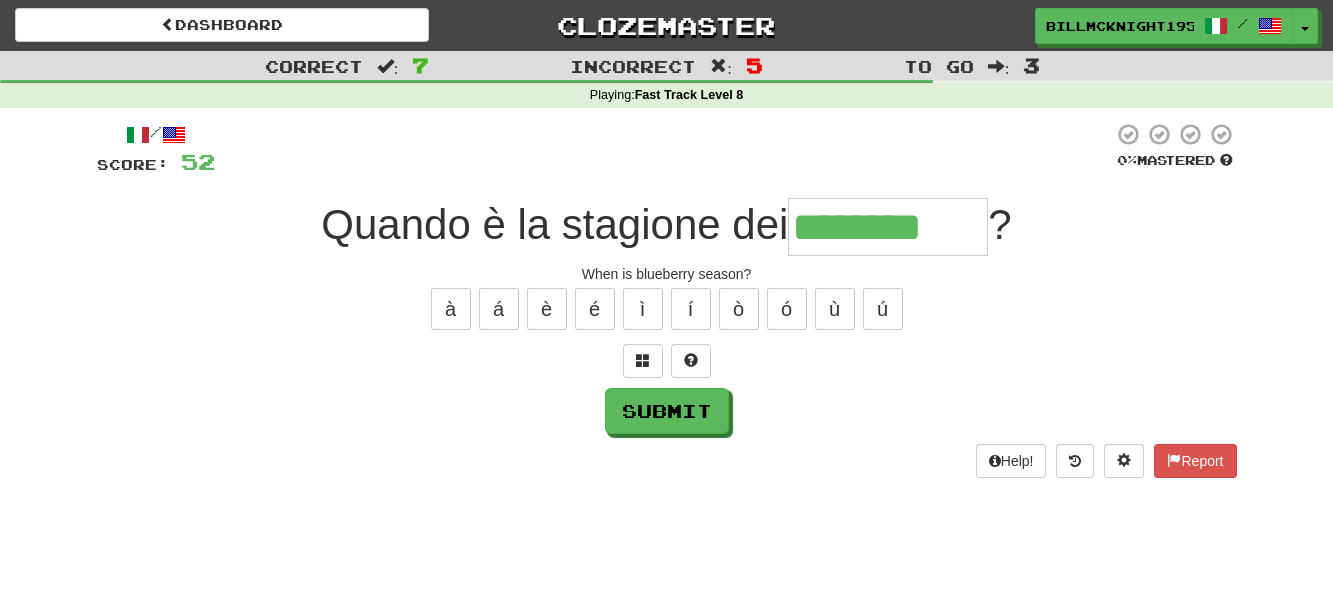 type on "********" 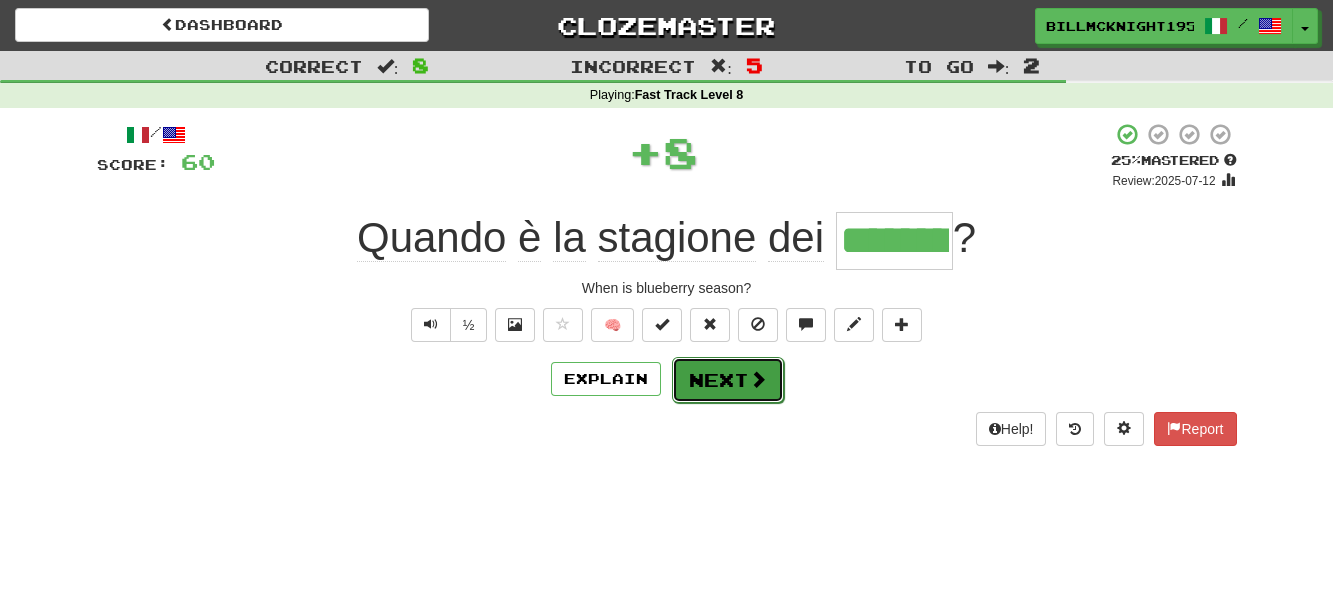 click on "Next" at bounding box center [728, 380] 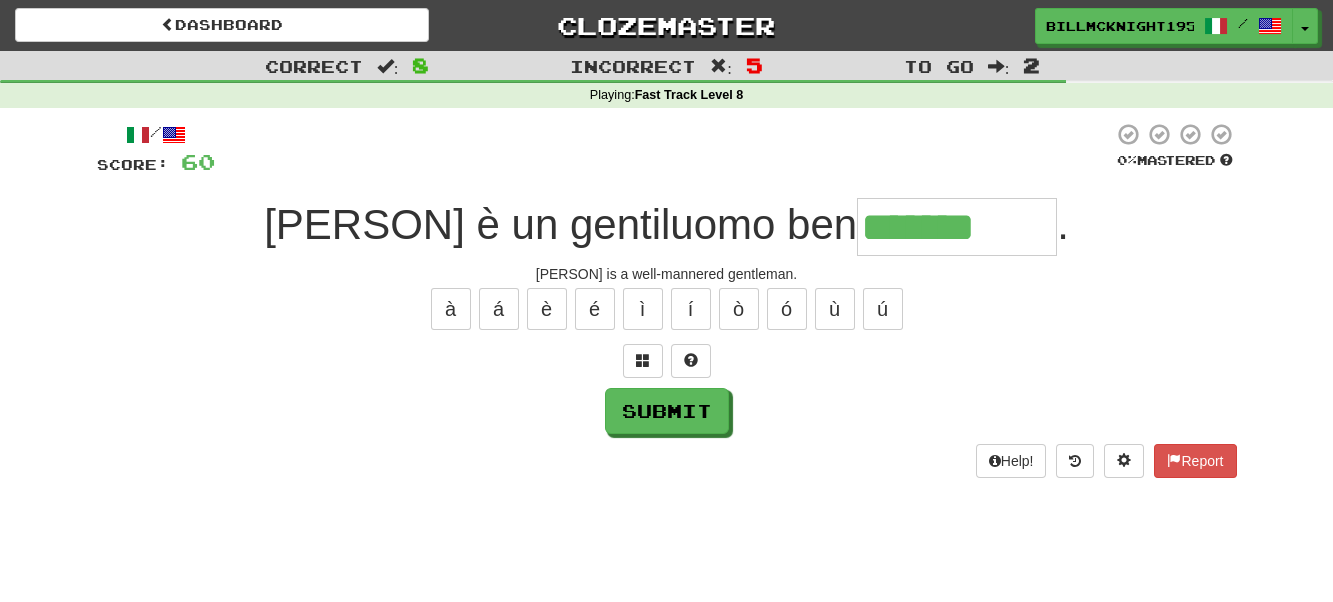 type on "*******" 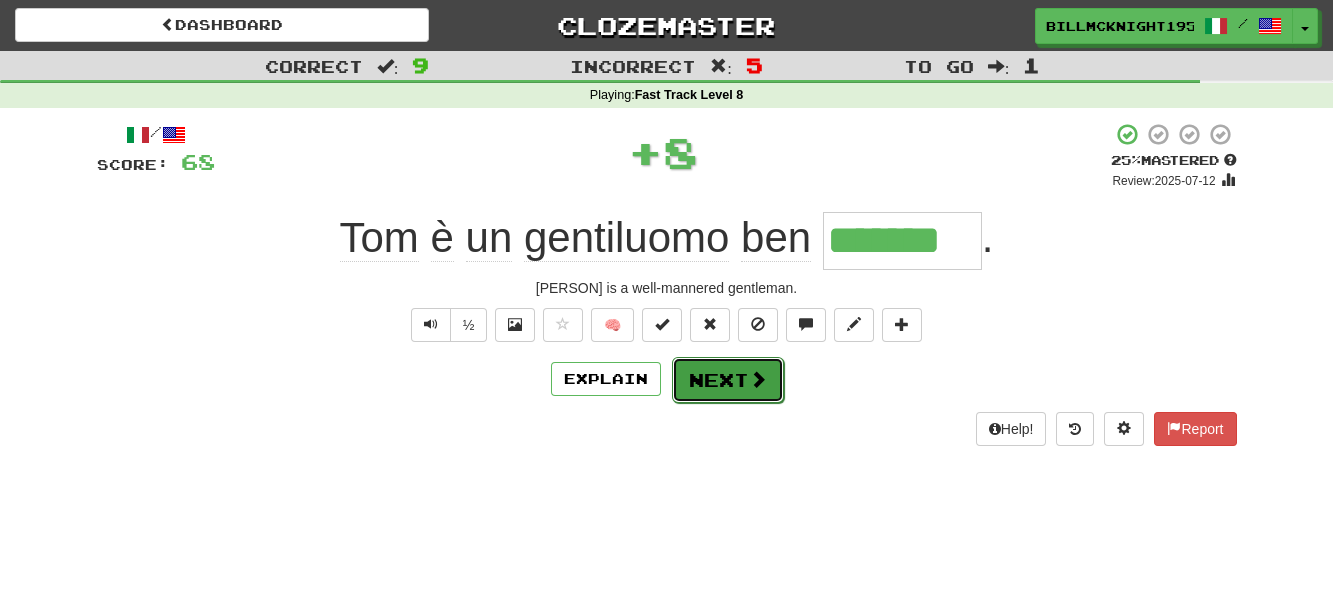 click on "Next" at bounding box center (728, 380) 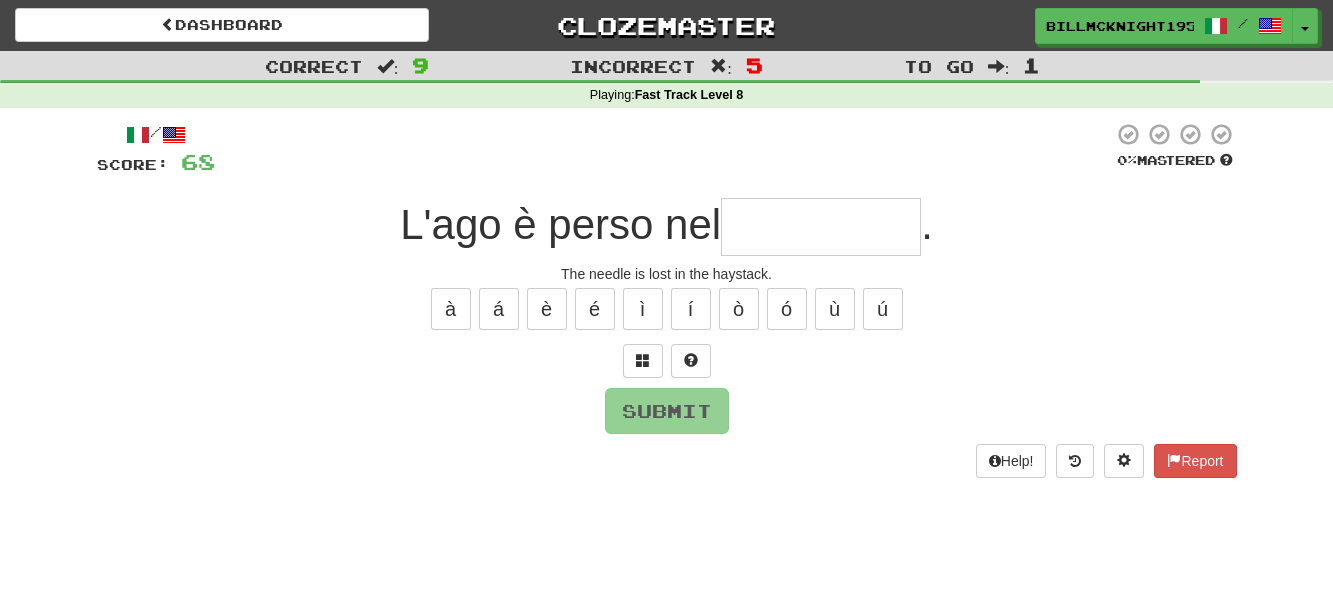 type on "*" 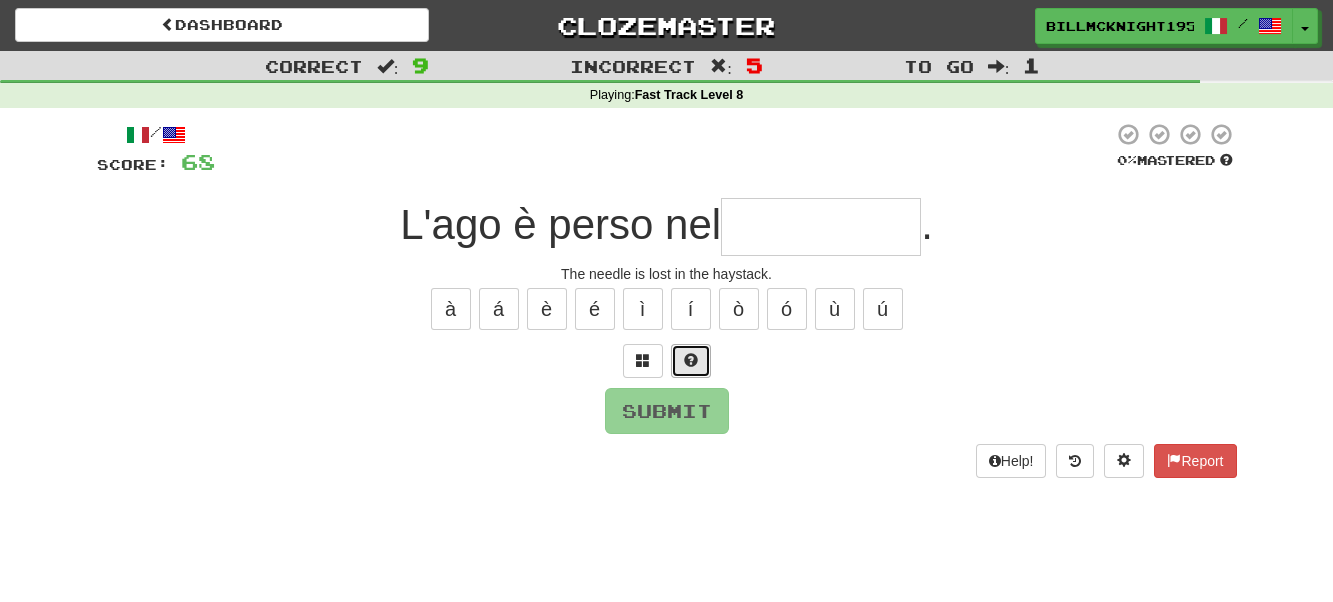 click at bounding box center (691, 360) 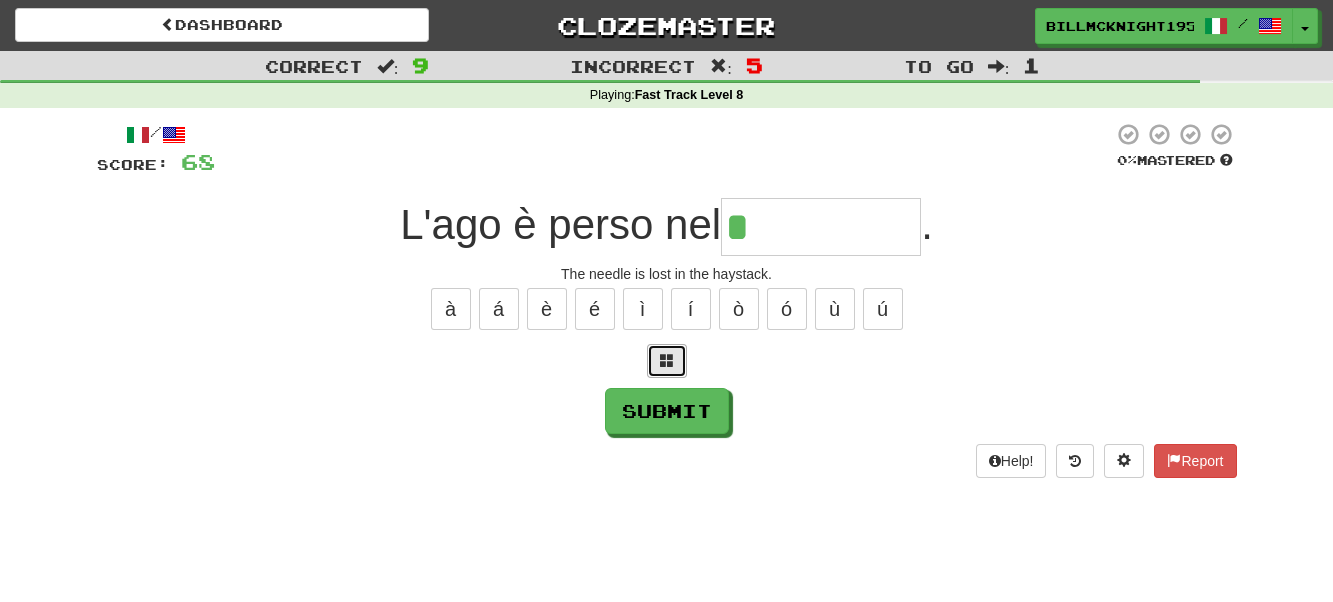 click at bounding box center (667, 360) 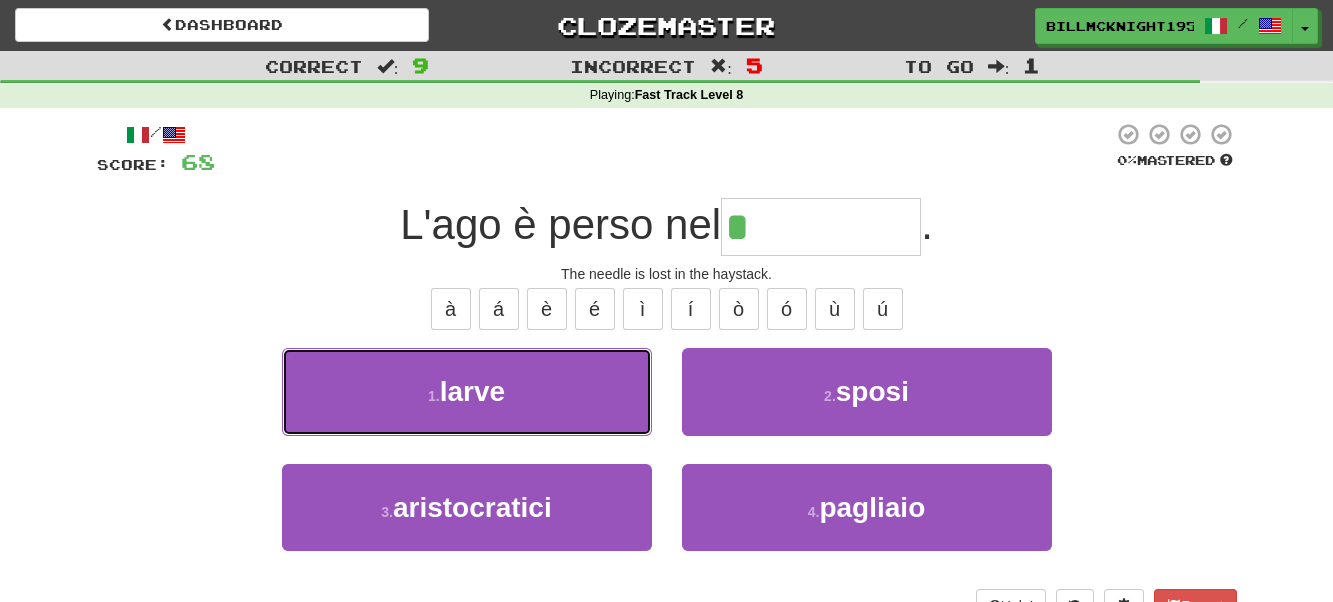 click on "larve" at bounding box center (472, 391) 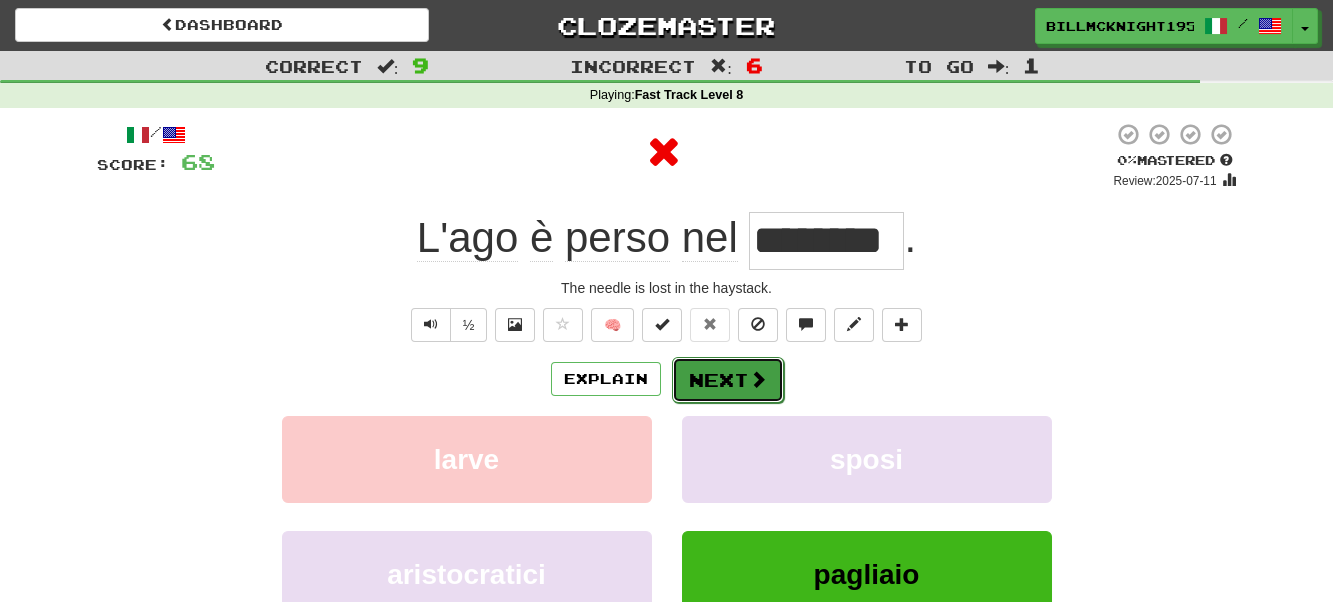 click on "Next" at bounding box center [728, 380] 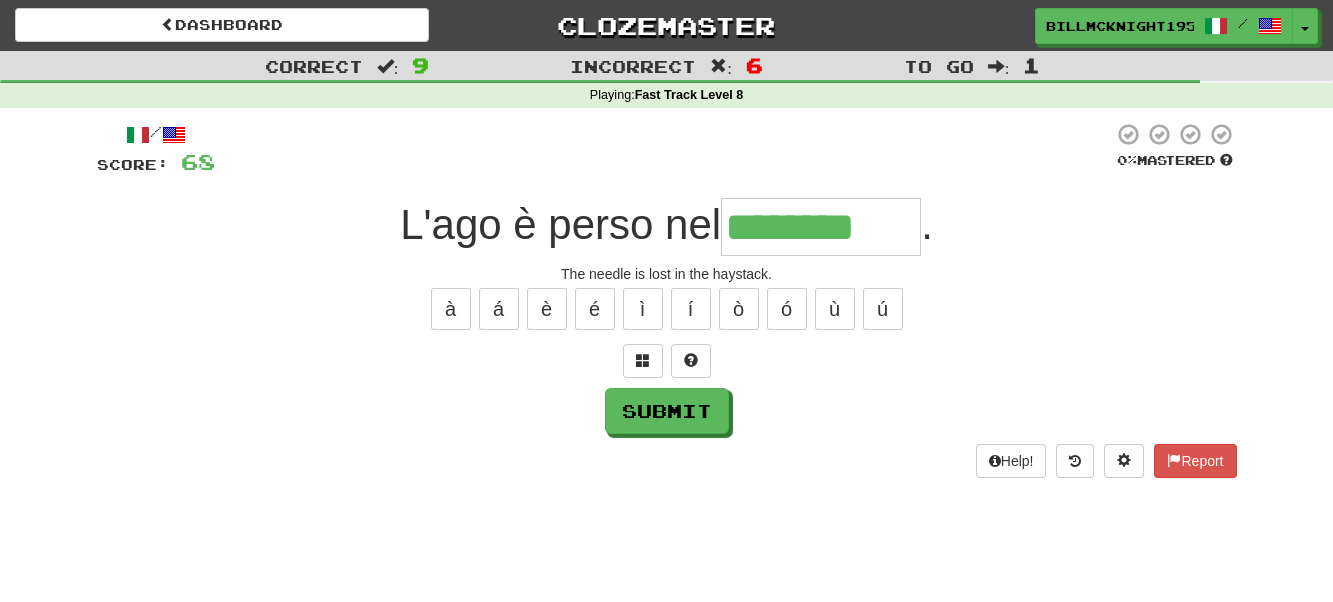type on "********" 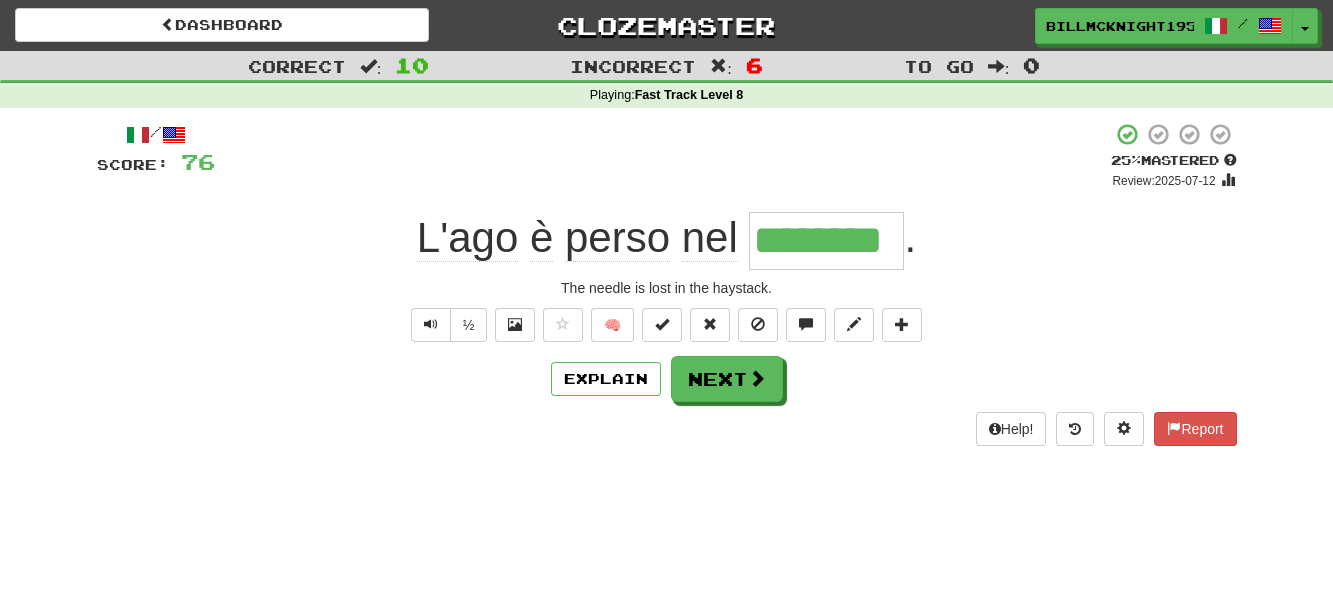 drag, startPoint x: 755, startPoint y: 244, endPoint x: 958, endPoint y: 253, distance: 203.1994 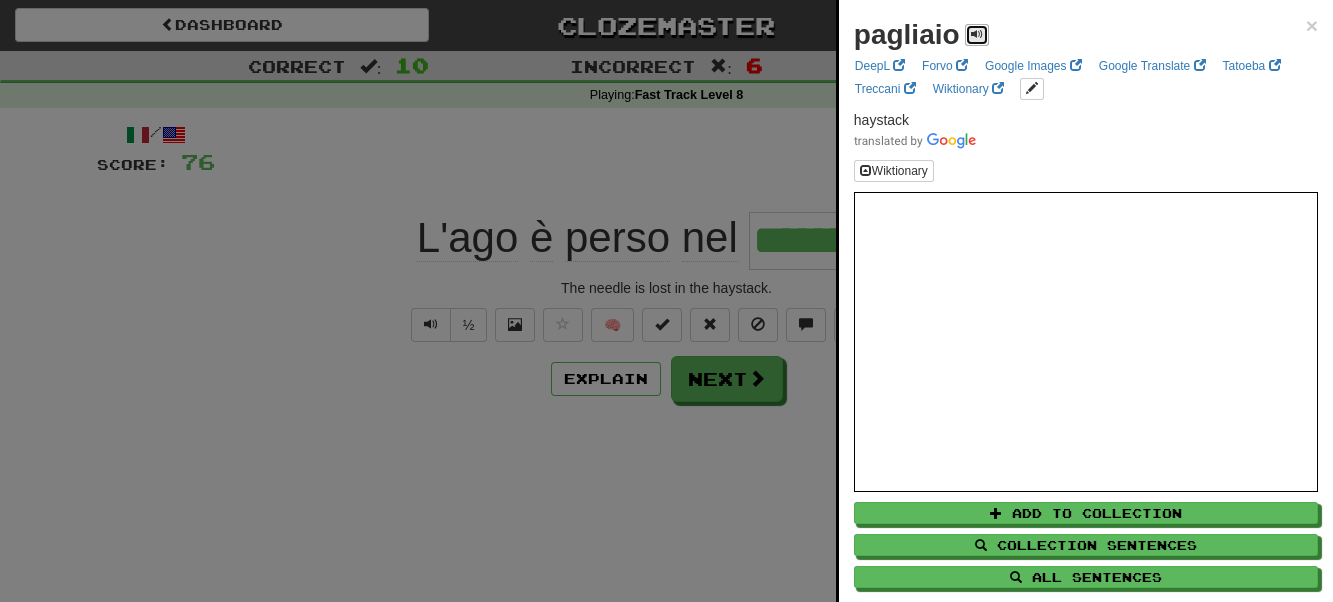 click at bounding box center [977, 35] 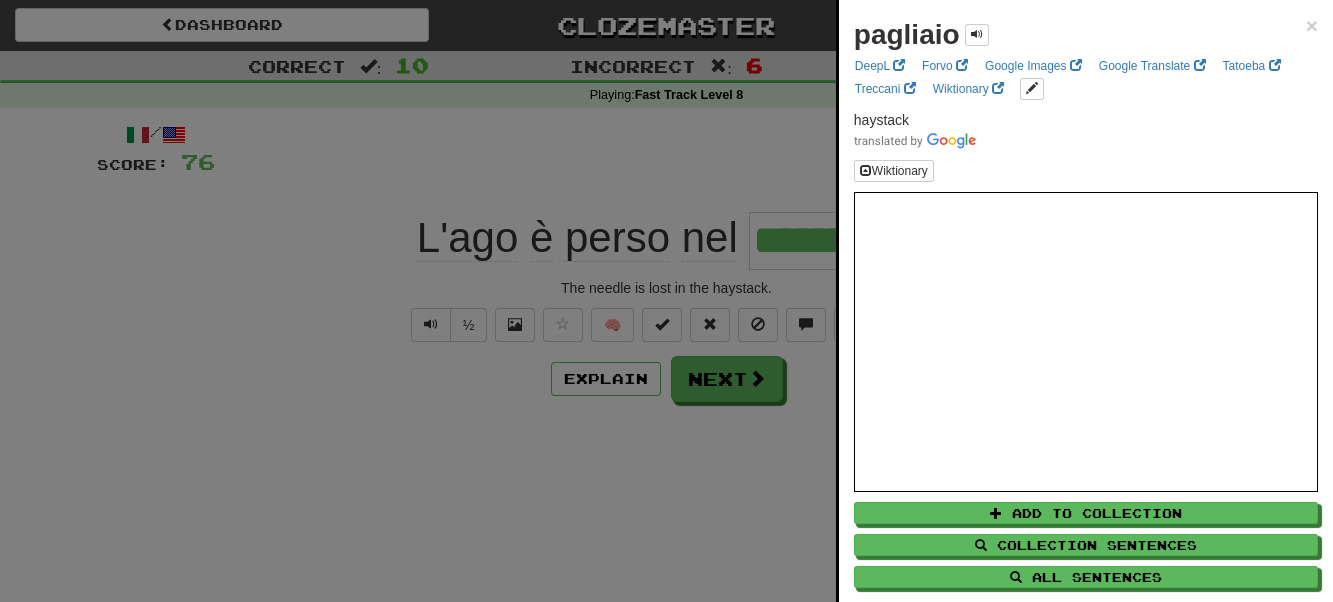 drag, startPoint x: 406, startPoint y: 433, endPoint x: 441, endPoint y: 427, distance: 35.510563 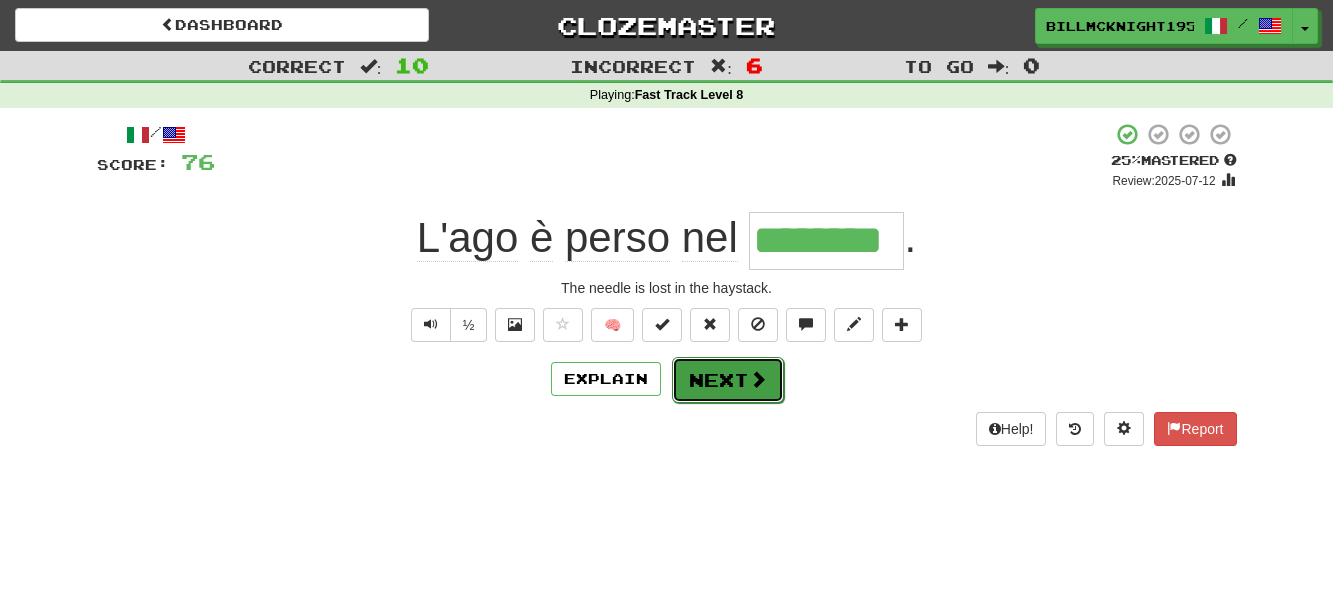 click on "Next" at bounding box center (728, 380) 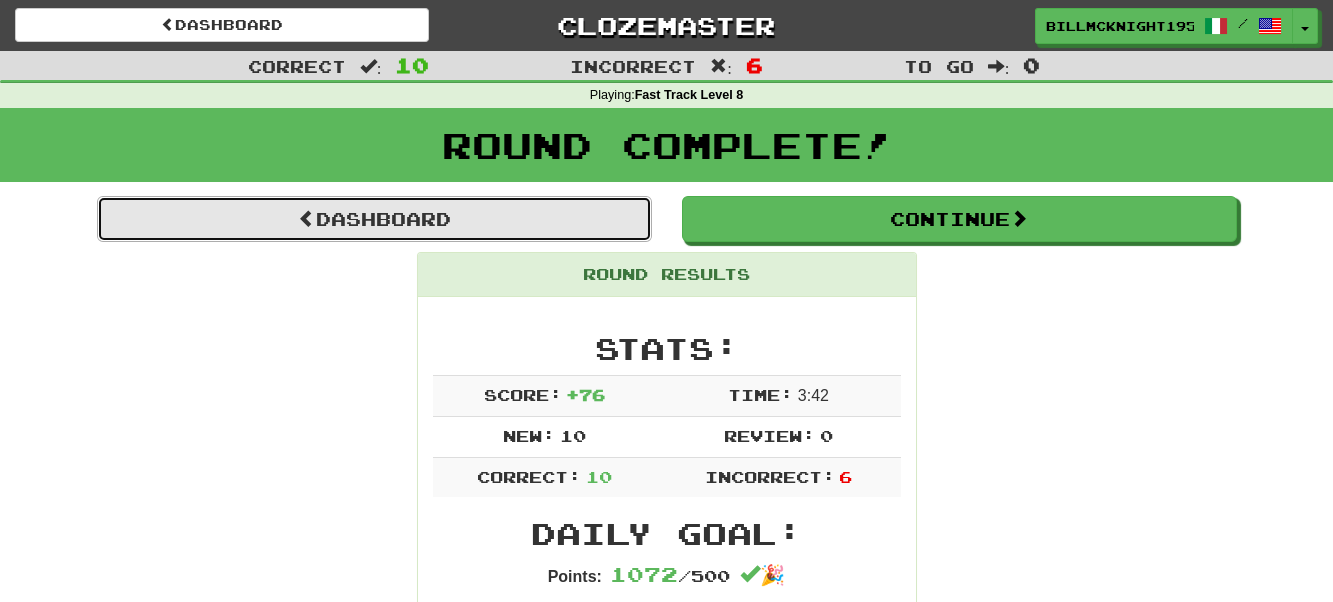 click on "Dashboard" at bounding box center [374, 219] 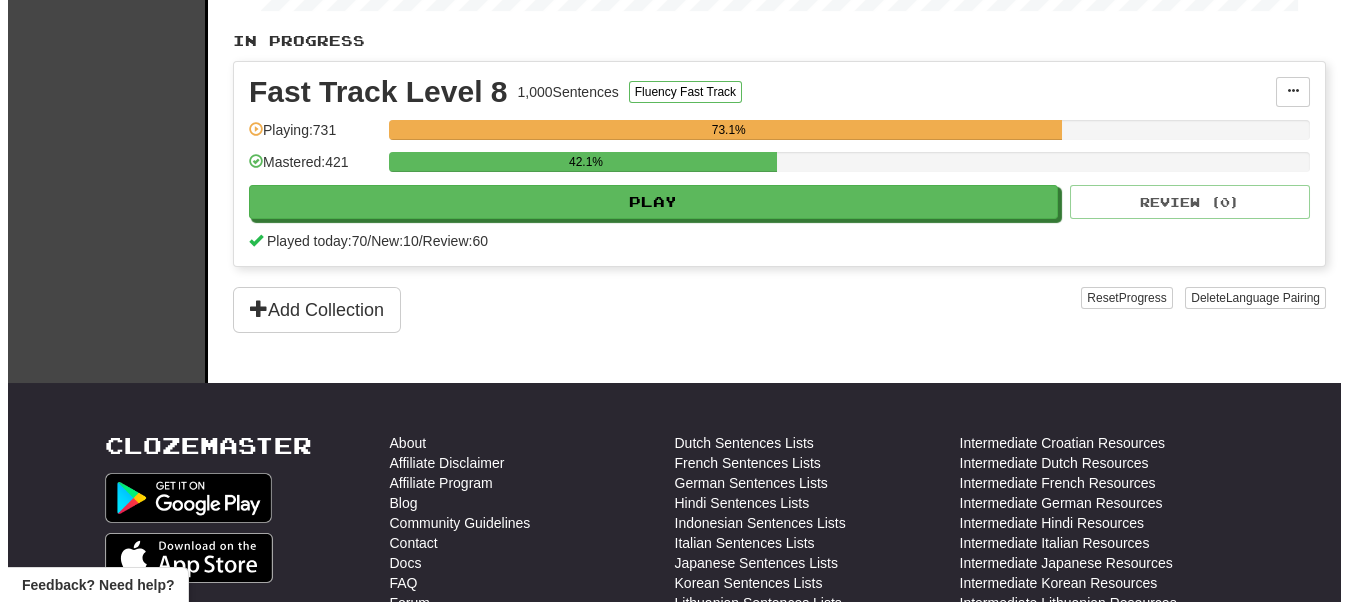 scroll, scrollTop: 400, scrollLeft: 0, axis: vertical 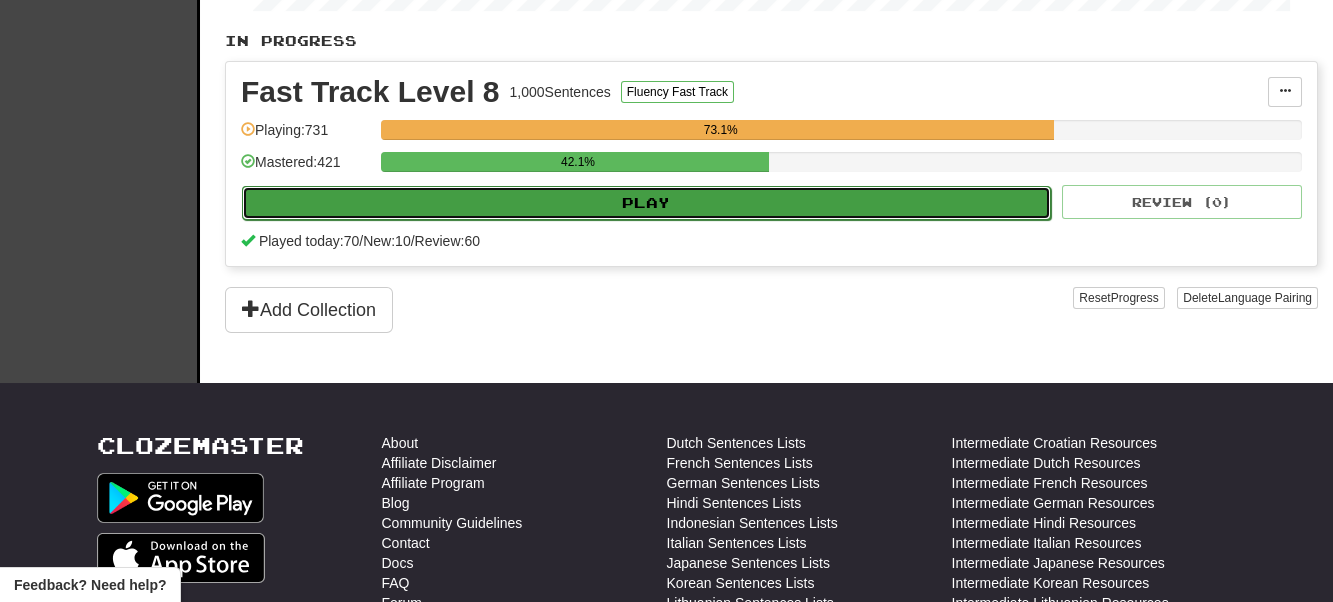 click on "Play" at bounding box center [646, 203] 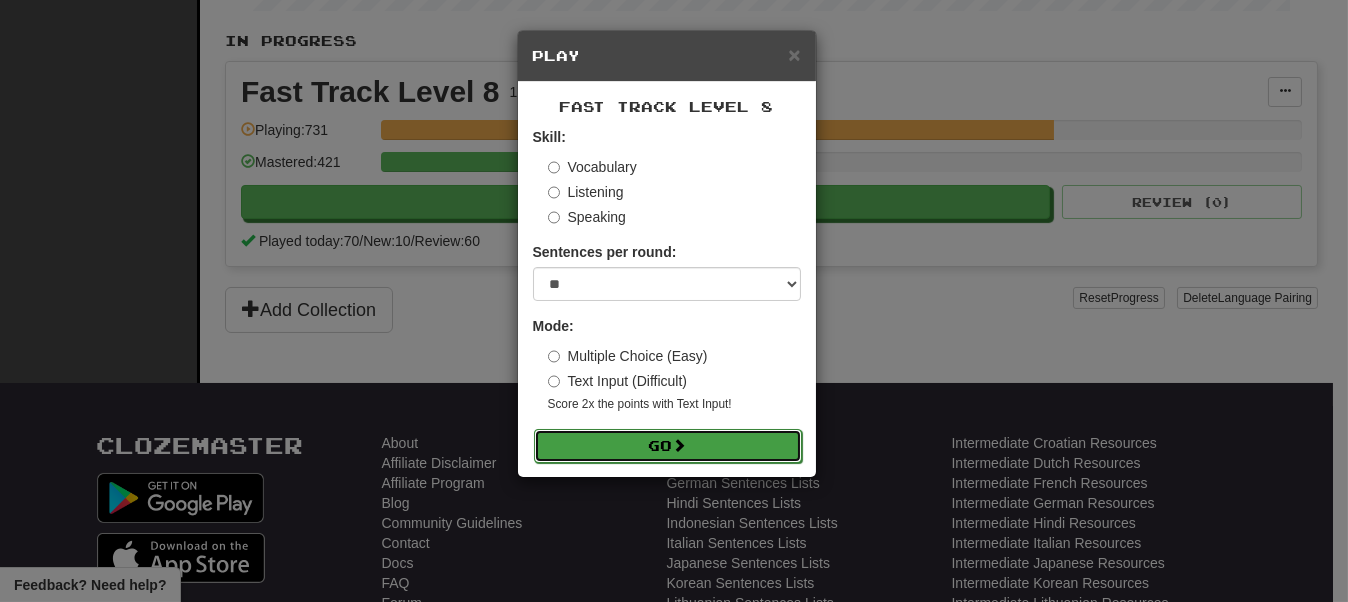 click on "Go" at bounding box center (668, 446) 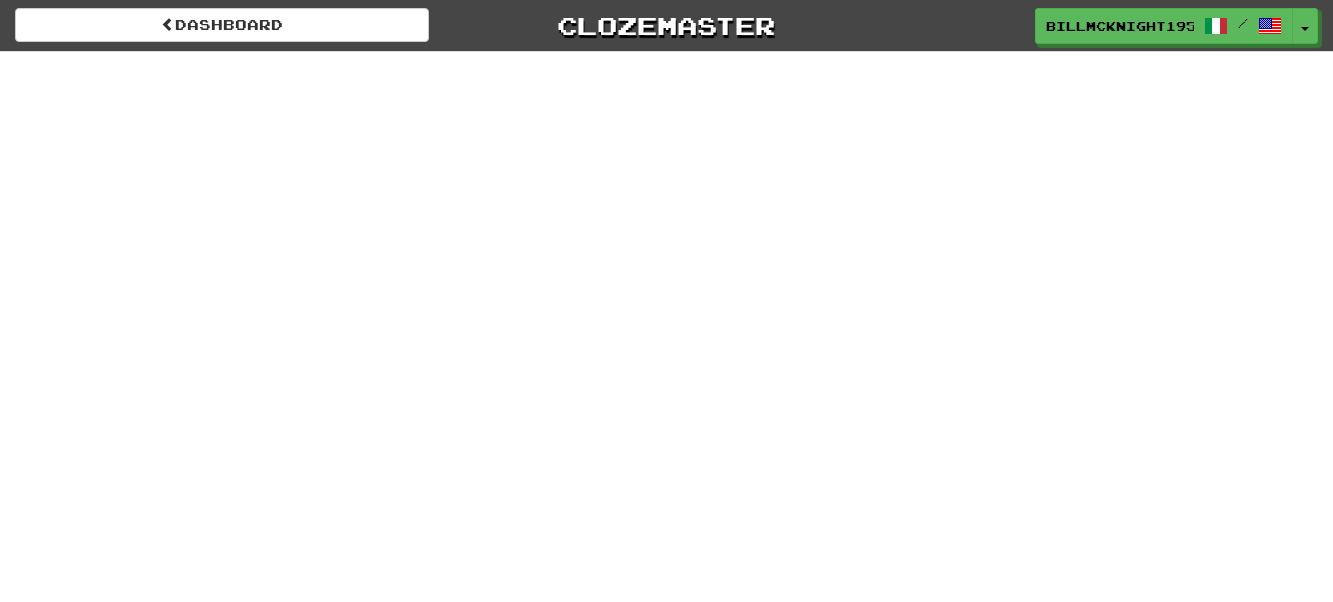 scroll, scrollTop: 0, scrollLeft: 0, axis: both 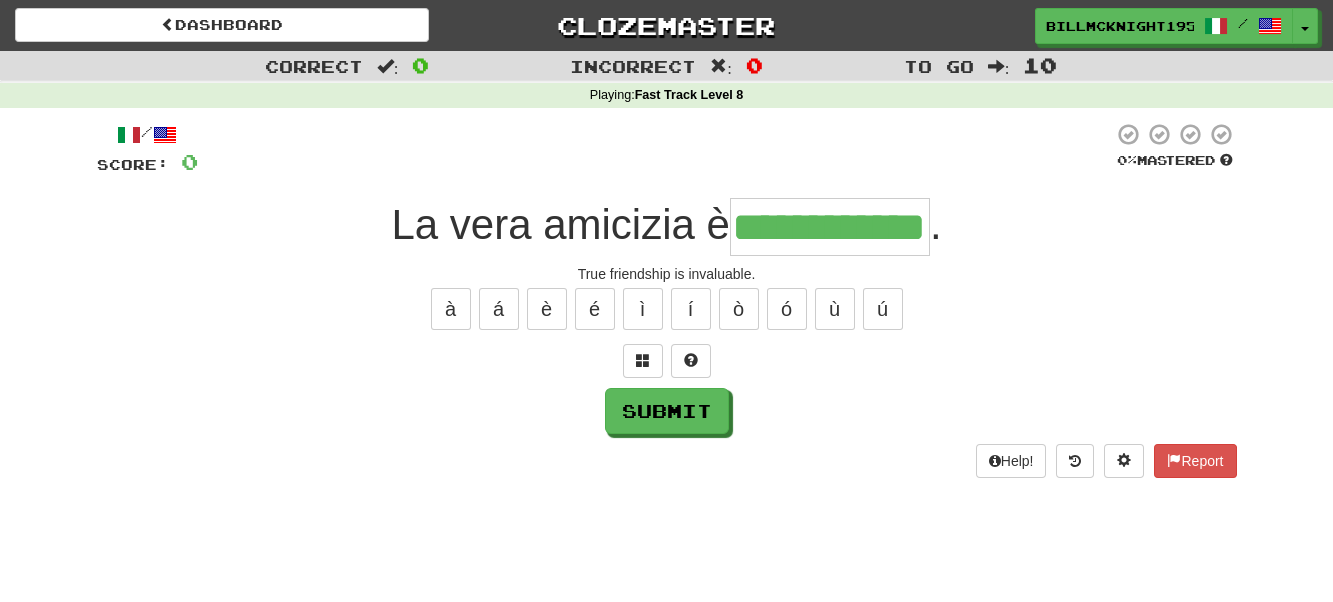 type on "**********" 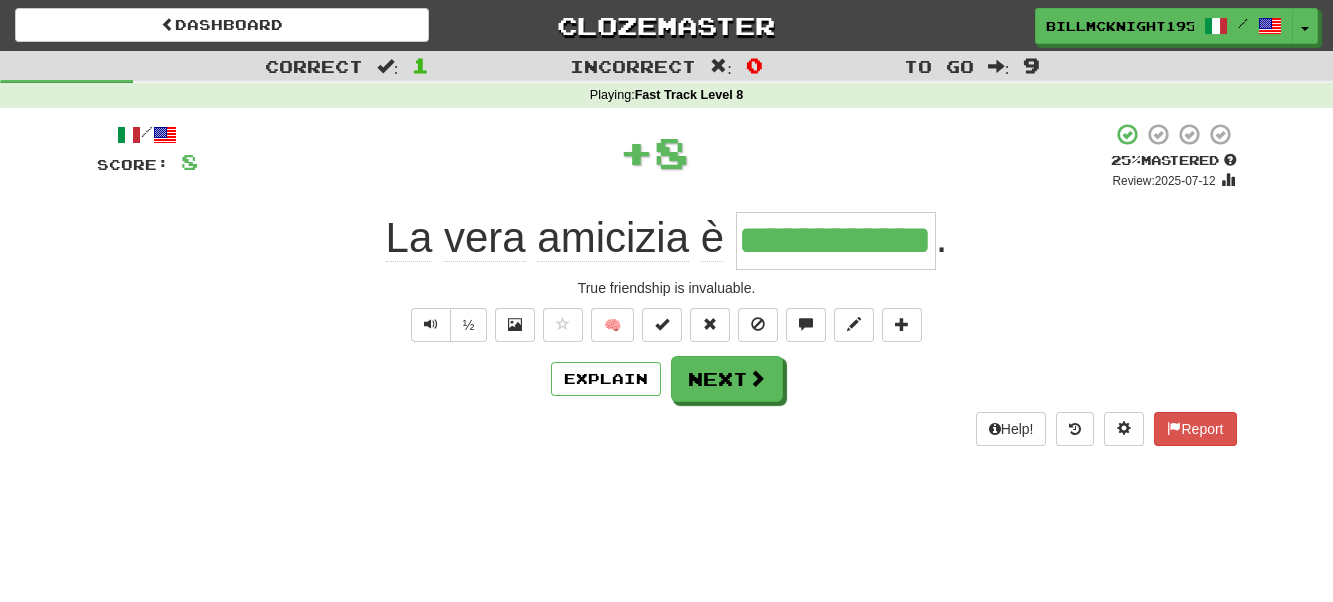 scroll, scrollTop: 0, scrollLeft: 0, axis: both 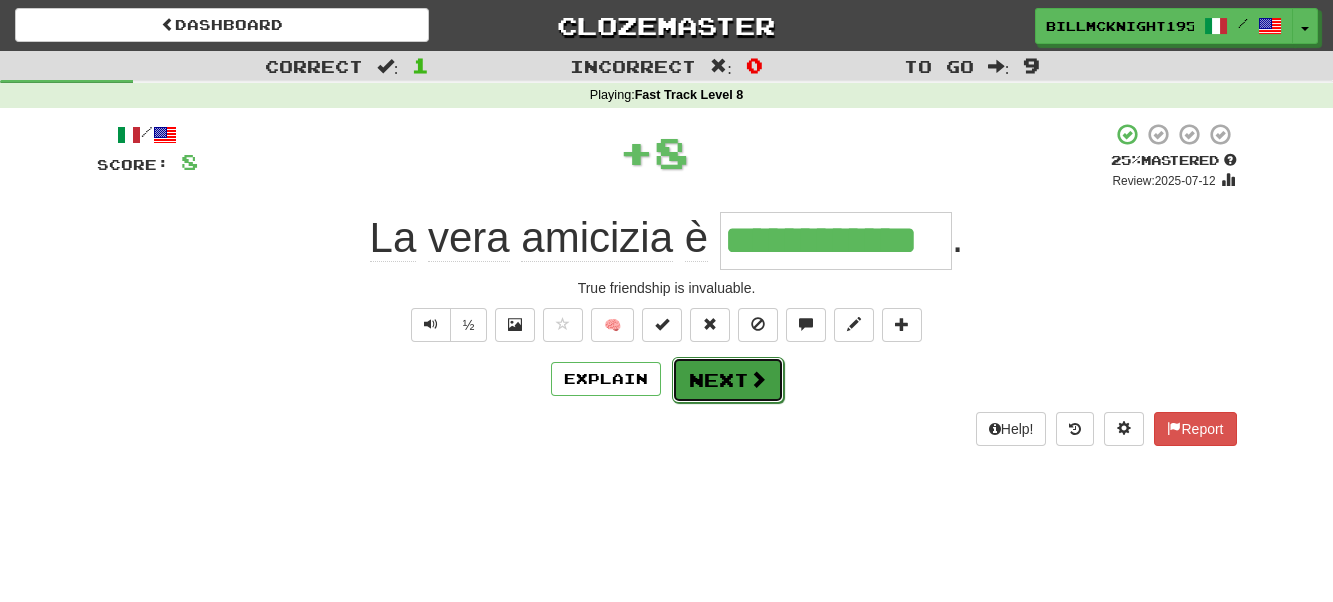 click on "Next" at bounding box center [728, 380] 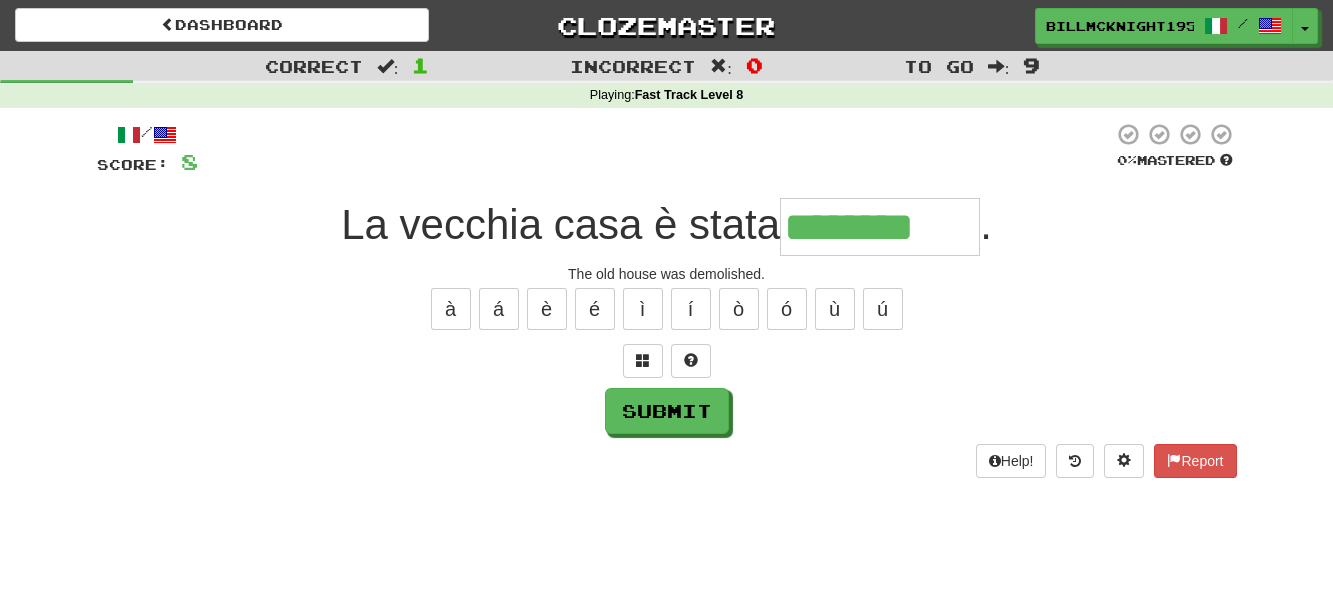 type on "********" 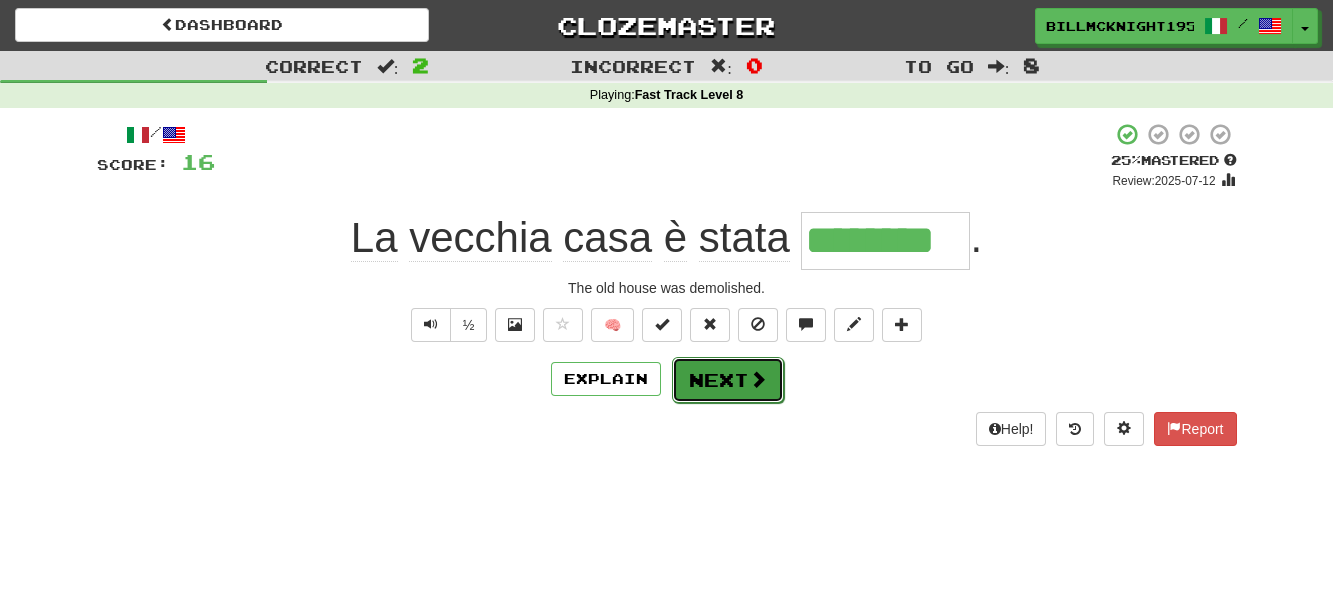 click on "Next" at bounding box center (728, 380) 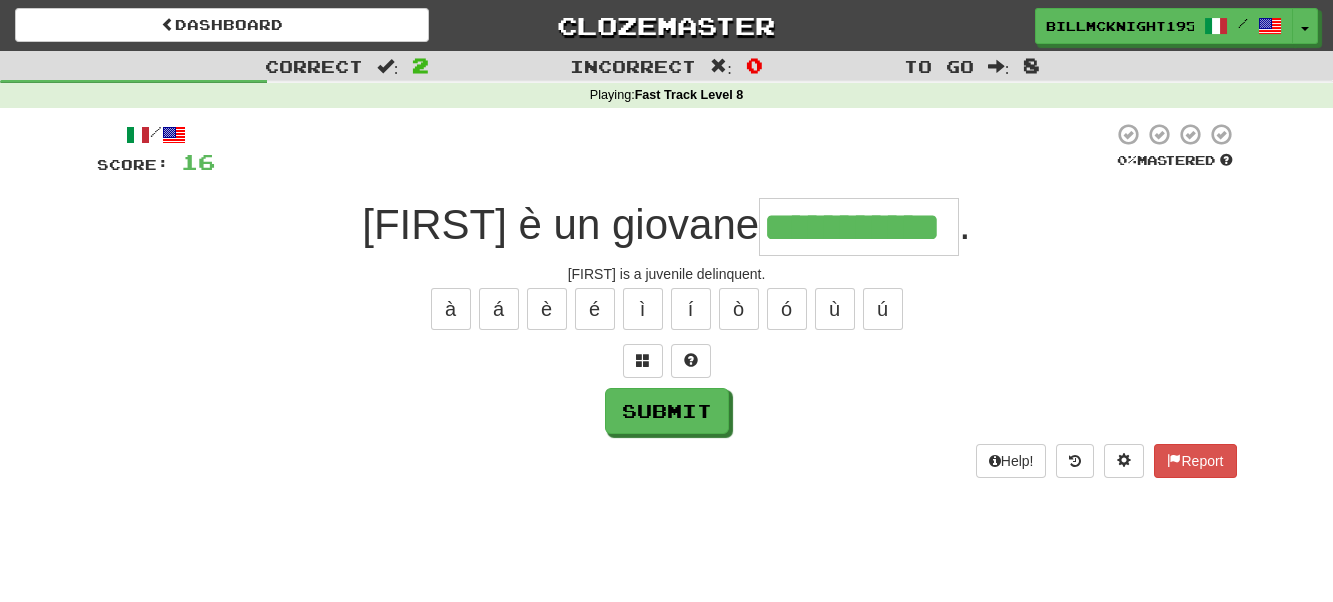scroll, scrollTop: 0, scrollLeft: 24, axis: horizontal 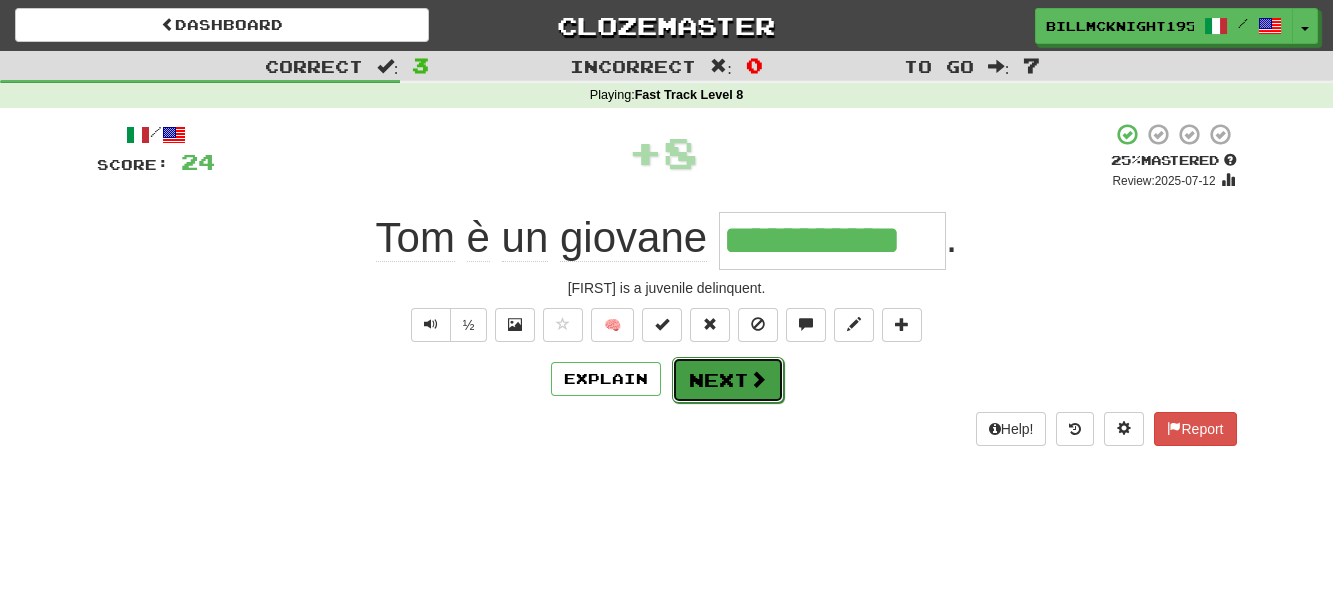 click on "Next" at bounding box center (728, 380) 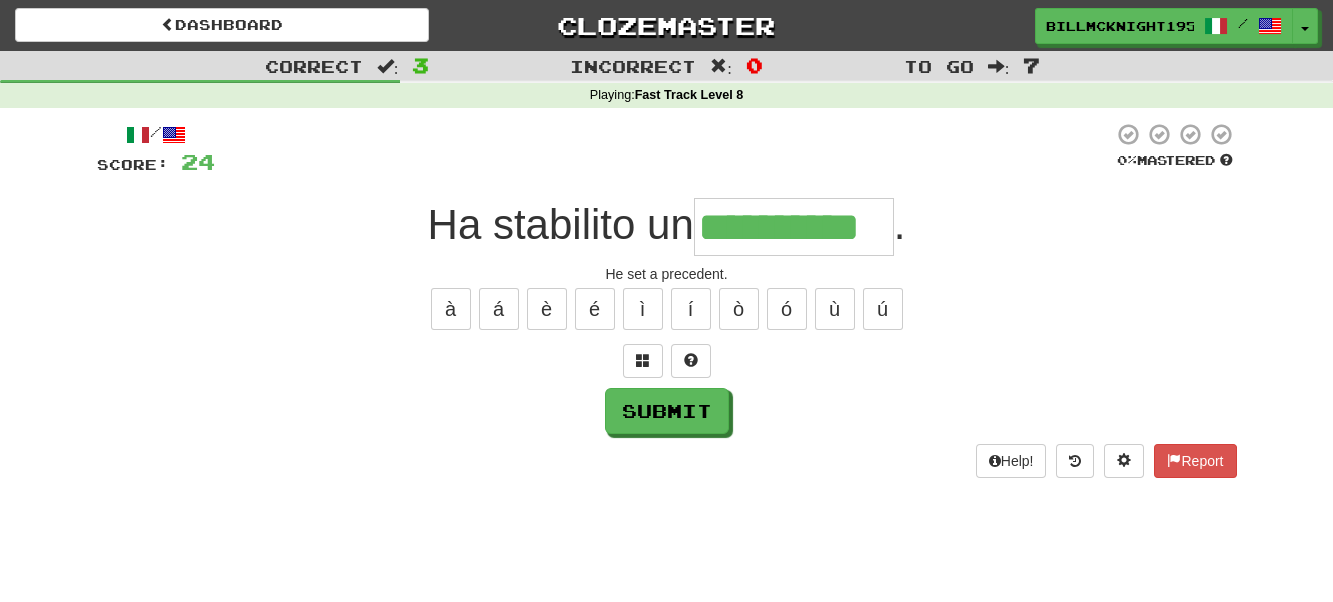 scroll, scrollTop: 0, scrollLeft: 17, axis: horizontal 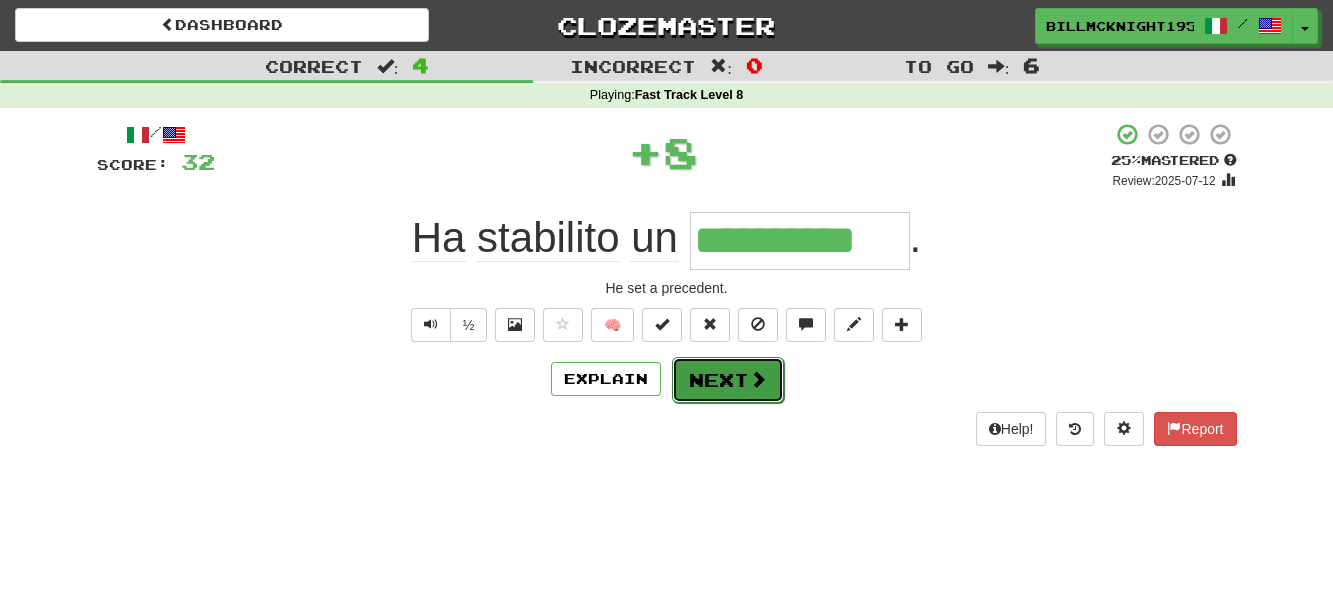 click on "Next" at bounding box center [728, 380] 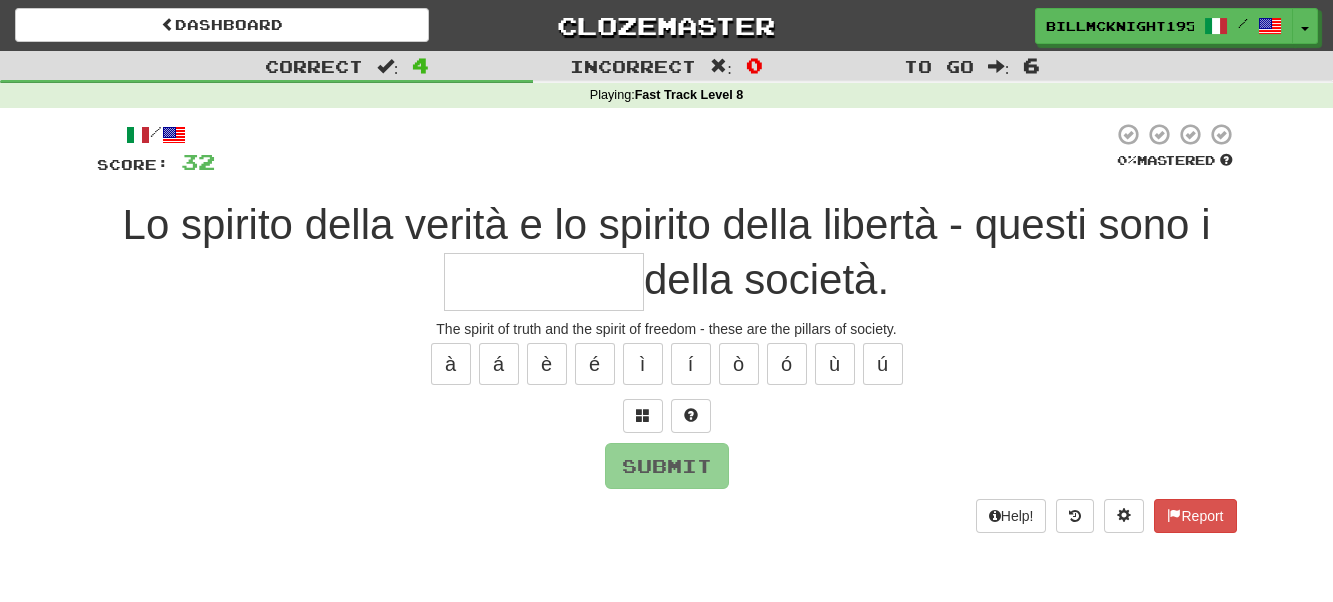type on "*" 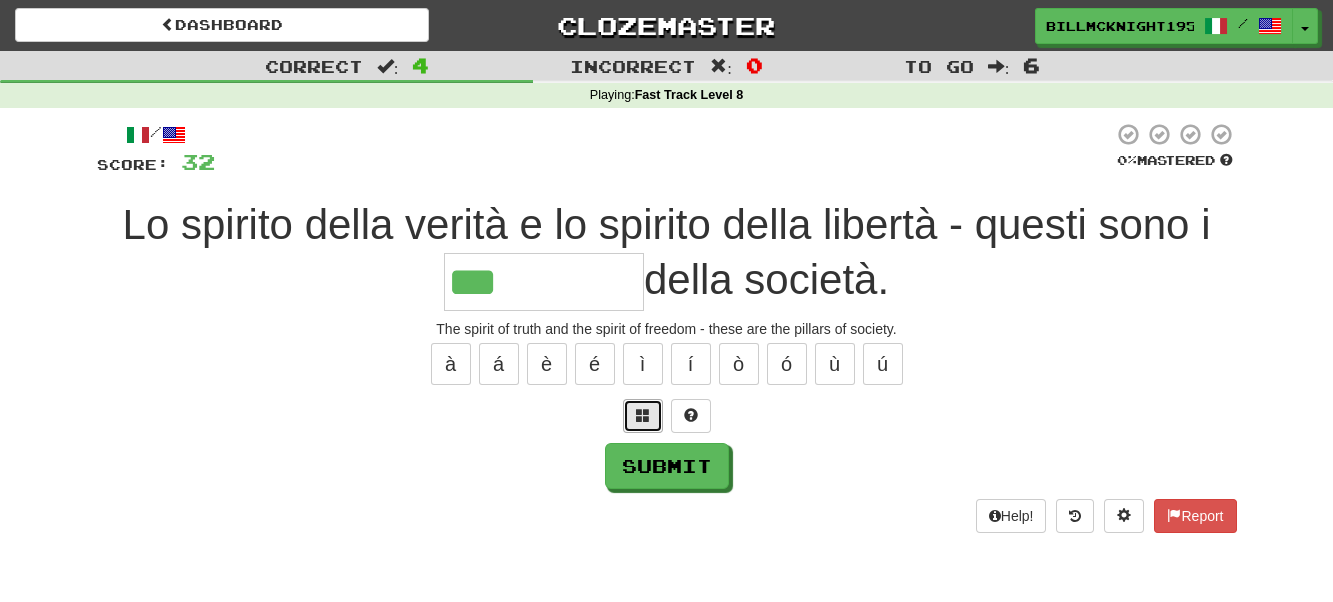 click at bounding box center [643, 416] 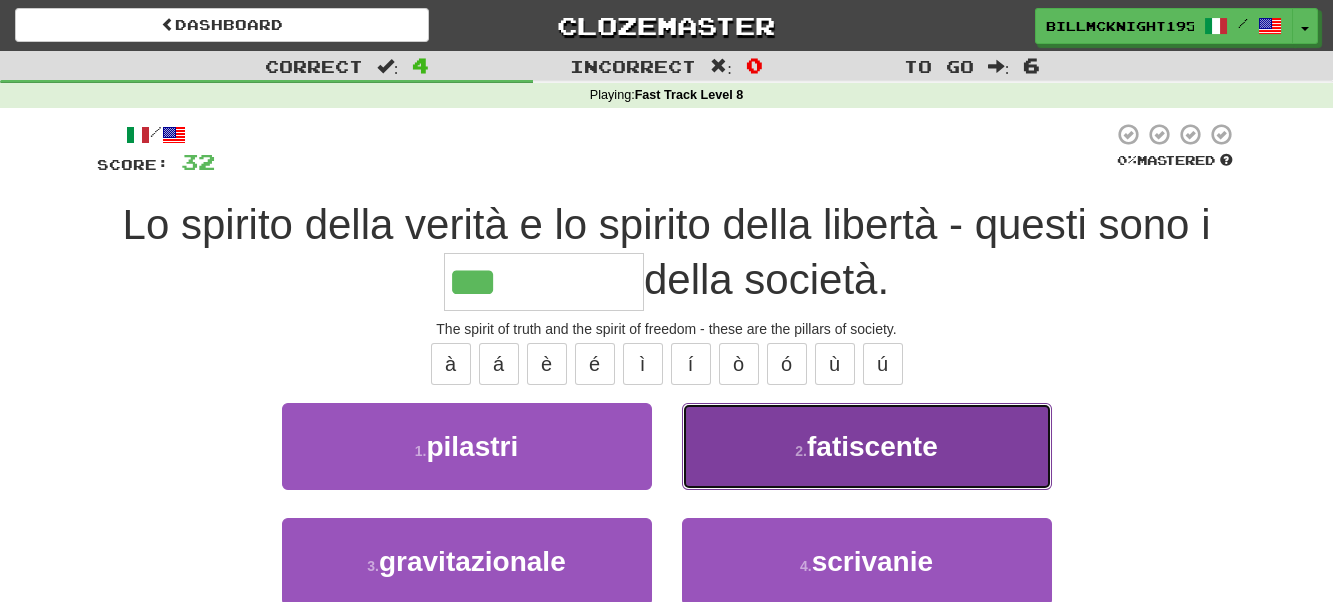 click on "2 .  fatiscente" at bounding box center [867, 446] 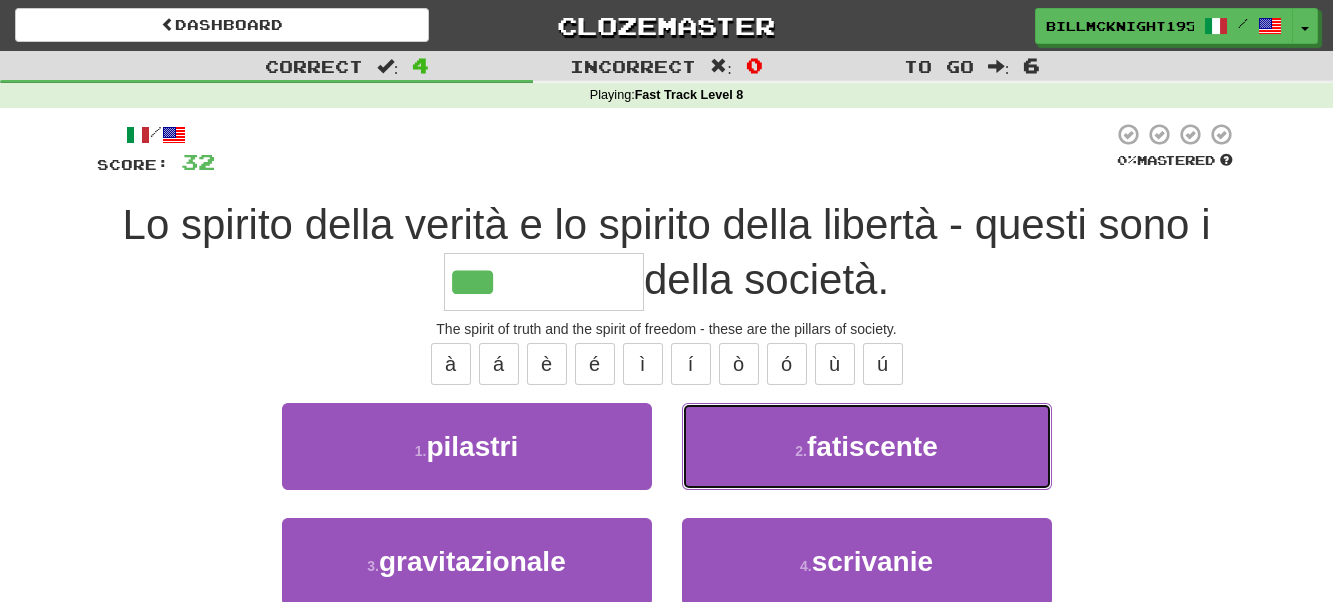type on "********" 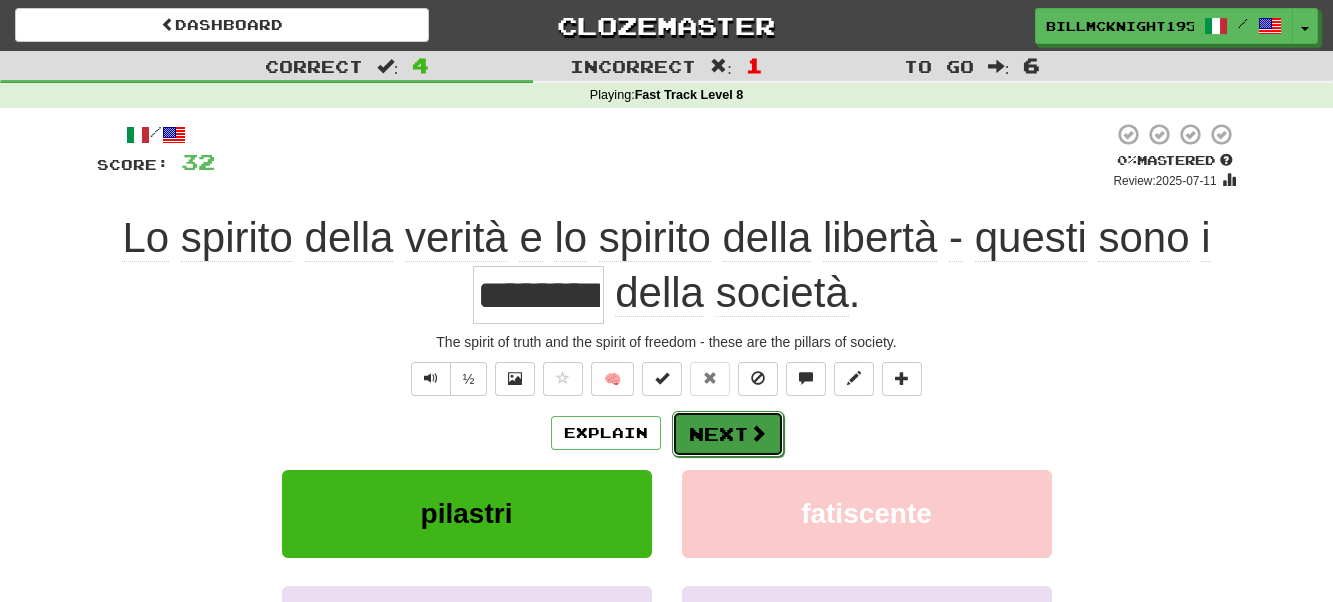 click on "Next" at bounding box center (728, 434) 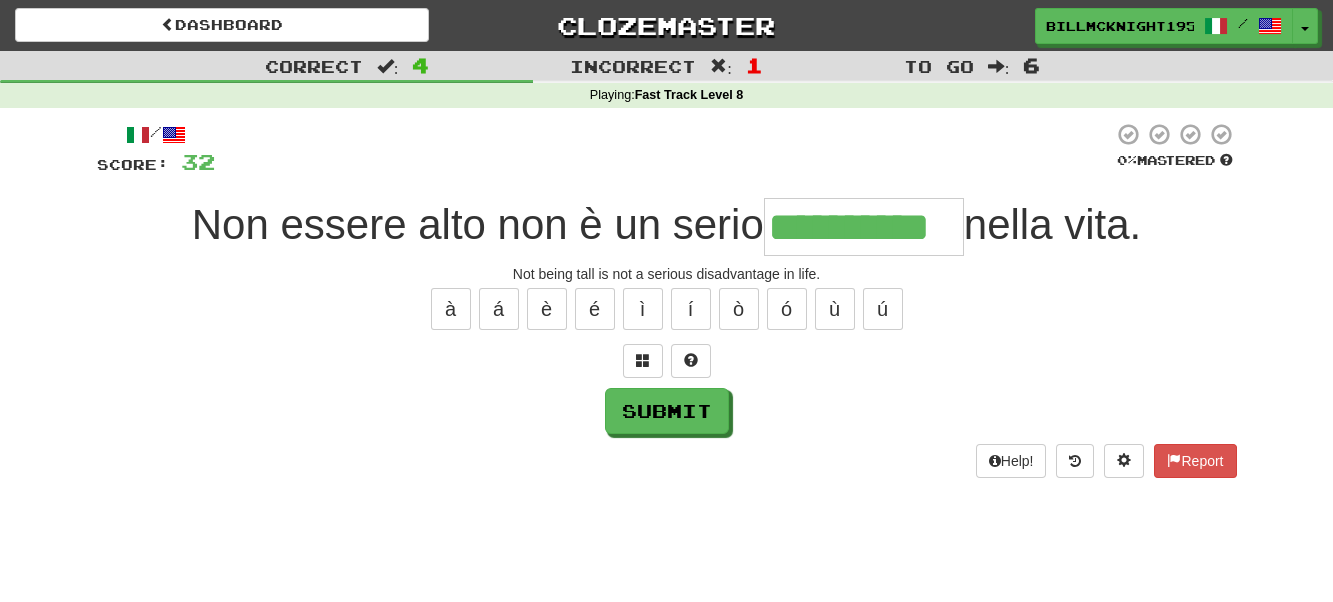 scroll, scrollTop: 0, scrollLeft: 10, axis: horizontal 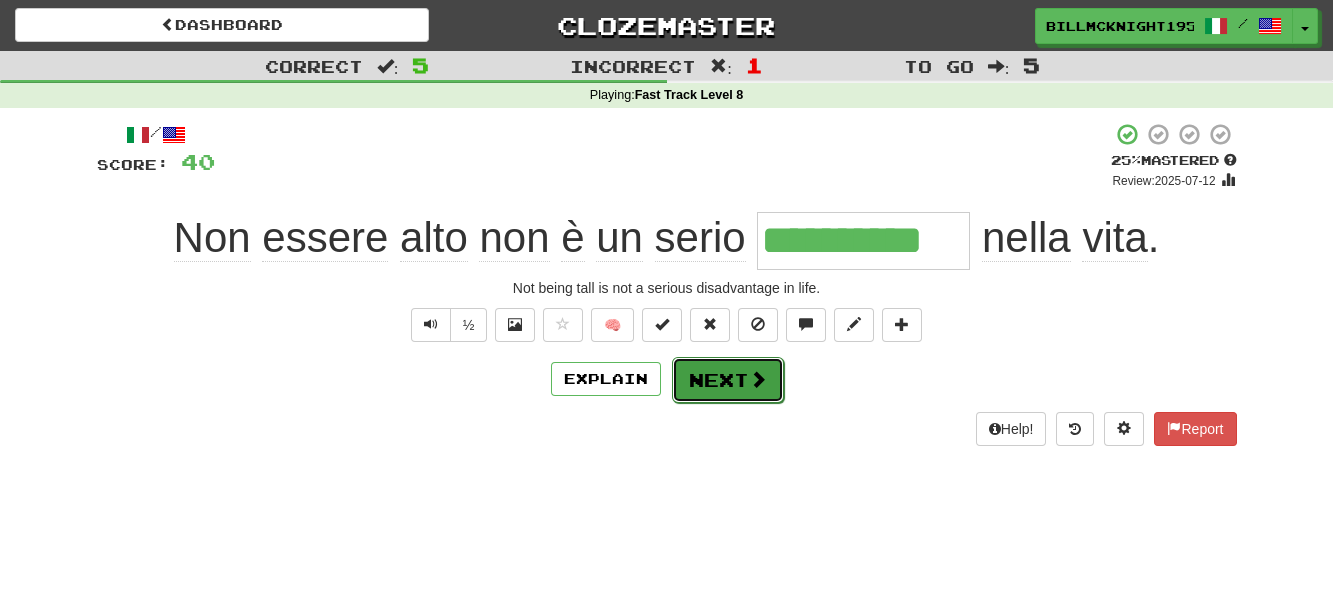 click on "Next" at bounding box center [728, 380] 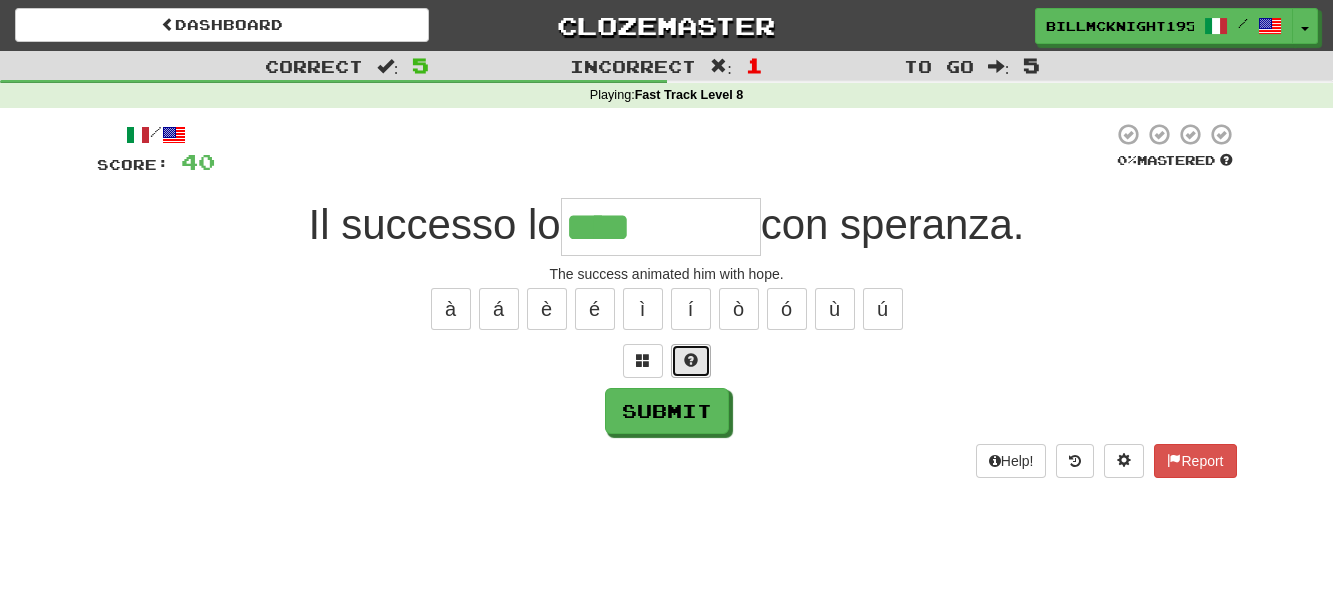 click at bounding box center (691, 360) 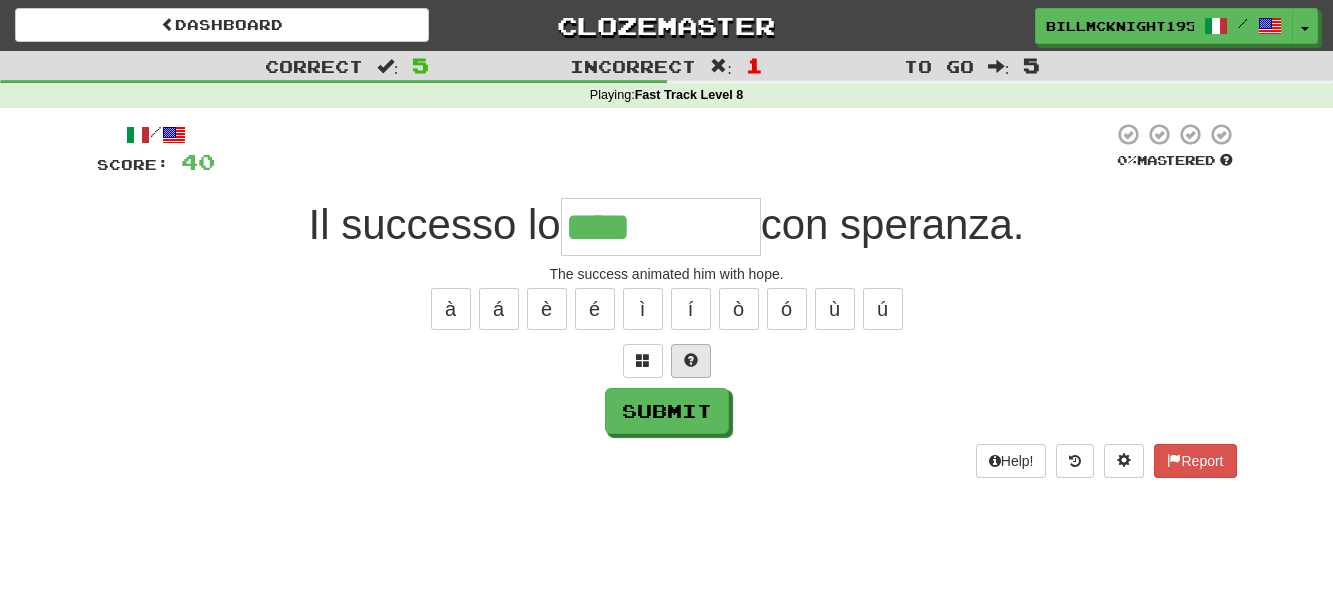 type on "*****" 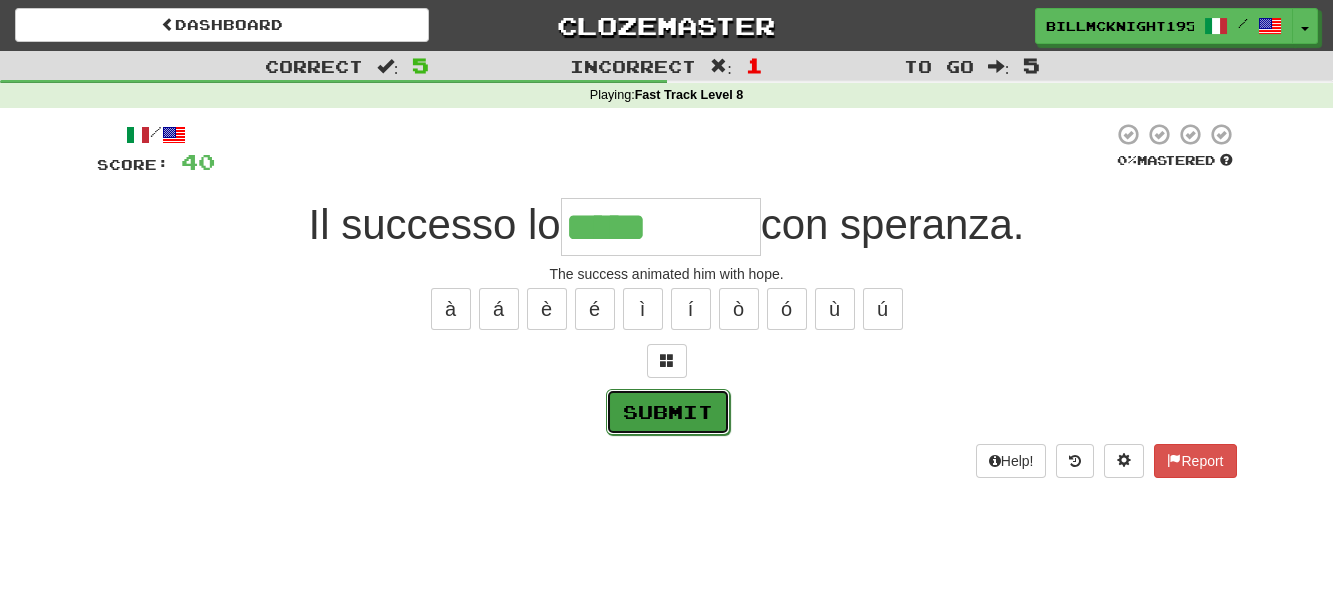 click on "Submit" at bounding box center [668, 412] 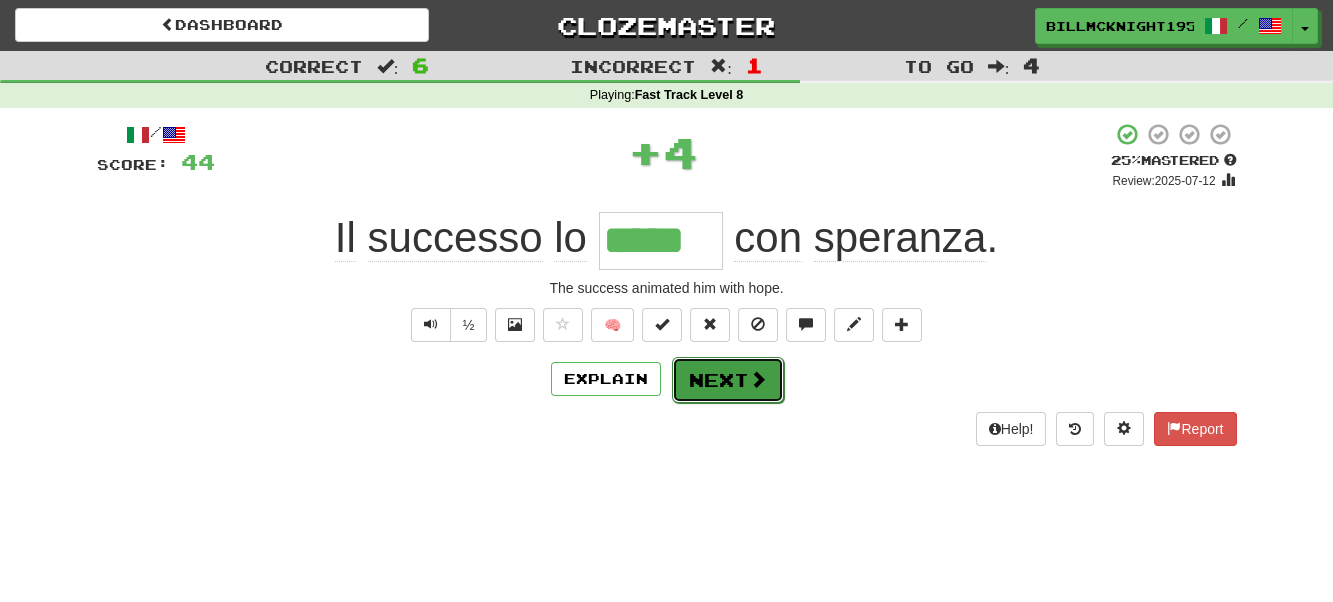 click on "Next" at bounding box center (728, 380) 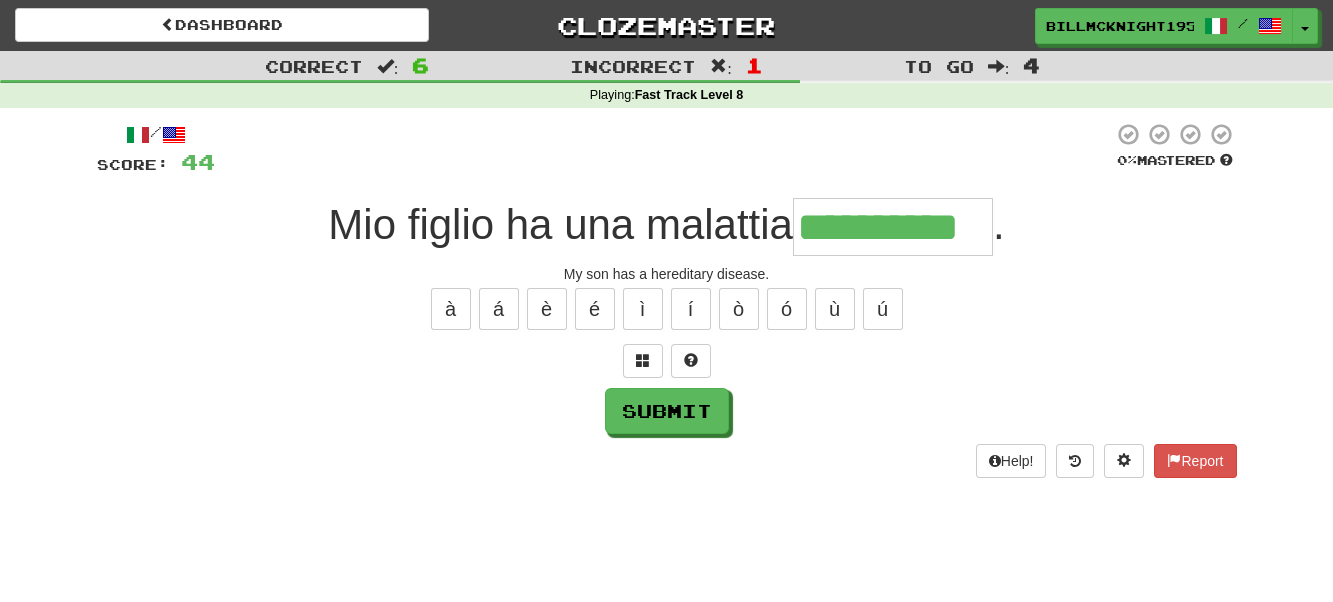 type on "**********" 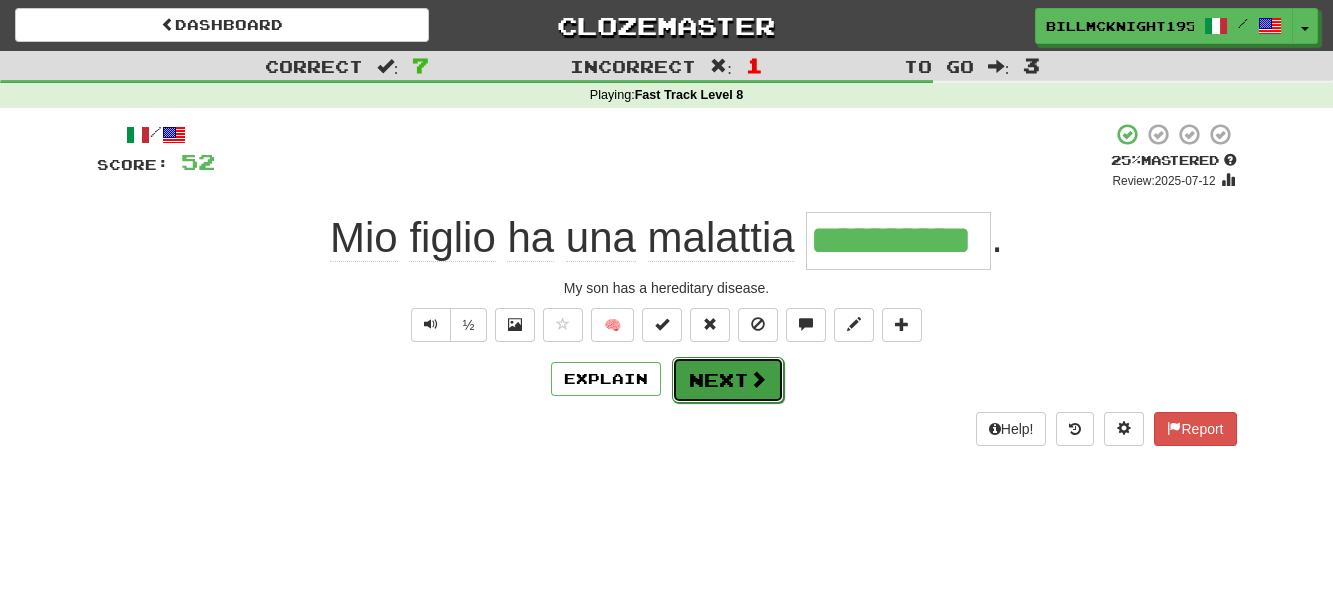click on "Next" at bounding box center [728, 380] 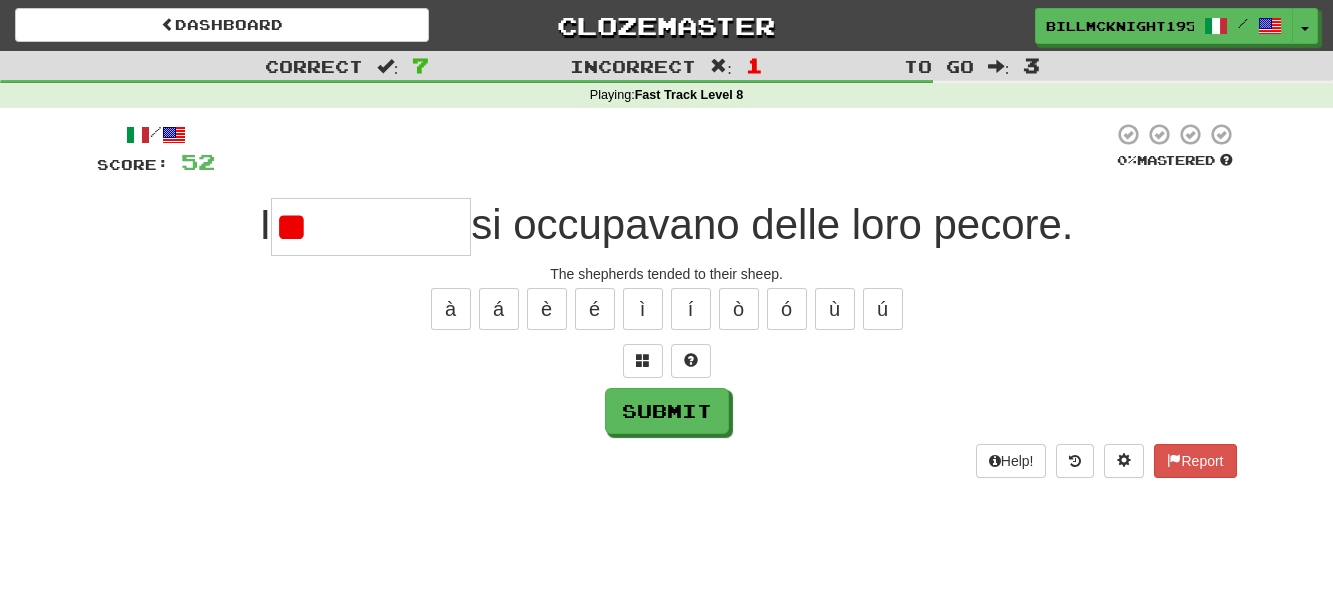 type on "*" 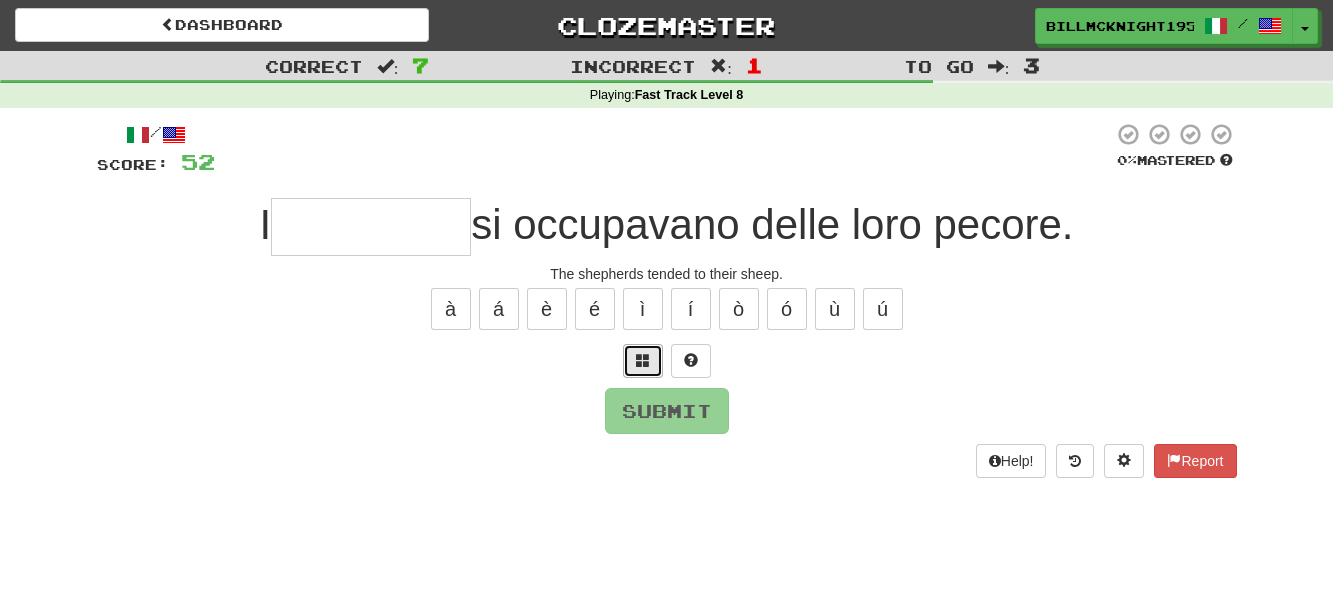 click at bounding box center [643, 361] 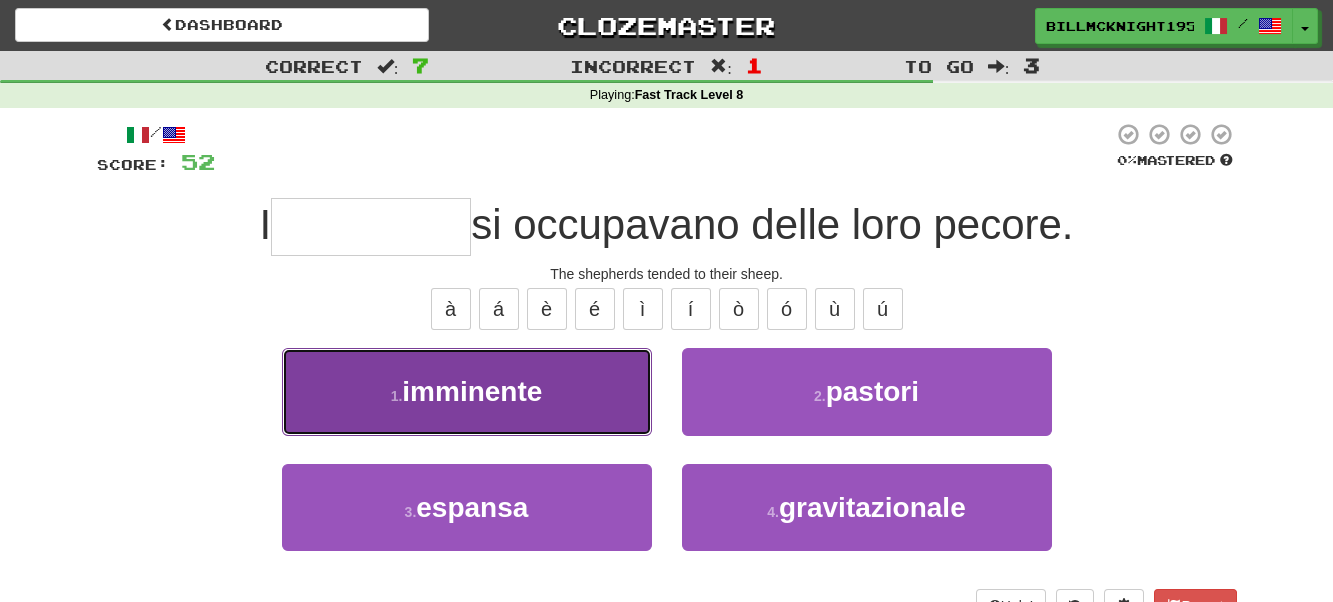 click on "1 .  imminente" at bounding box center [467, 391] 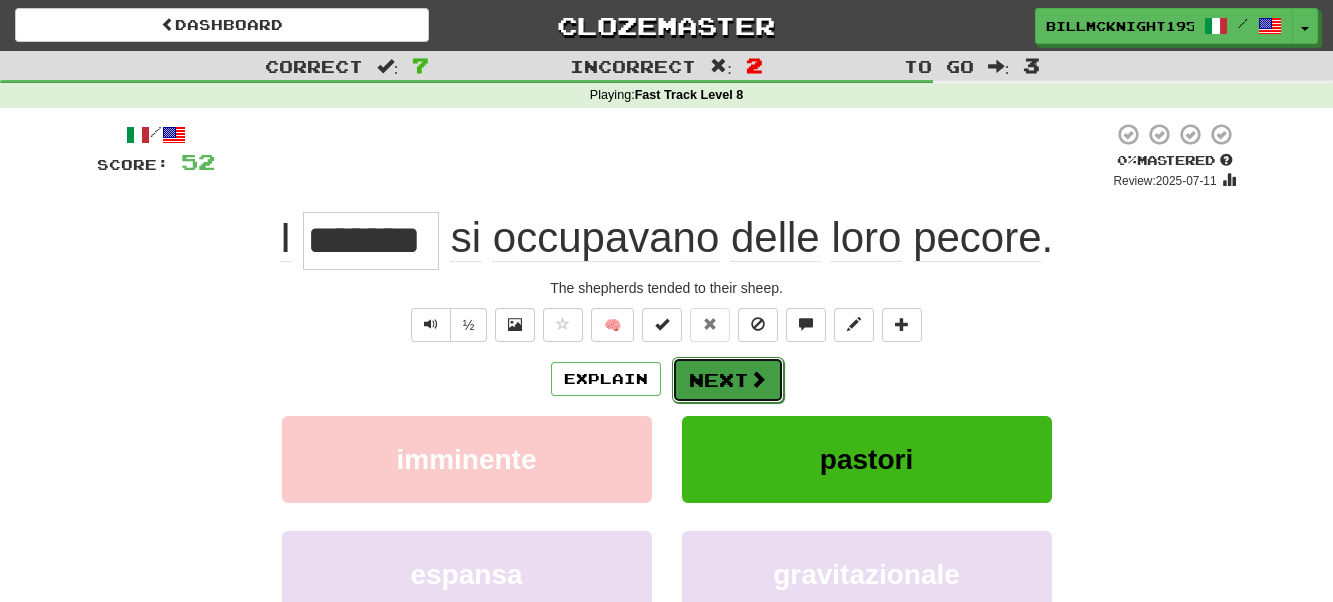 click on "Next" at bounding box center [728, 380] 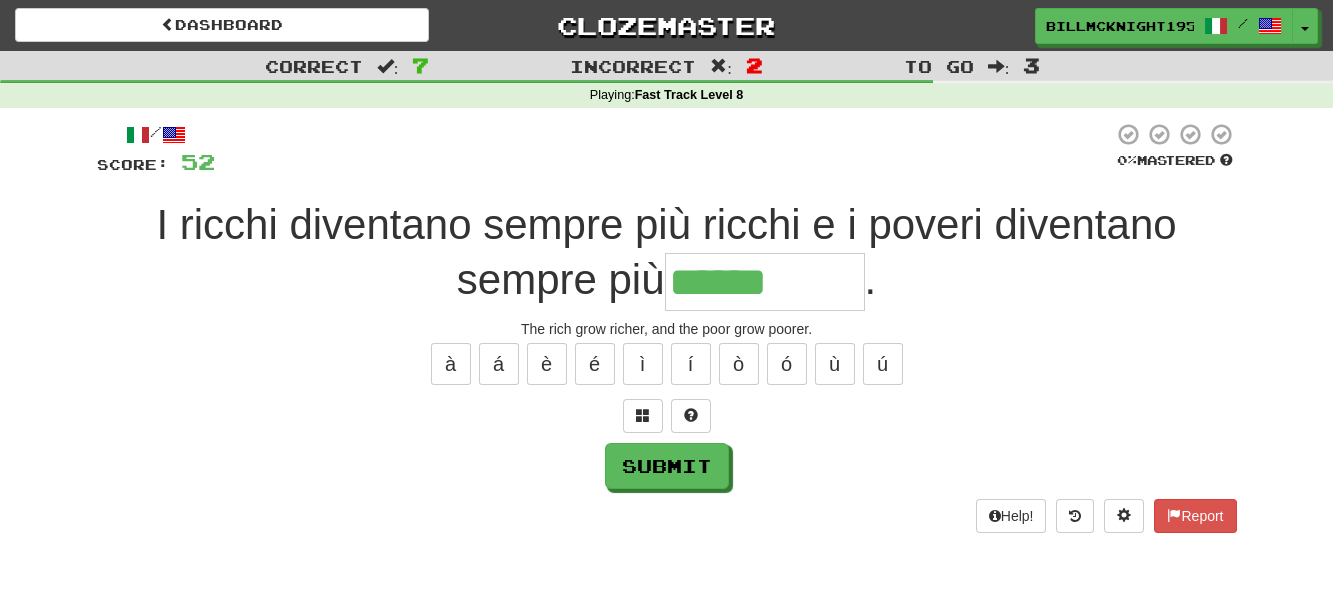 type on "******" 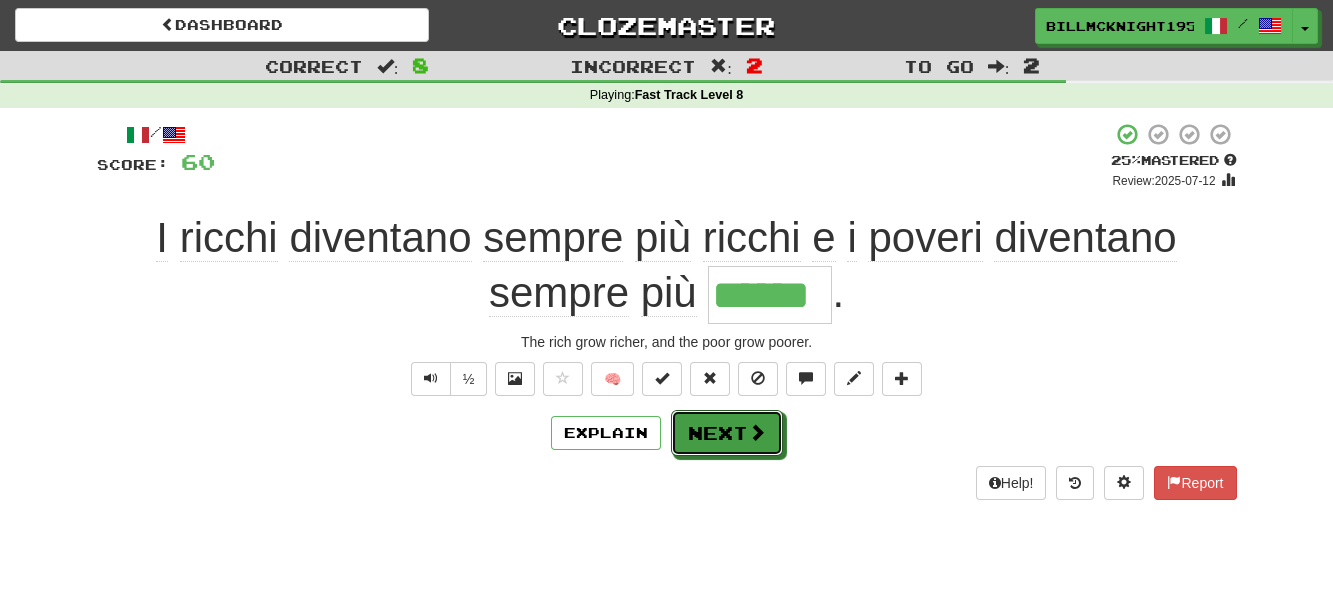 click on "Next" at bounding box center (727, 433) 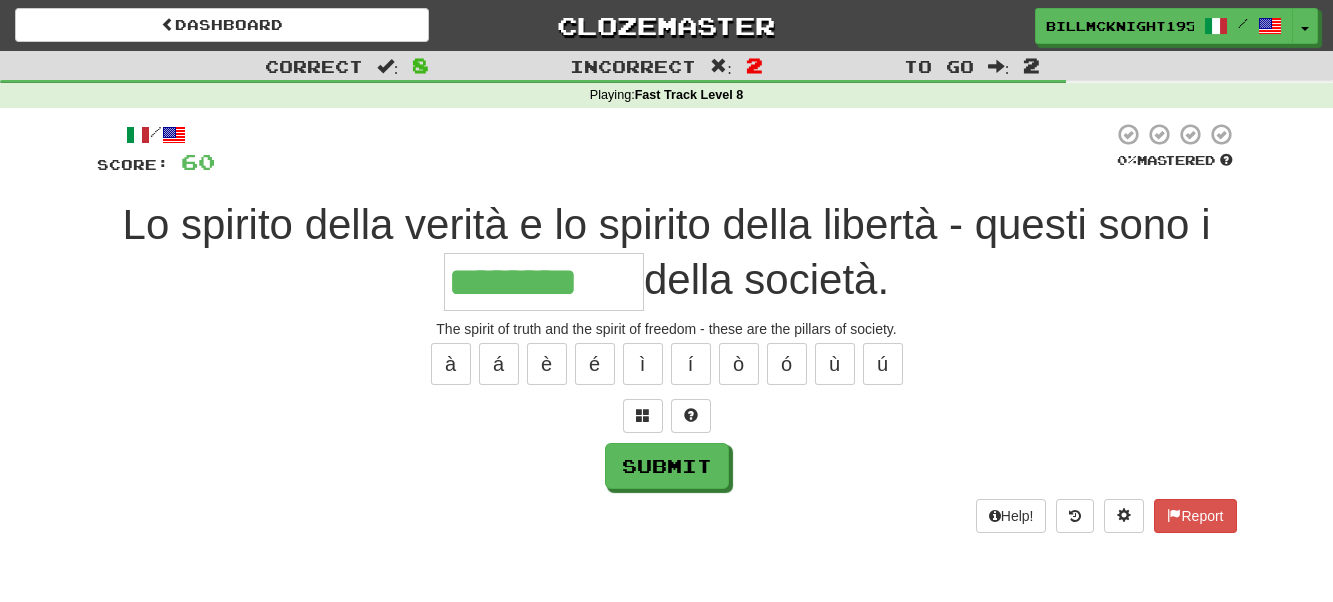 type on "********" 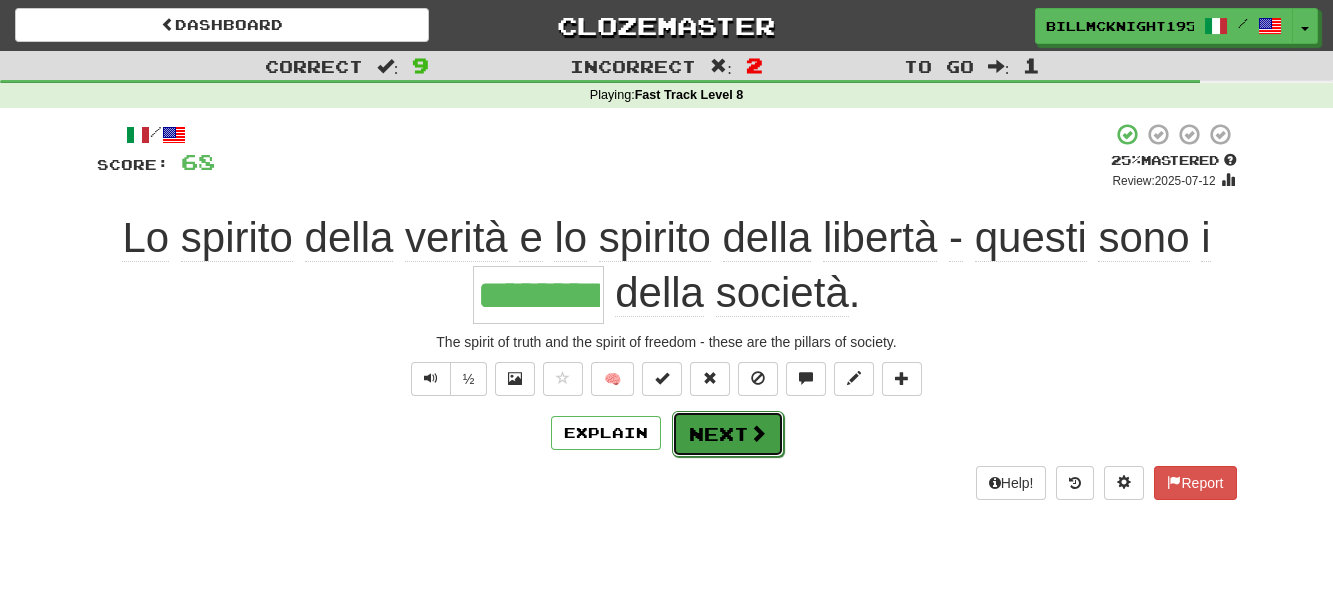 click on "Next" at bounding box center [728, 434] 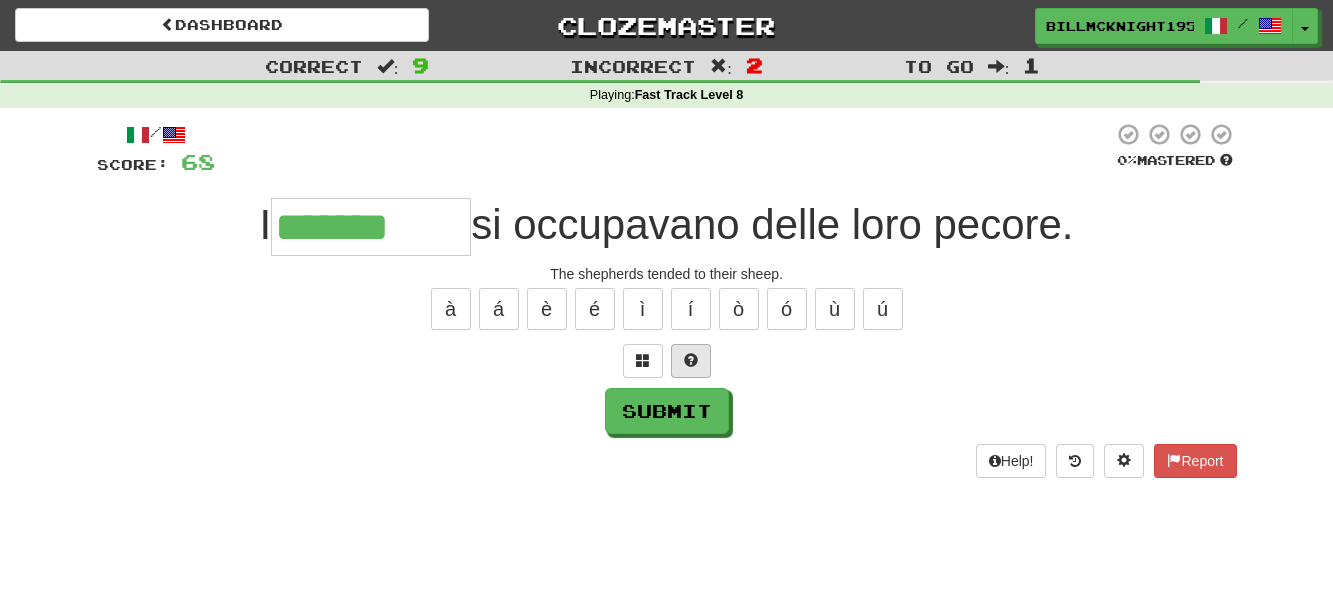 type on "*******" 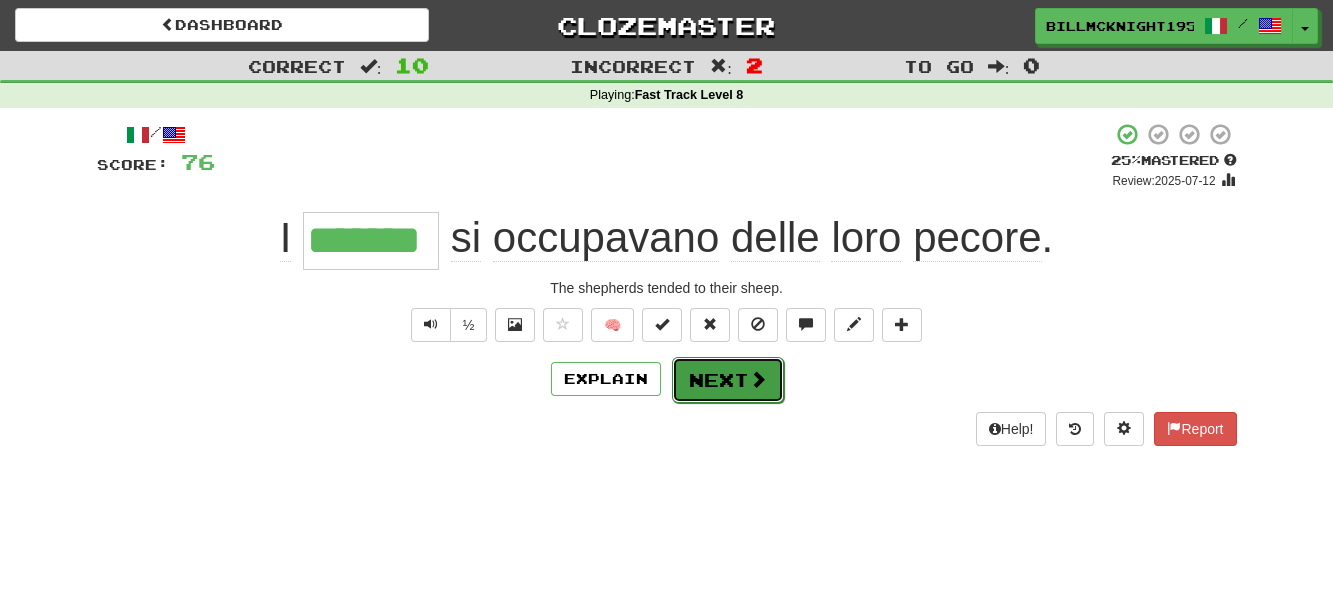 click on "Next" at bounding box center [728, 380] 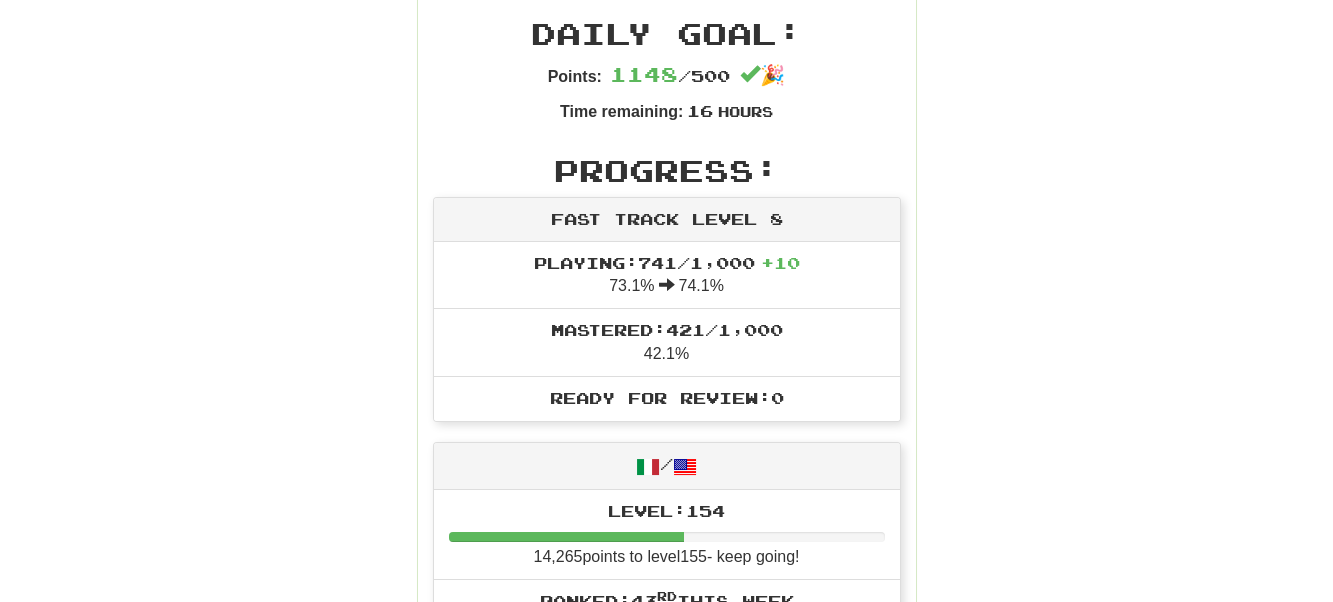 scroll, scrollTop: 0, scrollLeft: 0, axis: both 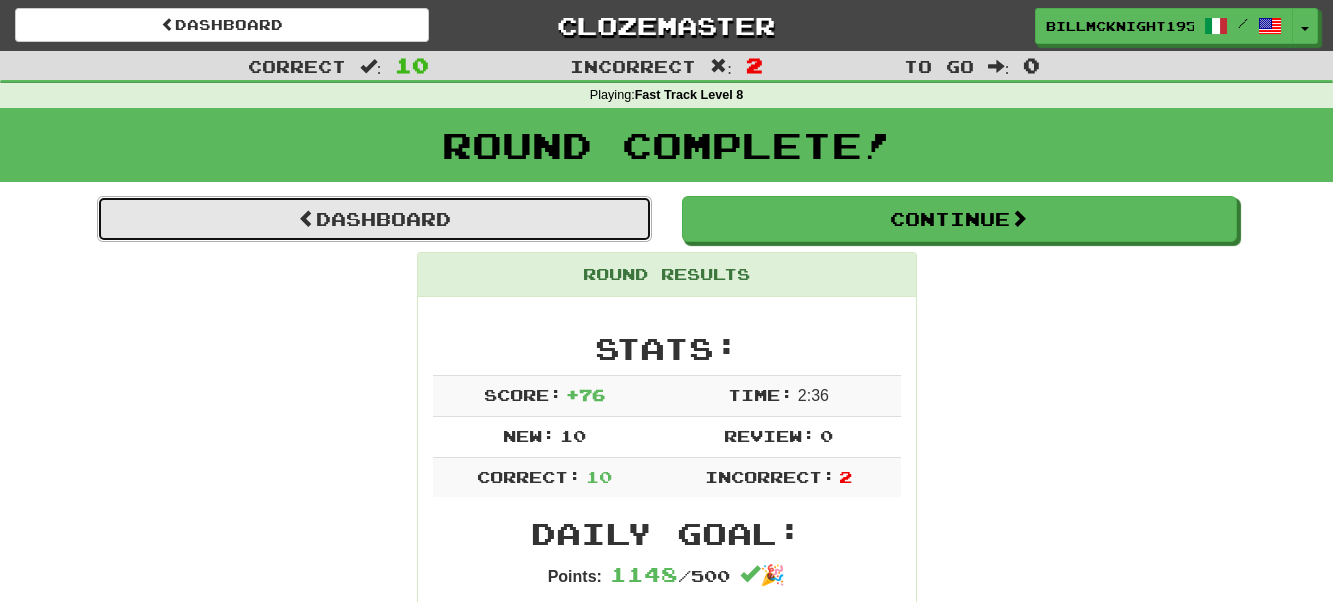 click on "Dashboard" at bounding box center (374, 219) 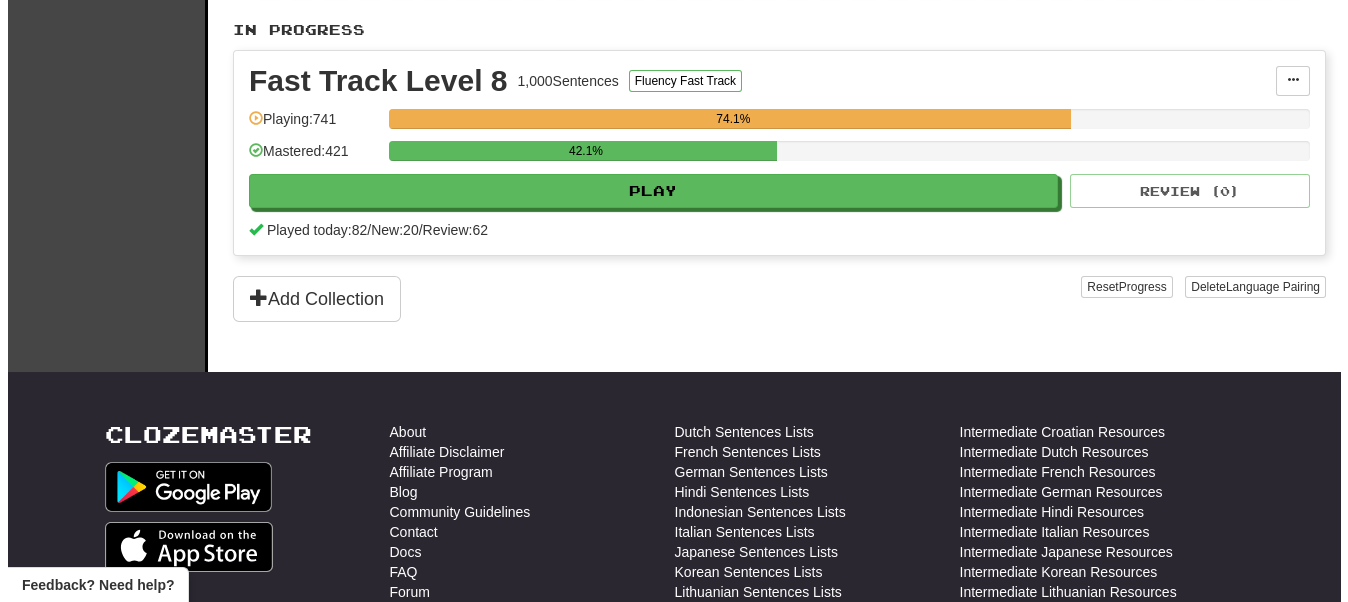 scroll, scrollTop: 400, scrollLeft: 0, axis: vertical 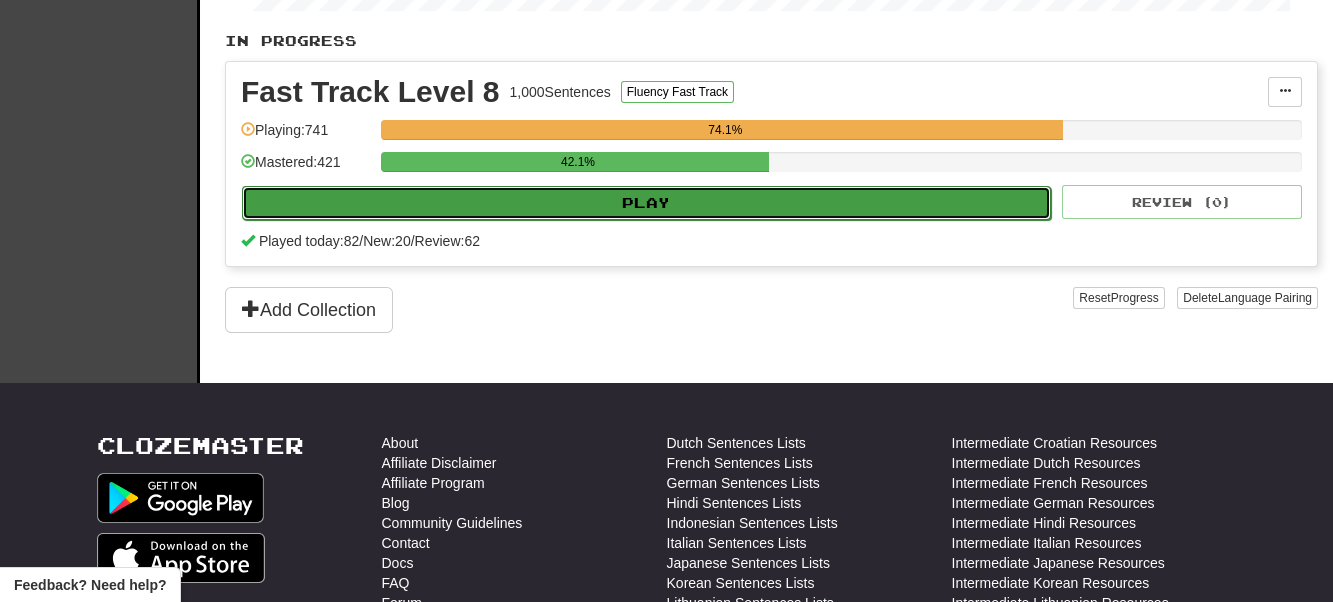 click on "Play" at bounding box center [646, 203] 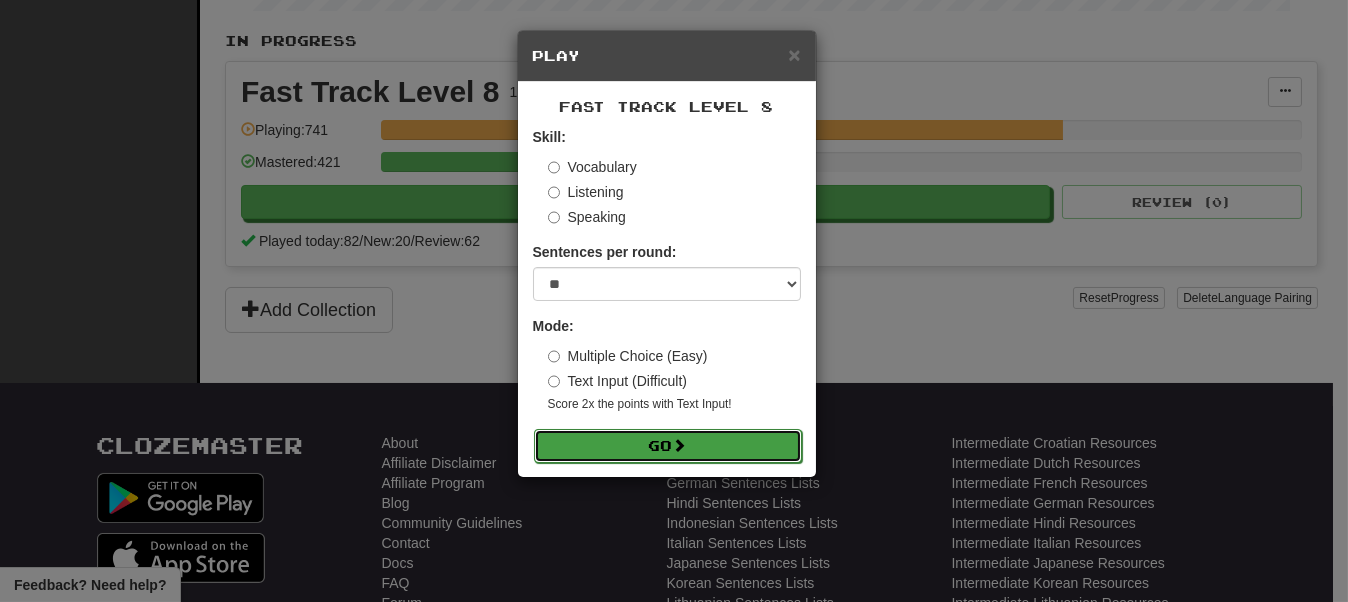 click on "Go" at bounding box center [668, 446] 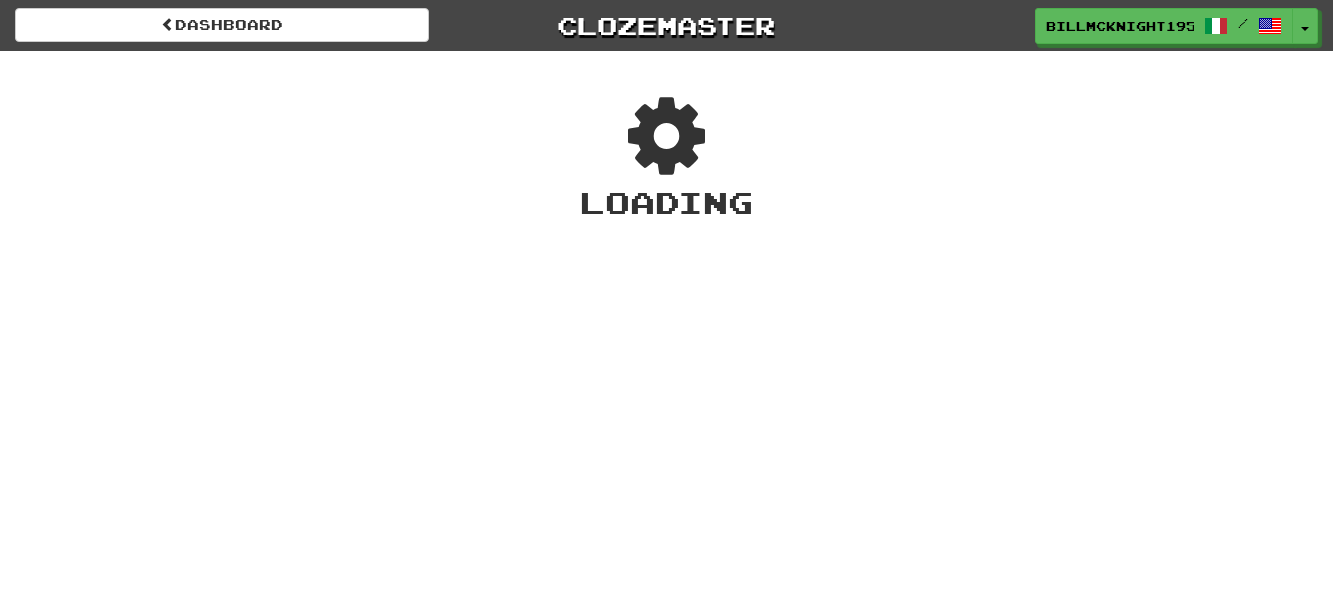 scroll, scrollTop: 0, scrollLeft: 0, axis: both 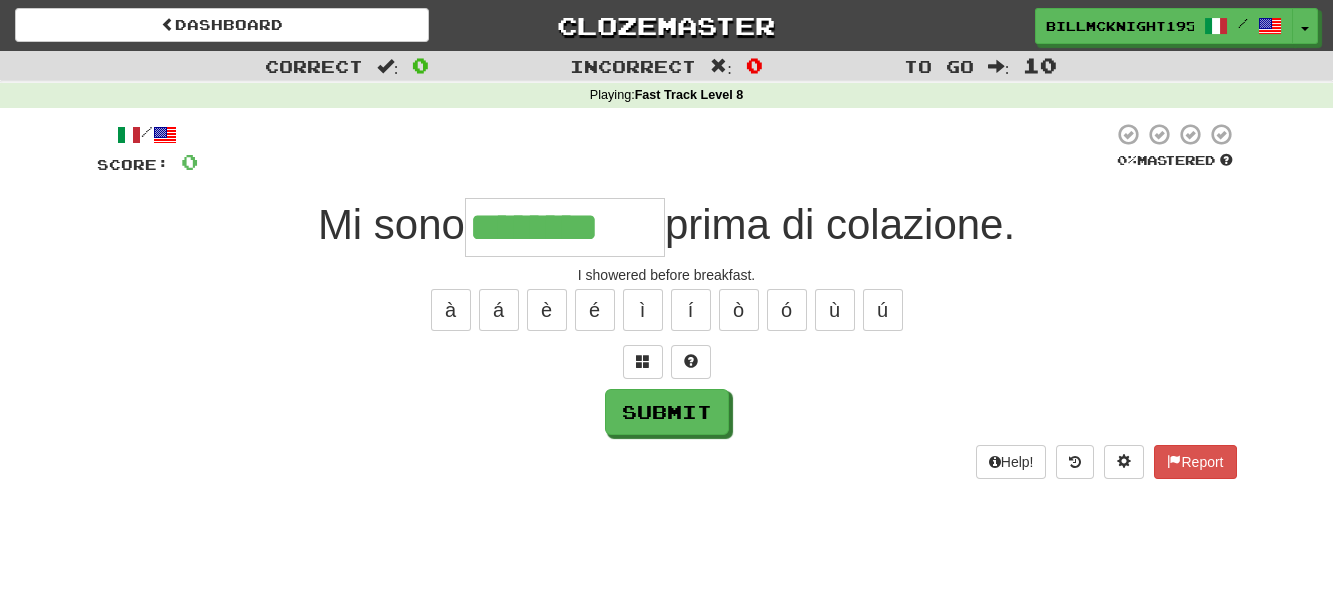 type on "********" 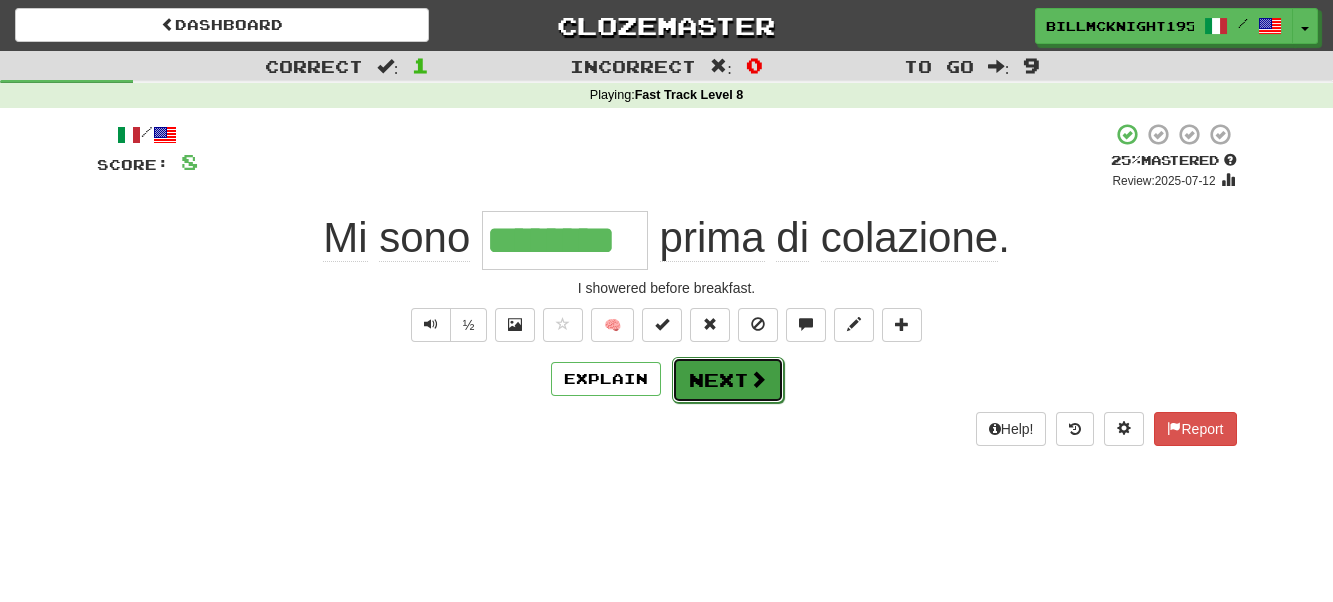 click on "Next" at bounding box center (728, 380) 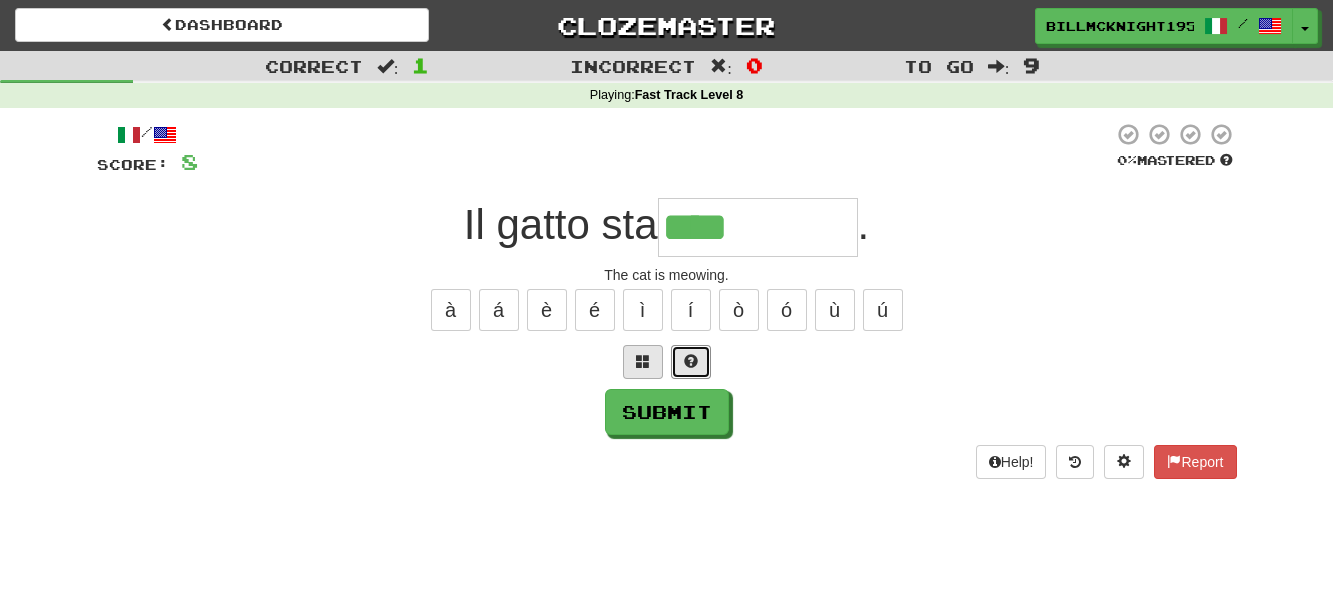 click at bounding box center [691, 362] 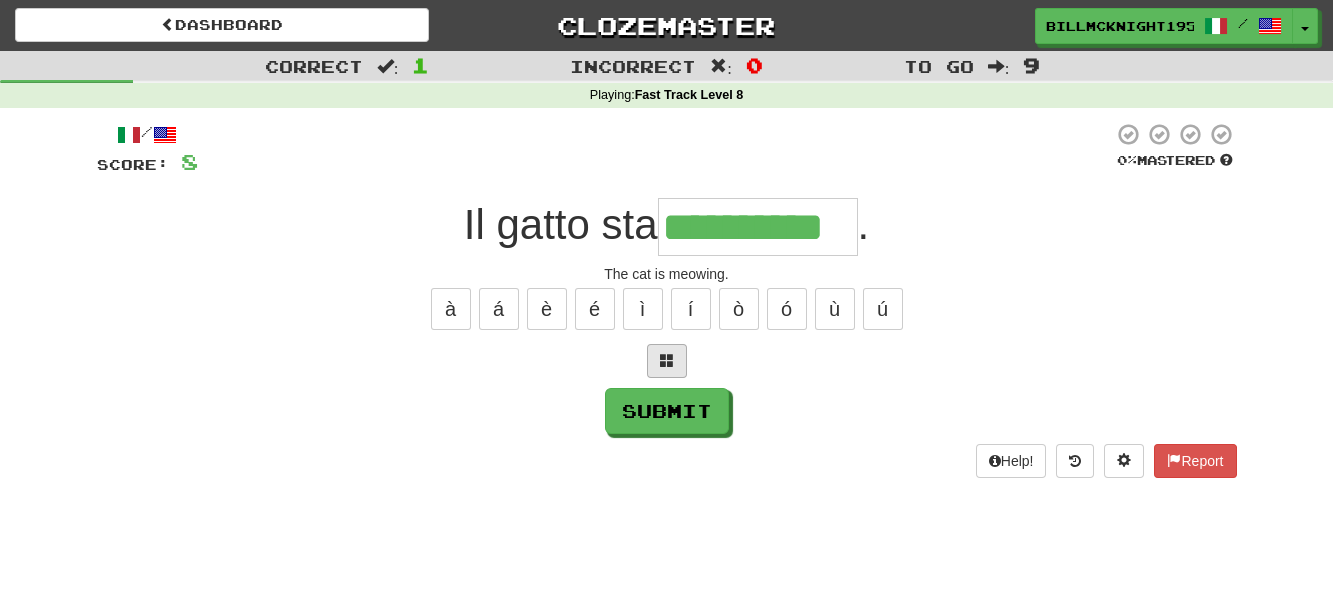 scroll, scrollTop: 0, scrollLeft: 24, axis: horizontal 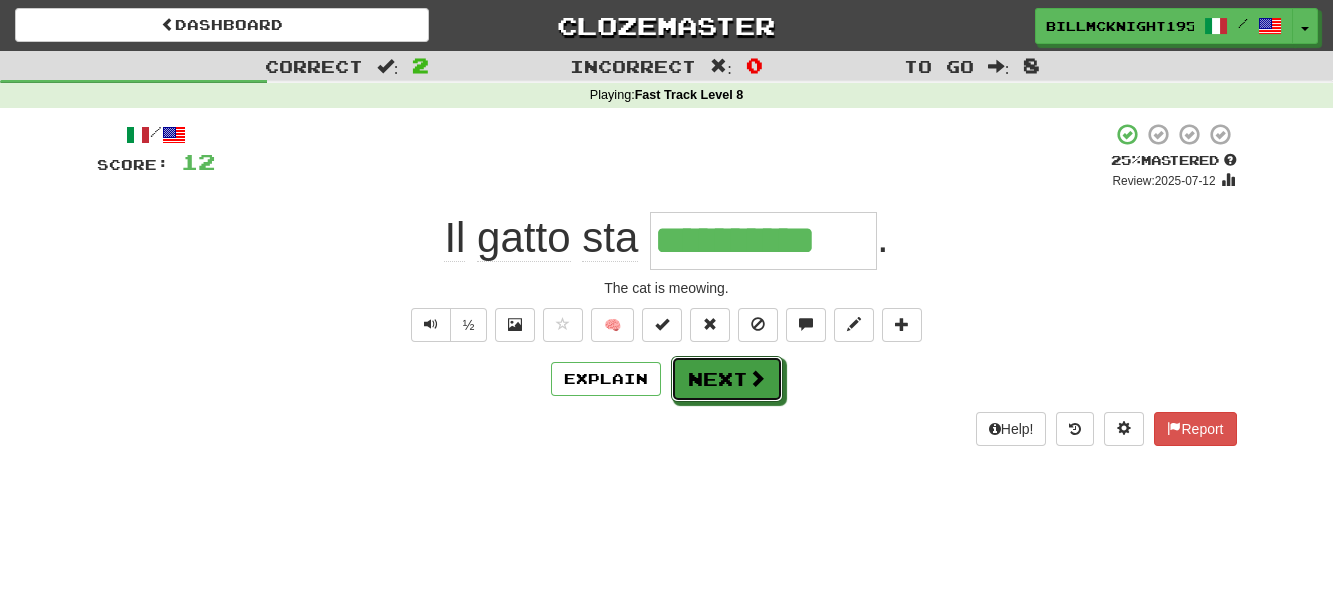 click on "Next" at bounding box center (727, 379) 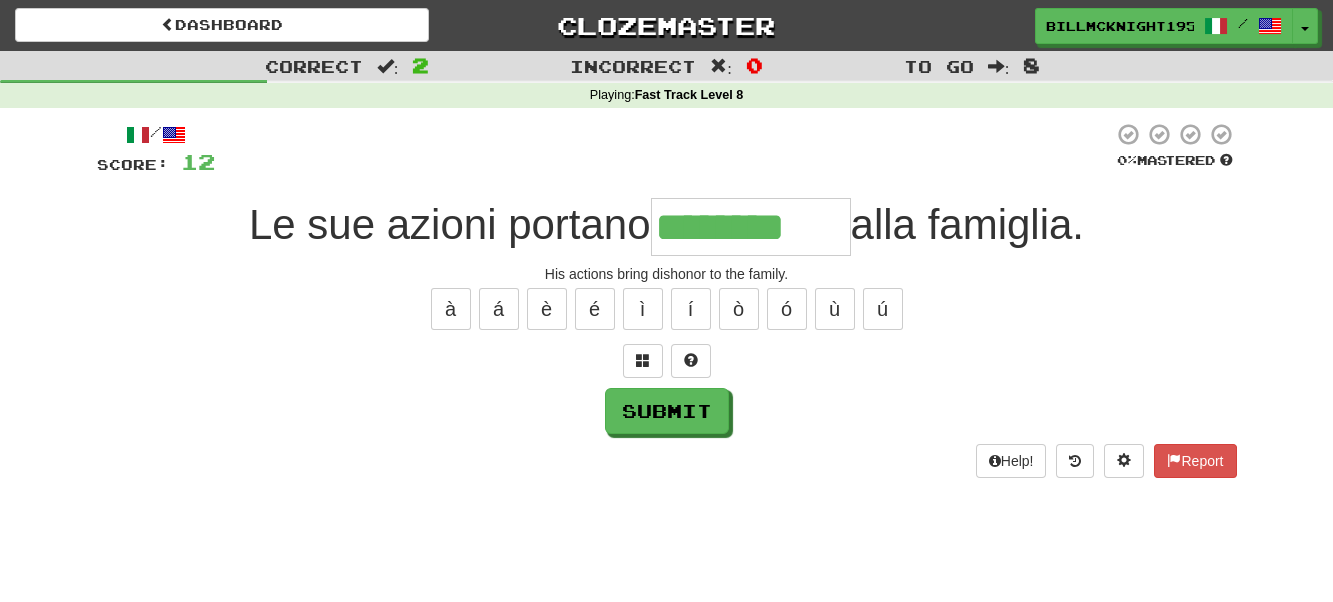 type on "********" 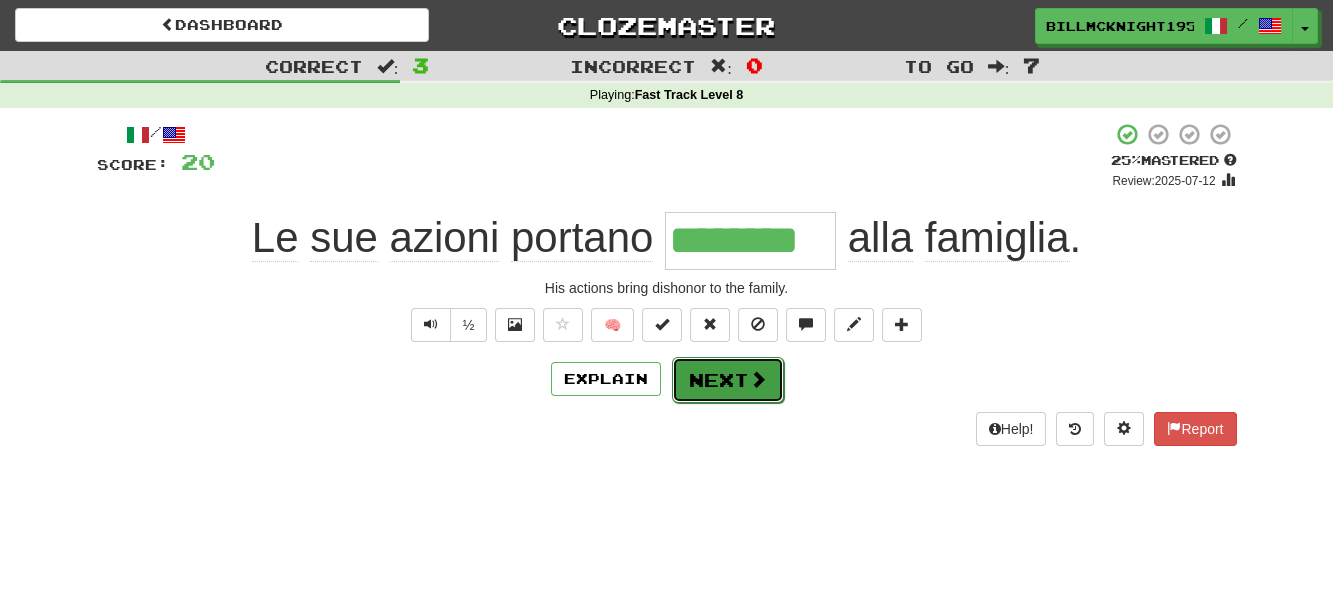 click at bounding box center [758, 379] 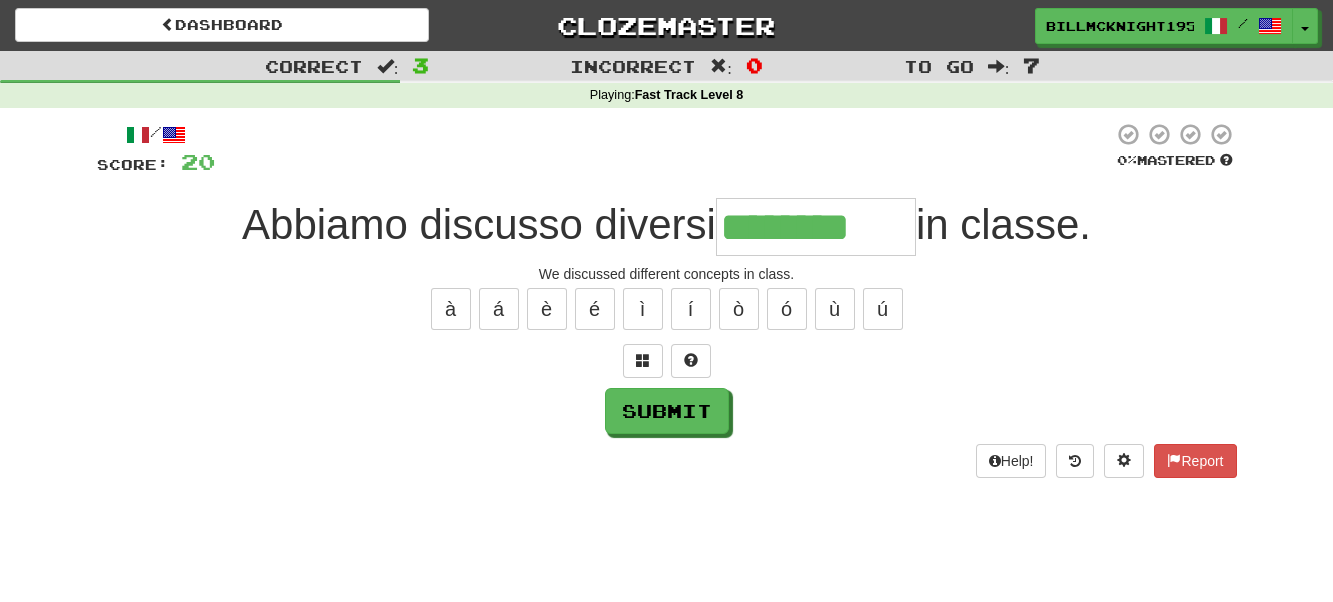 type on "********" 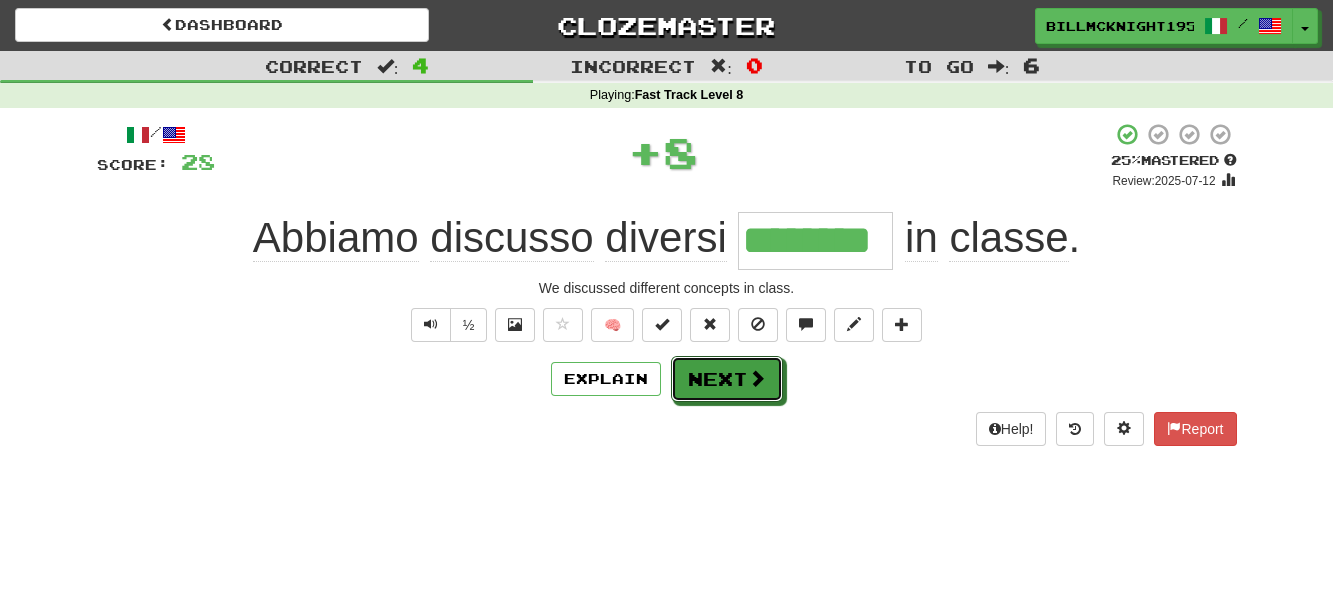 click at bounding box center [757, 378] 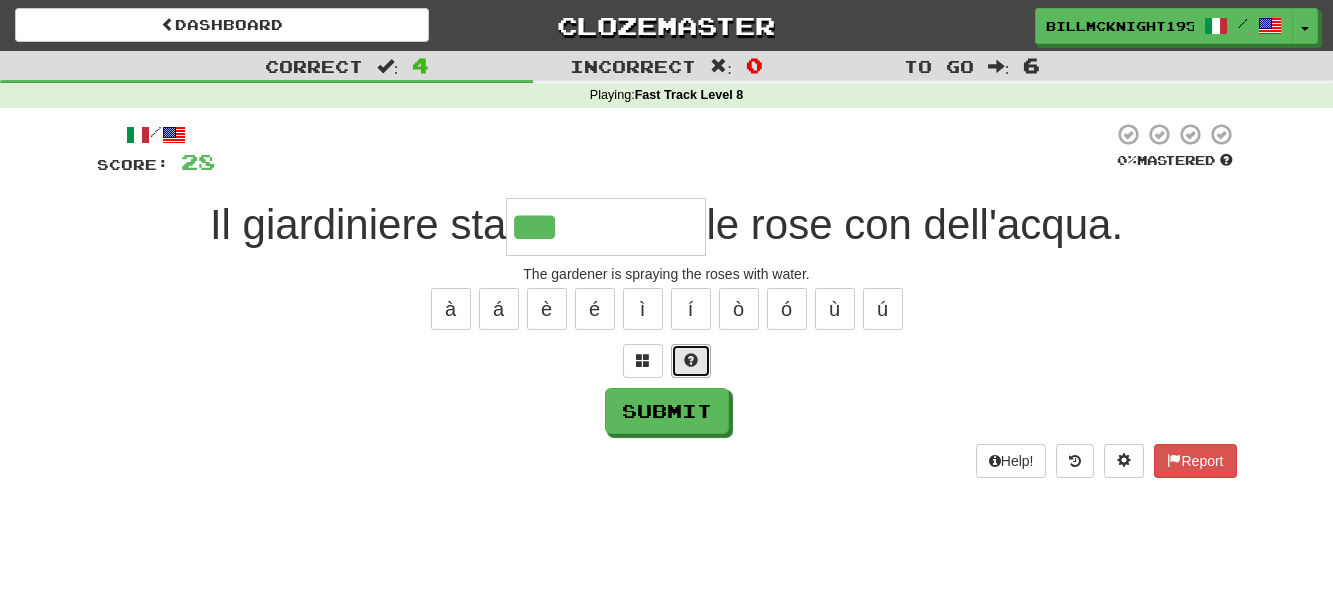 click at bounding box center [691, 360] 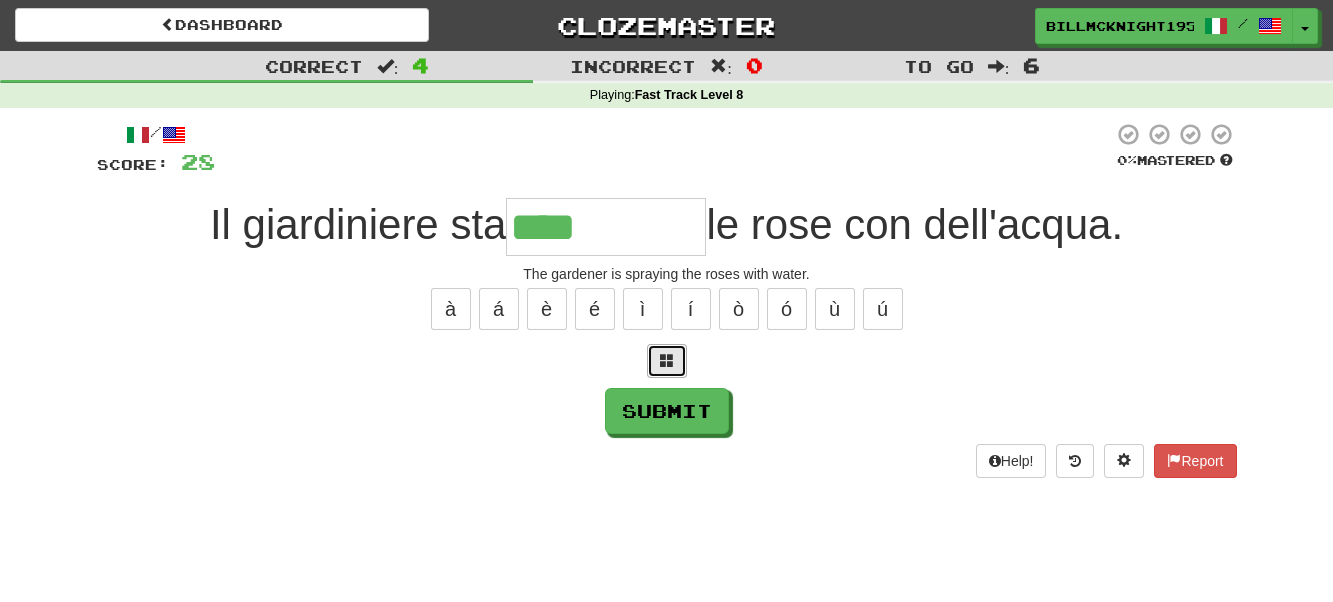 click at bounding box center [667, 360] 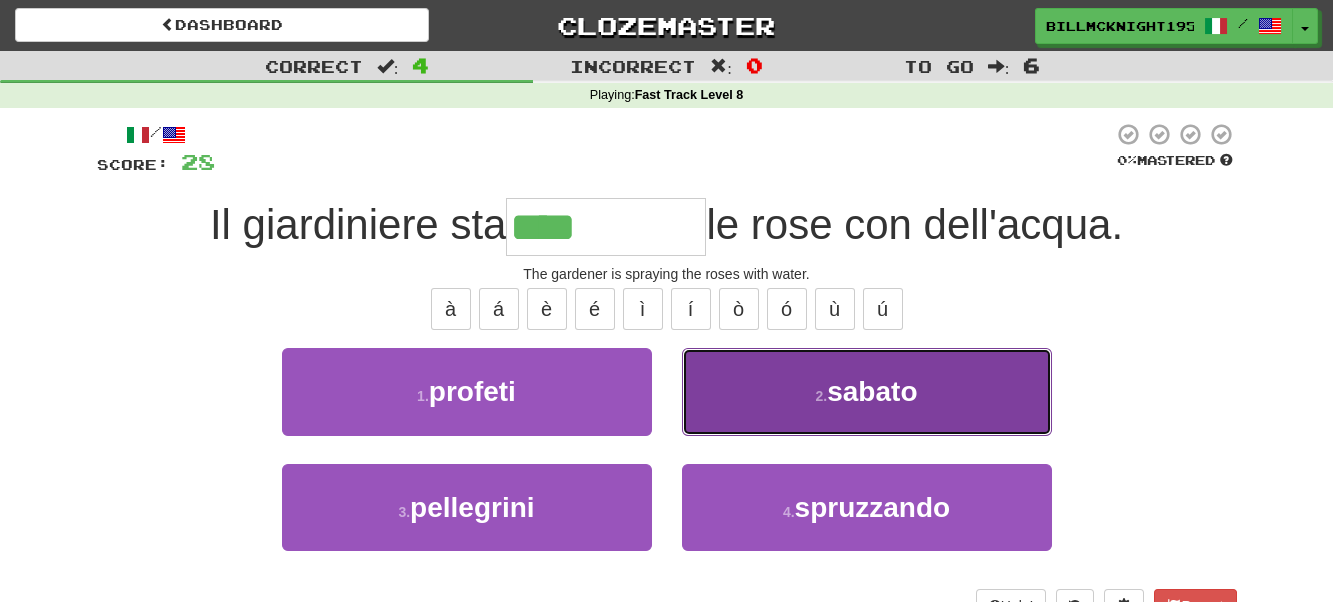 click on "sabato" at bounding box center [872, 391] 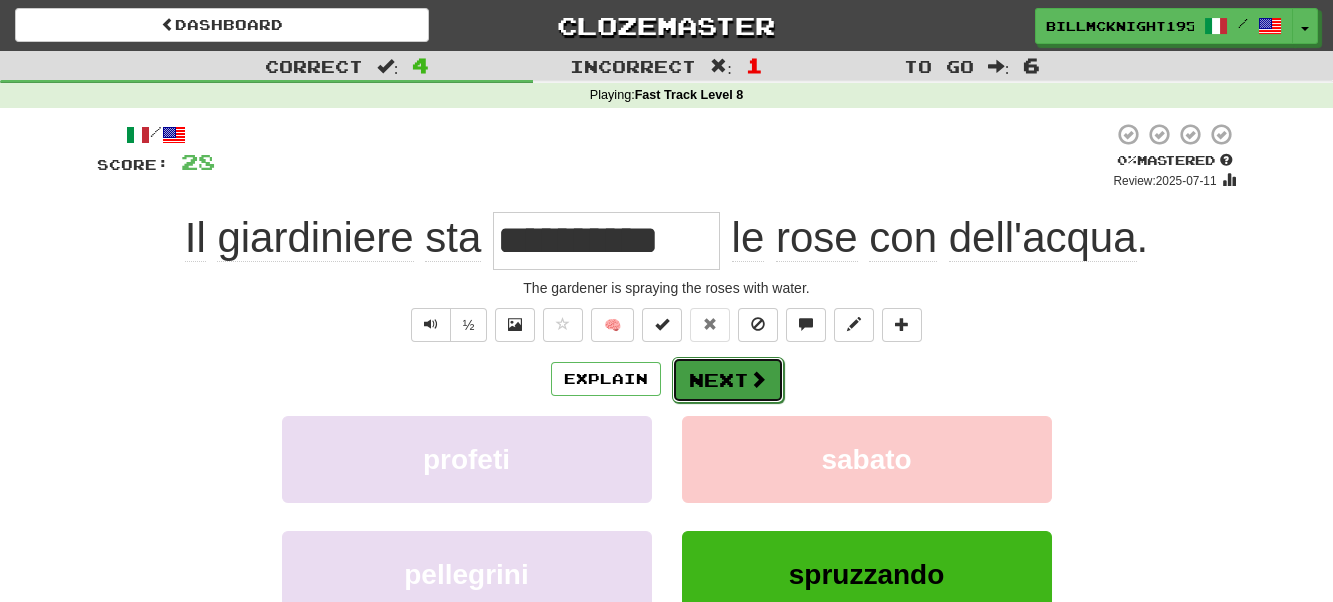 click on "Next" at bounding box center [728, 380] 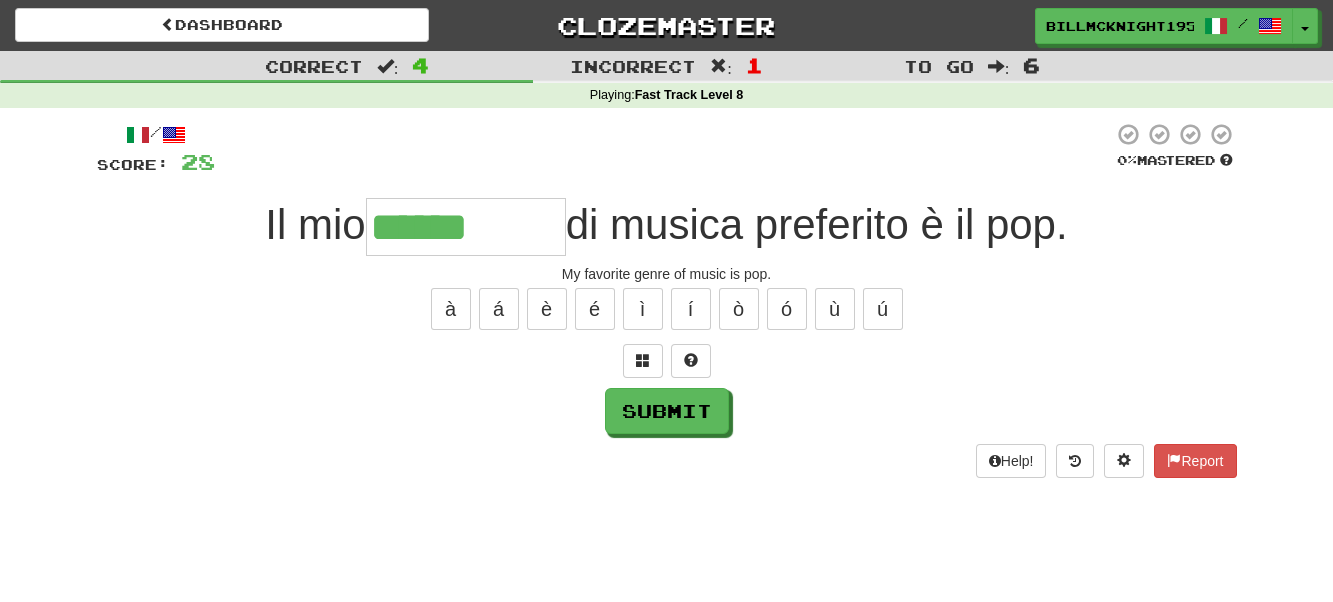 type on "******" 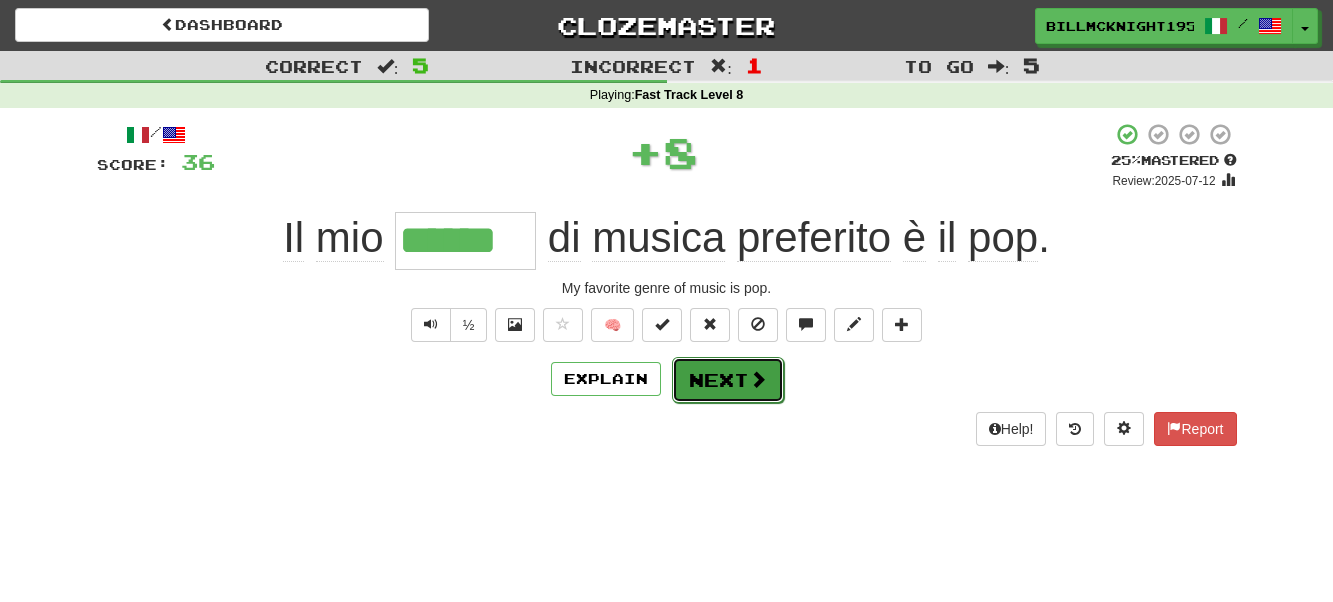 click on "Next" at bounding box center [728, 380] 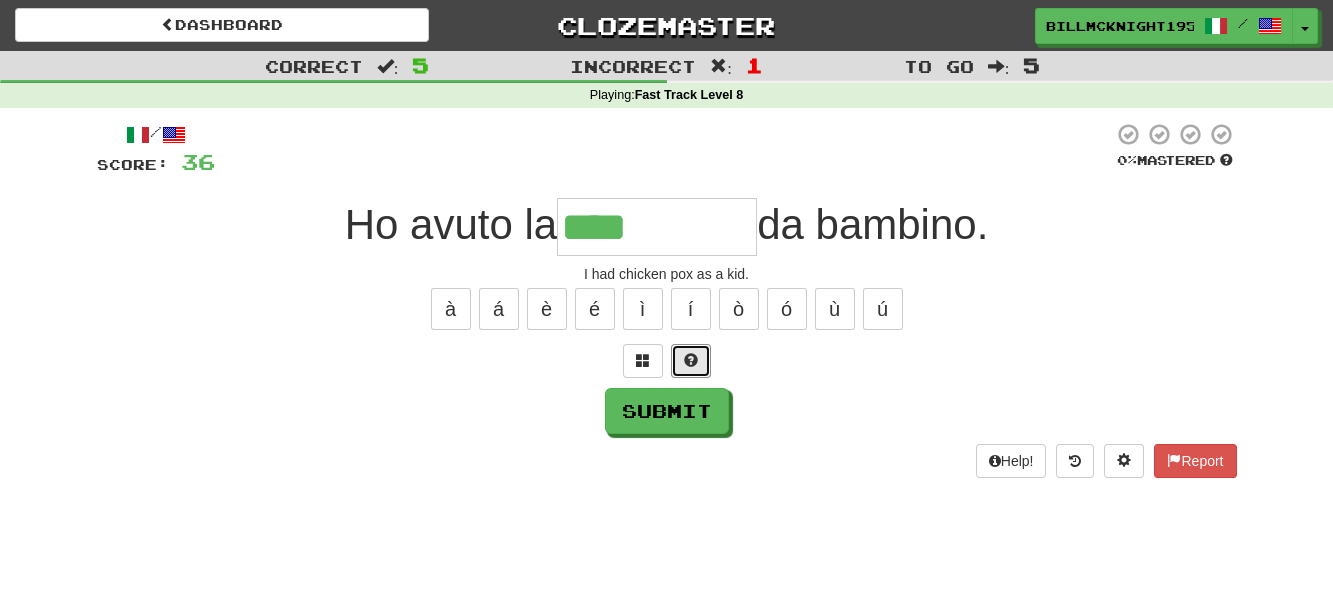 click at bounding box center (691, 360) 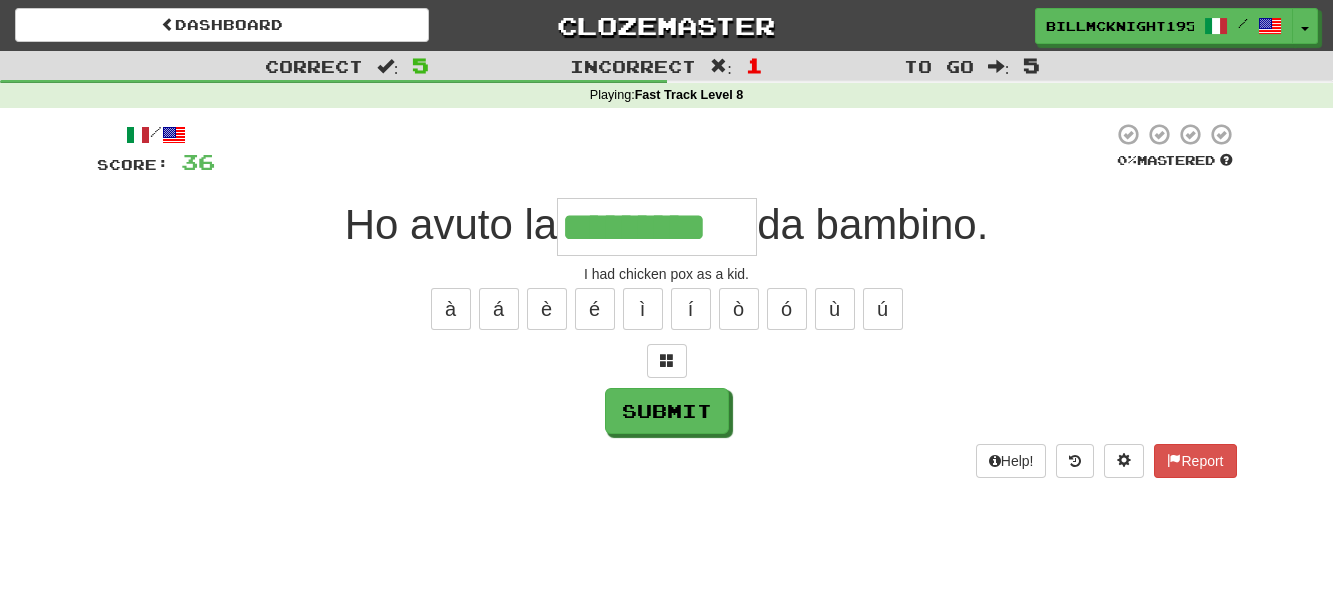 type on "*********" 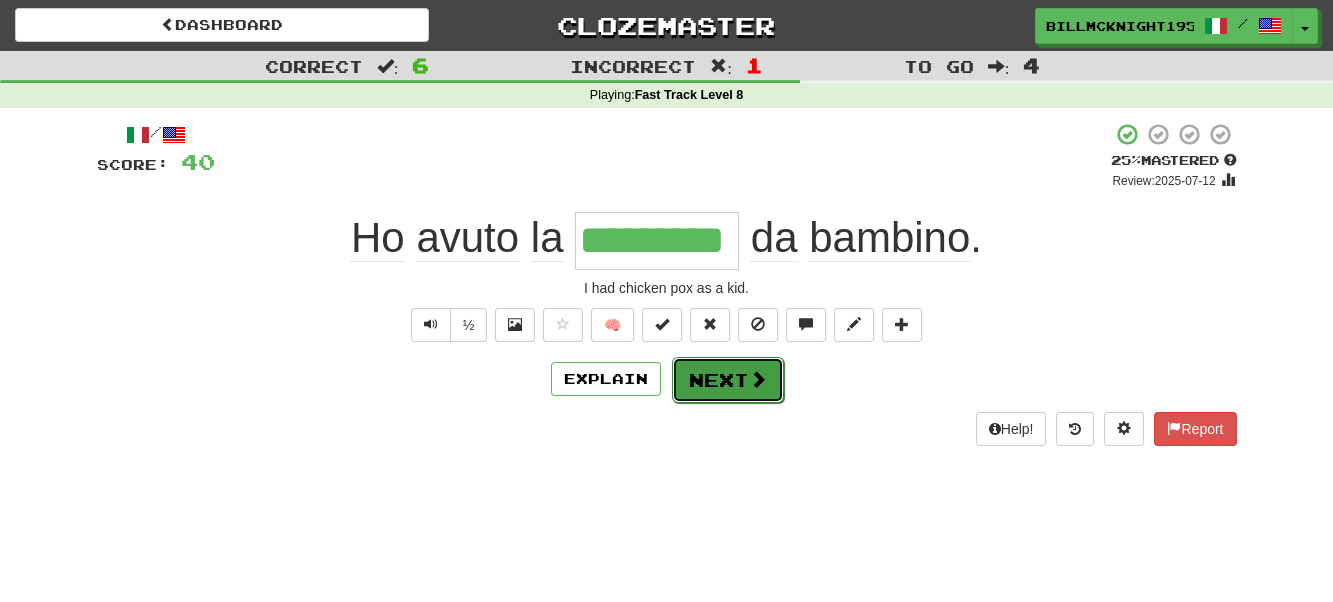 click on "Next" at bounding box center [728, 380] 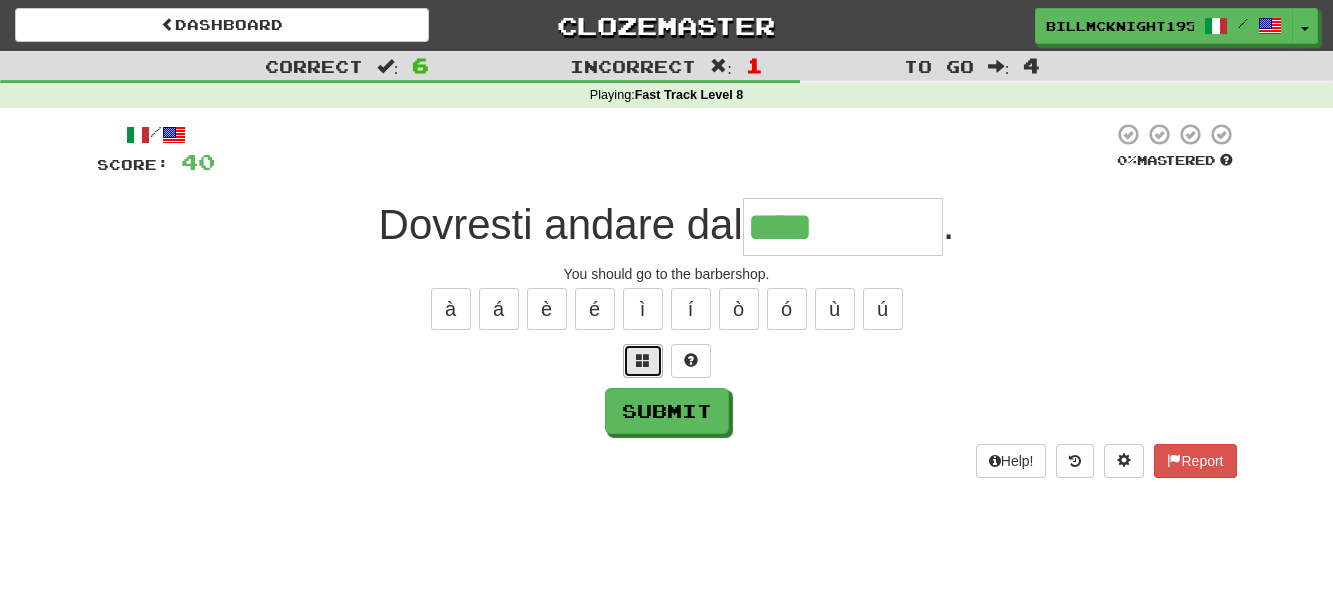 click at bounding box center (643, 360) 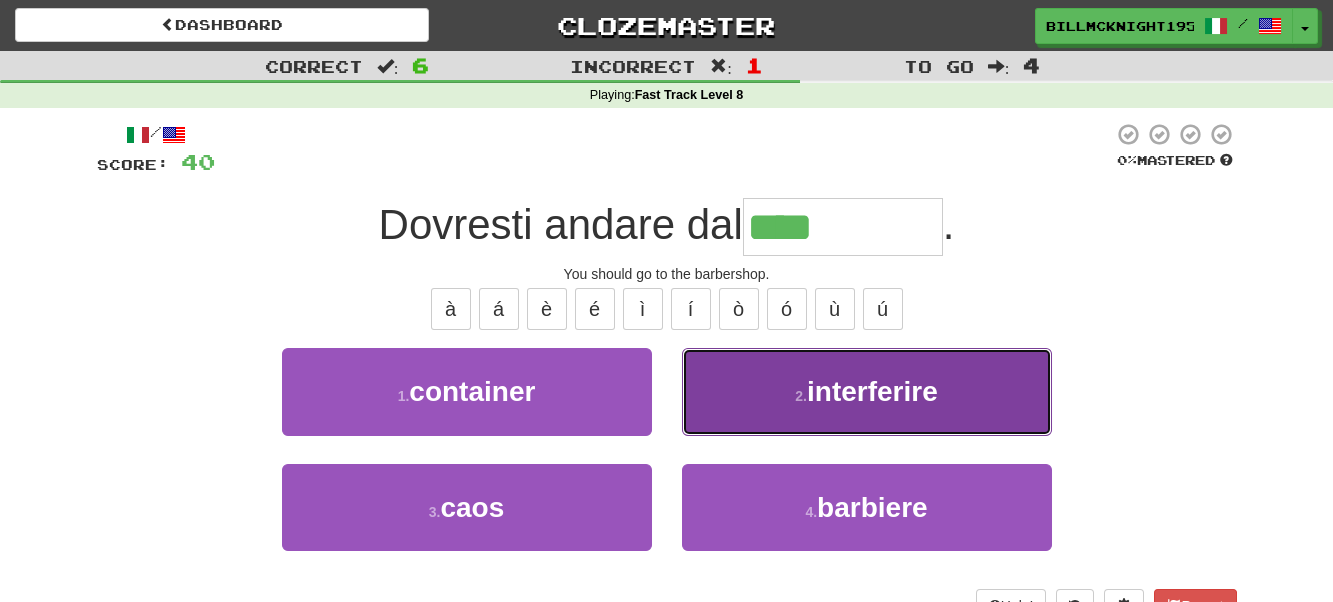 click on "interferire" at bounding box center [872, 391] 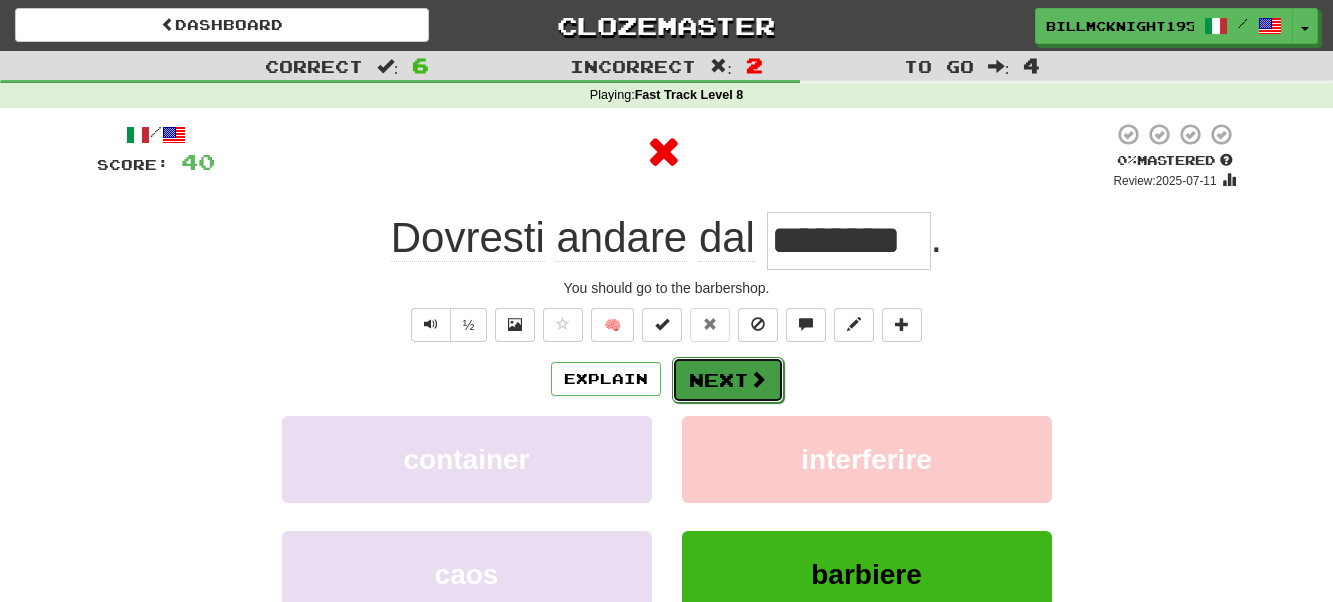 click on "Next" at bounding box center [728, 380] 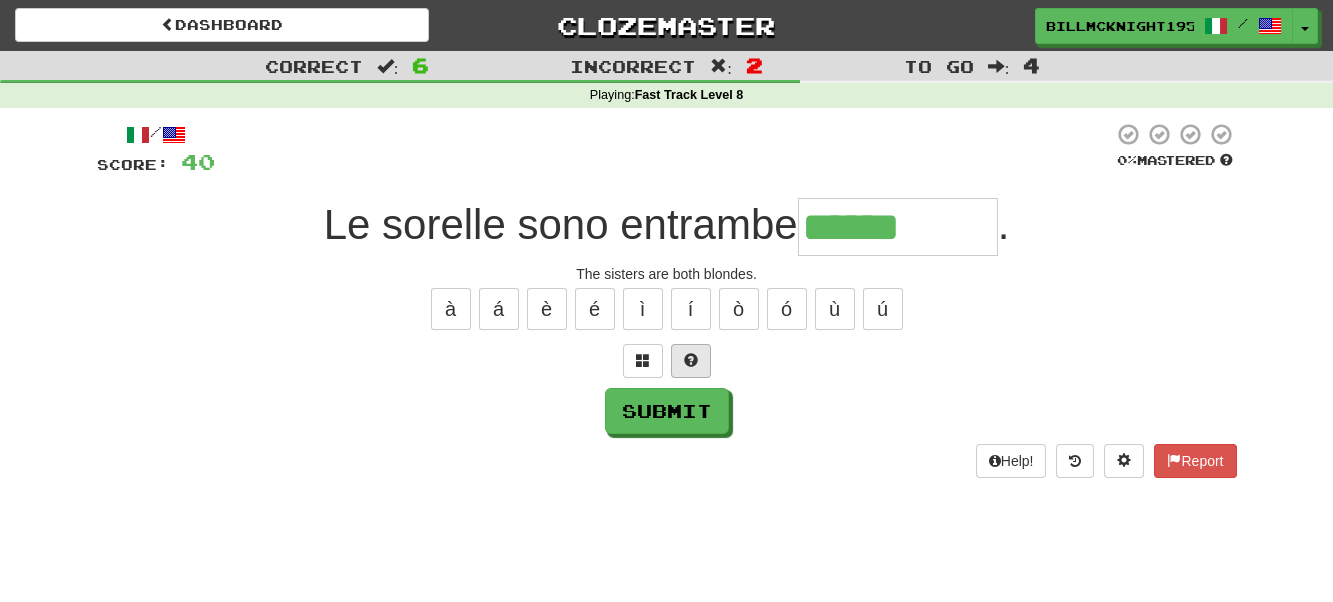 type on "******" 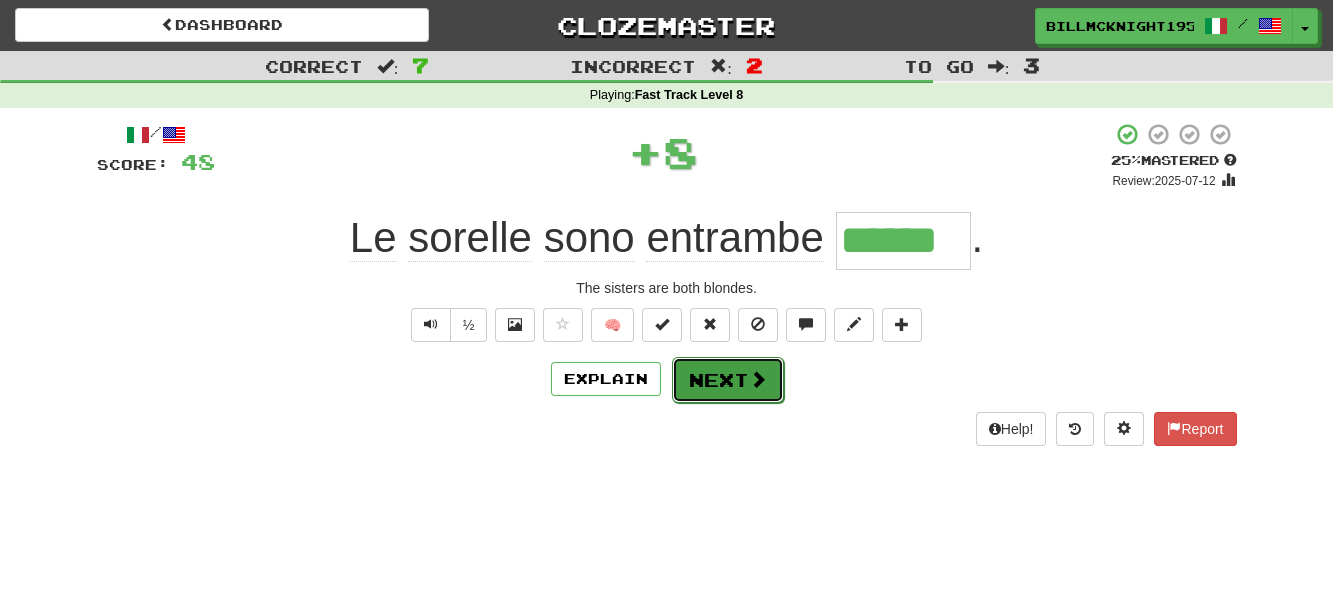 click on "Next" at bounding box center [728, 380] 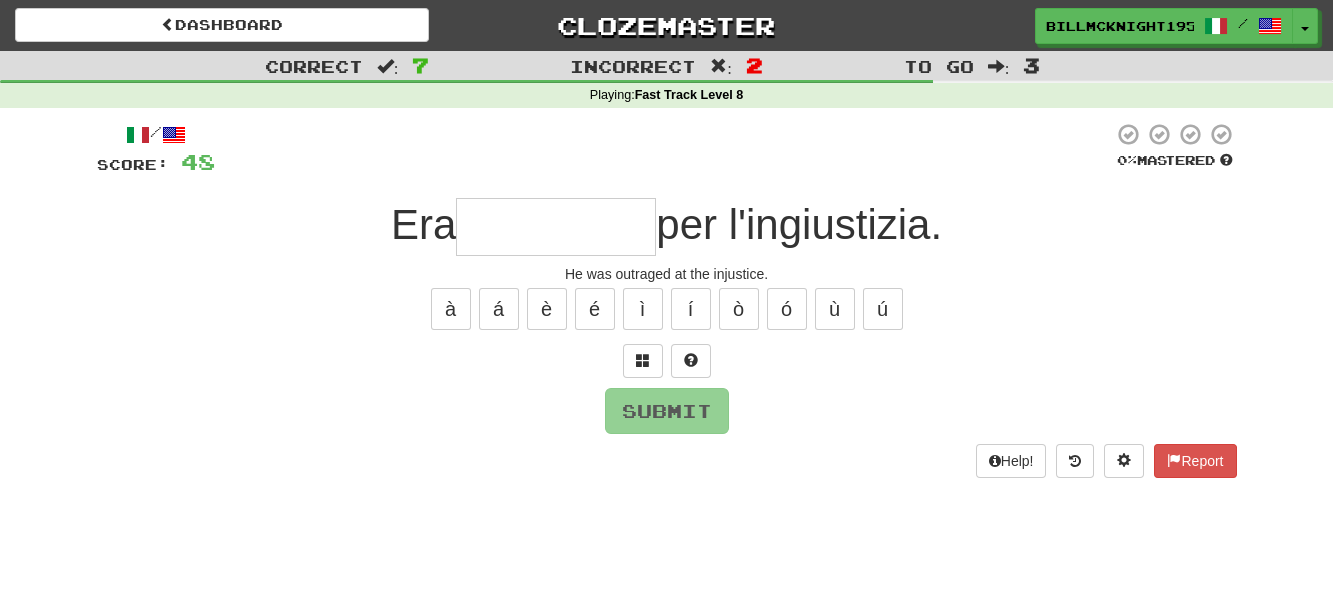 type on "*" 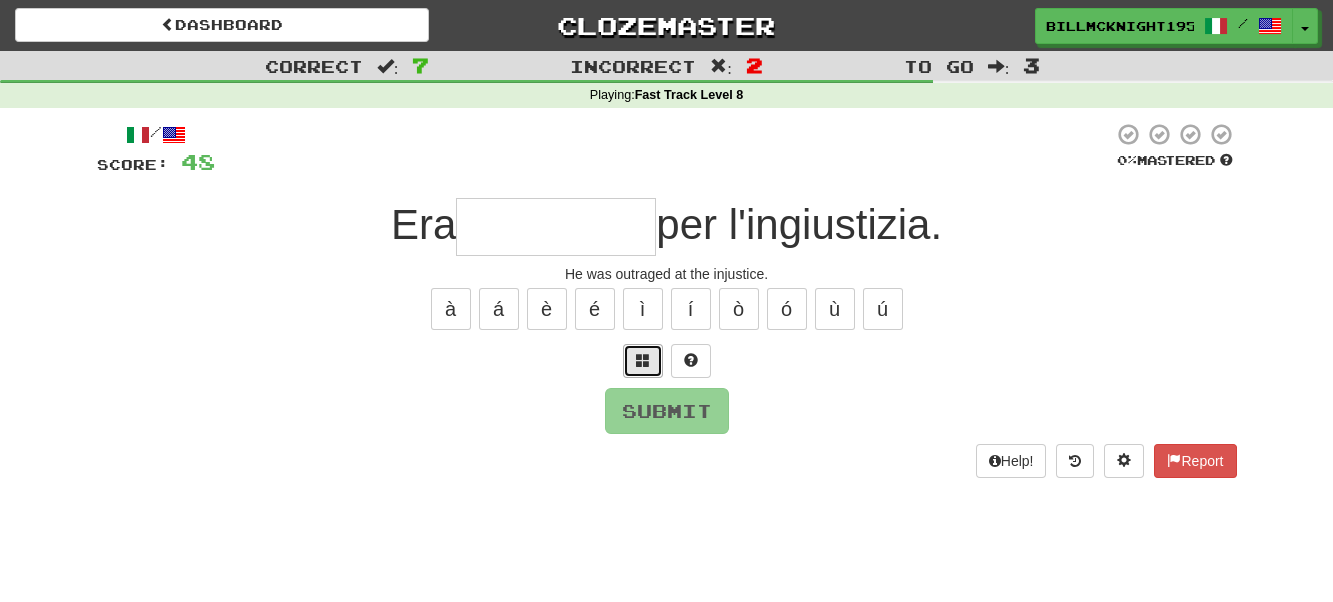 click at bounding box center (643, 361) 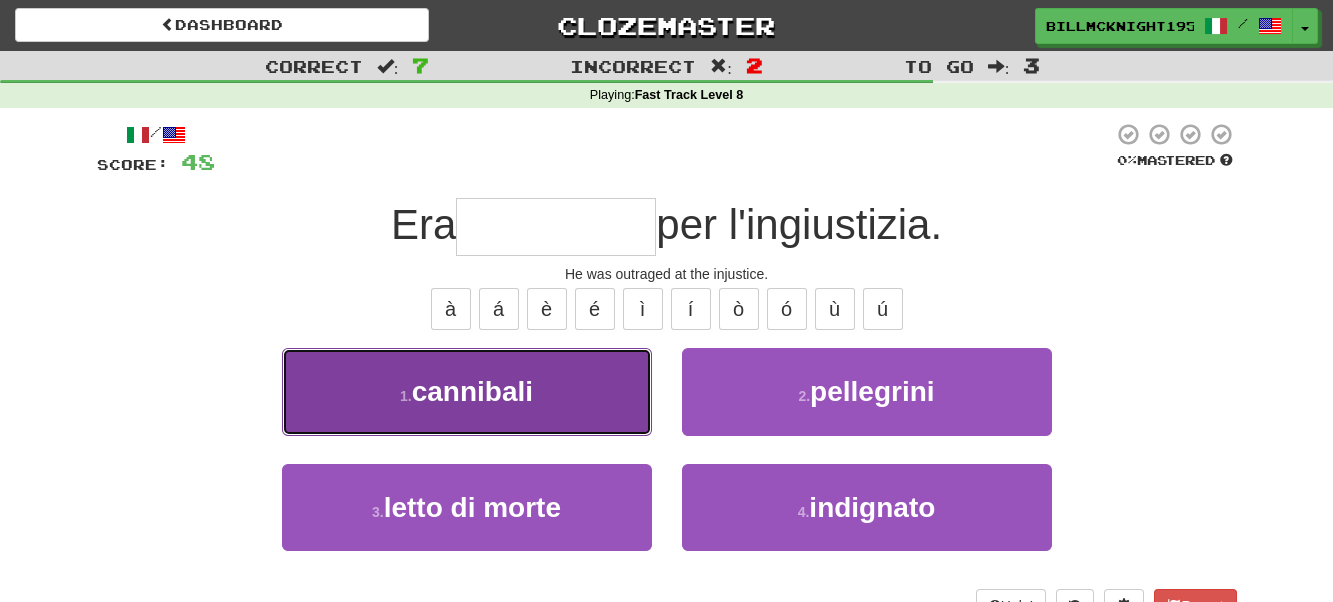 click on "1 .  cannibali" at bounding box center [467, 391] 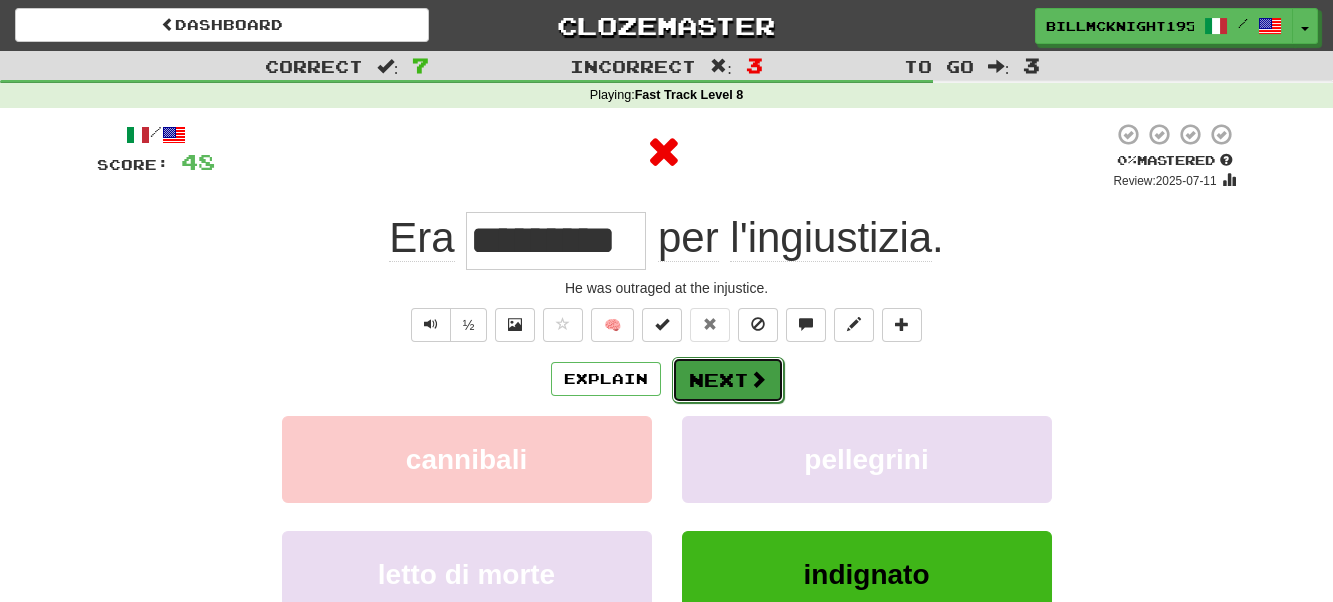 click on "Next" at bounding box center [728, 380] 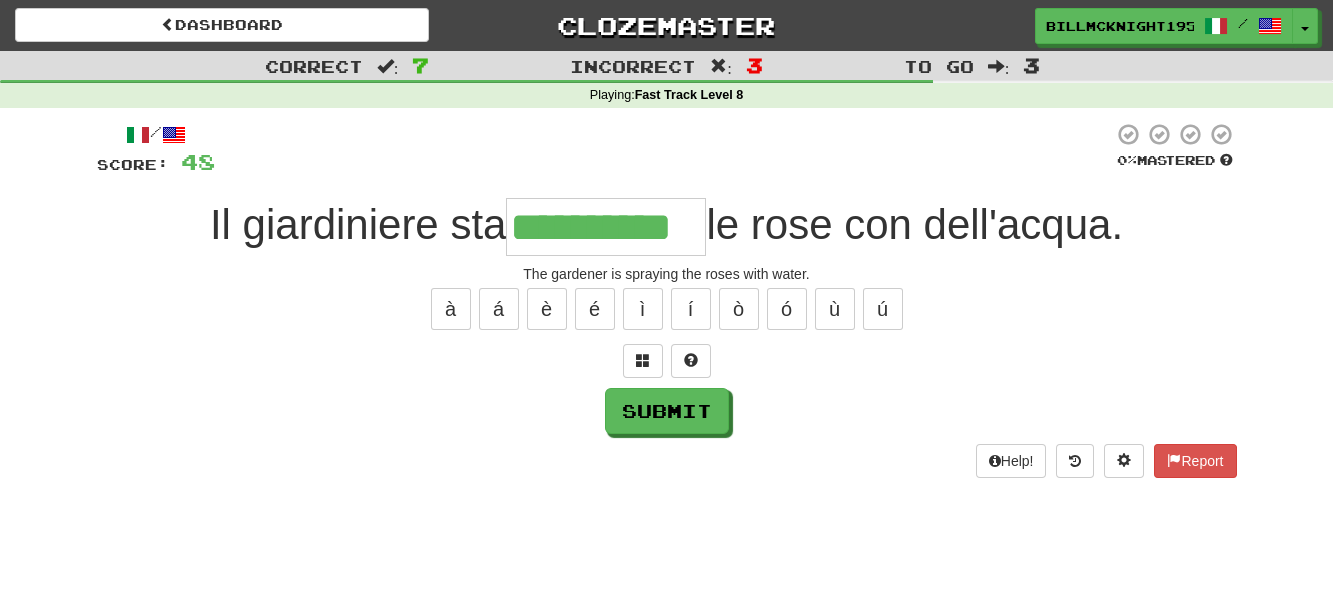 scroll, scrollTop: 0, scrollLeft: 24, axis: horizontal 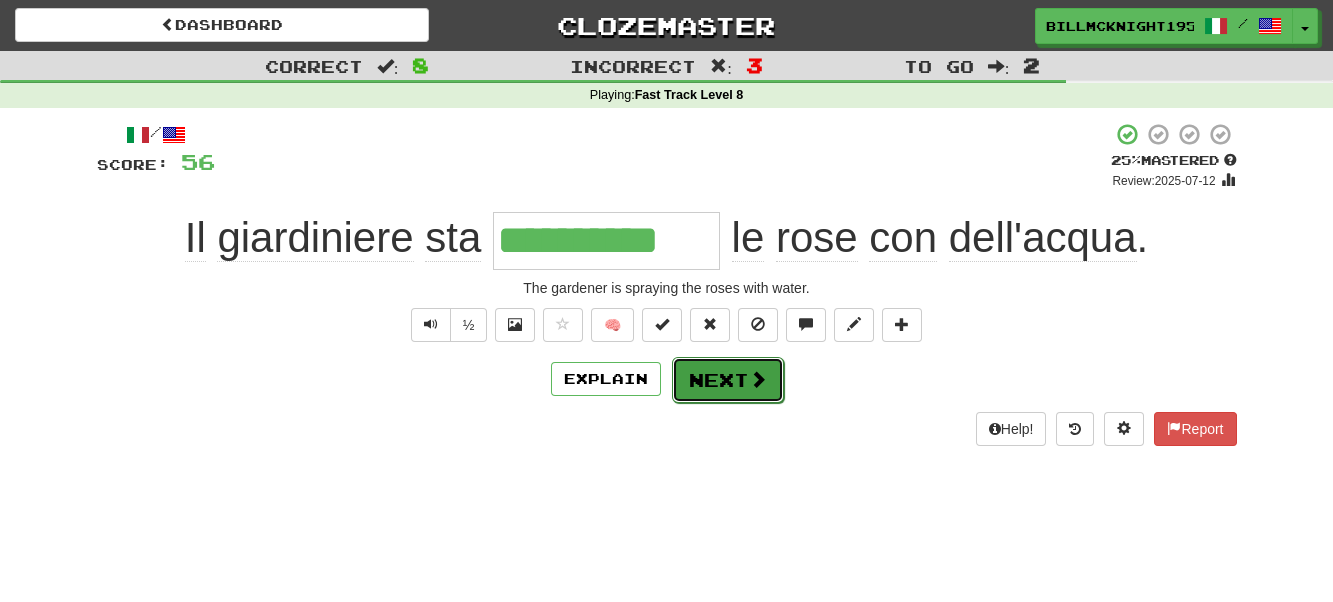 click on "Next" at bounding box center (728, 380) 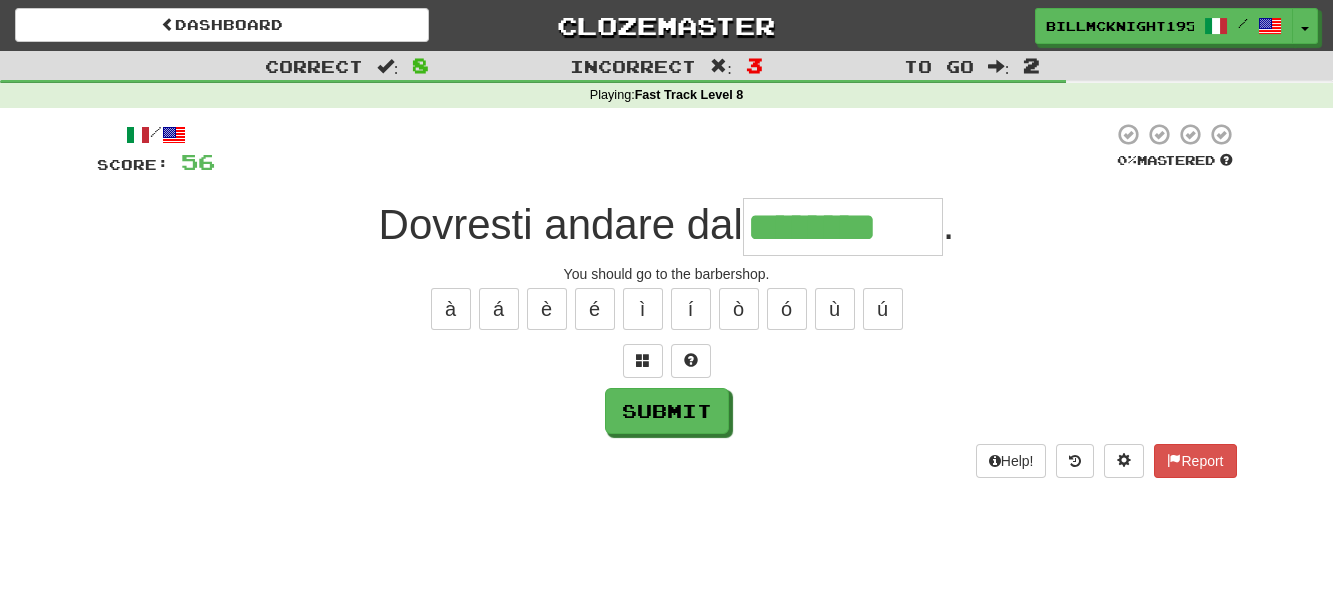 type on "********" 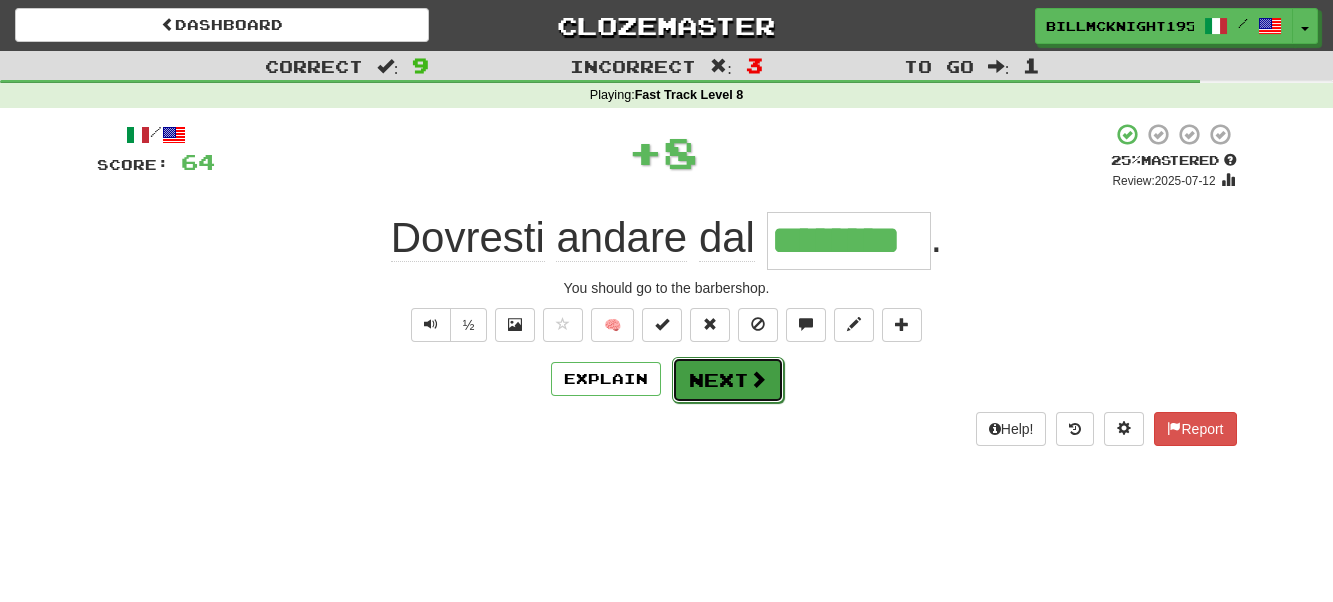 click on "Next" at bounding box center (728, 380) 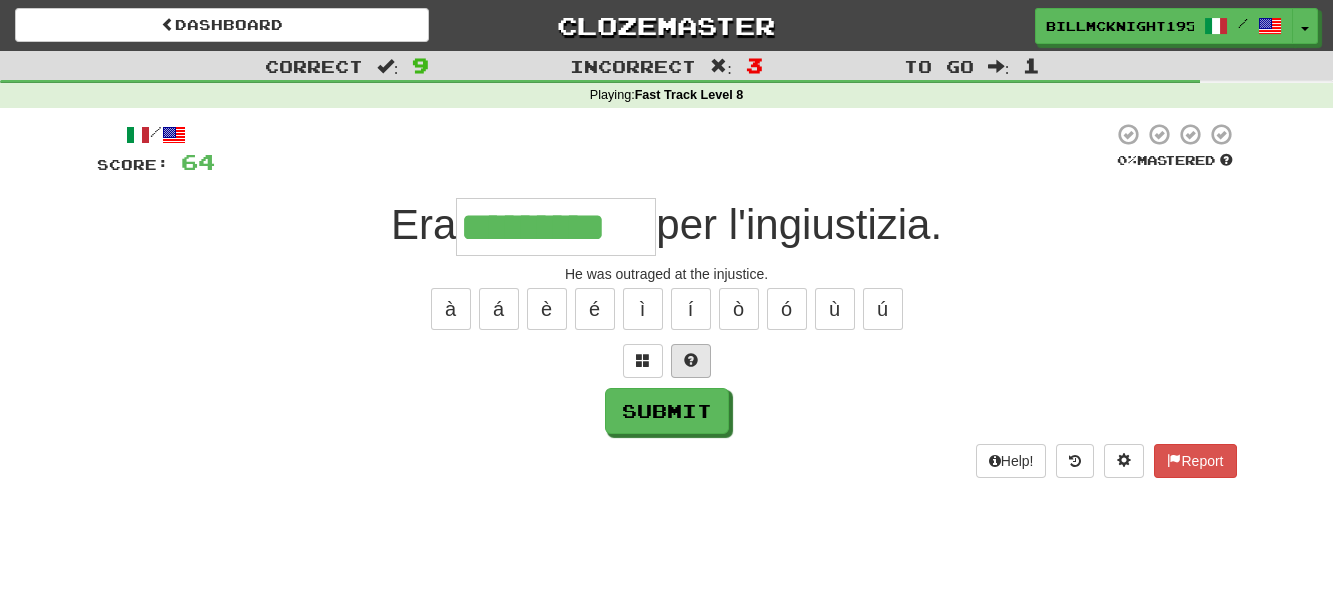 type on "*********" 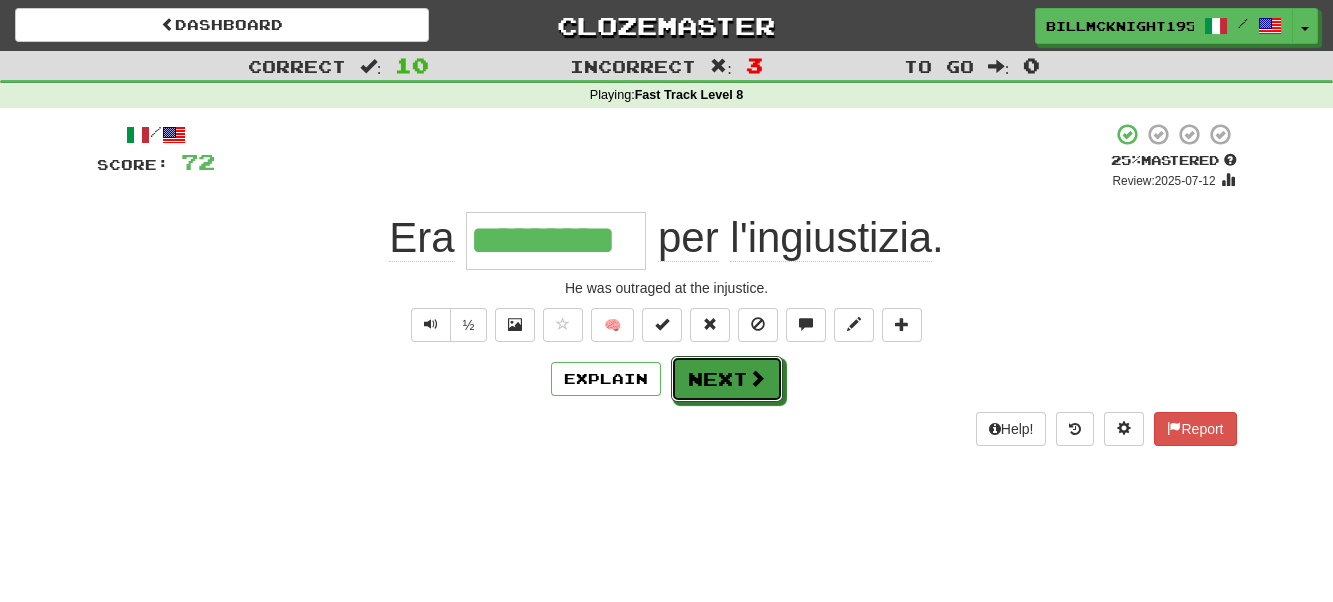 click on "Next" at bounding box center [727, 379] 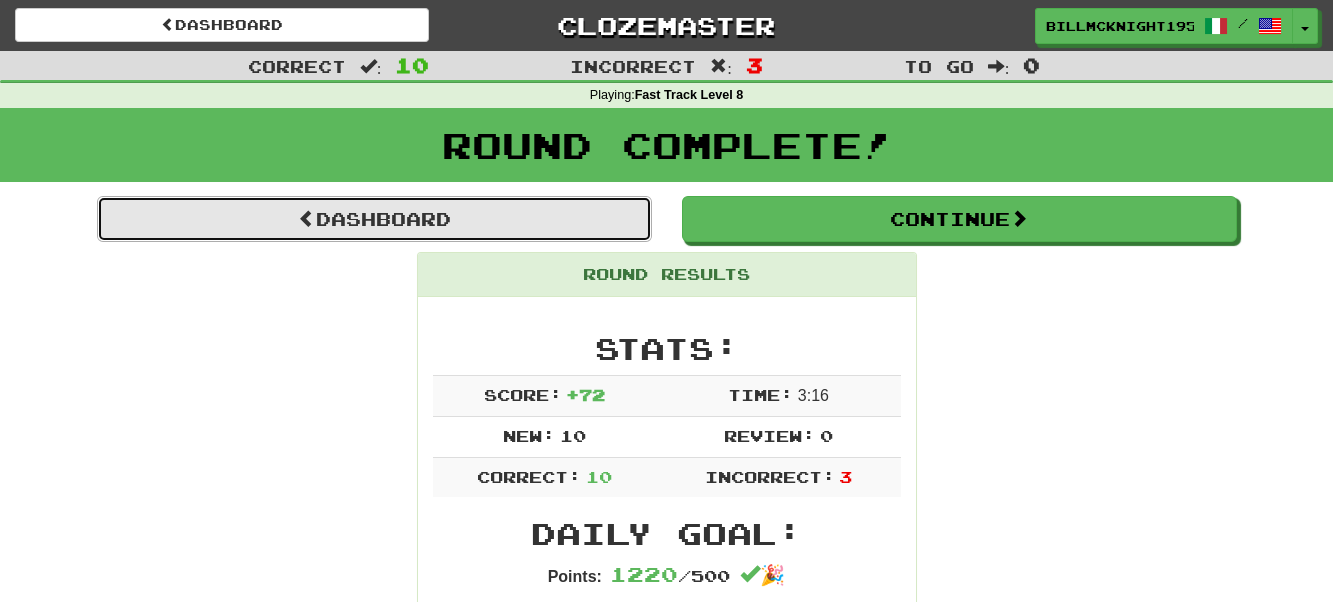 click on "Dashboard" at bounding box center (374, 219) 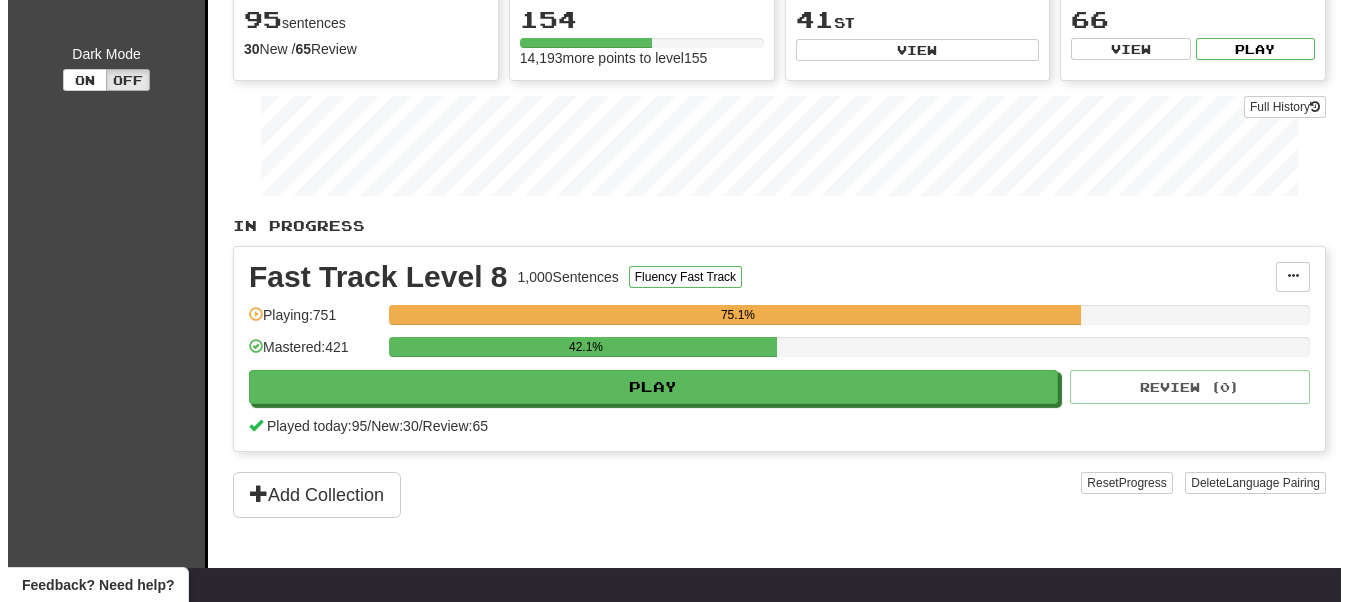 scroll, scrollTop: 300, scrollLeft: 0, axis: vertical 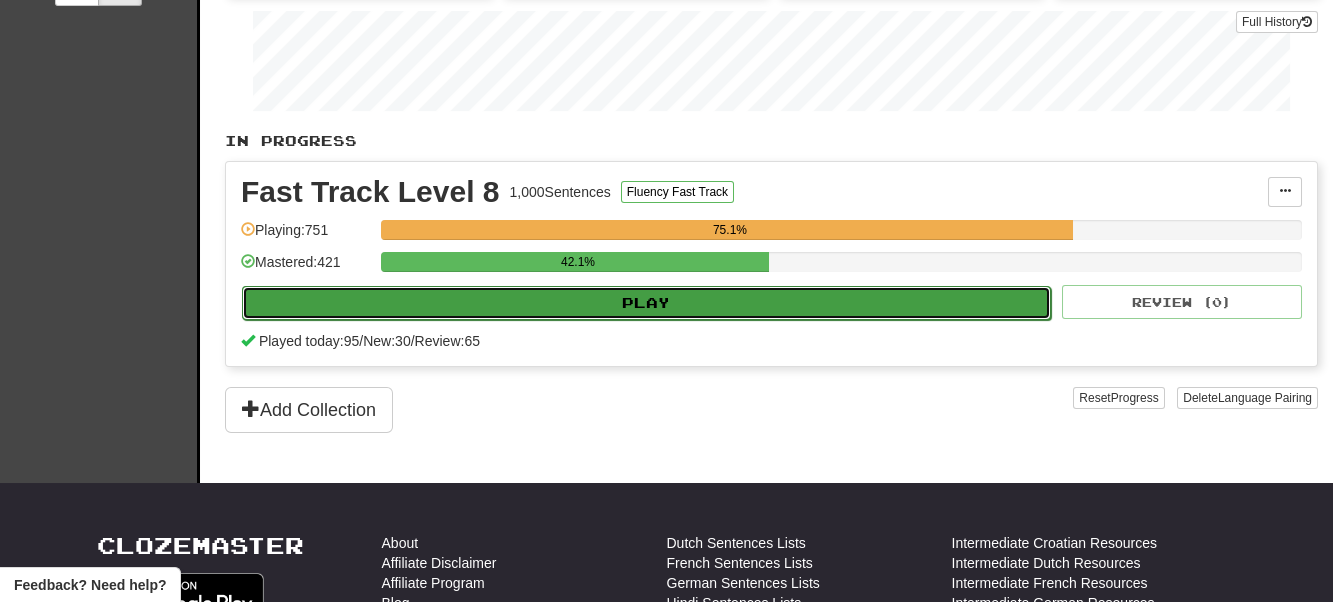 click on "Play" at bounding box center (646, 303) 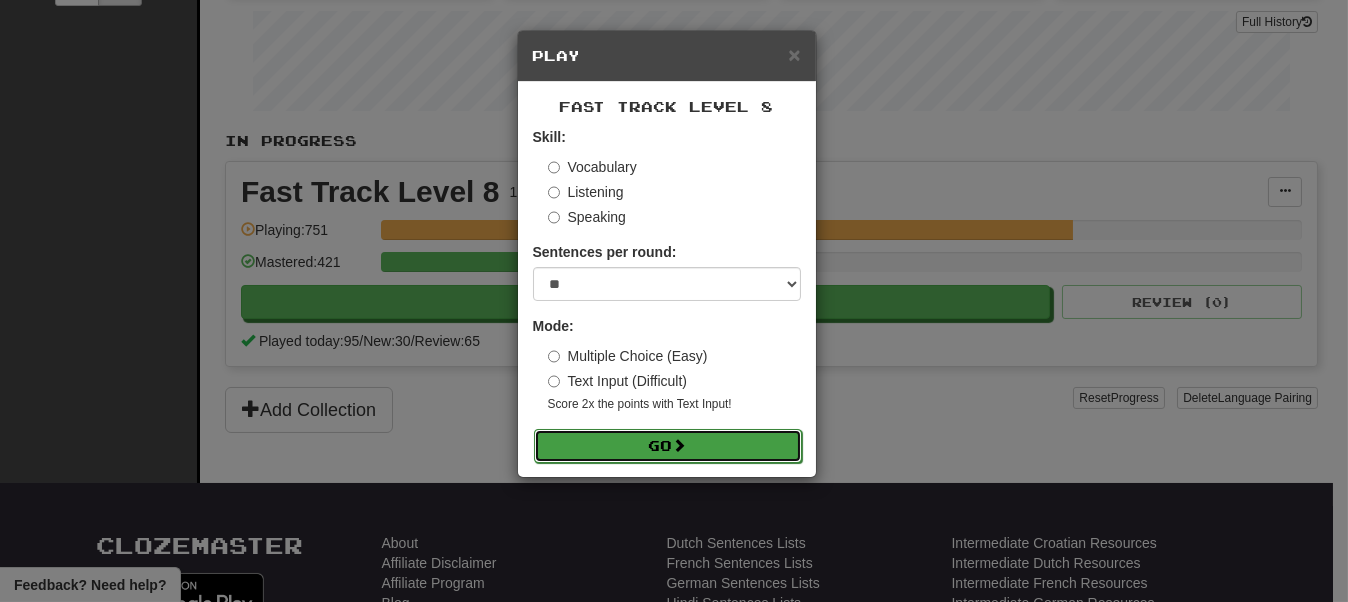 click on "Go" at bounding box center [668, 446] 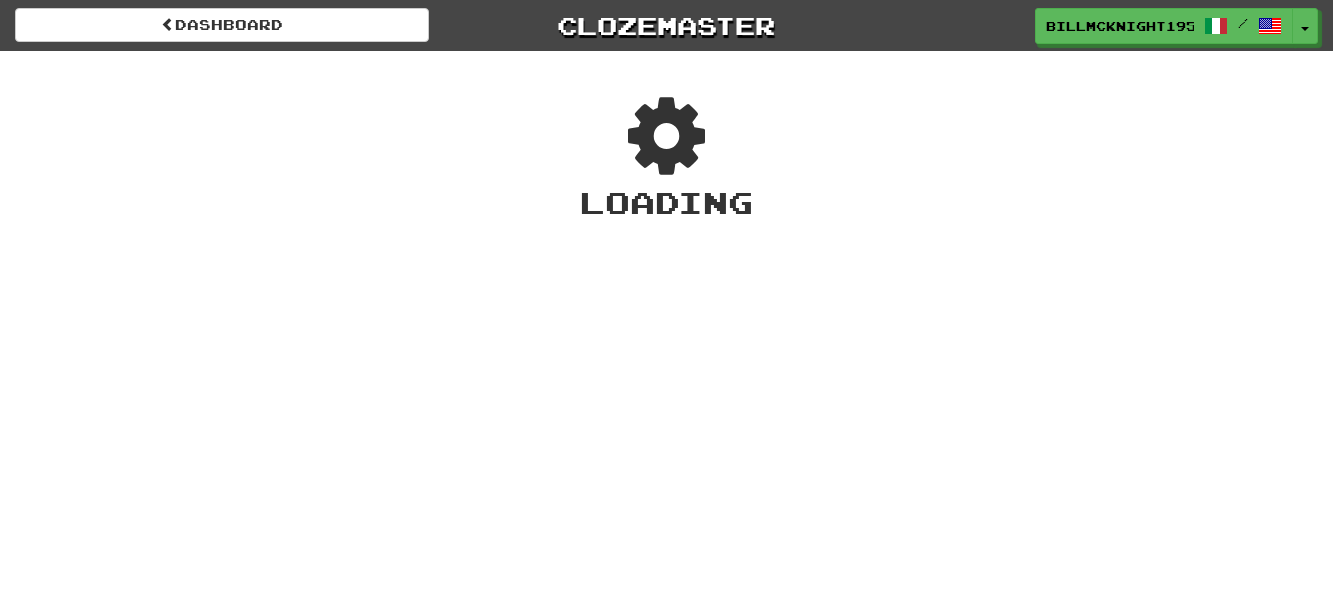 scroll, scrollTop: 0, scrollLeft: 0, axis: both 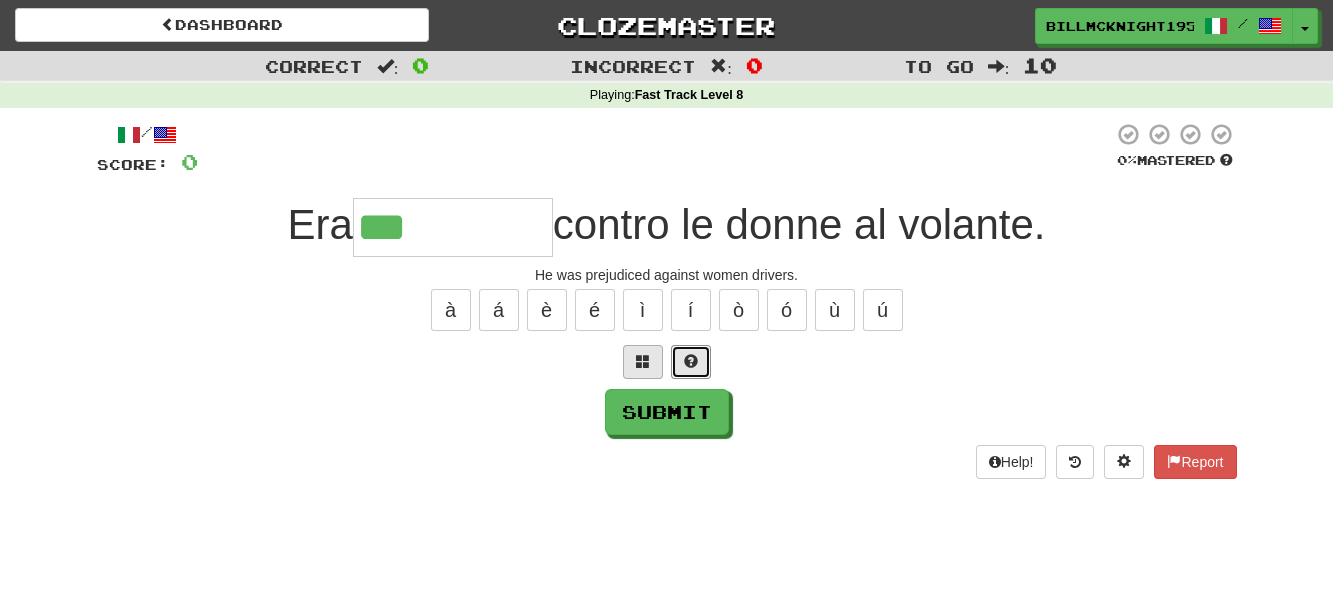 click at bounding box center [691, 361] 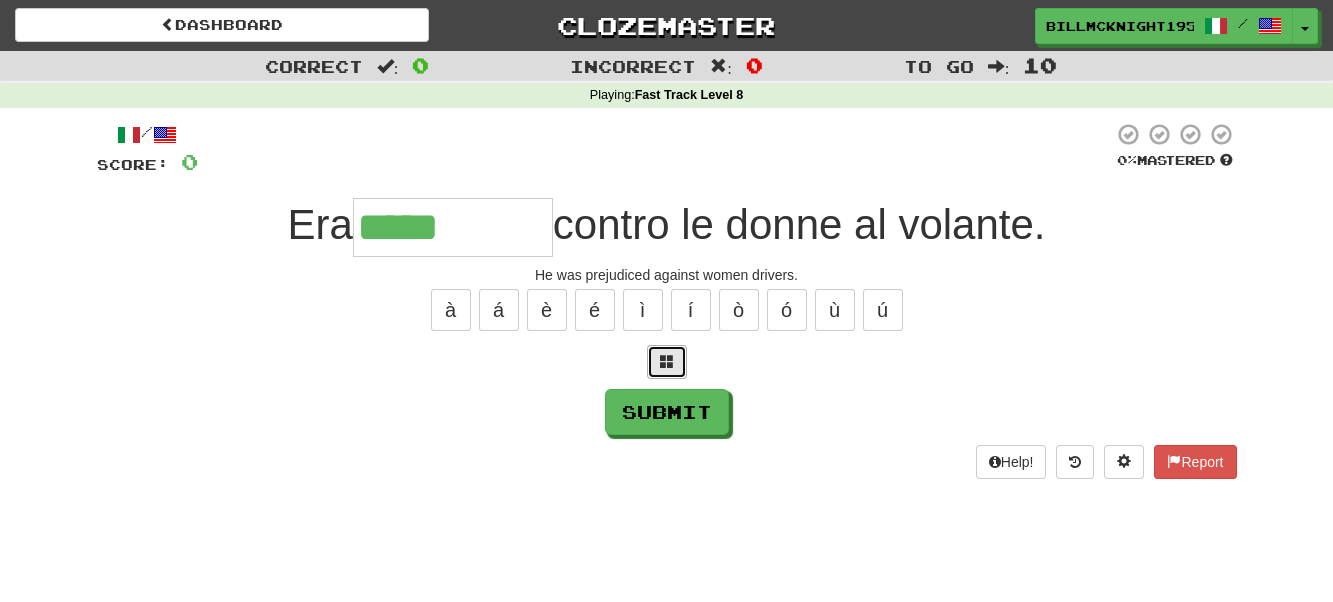 click at bounding box center (667, 362) 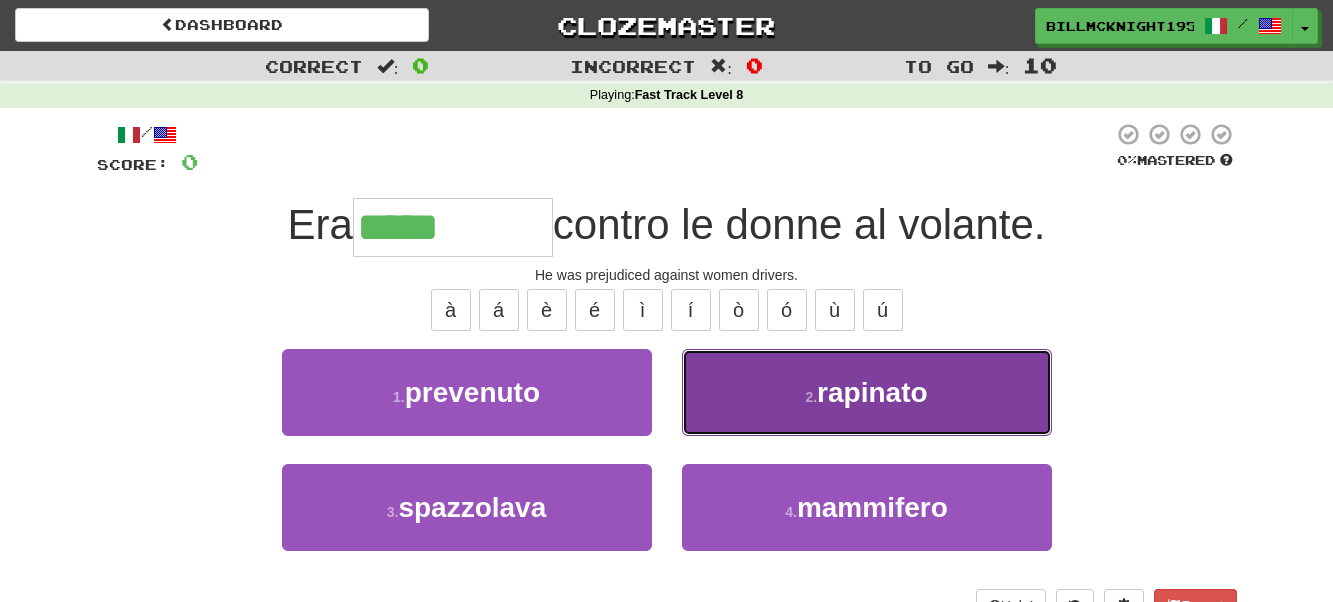 drag, startPoint x: 802, startPoint y: 416, endPoint x: 791, endPoint y: 414, distance: 11.18034 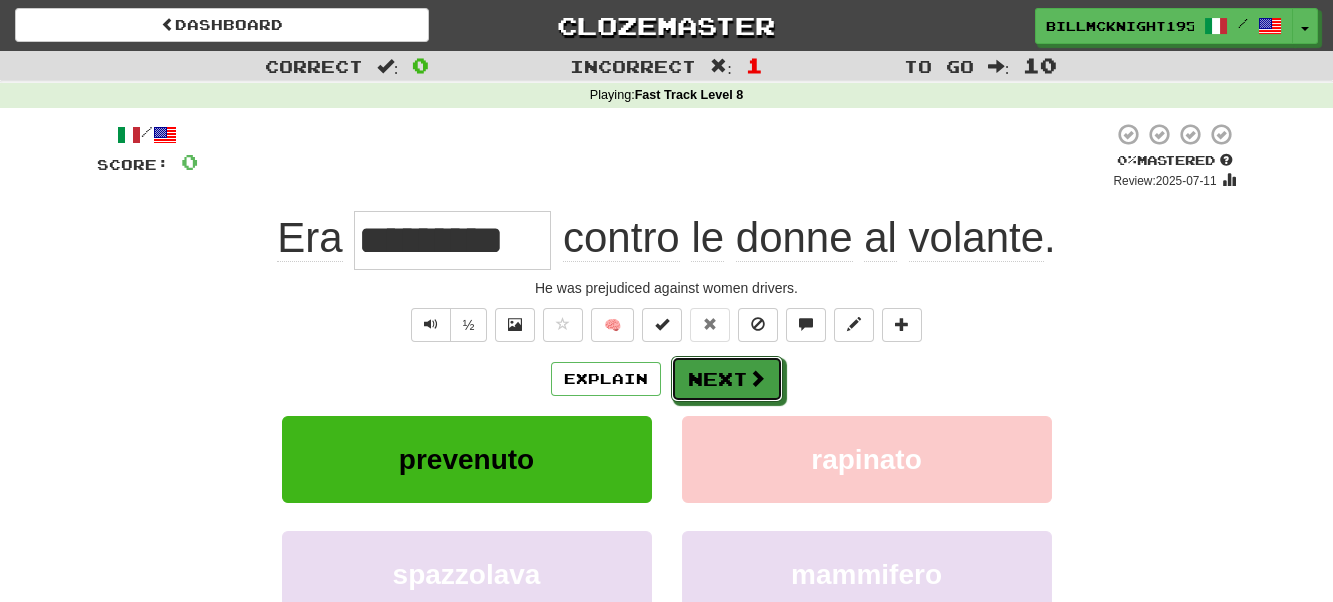 click on "Next" at bounding box center (727, 379) 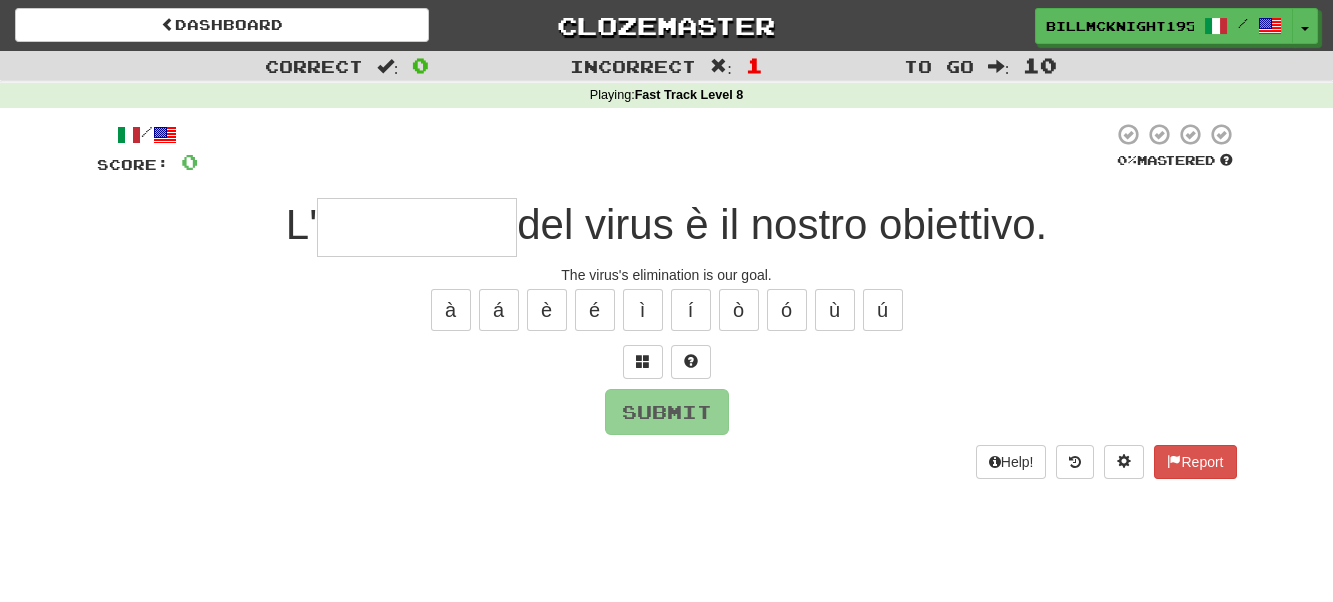 type on "*" 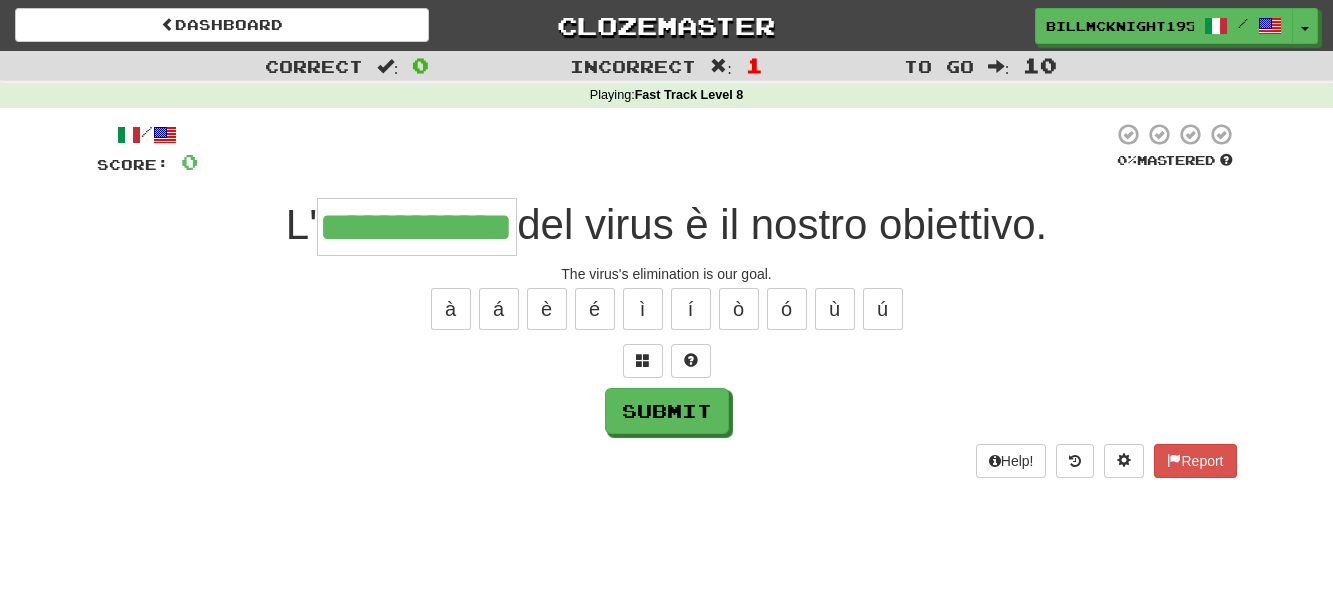scroll, scrollTop: 0, scrollLeft: 40, axis: horizontal 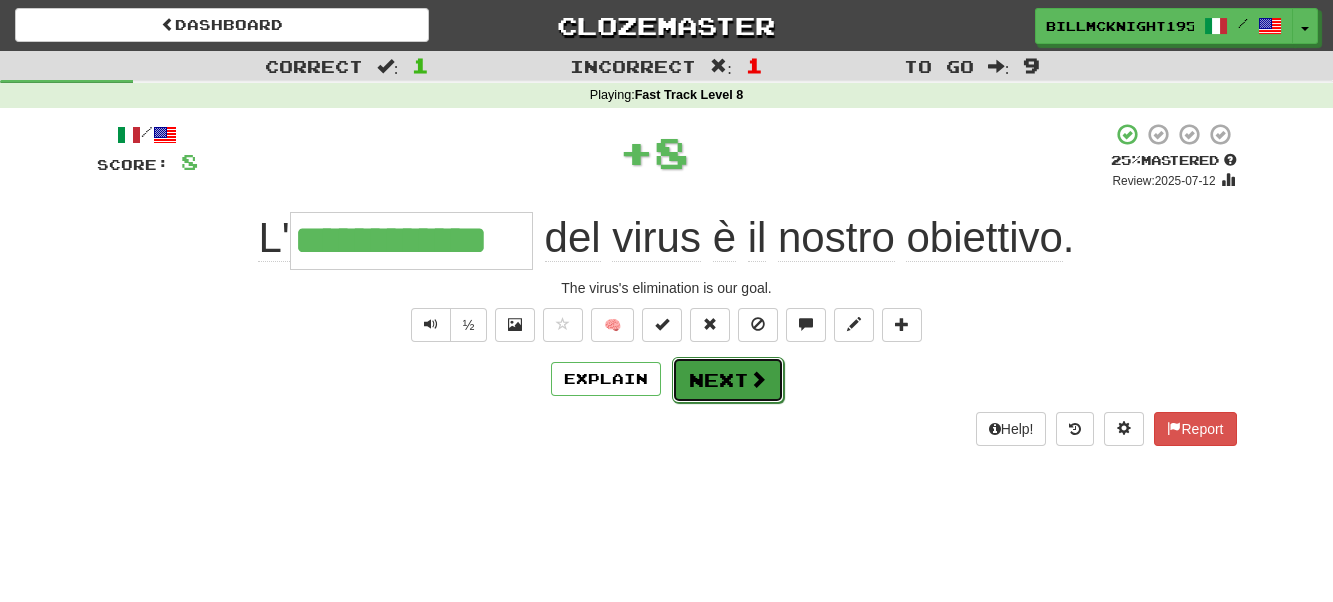 click on "Next" at bounding box center [728, 380] 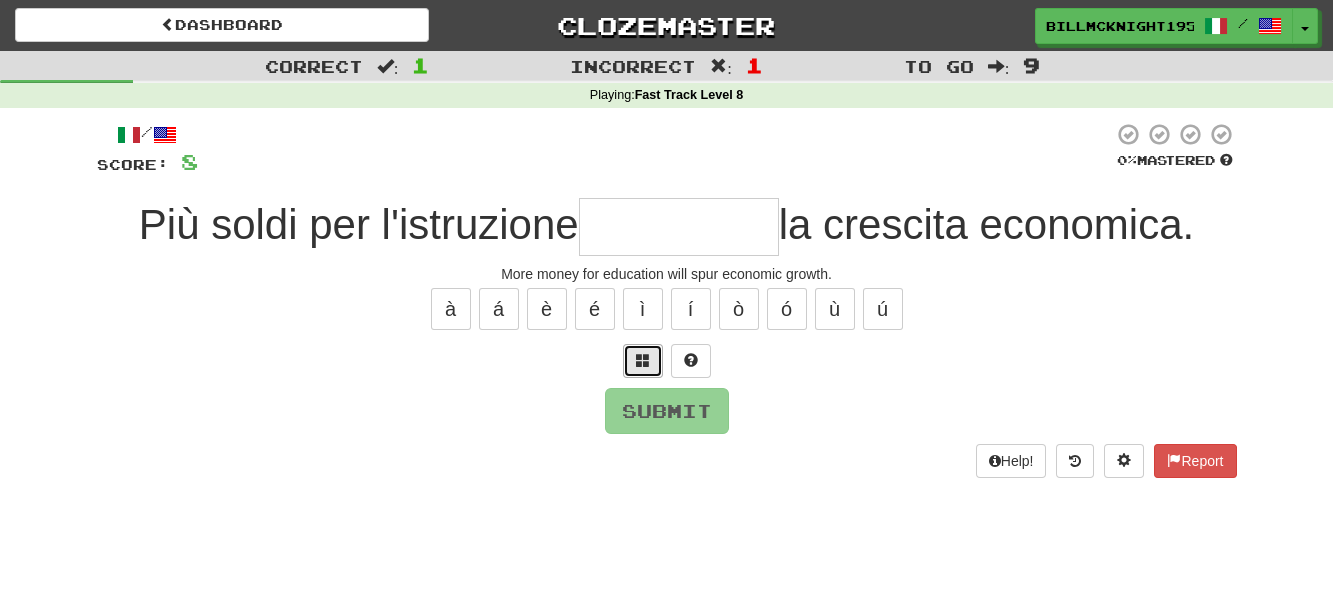 click at bounding box center (643, 360) 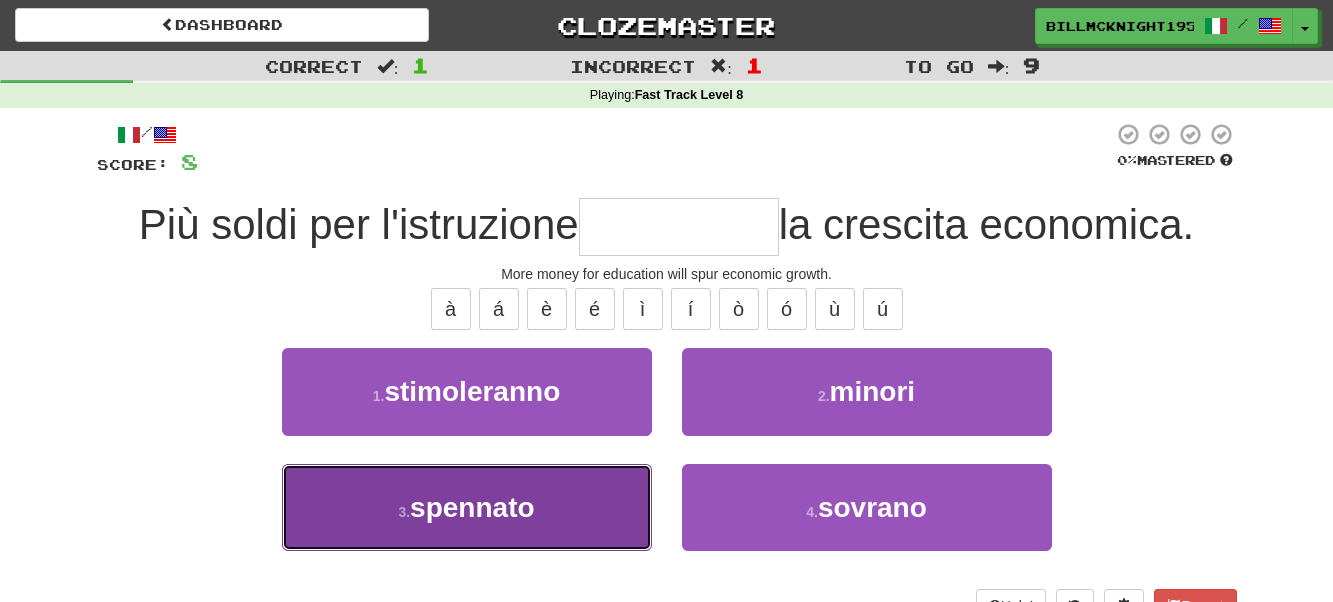click on "3 .  spennato" at bounding box center (467, 507) 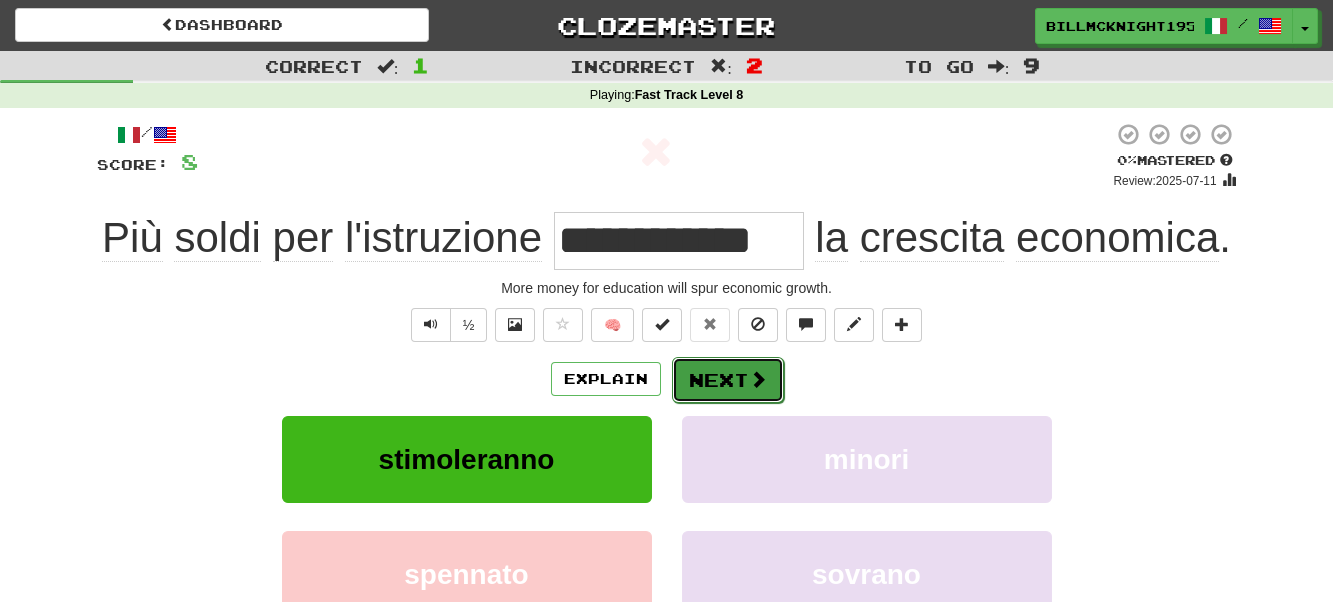 click on "Next" at bounding box center (728, 380) 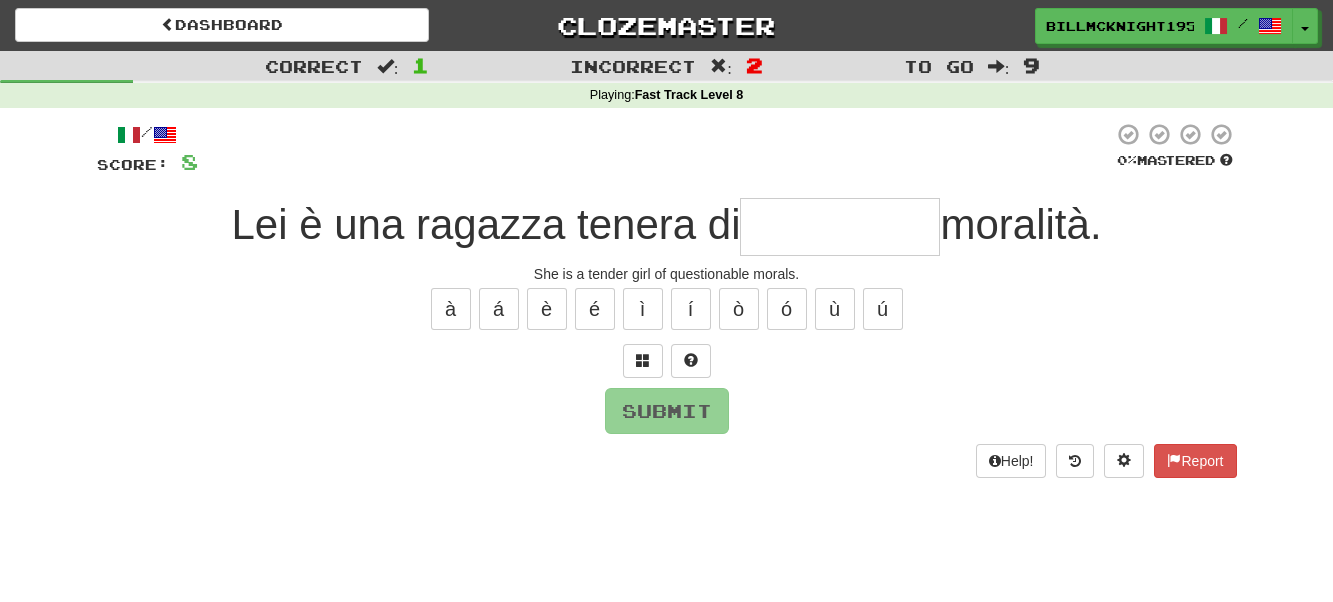 type on "*" 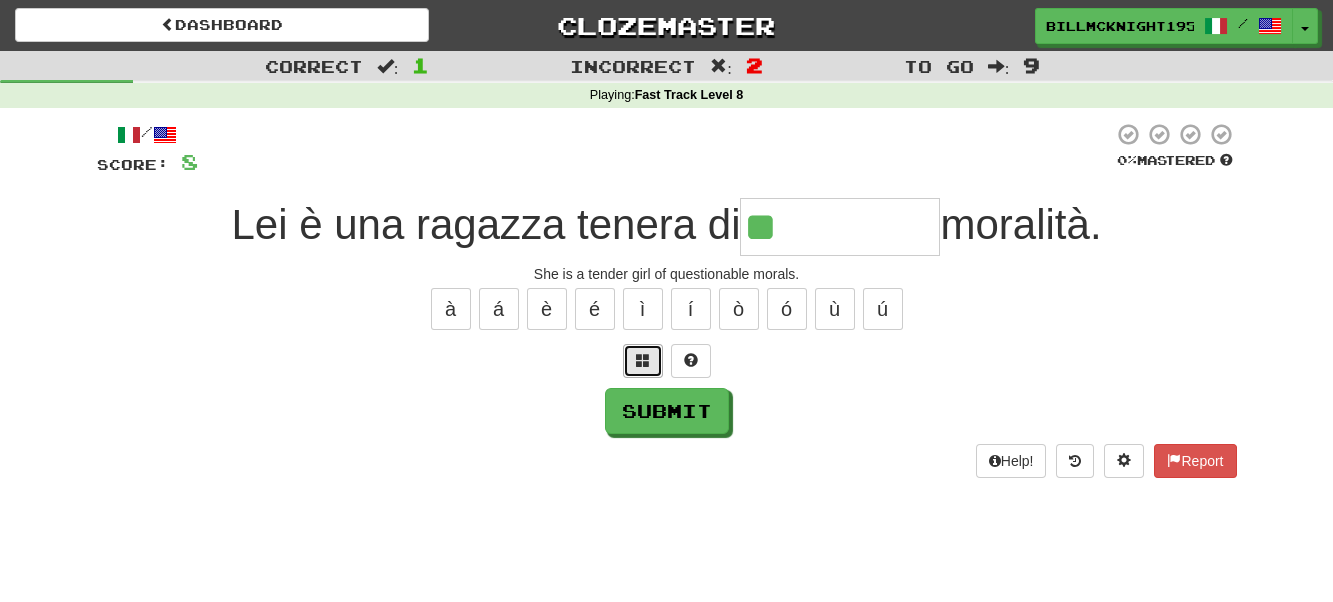 click at bounding box center (643, 361) 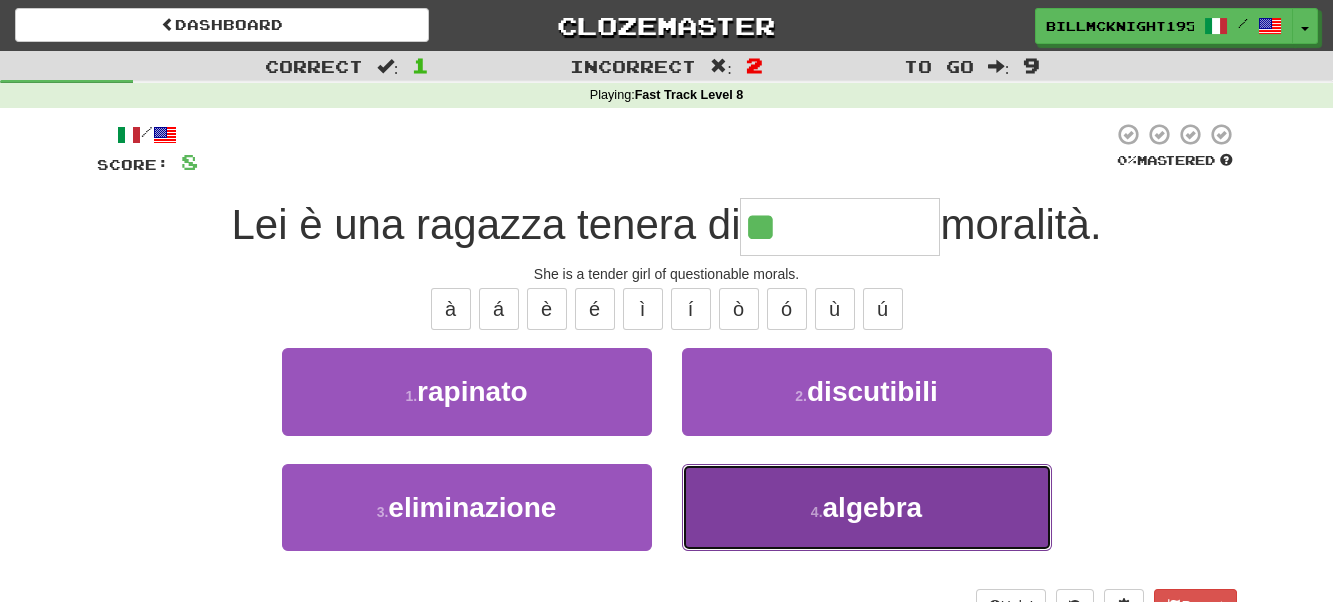 click on "4 .  algebra" at bounding box center (867, 507) 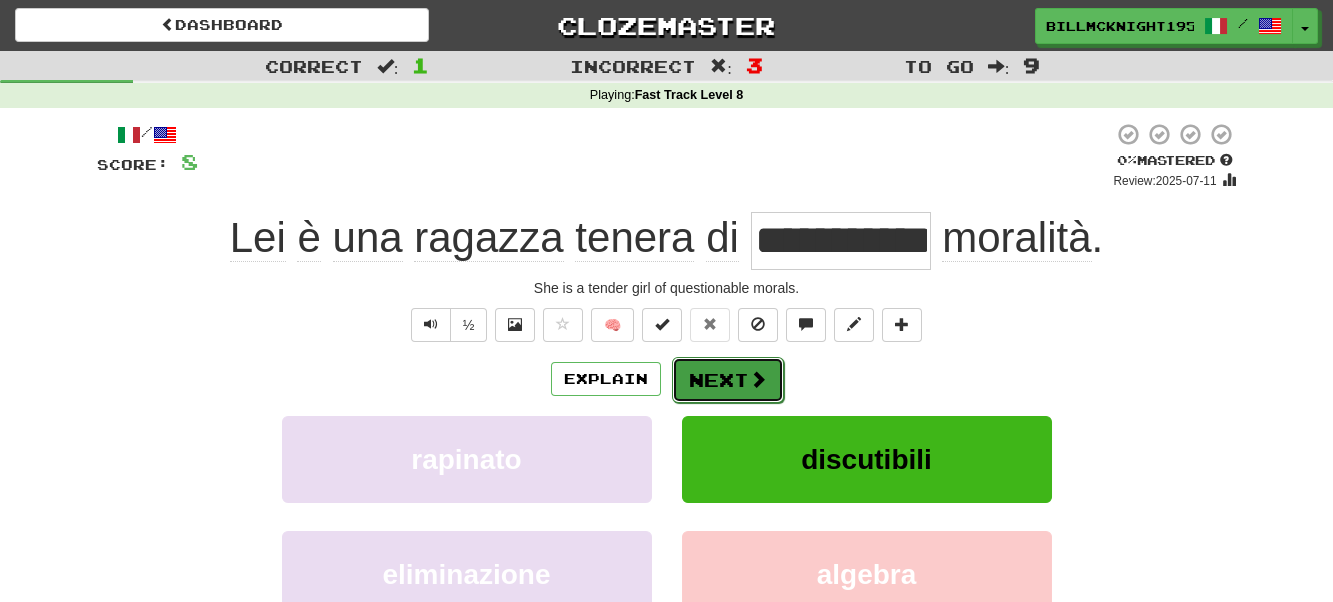 click on "Next" at bounding box center [728, 380] 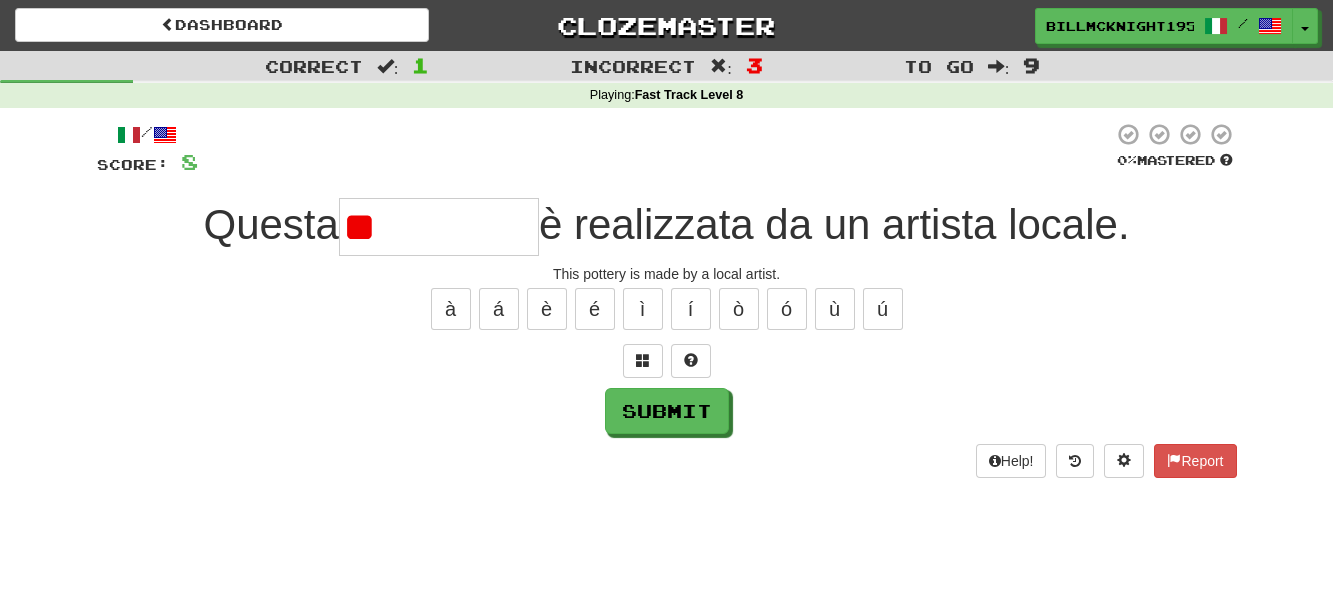 type on "*" 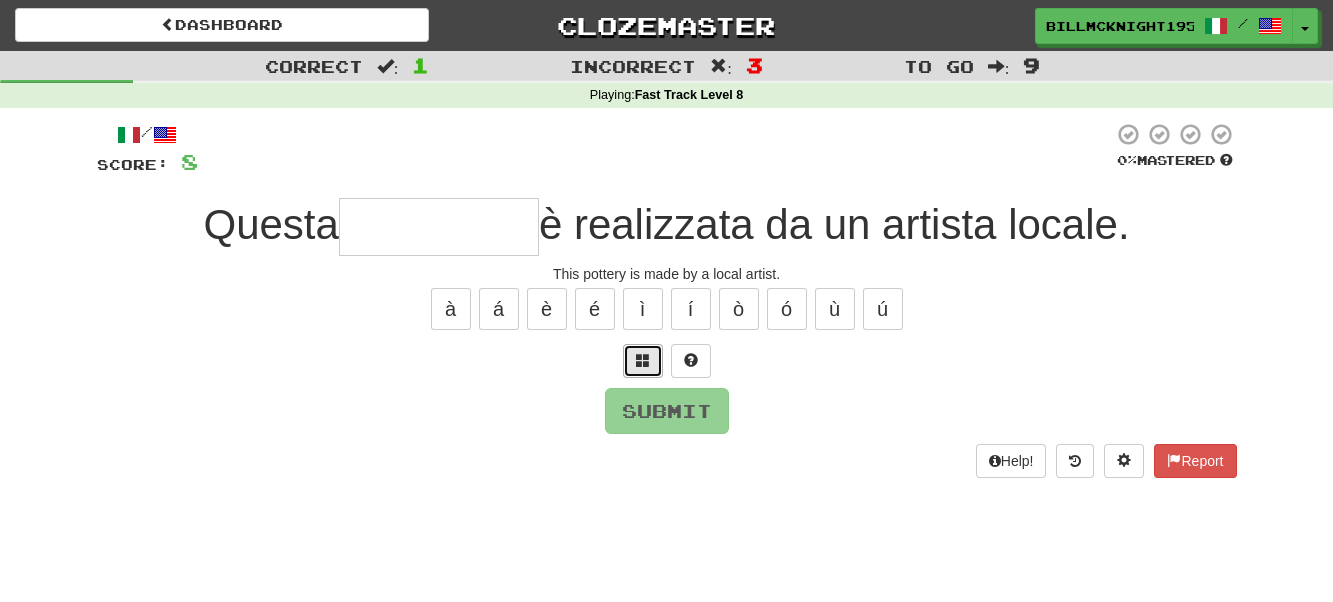 click at bounding box center [643, 361] 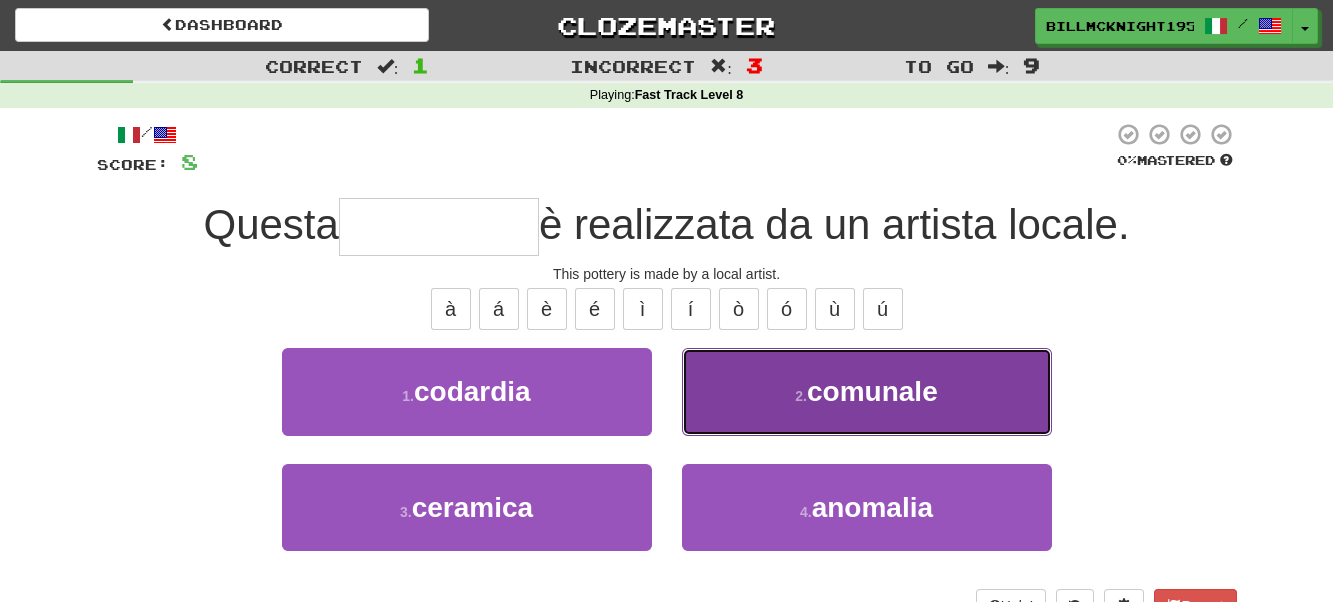 click on "comunale" at bounding box center [872, 391] 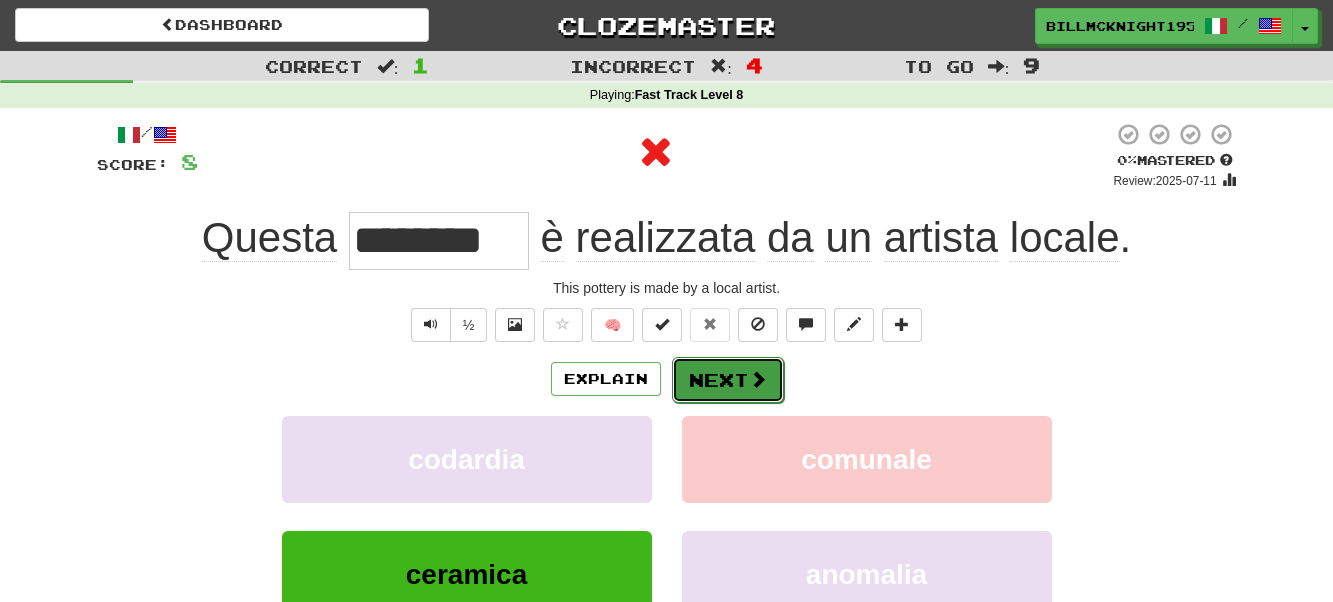 click on "Next" at bounding box center [728, 380] 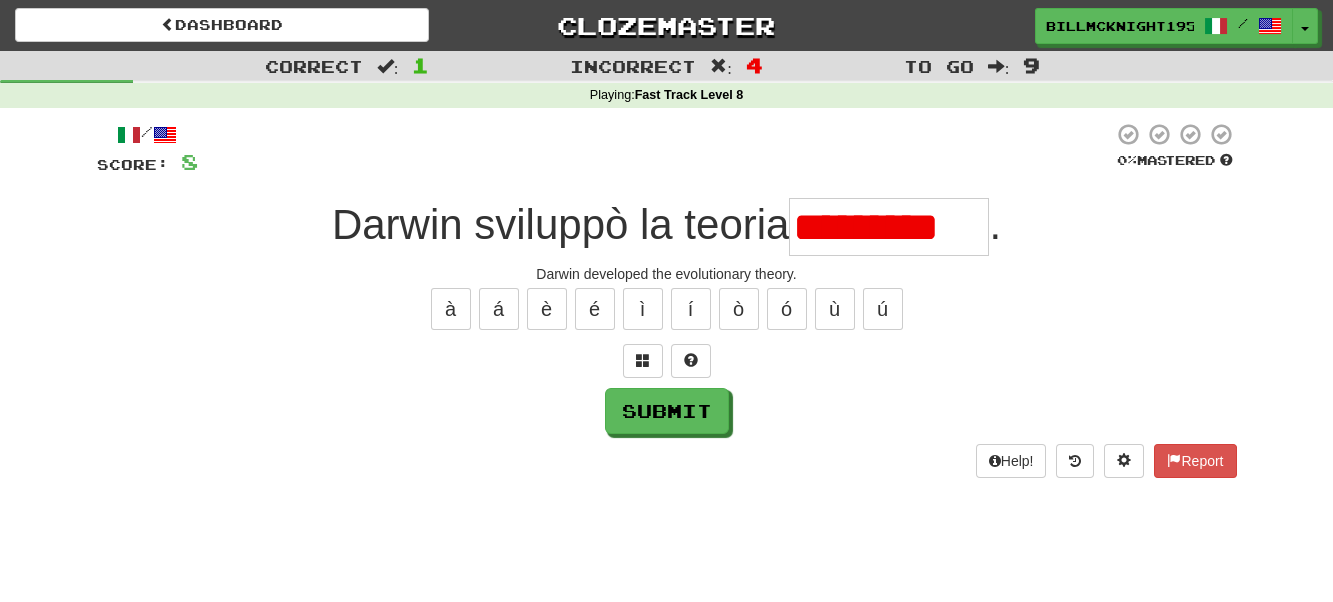 scroll, scrollTop: 0, scrollLeft: 0, axis: both 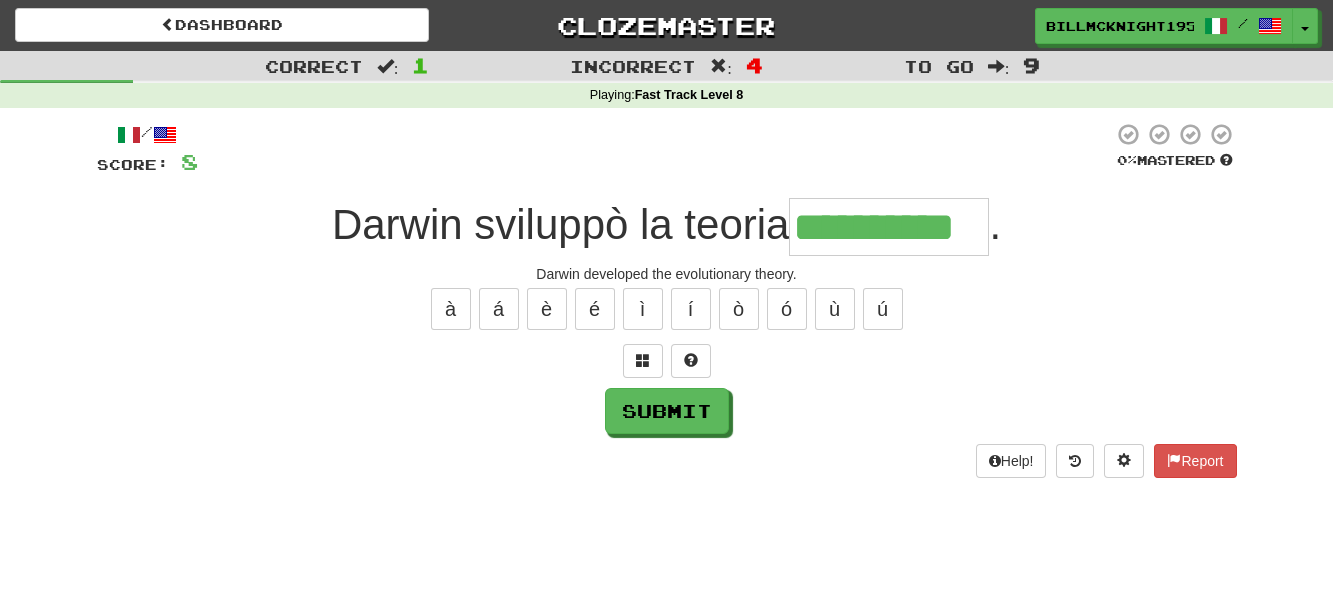type on "**********" 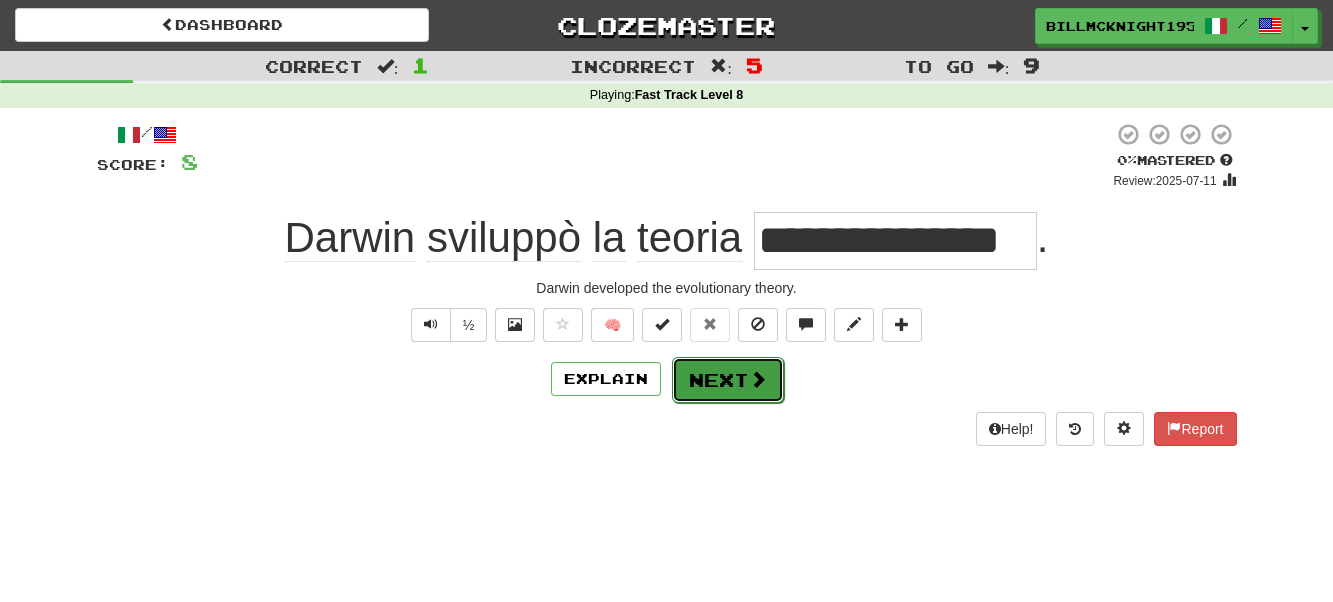 click at bounding box center (758, 379) 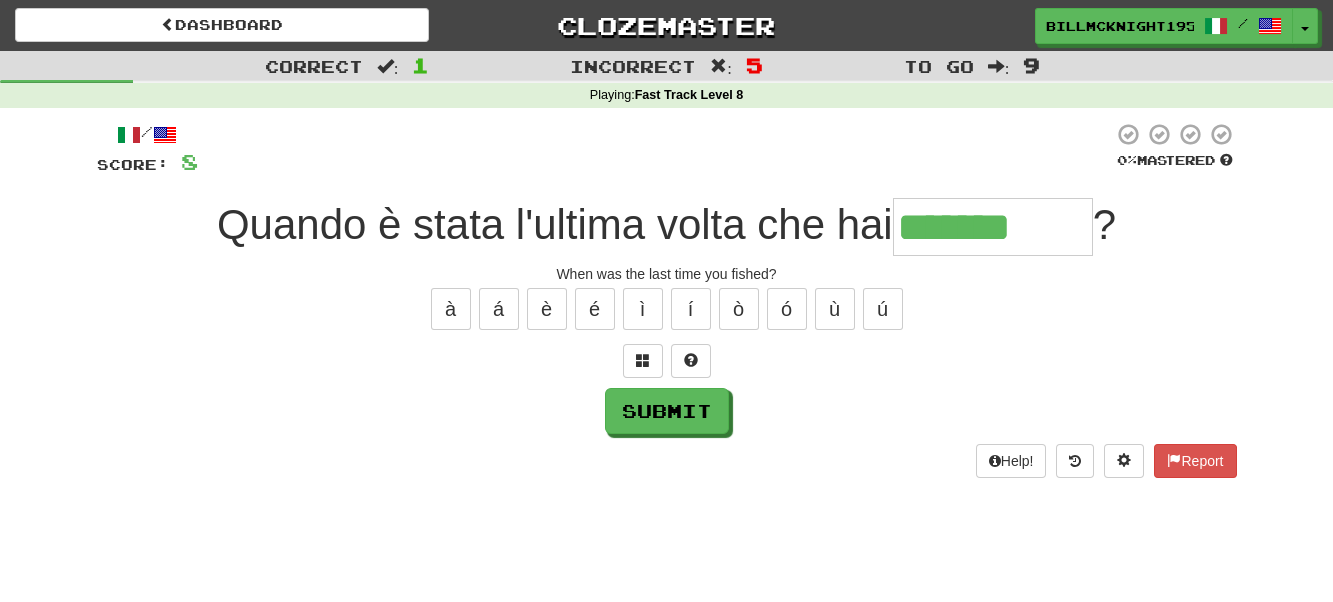 type on "*******" 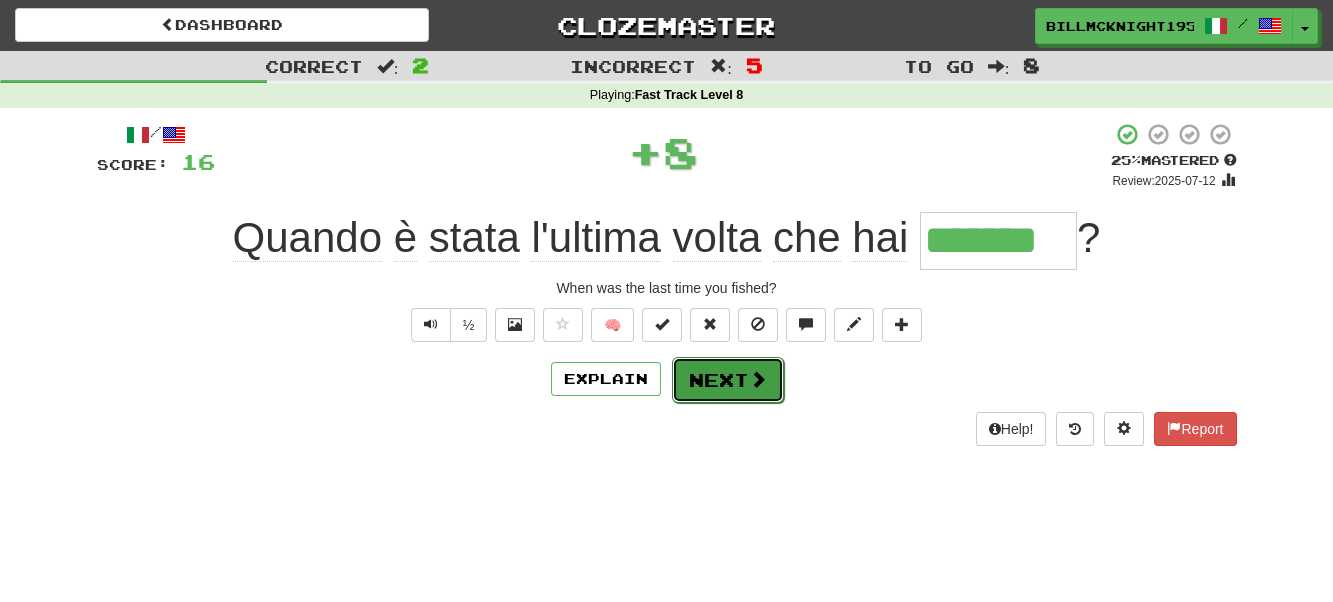click on "Next" at bounding box center (728, 380) 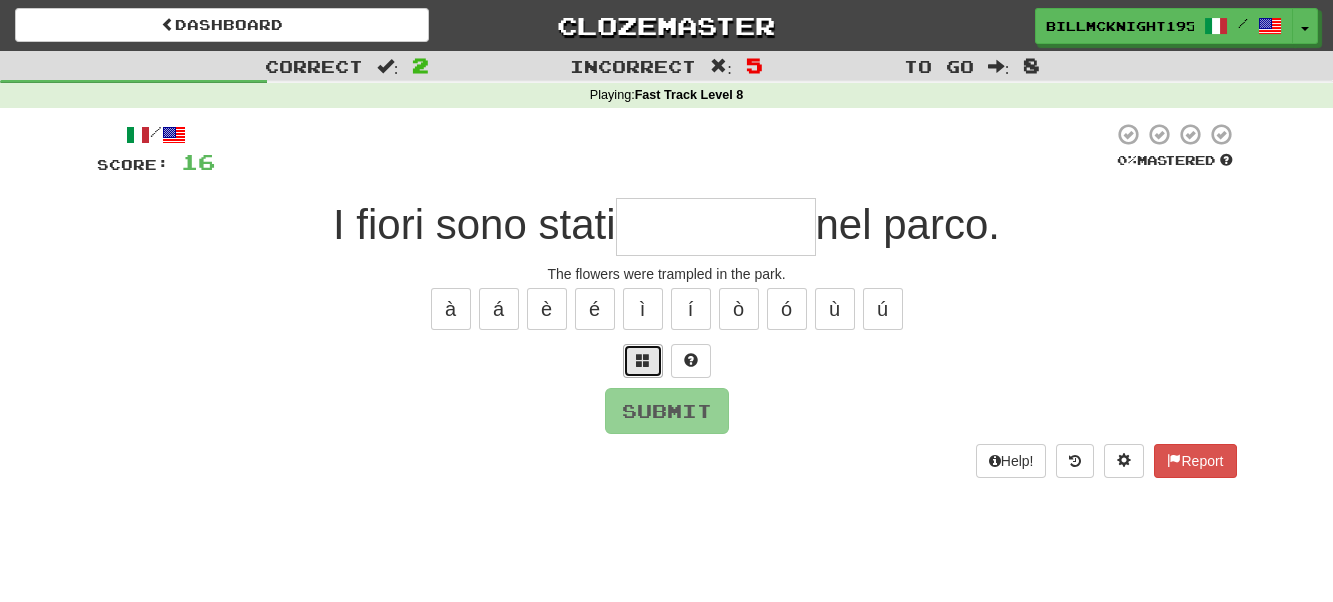 click at bounding box center (643, 360) 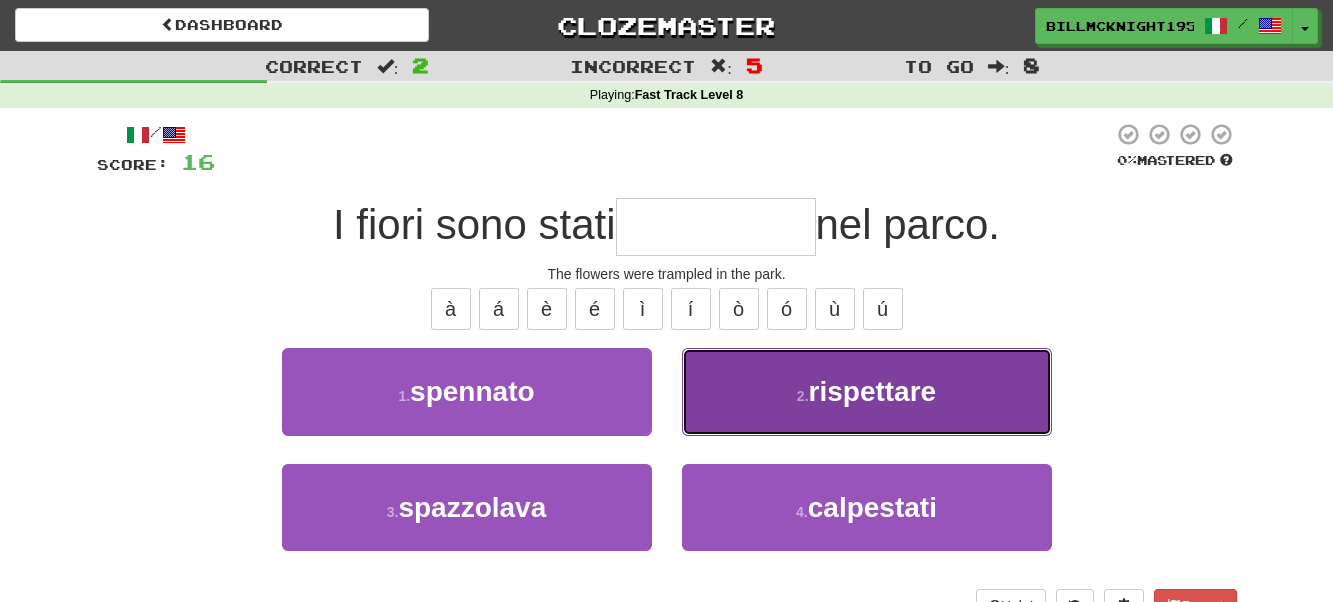 click on "rispettare" at bounding box center (873, 391) 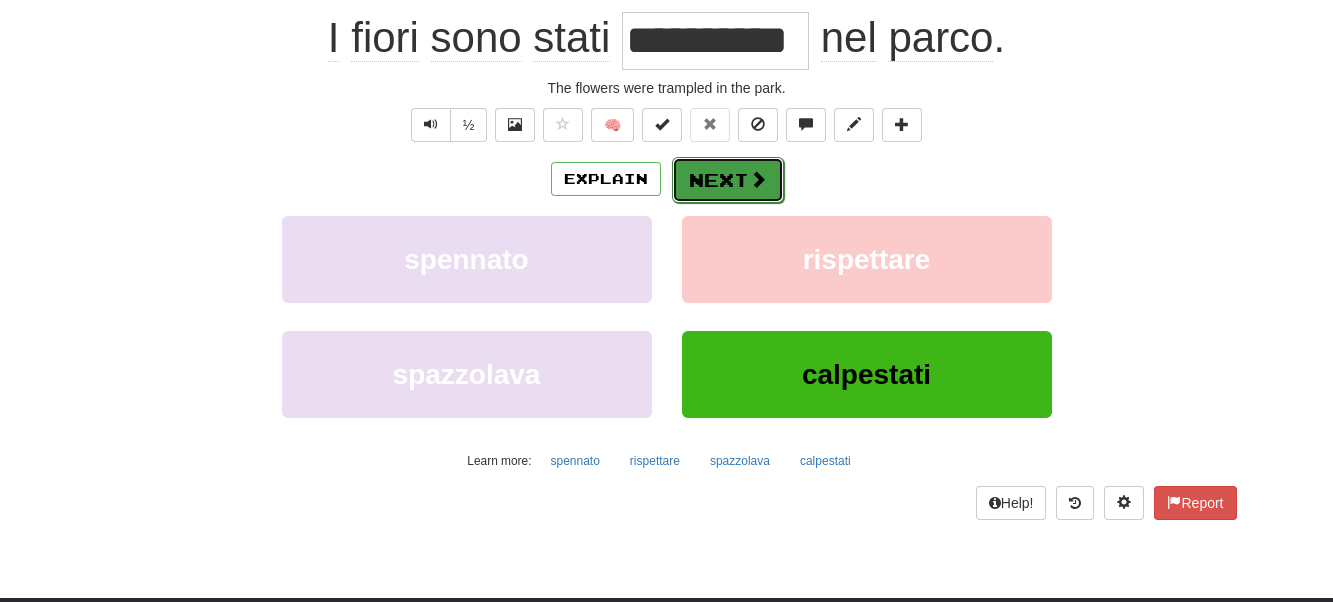 click at bounding box center [758, 179] 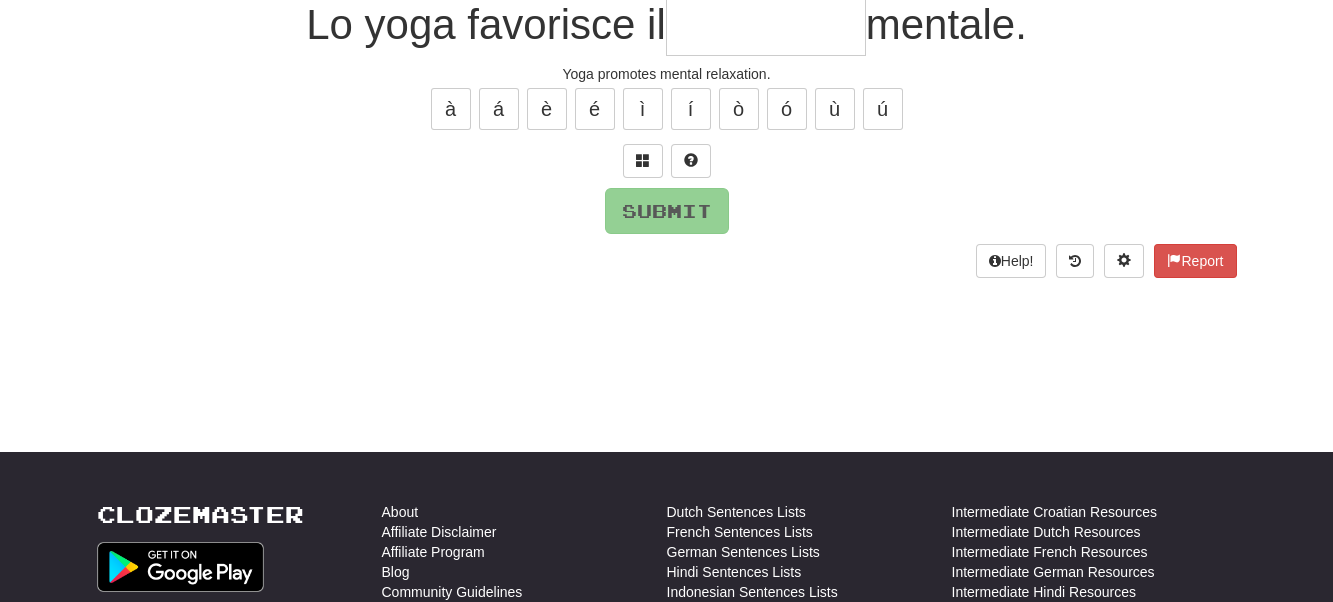 scroll, scrollTop: 187, scrollLeft: 0, axis: vertical 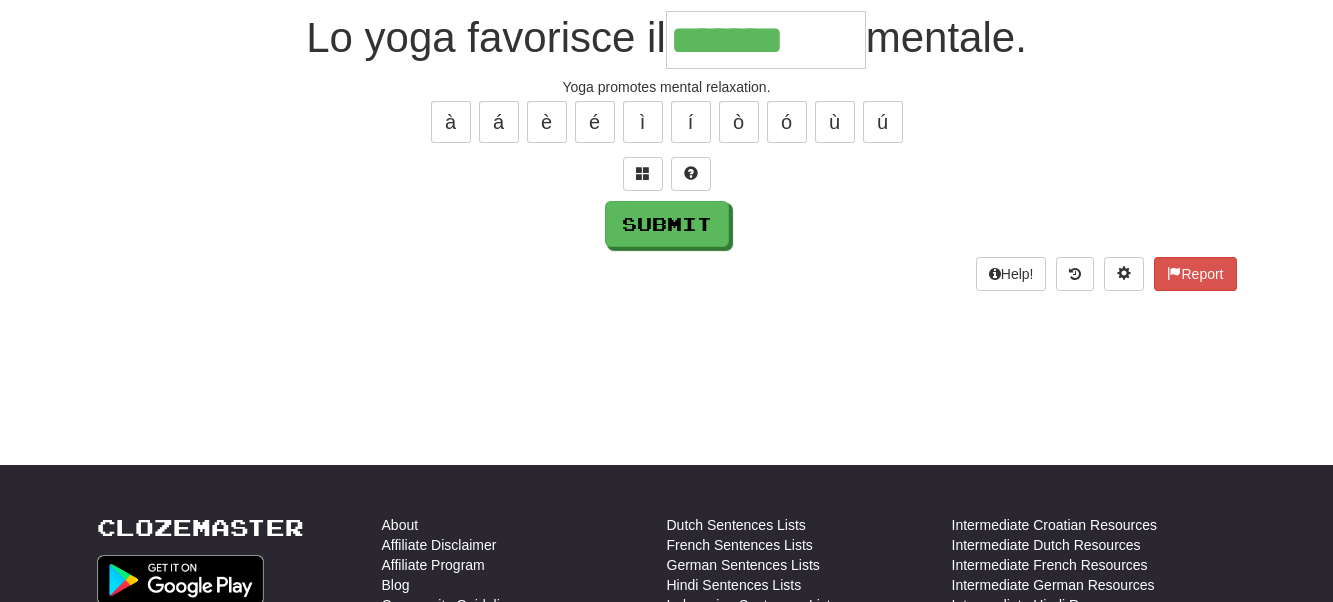 type on "**********" 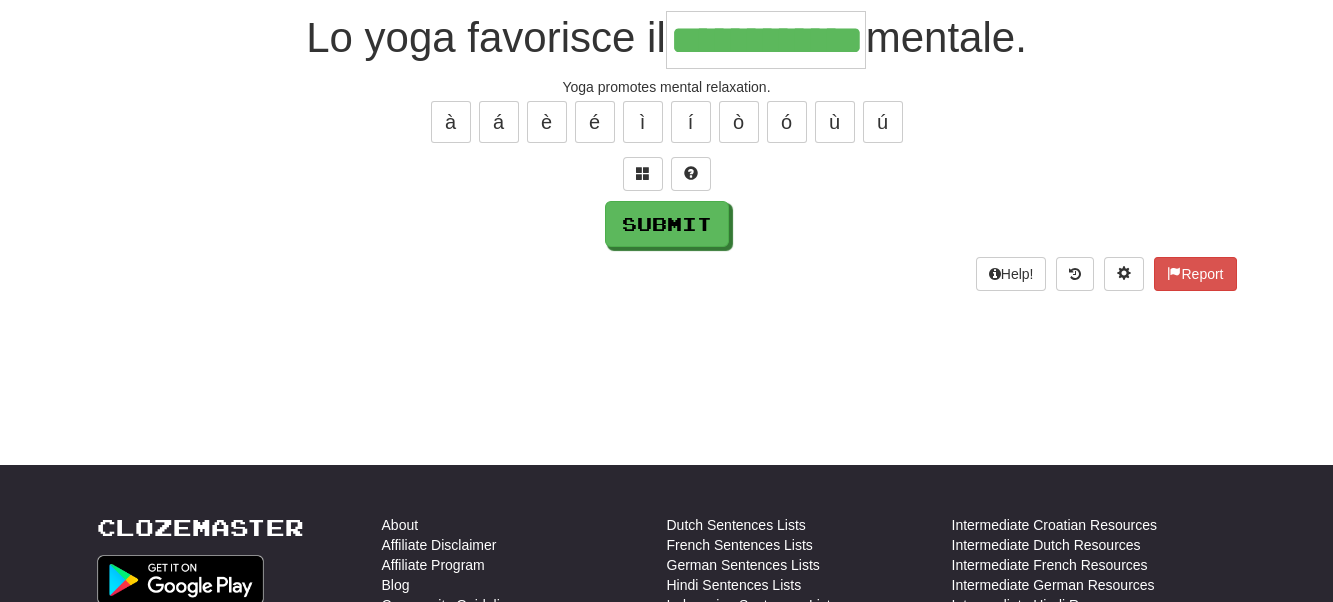 scroll, scrollTop: 200, scrollLeft: 0, axis: vertical 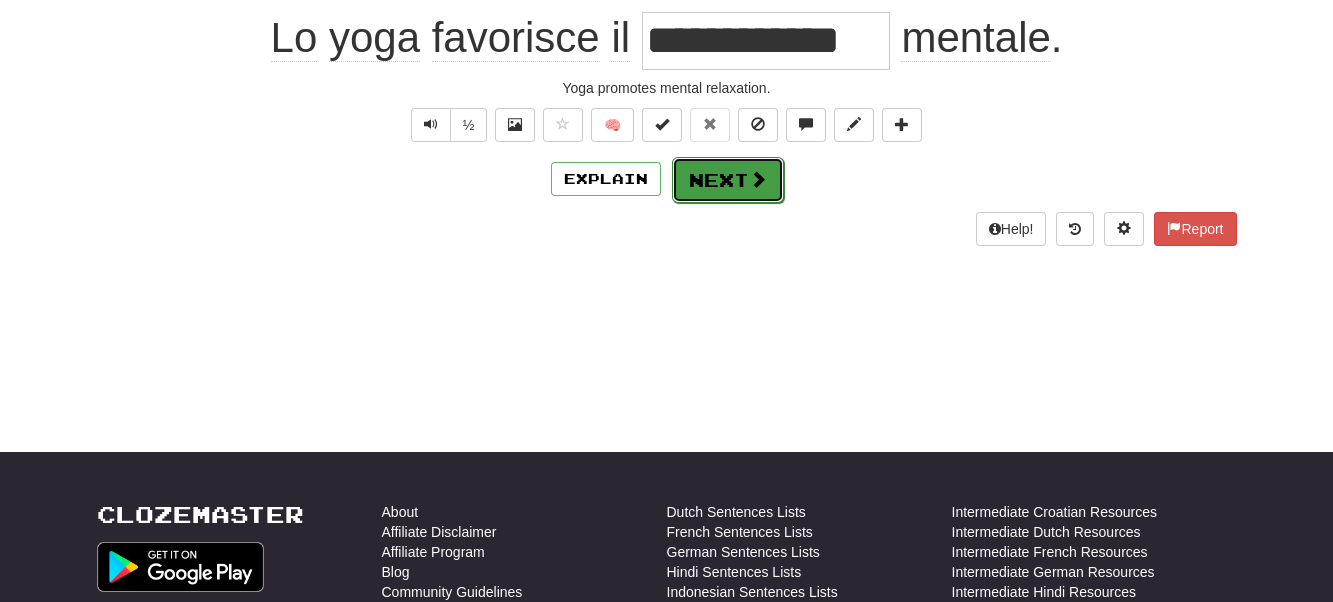 click on "Next" at bounding box center (728, 180) 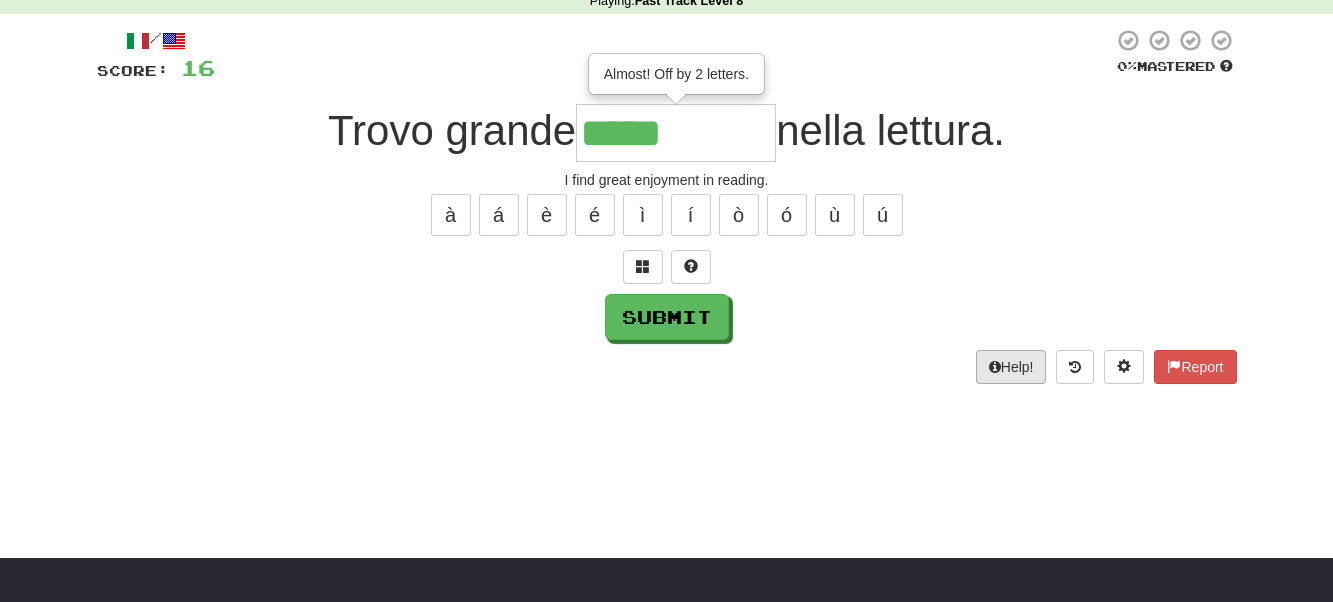 scroll, scrollTop: 87, scrollLeft: 0, axis: vertical 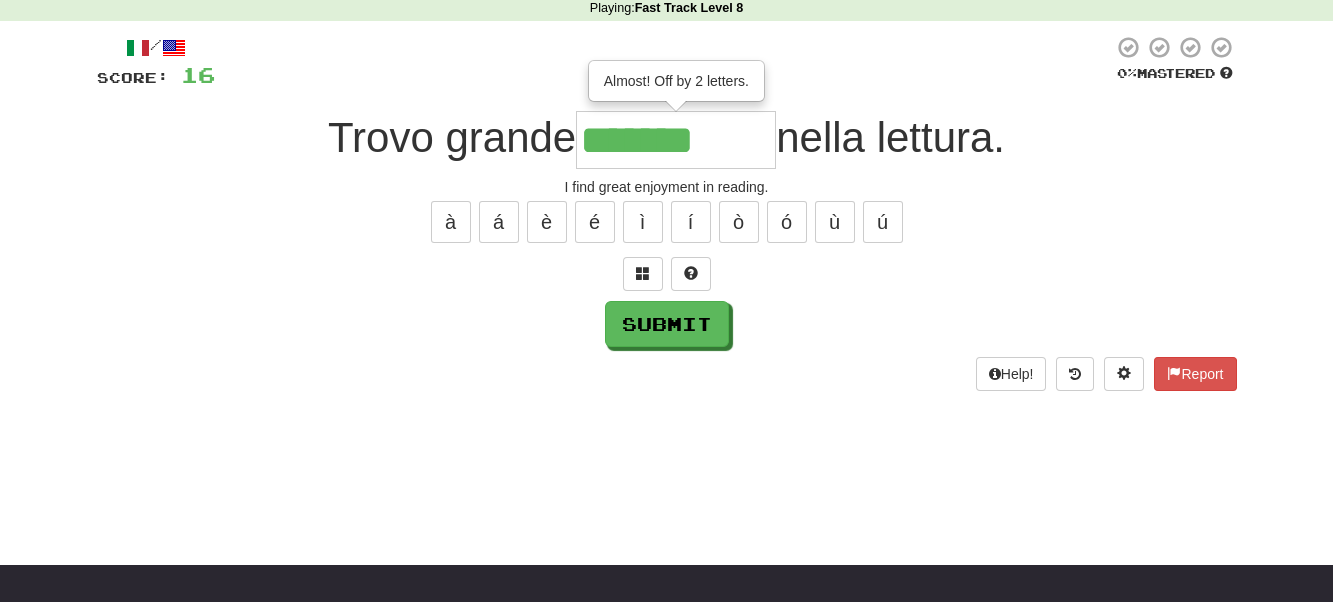 type on "*******" 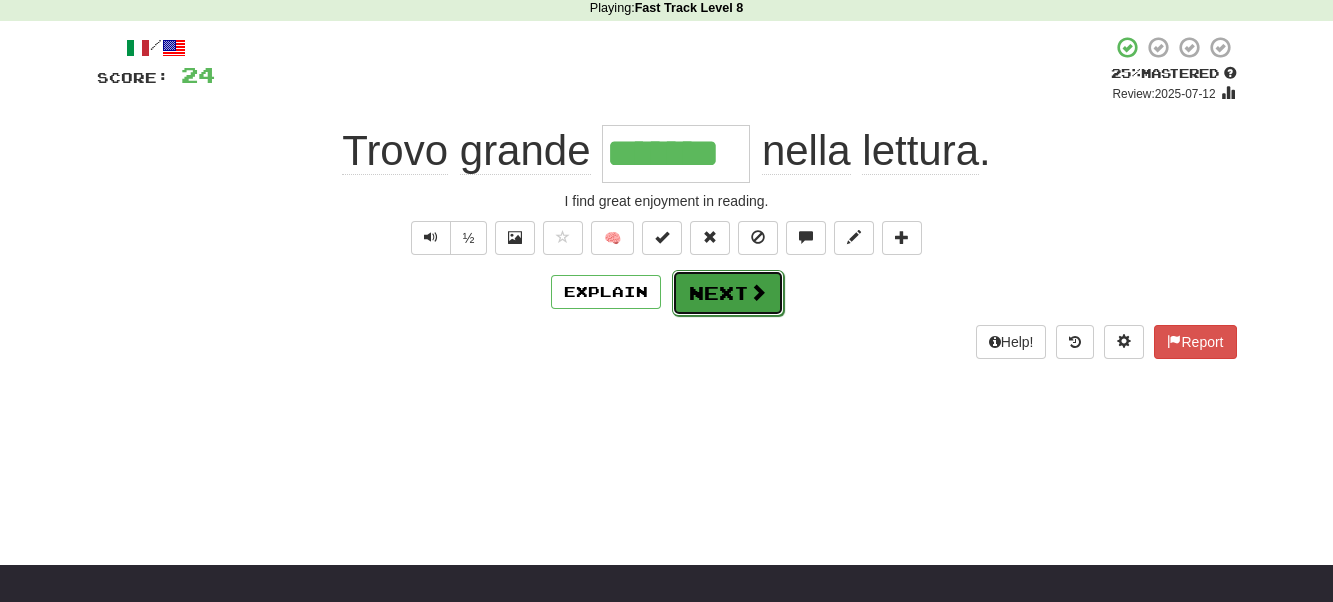click on "Next" at bounding box center (728, 293) 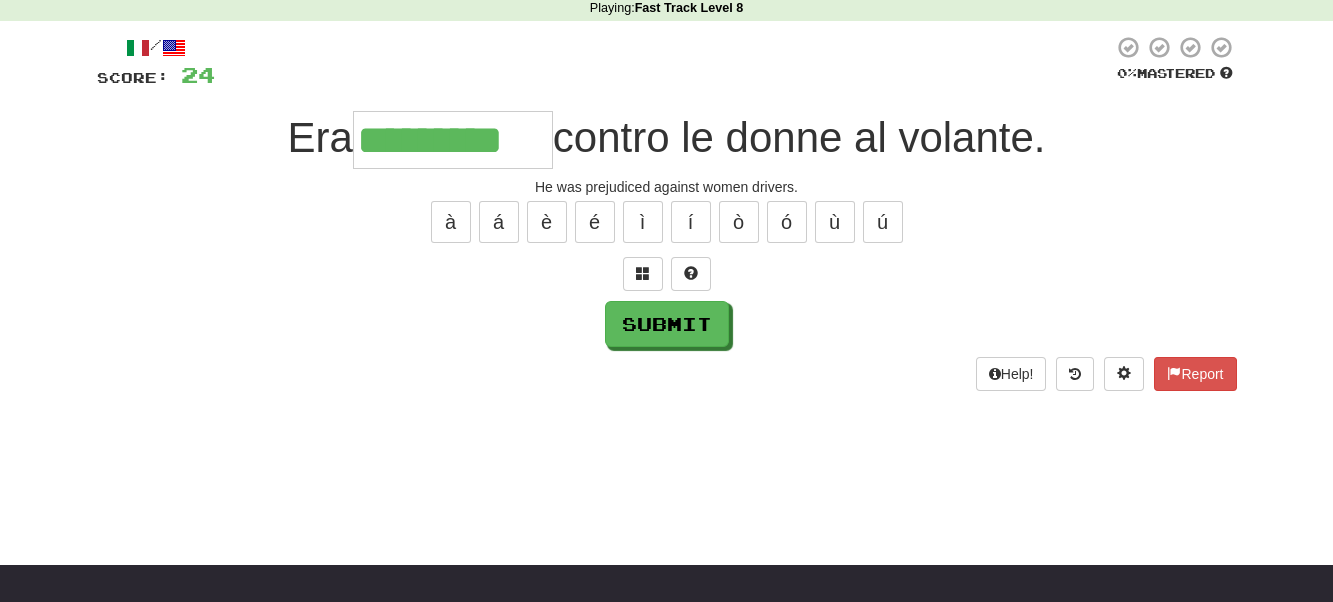 type on "*********" 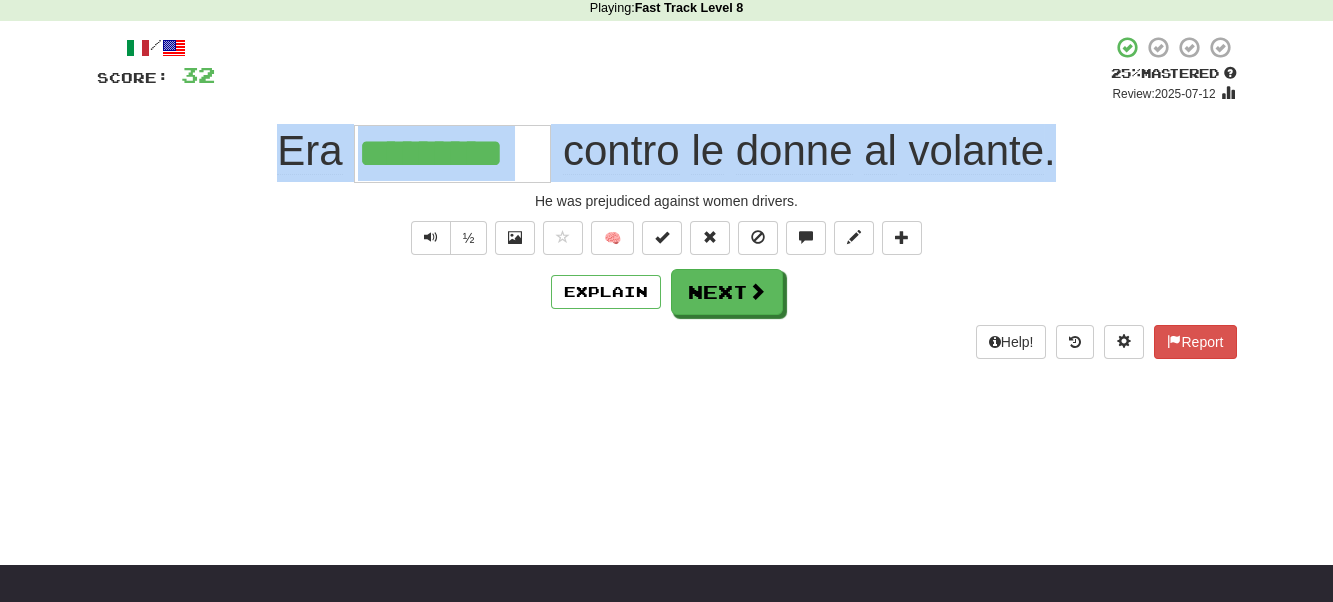 drag, startPoint x: 1059, startPoint y: 148, endPoint x: 125, endPoint y: 162, distance: 934.1049 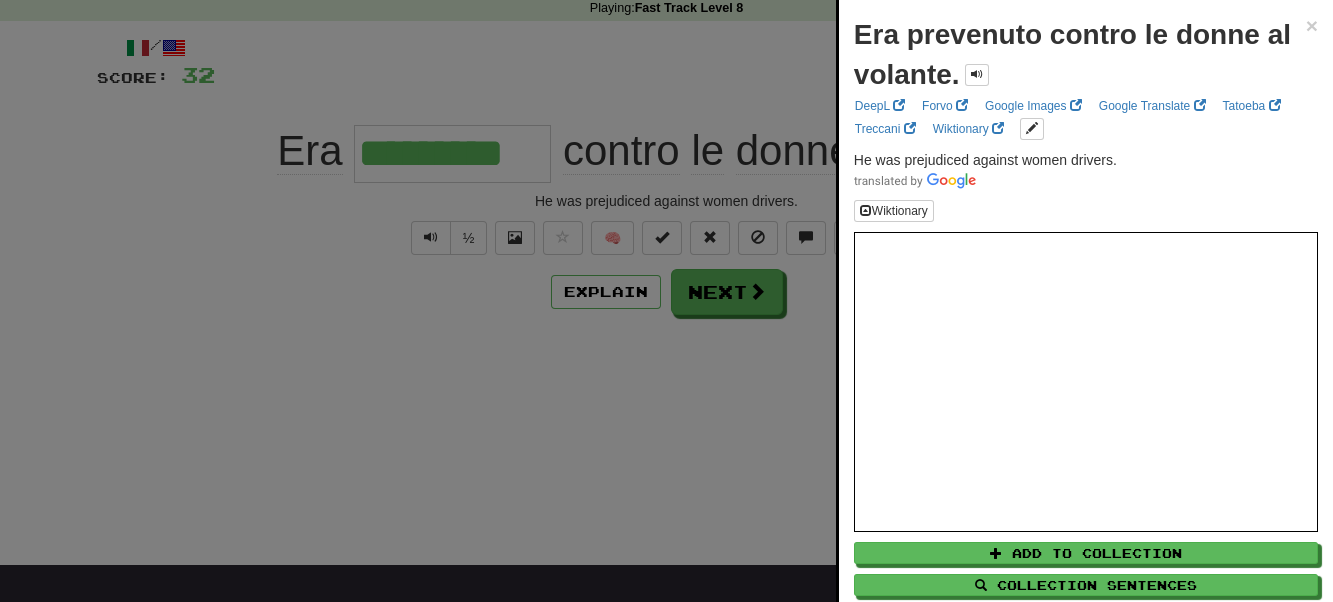 click at bounding box center [666, 301] 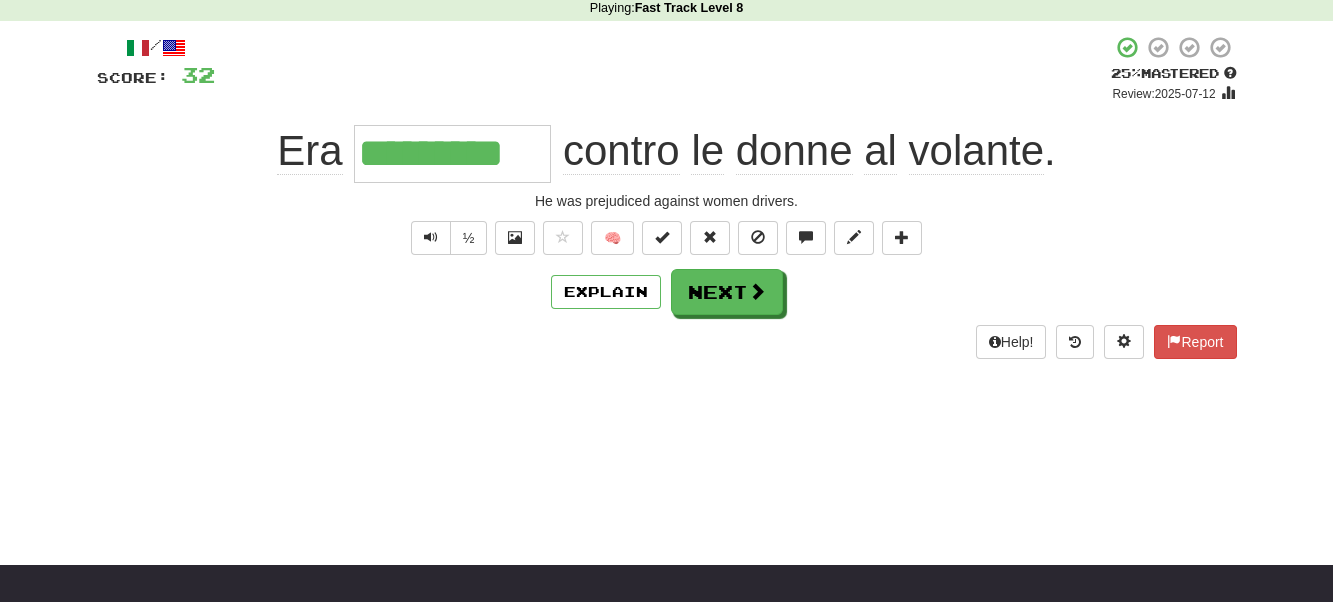 drag, startPoint x: 546, startPoint y: 155, endPoint x: 371, endPoint y: 157, distance: 175.01143 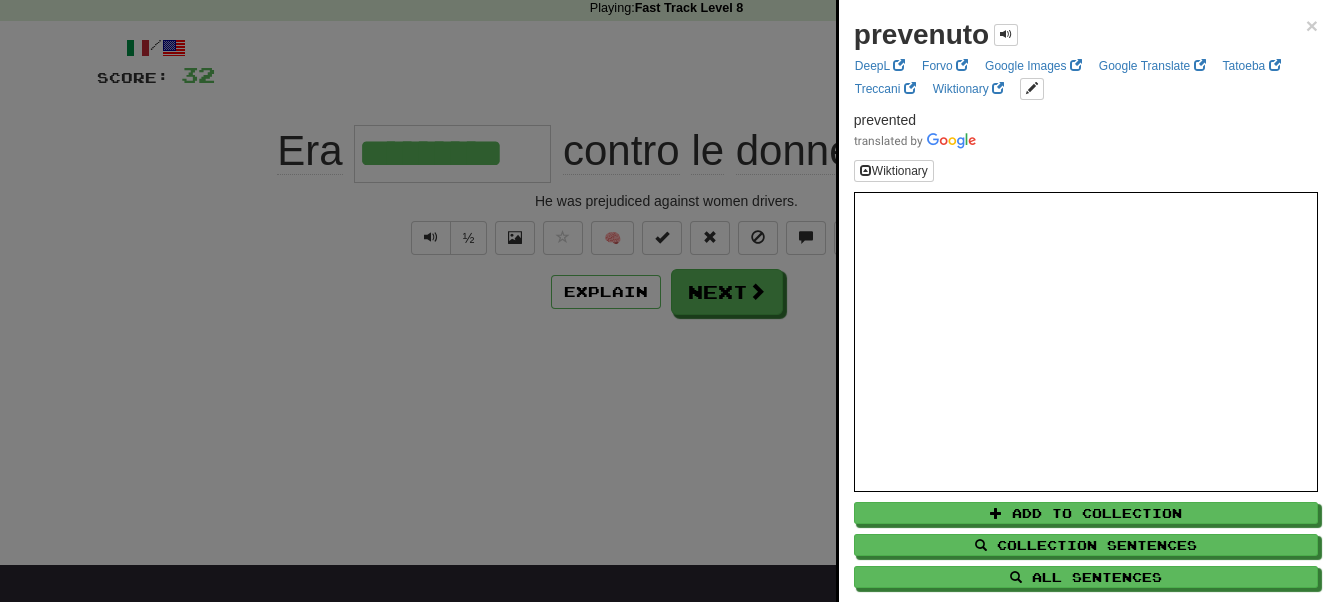 drag, startPoint x: 352, startPoint y: 243, endPoint x: 418, endPoint y: 254, distance: 66.910385 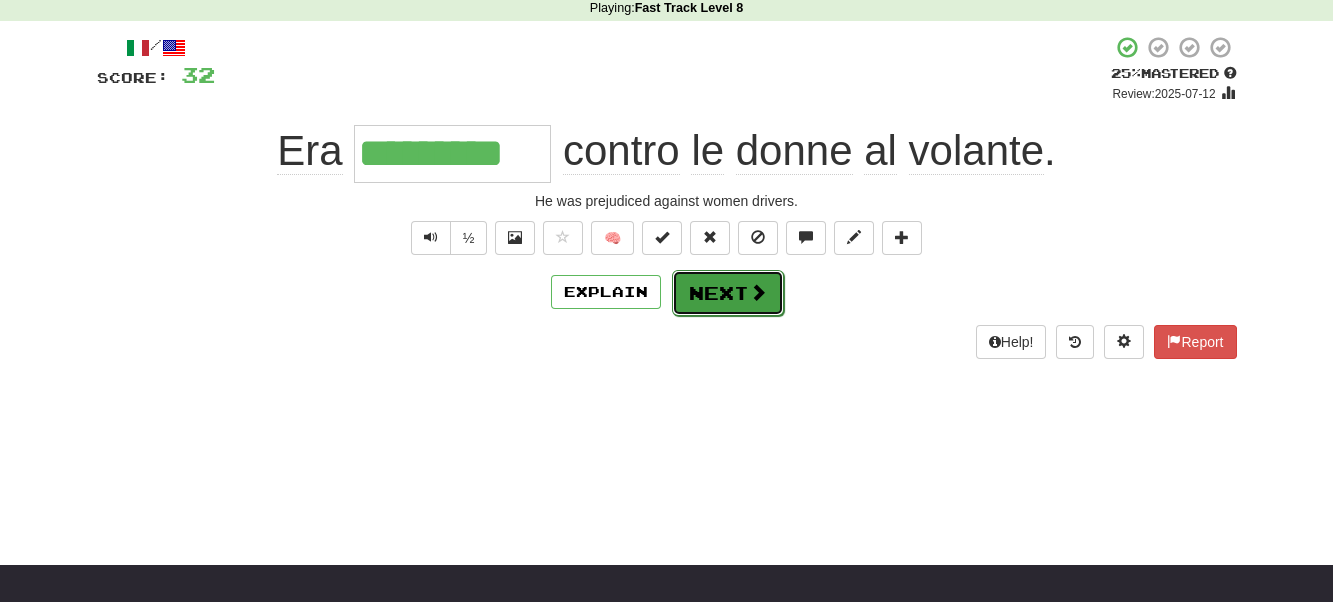 click on "Next" at bounding box center (728, 293) 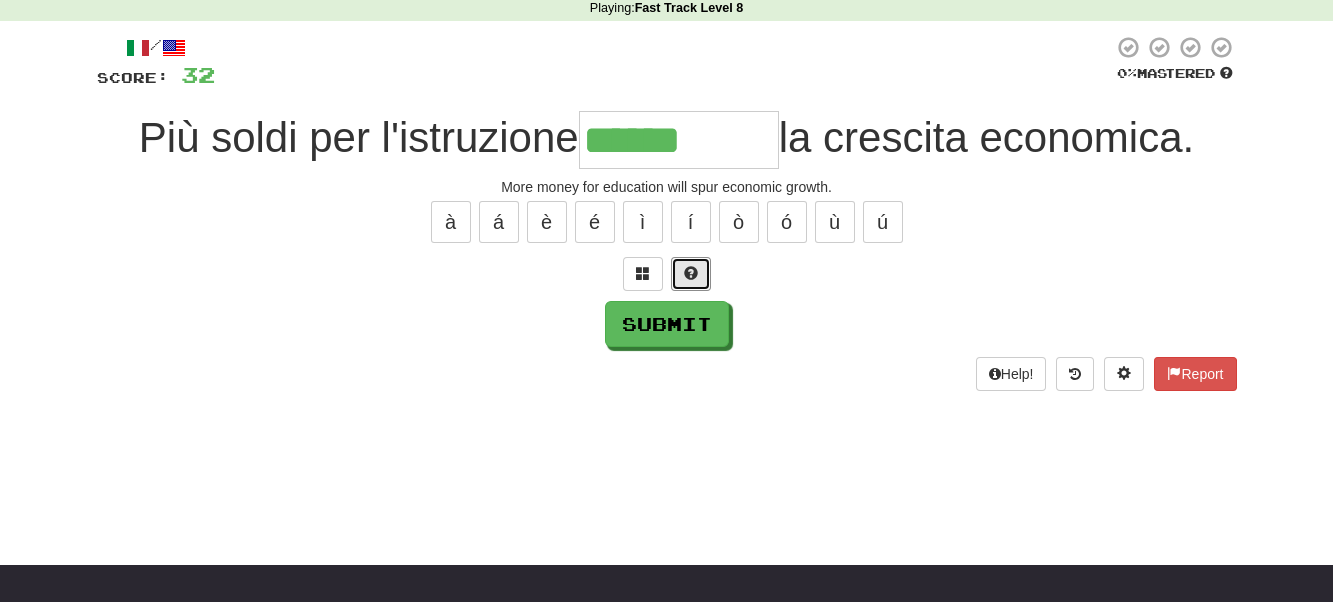 click at bounding box center [691, 274] 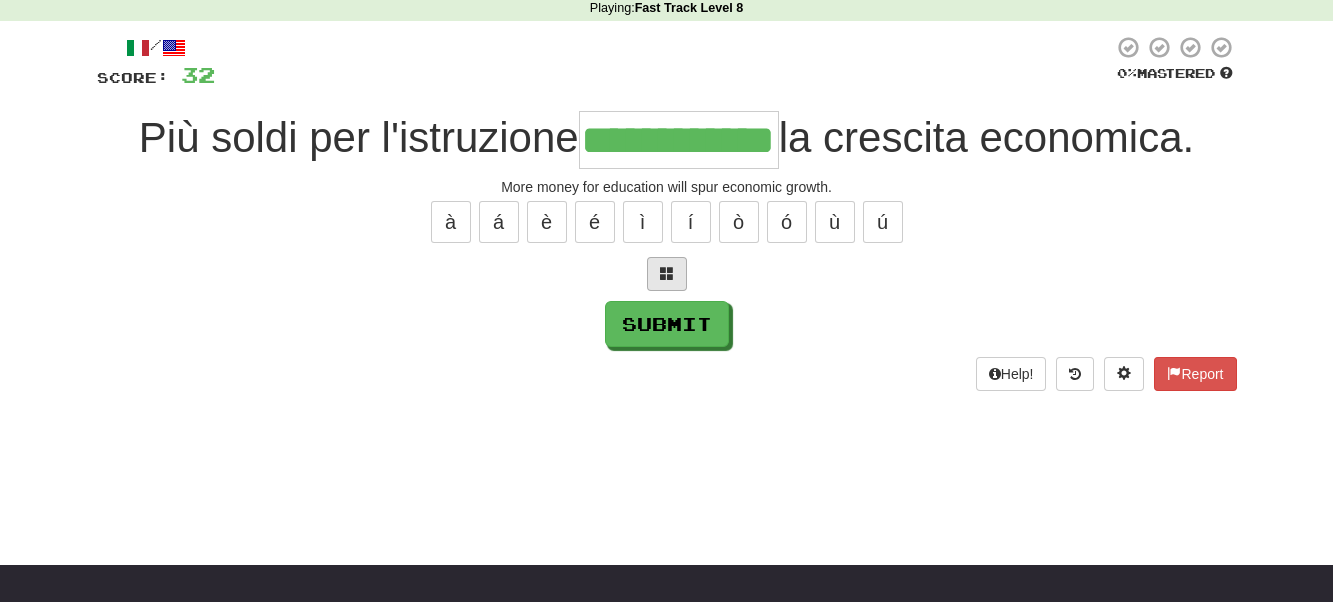 scroll, scrollTop: 0, scrollLeft: 47, axis: horizontal 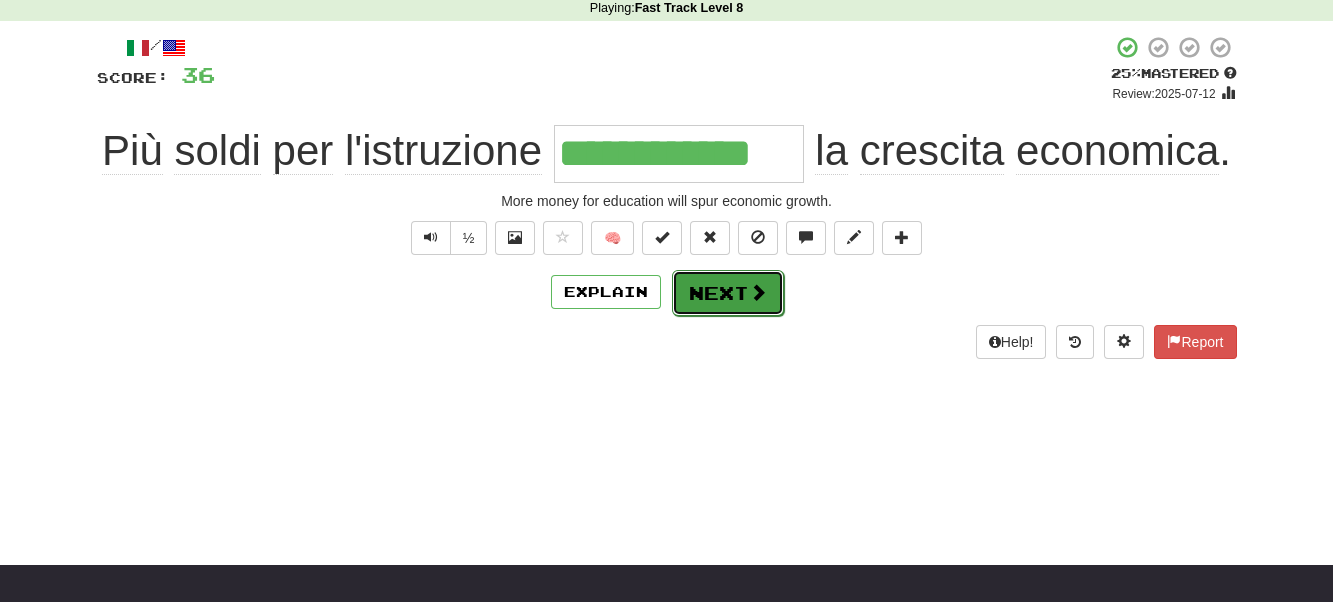 click on "Next" at bounding box center (728, 293) 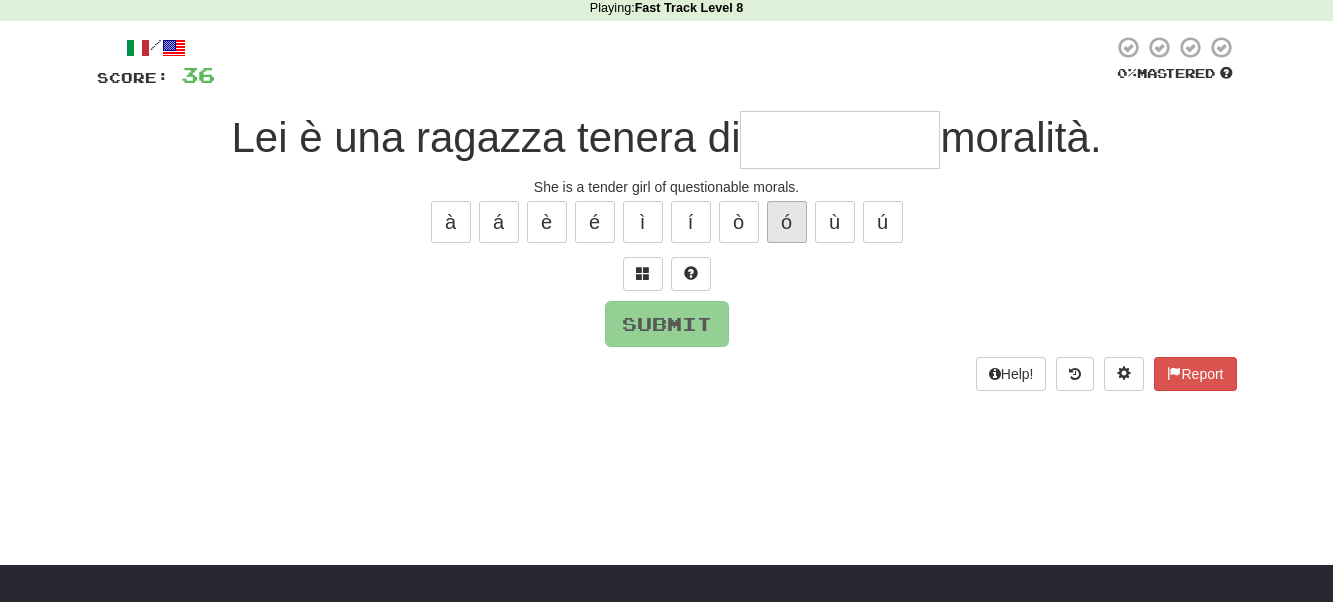 type on "*" 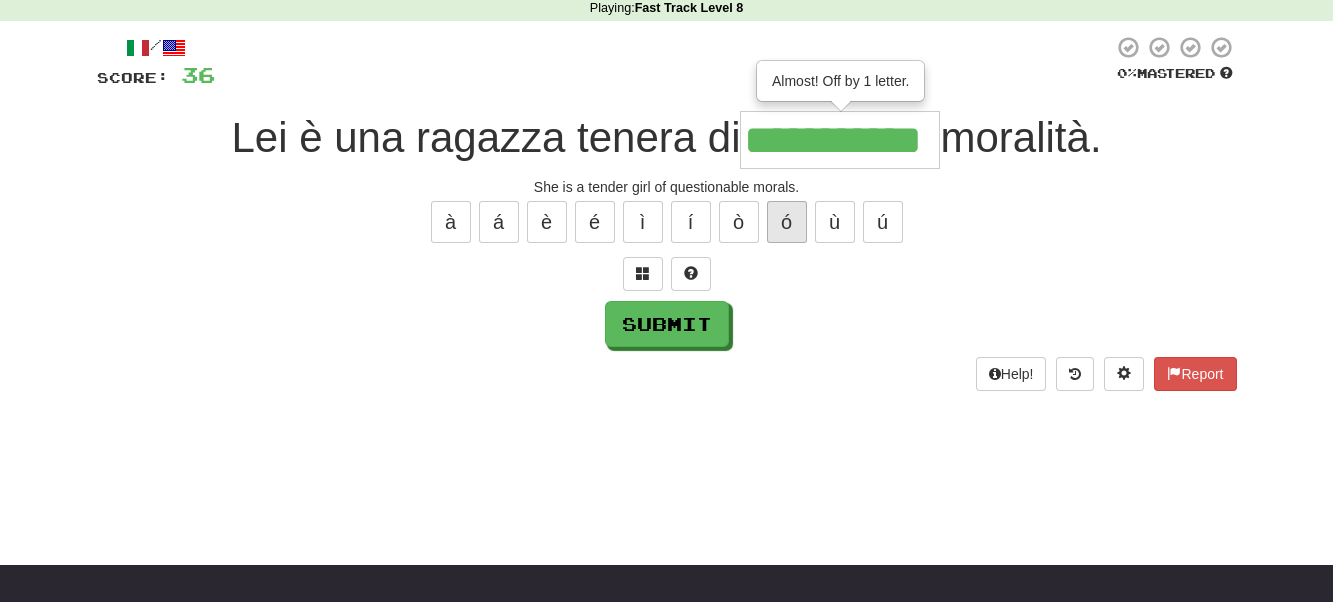 type on "**********" 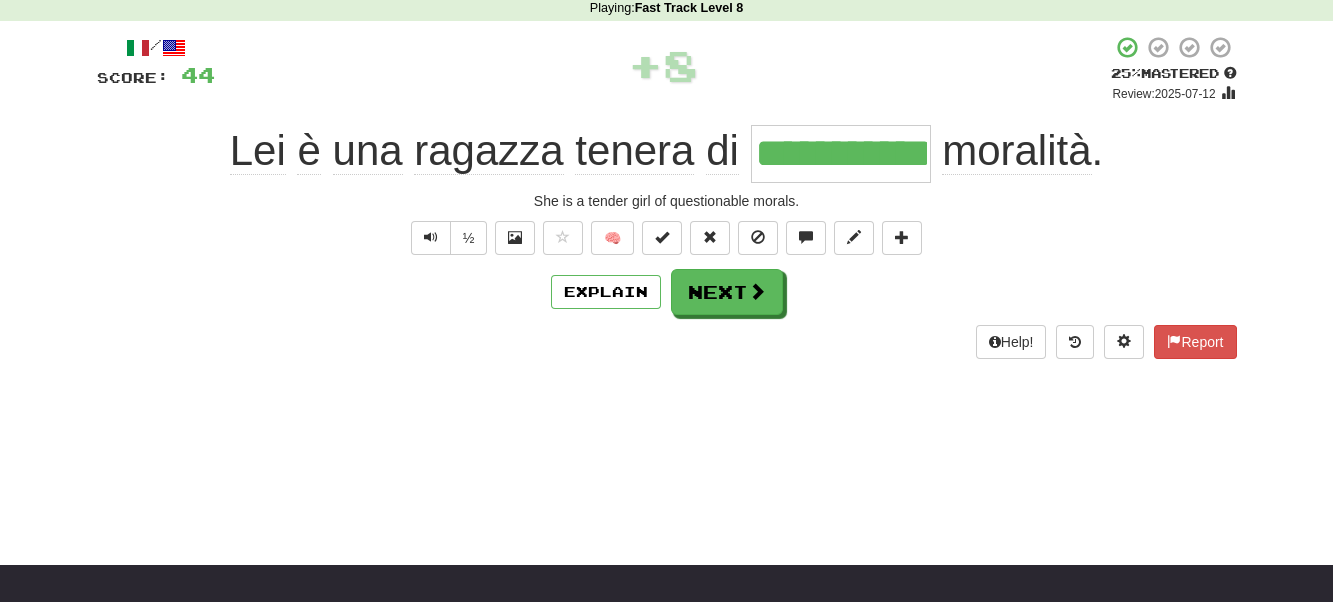 drag, startPoint x: 924, startPoint y: 157, endPoint x: 744, endPoint y: 154, distance: 180.025 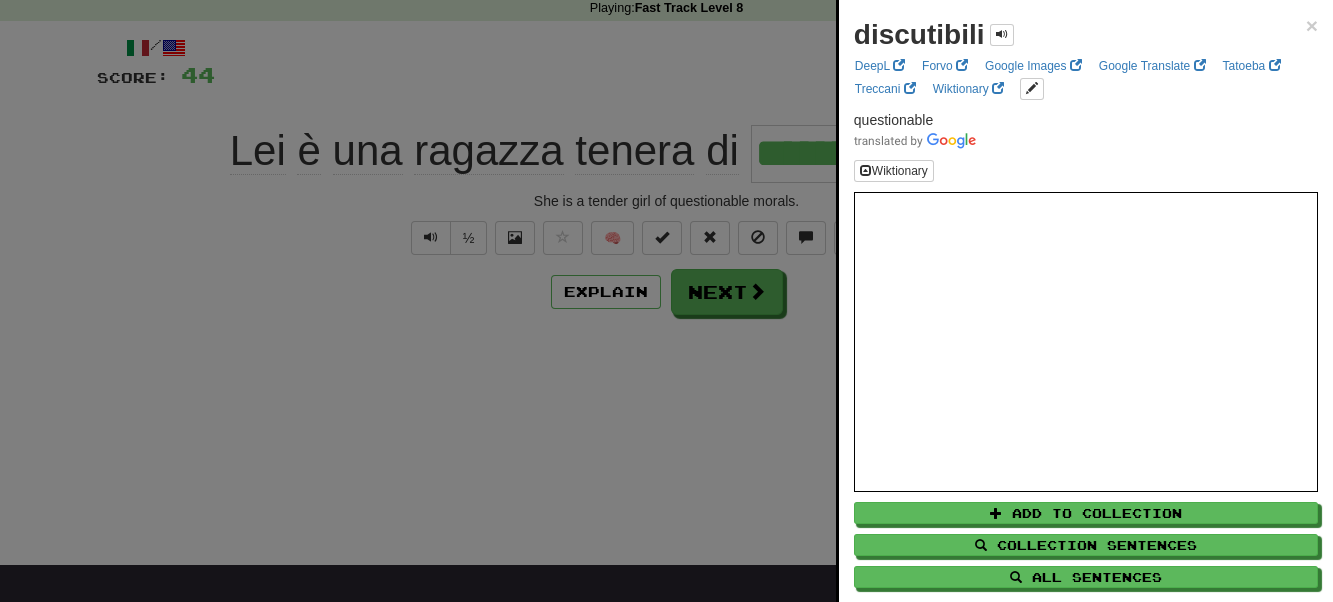 click at bounding box center (666, 301) 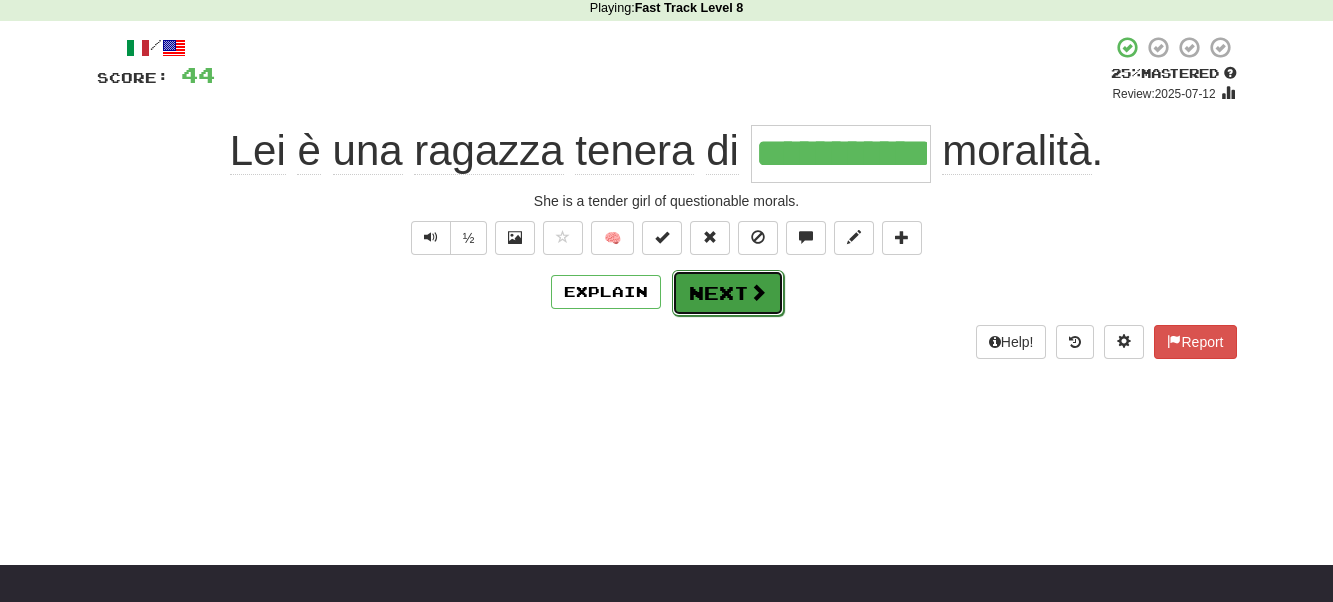 click on "Next" at bounding box center (728, 293) 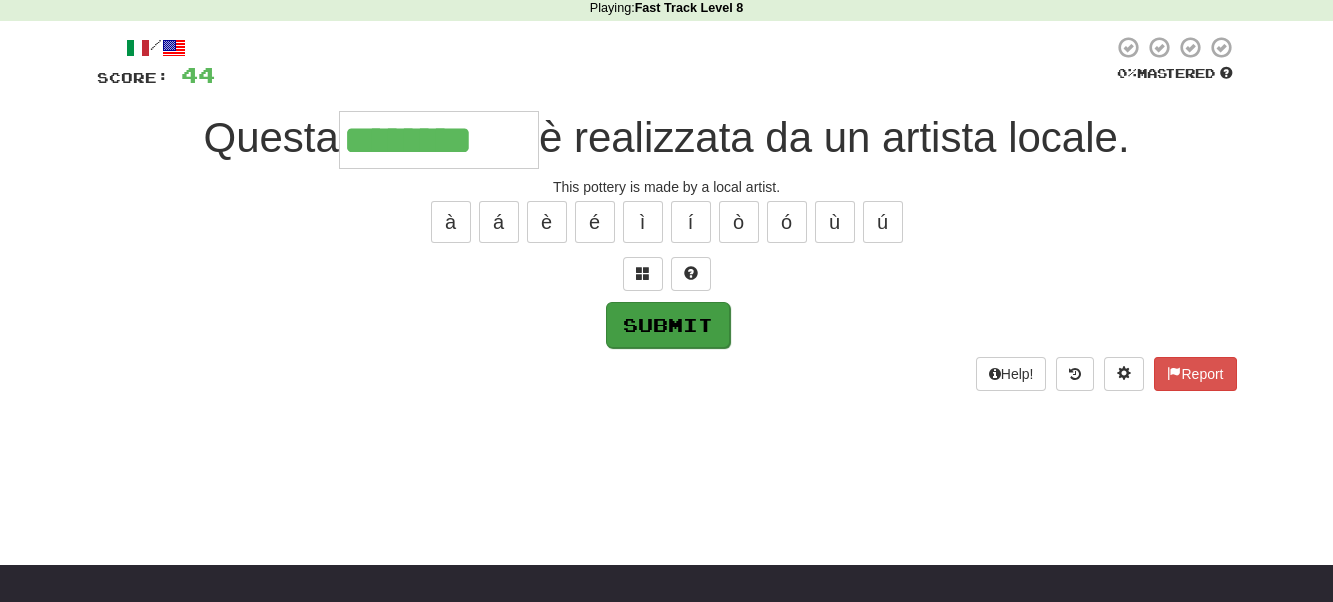 type on "********" 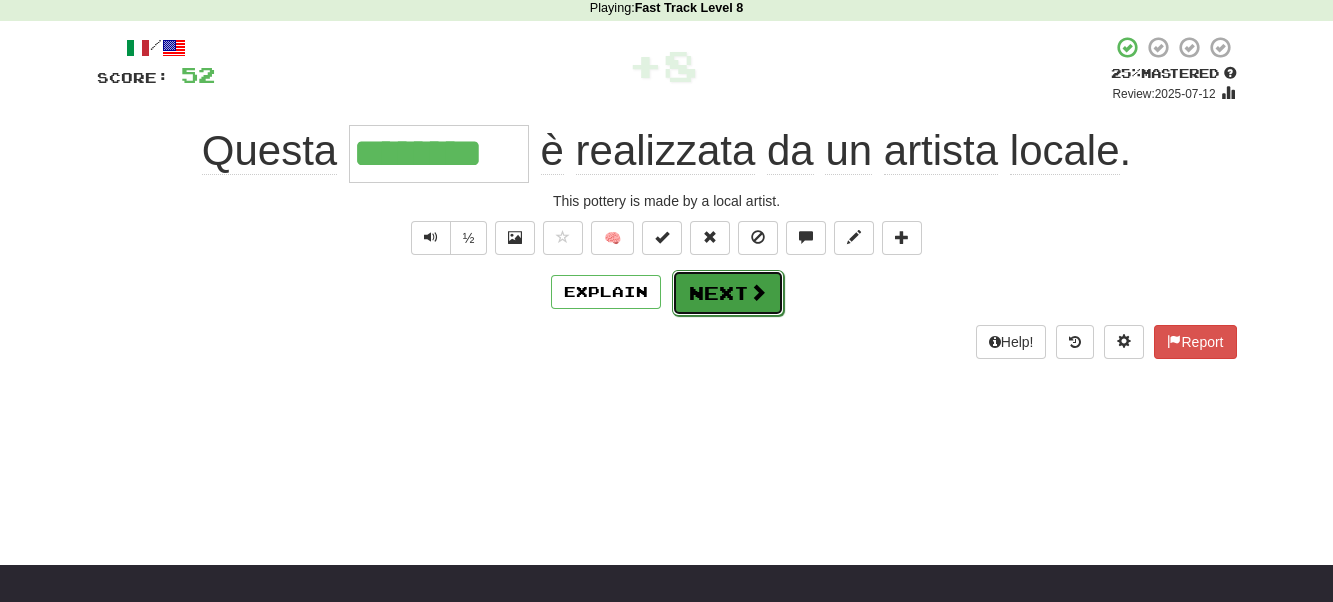 click on "Next" at bounding box center [728, 293] 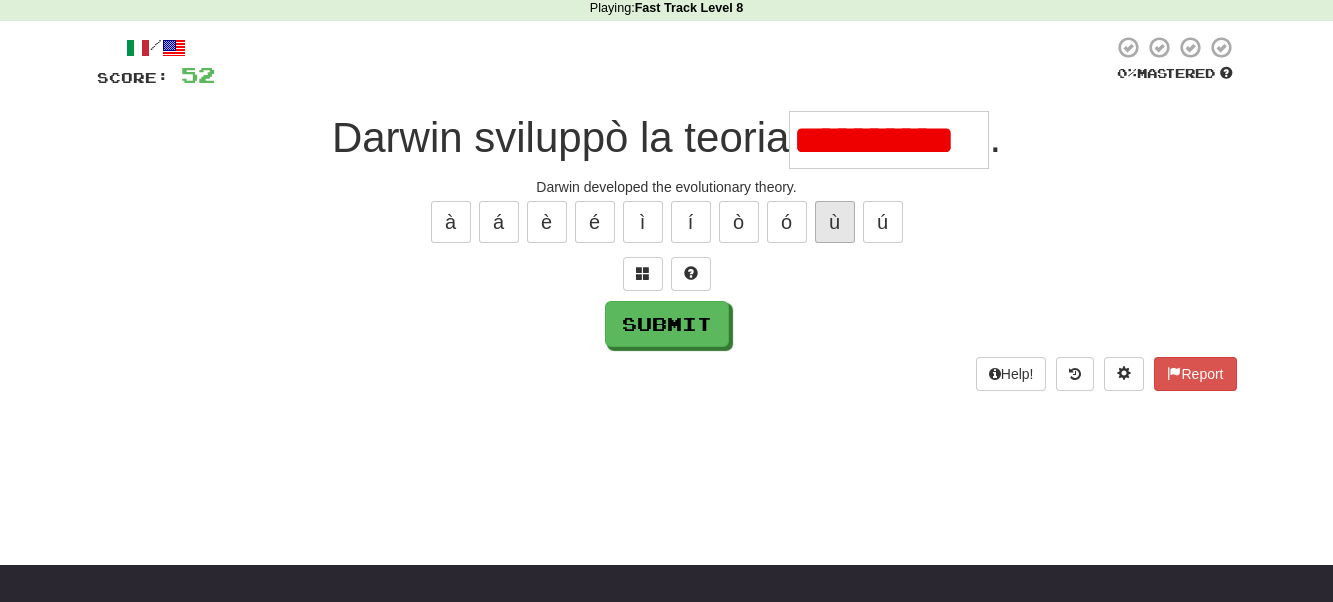 scroll, scrollTop: 0, scrollLeft: 0, axis: both 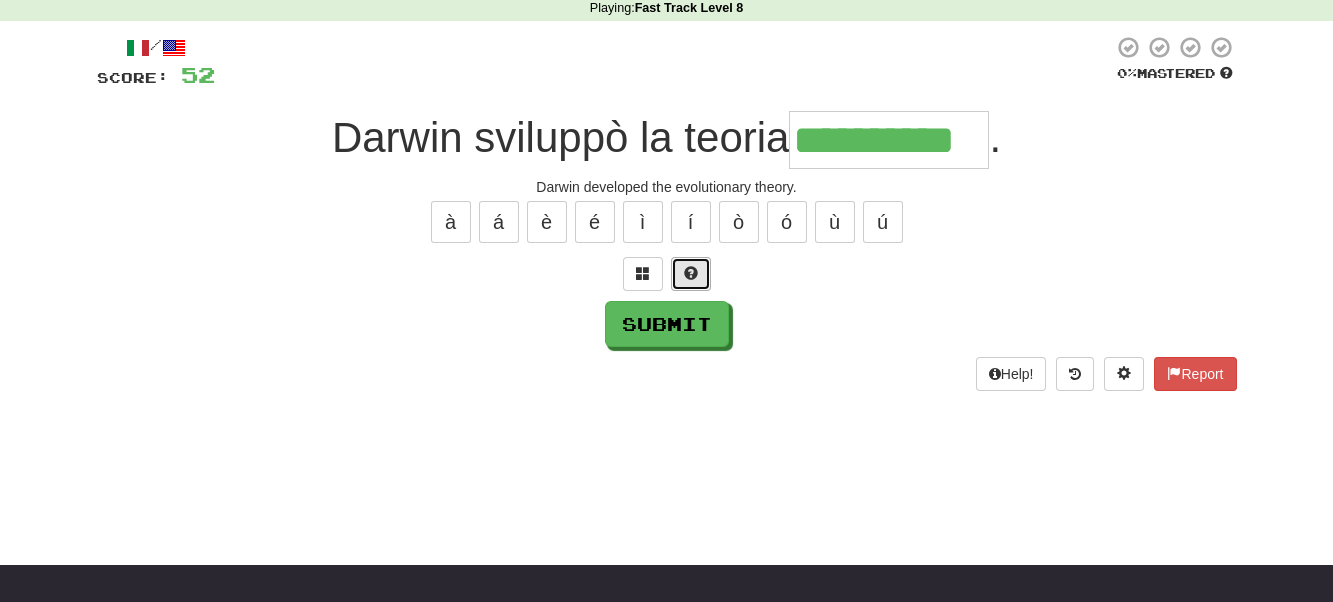 click at bounding box center [691, 273] 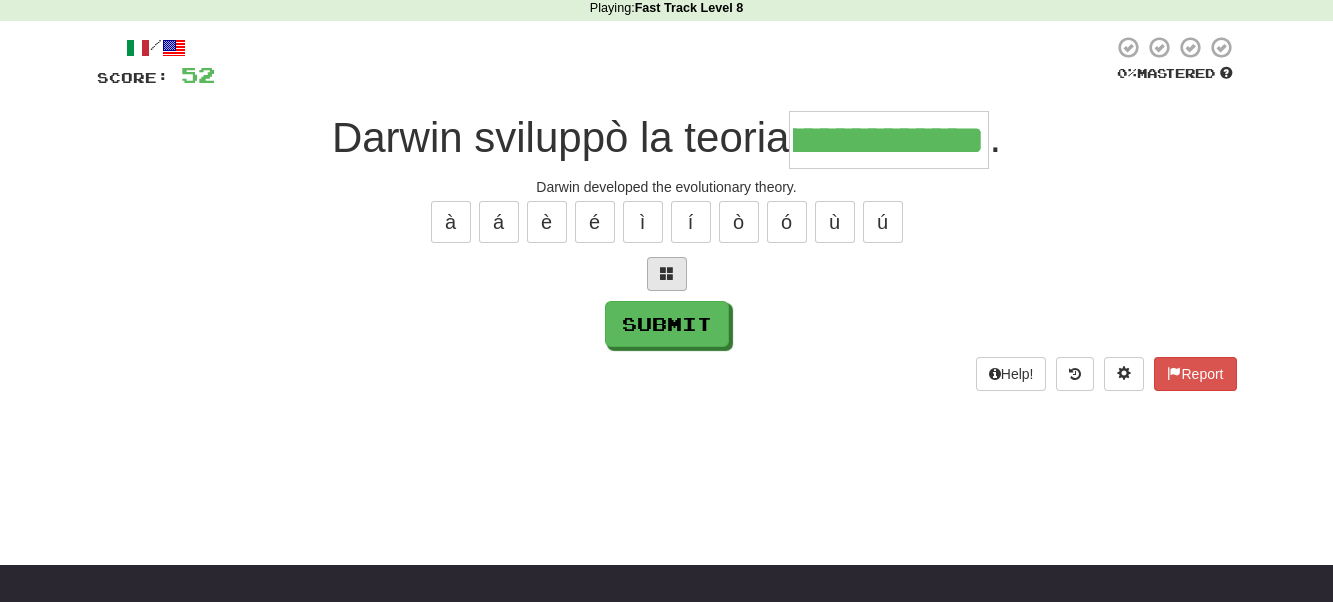 scroll, scrollTop: 0, scrollLeft: 80, axis: horizontal 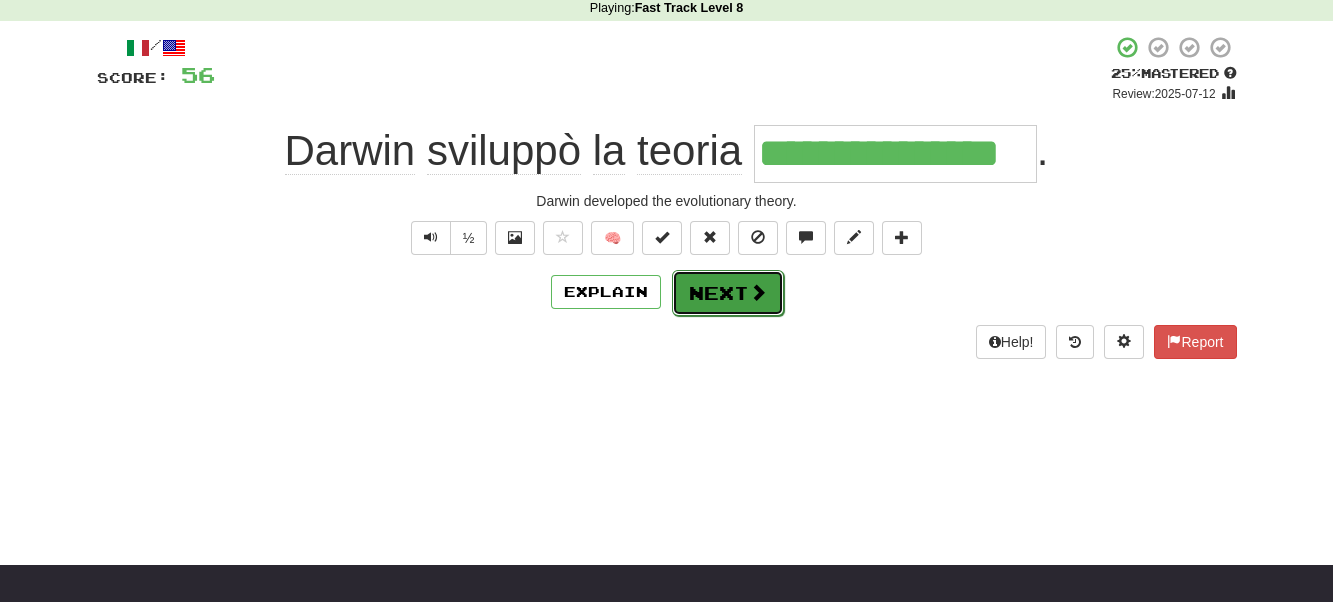 click on "Next" at bounding box center (728, 293) 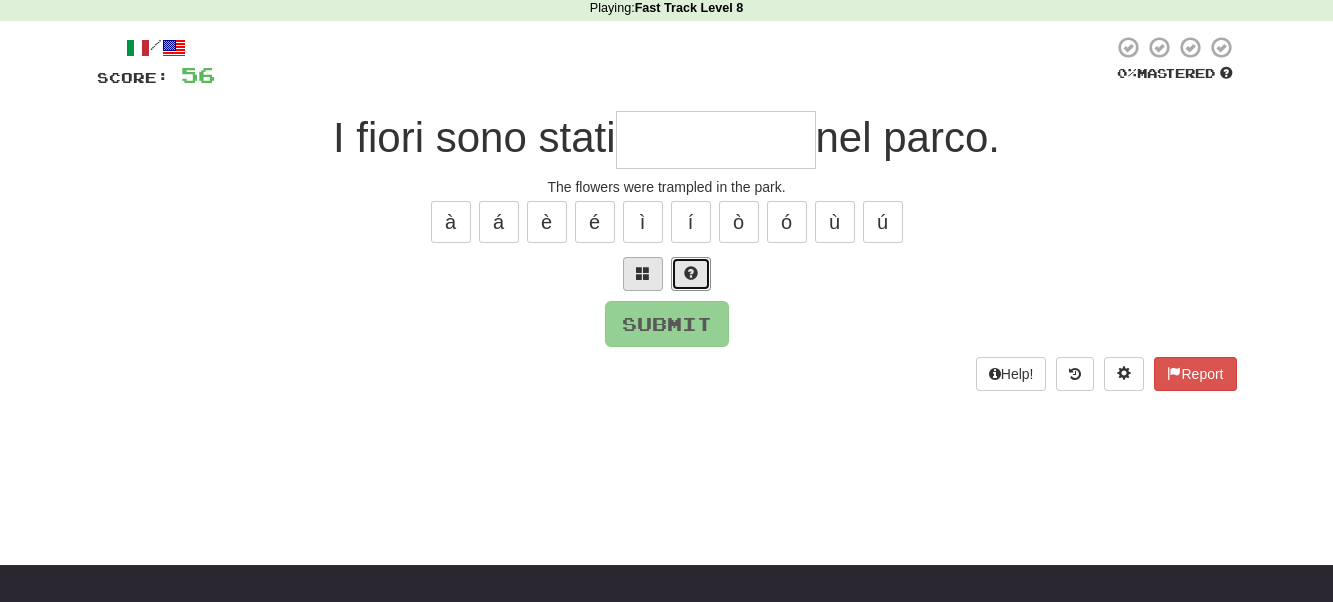 click at bounding box center [691, 273] 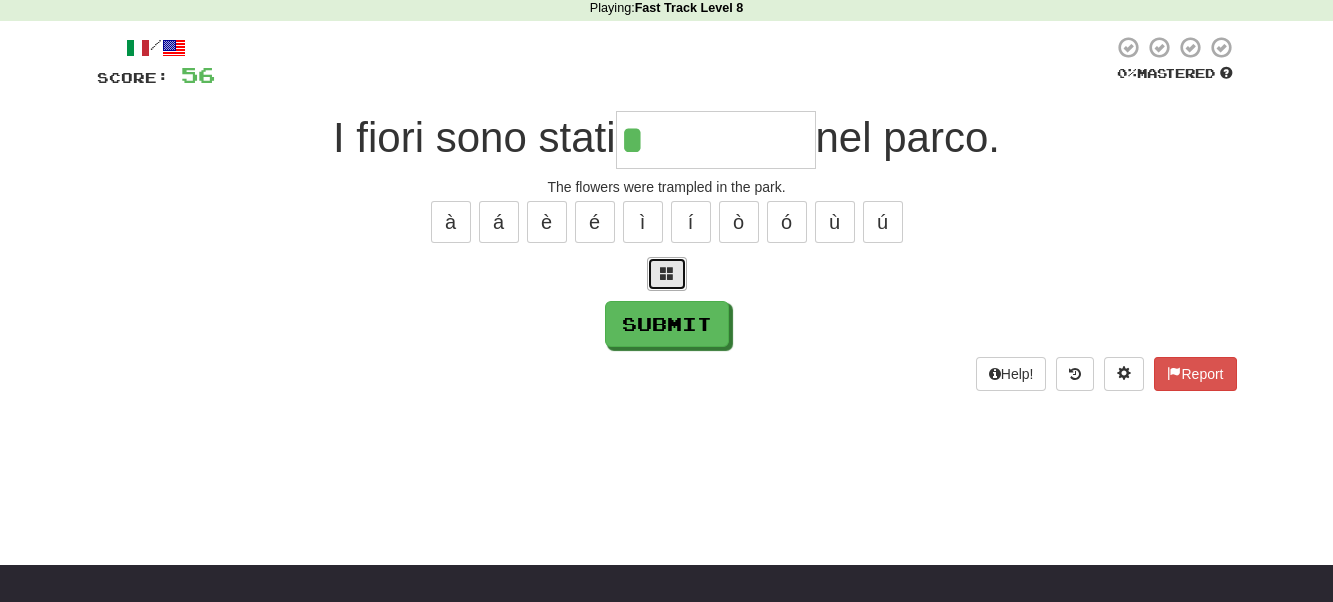 click at bounding box center [667, 273] 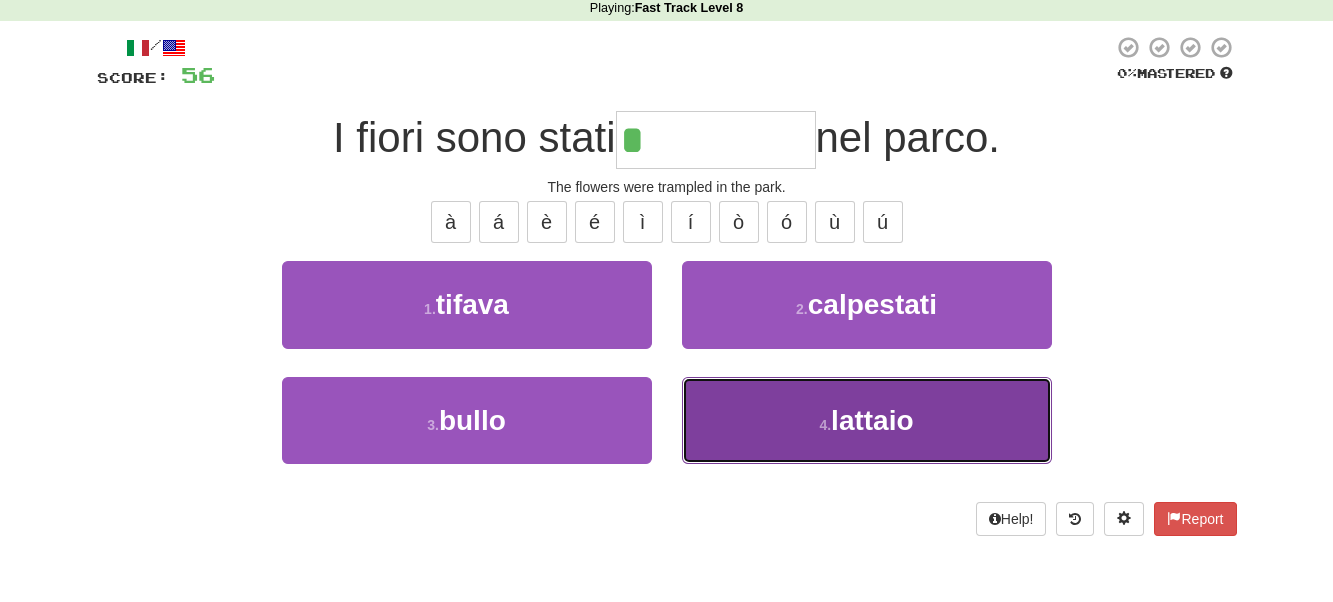 click on "lattaio" at bounding box center [872, 420] 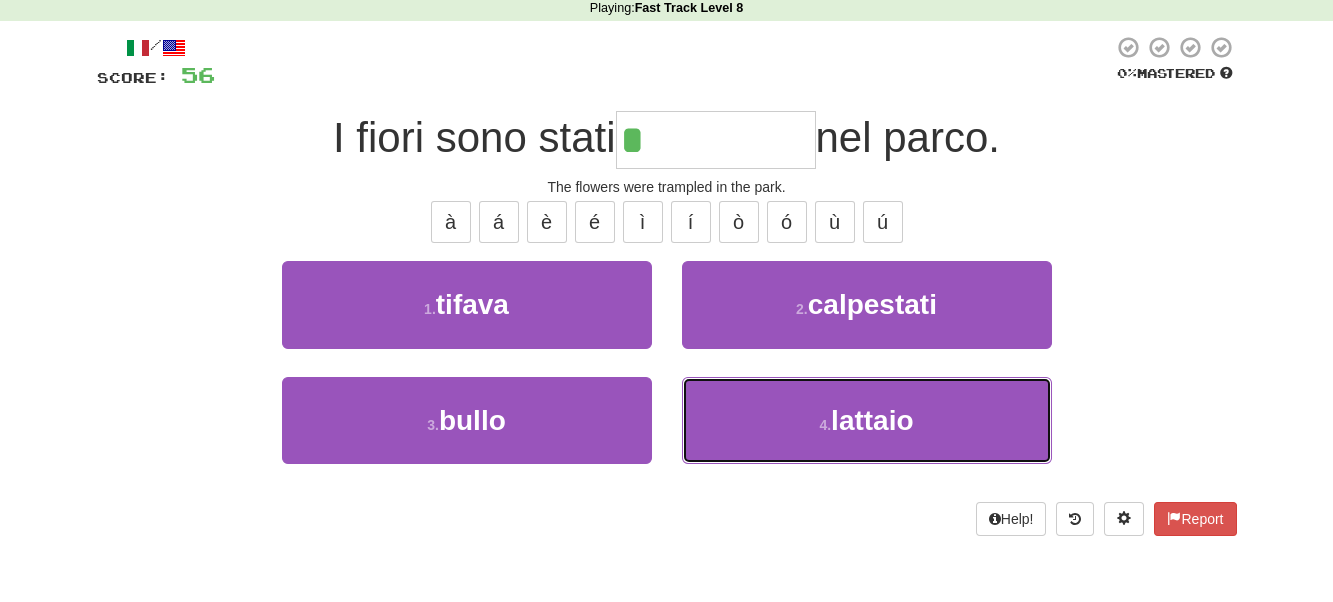 type on "**********" 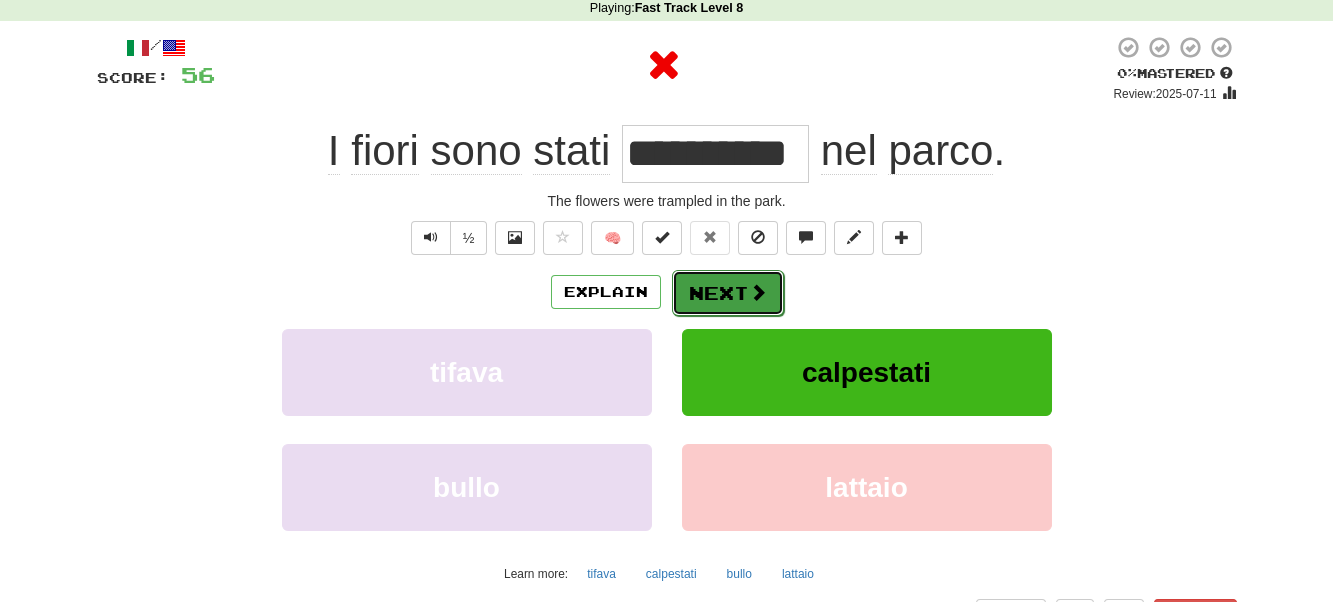 click on "Next" at bounding box center (728, 293) 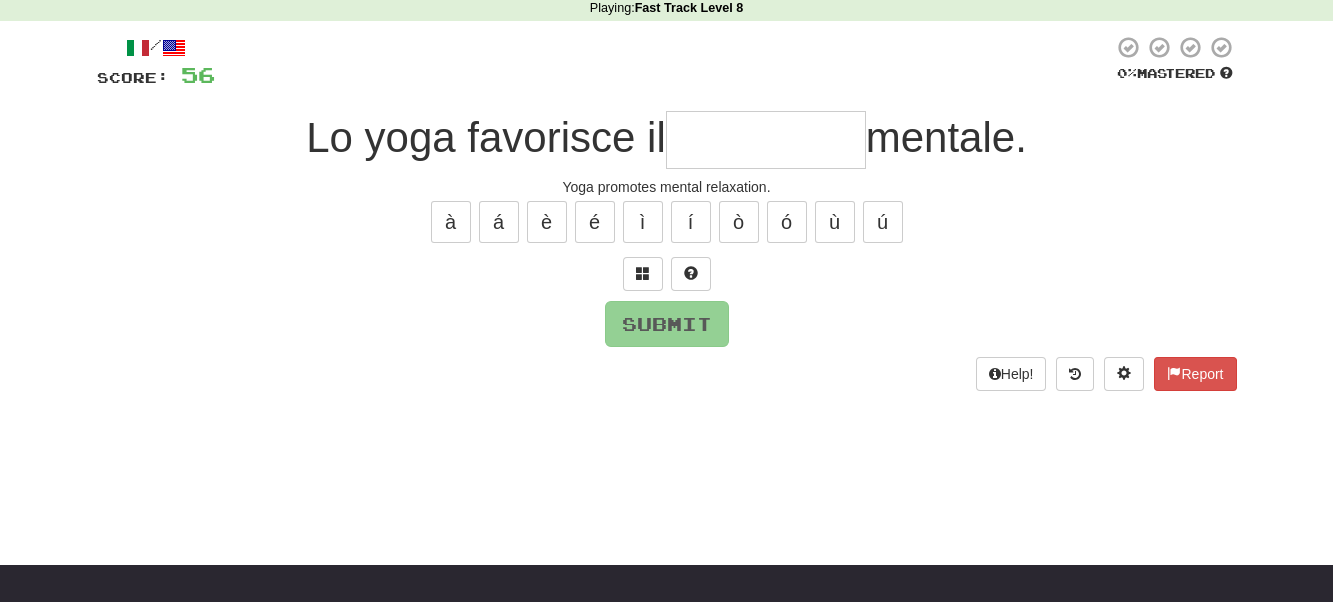 type on "*" 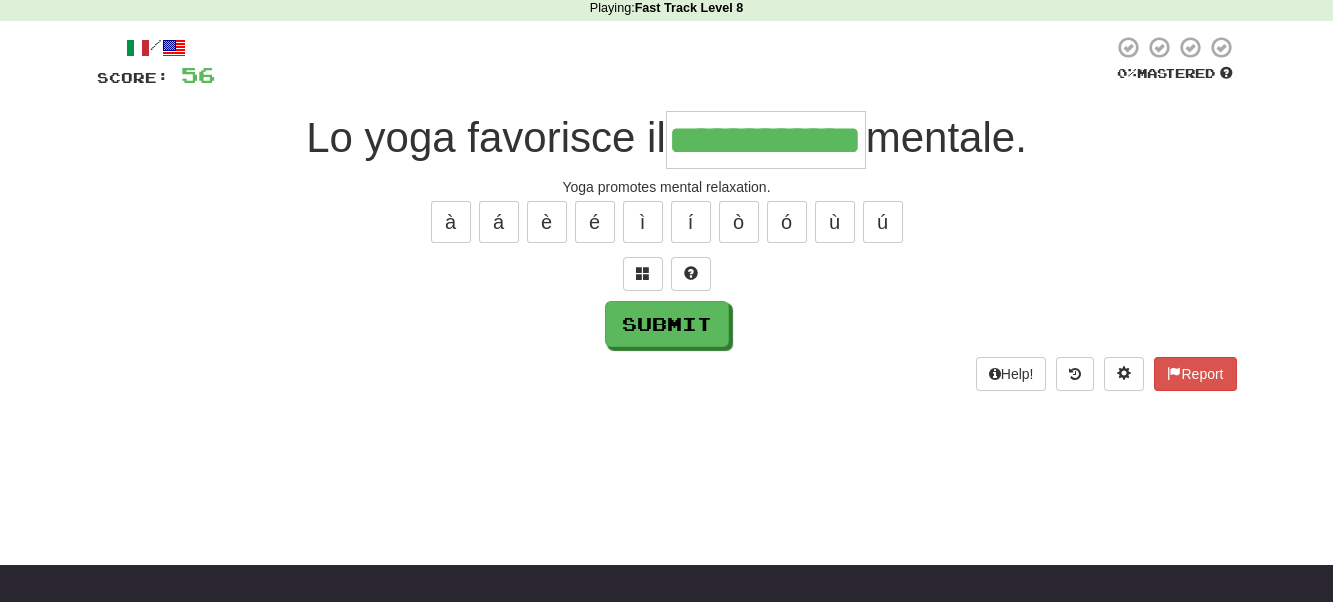 scroll, scrollTop: 0, scrollLeft: 45, axis: horizontal 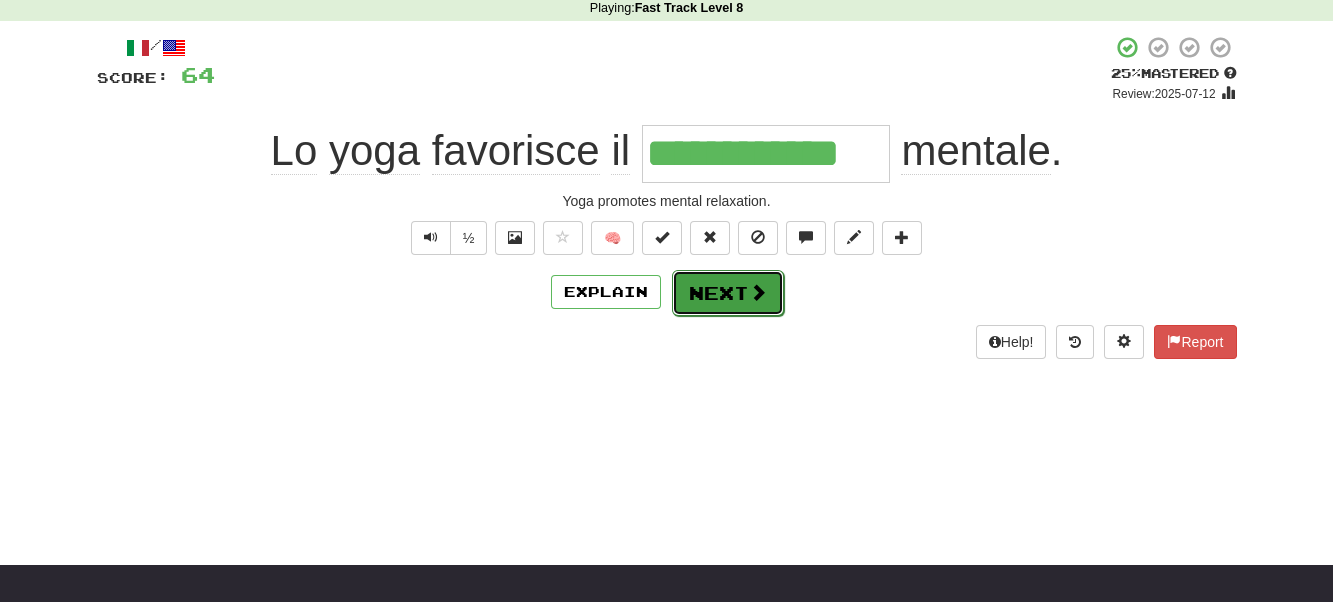click on "Next" at bounding box center [728, 293] 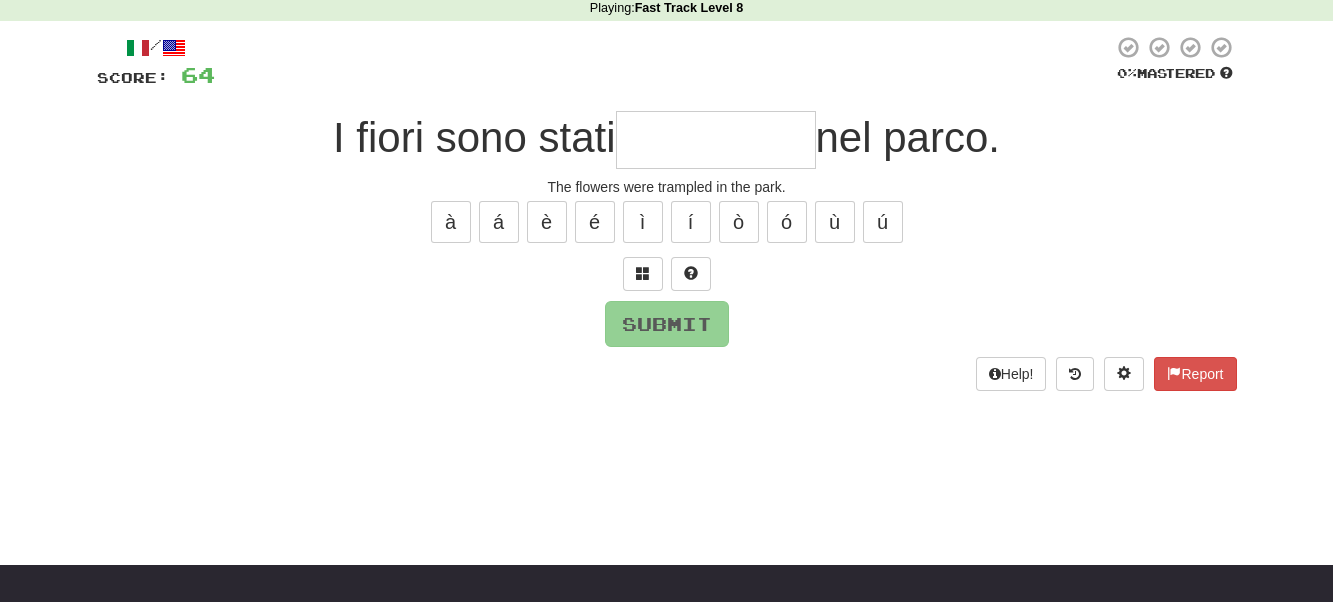 type on "*" 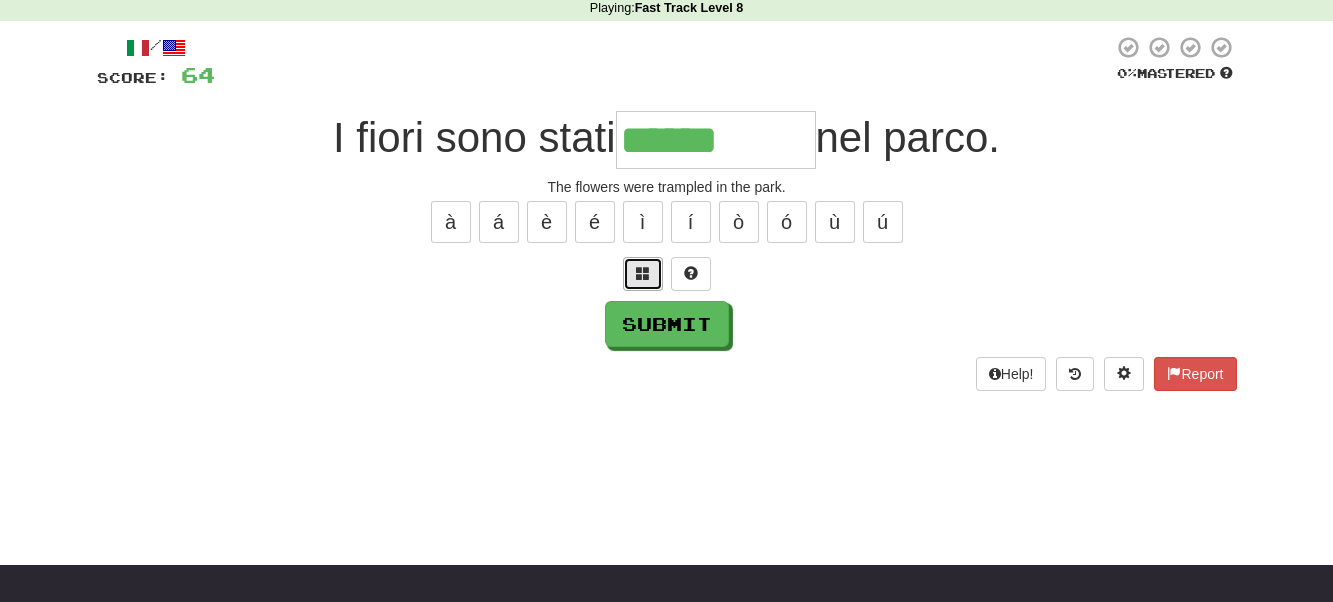 click at bounding box center [643, 273] 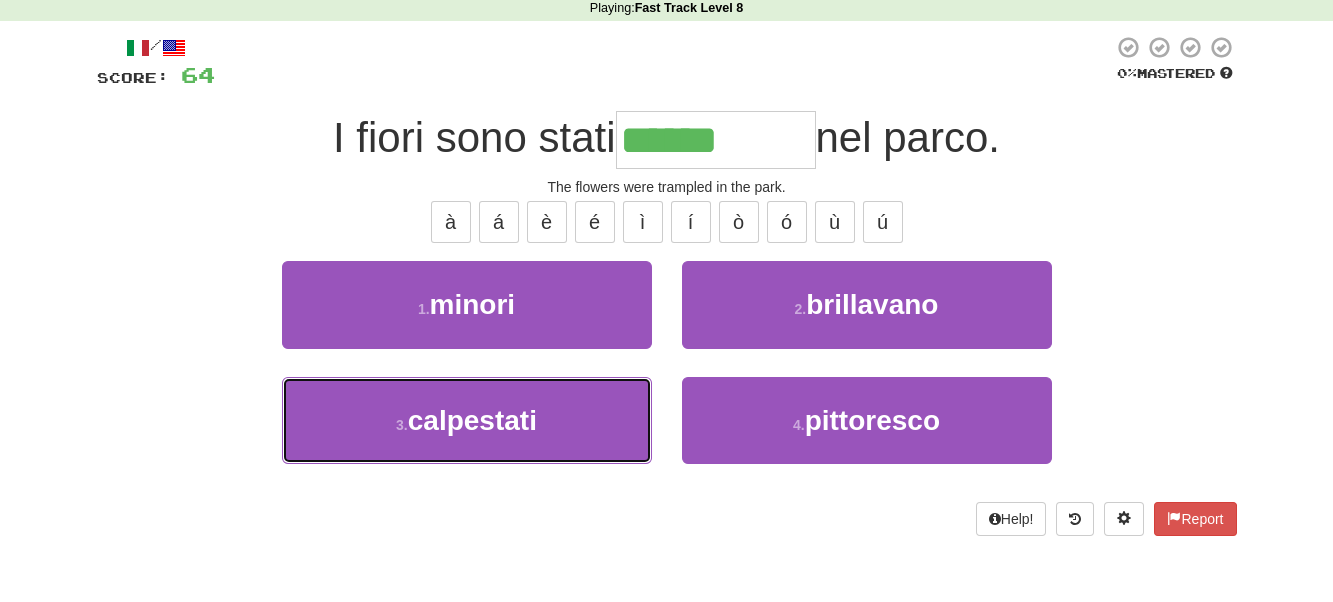 click on "3 .  calpestati" at bounding box center (467, 420) 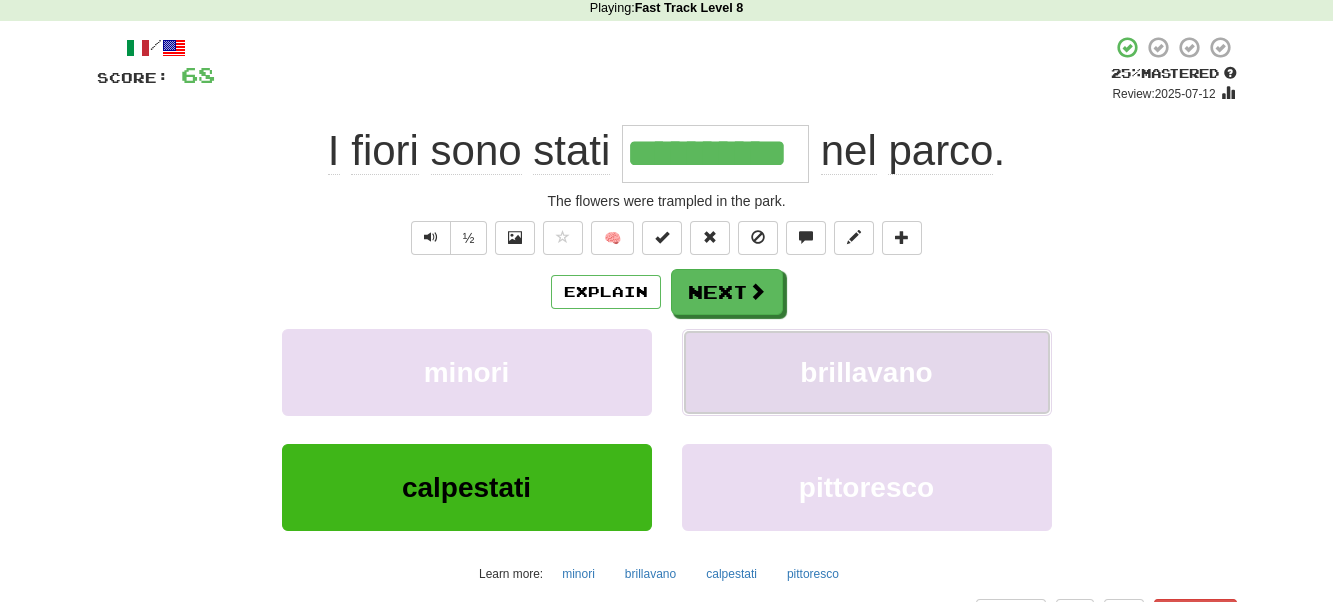 click on "brillavano" at bounding box center [867, 372] 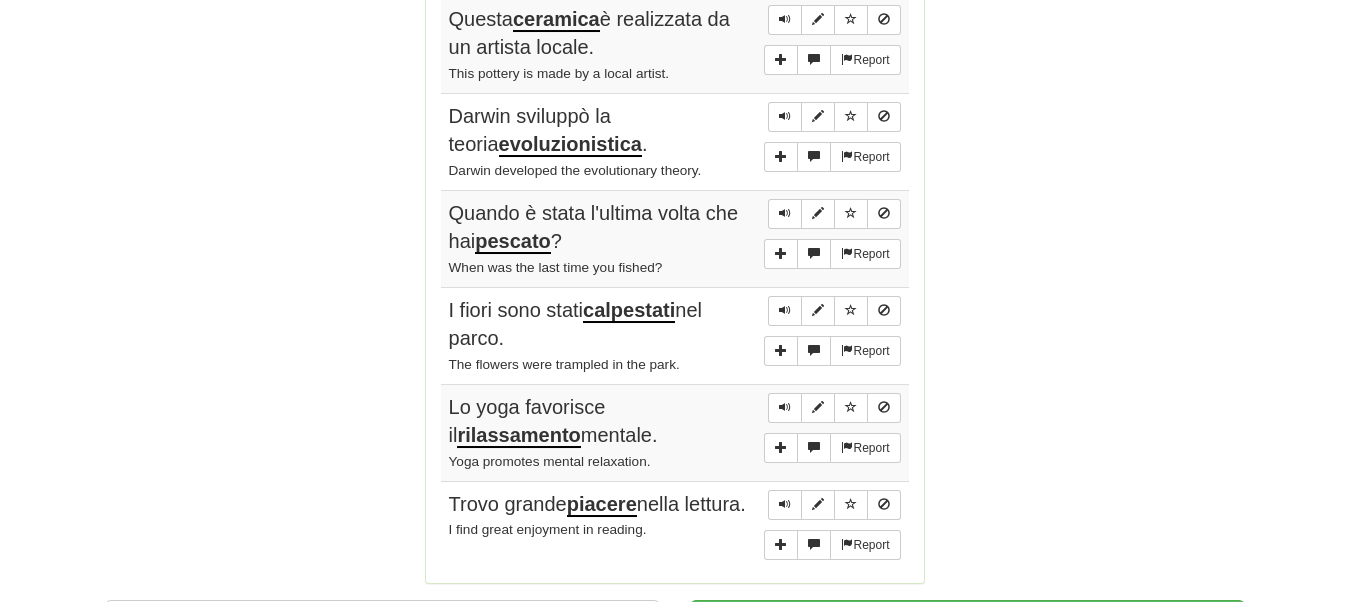 scroll, scrollTop: 1643, scrollLeft: 0, axis: vertical 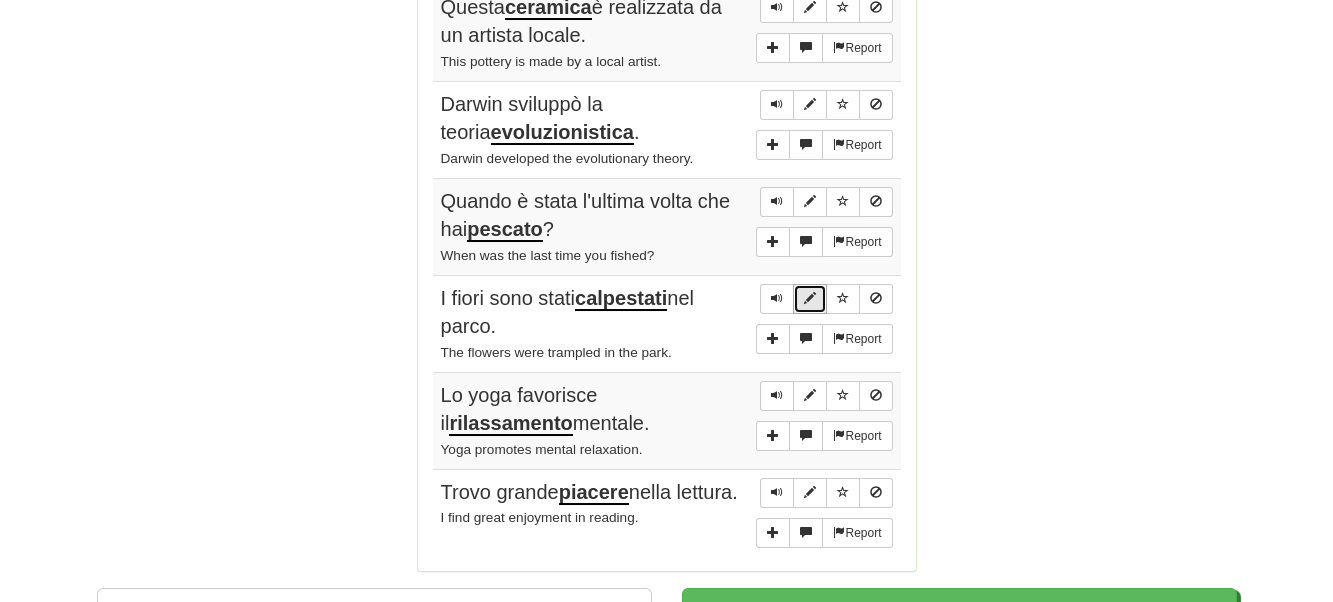click at bounding box center [810, 298] 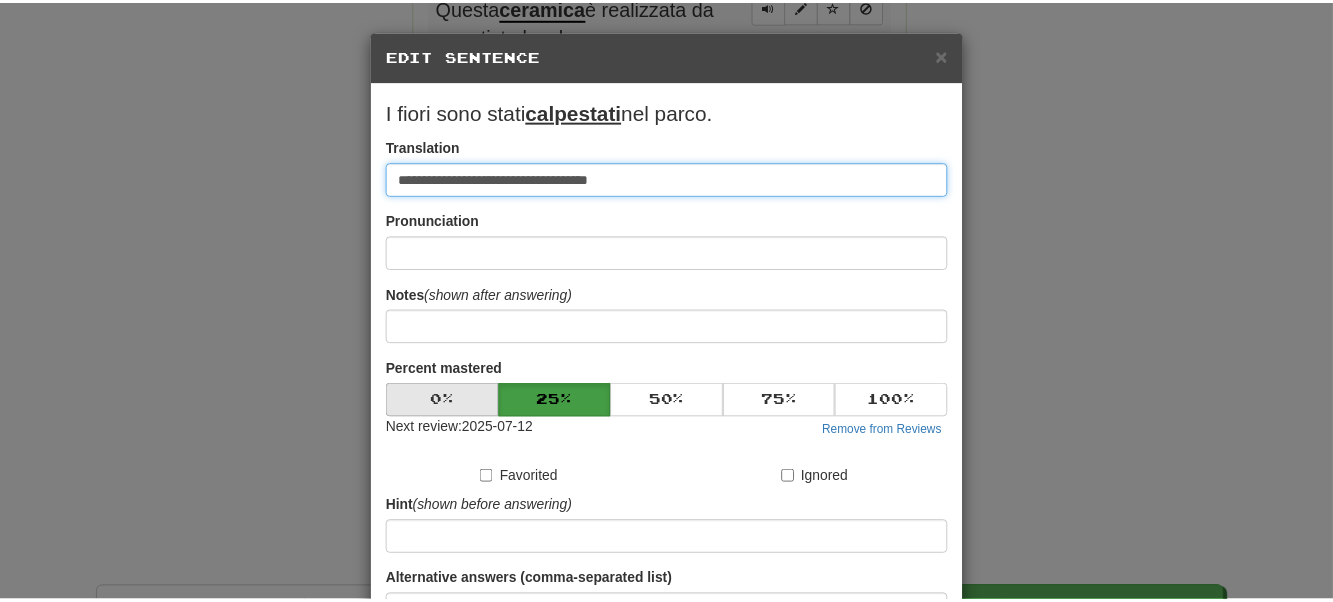 scroll, scrollTop: 196, scrollLeft: 0, axis: vertical 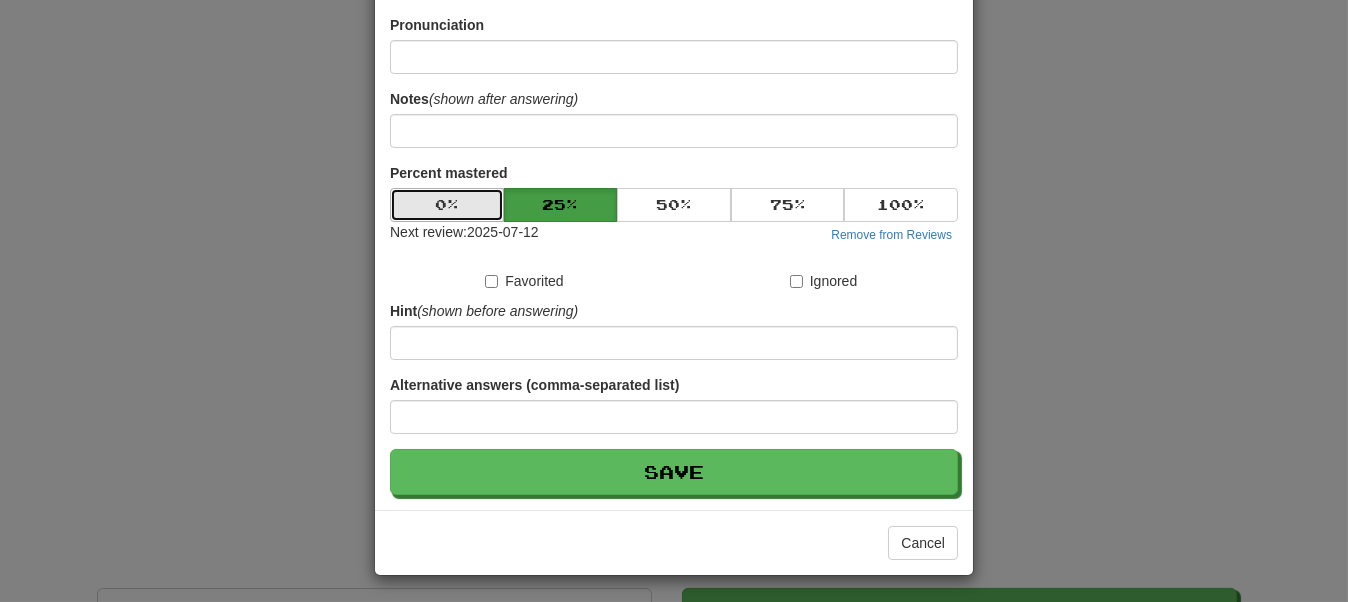 click on "0 %" at bounding box center [447, 205] 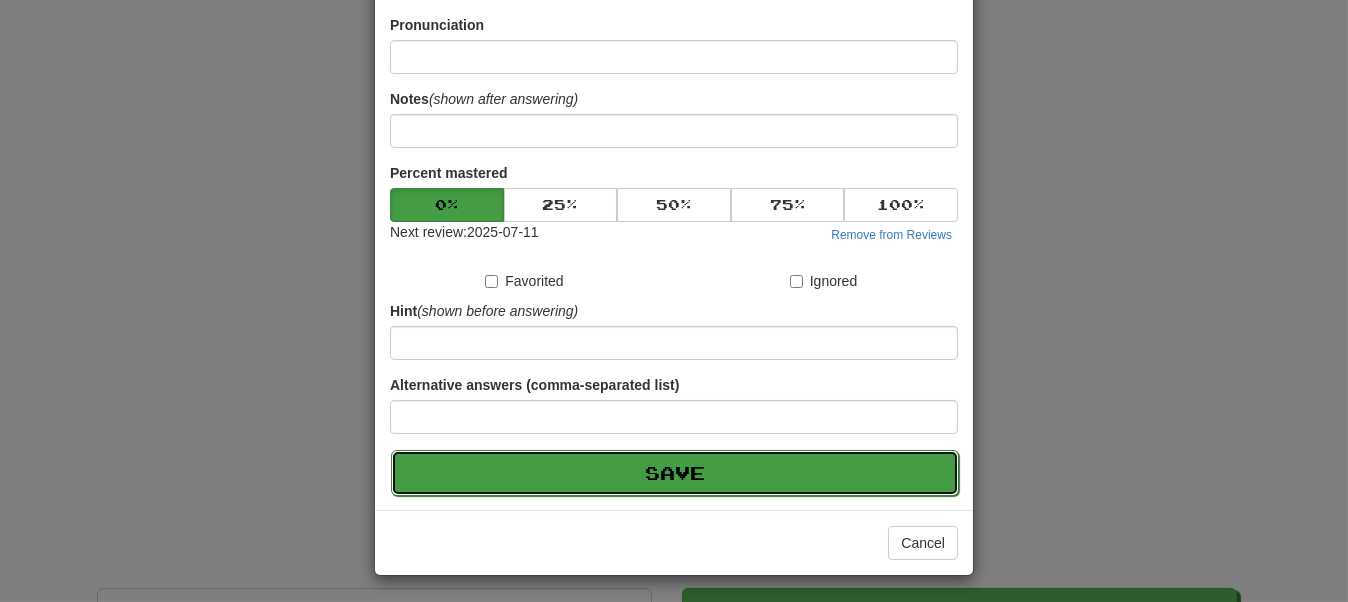 drag, startPoint x: 684, startPoint y: 466, endPoint x: 672, endPoint y: 467, distance: 12.0415945 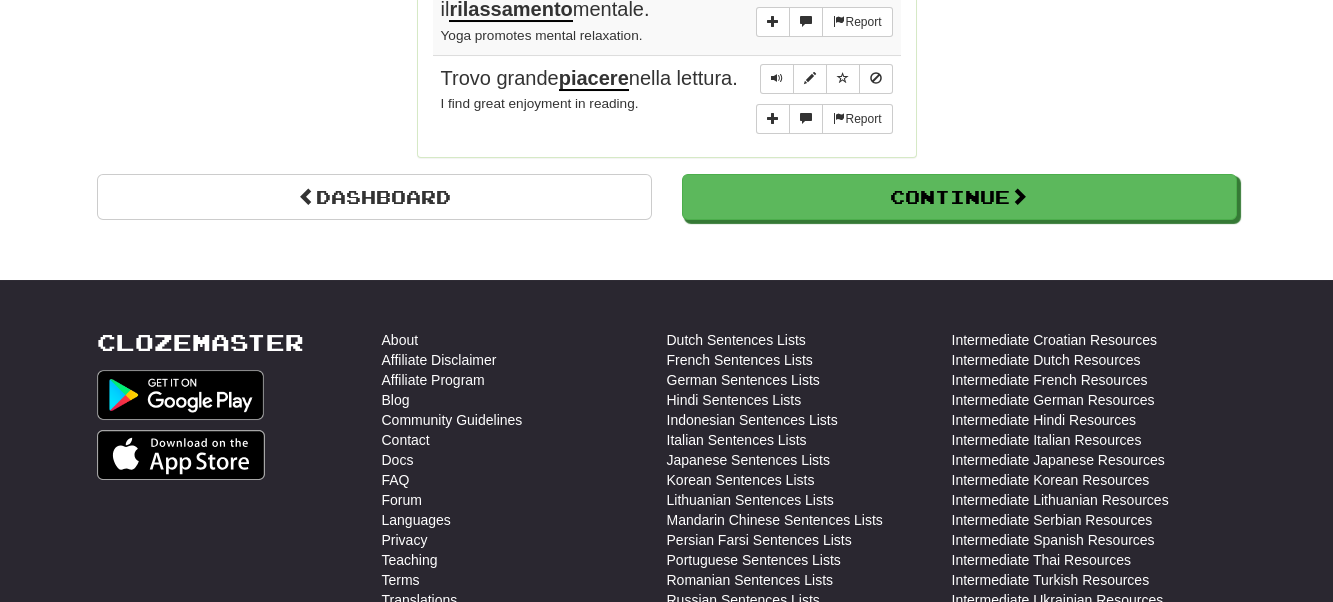 scroll, scrollTop: 1836, scrollLeft: 0, axis: vertical 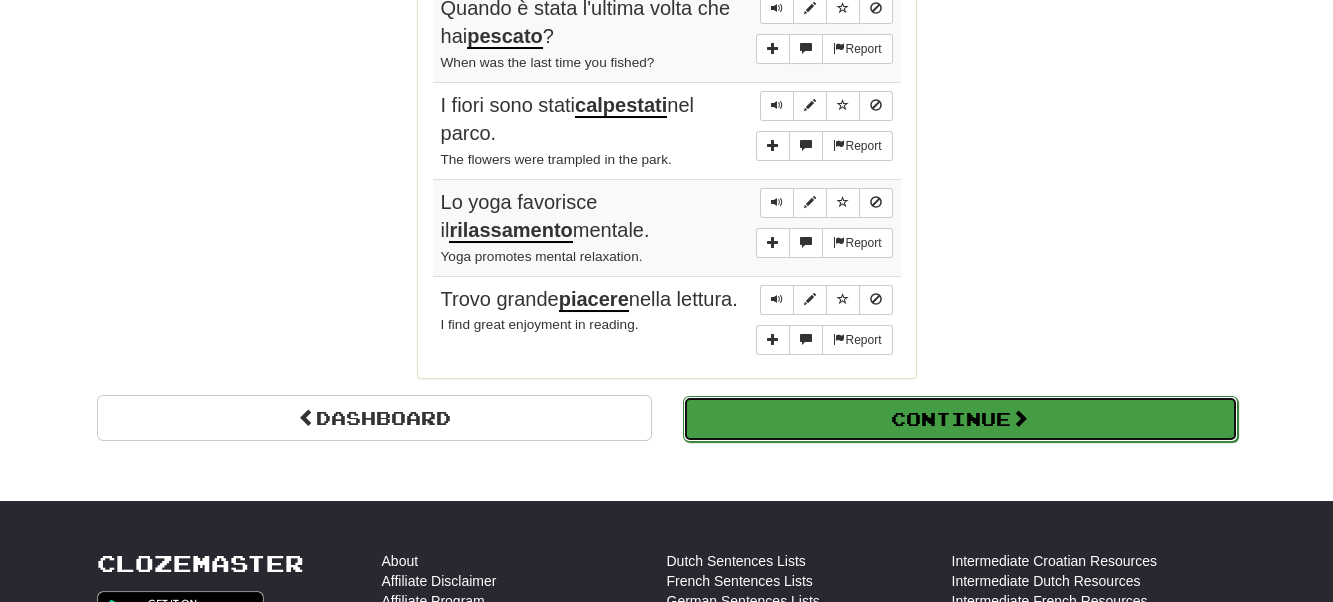 click on "Continue" at bounding box center [960, 419] 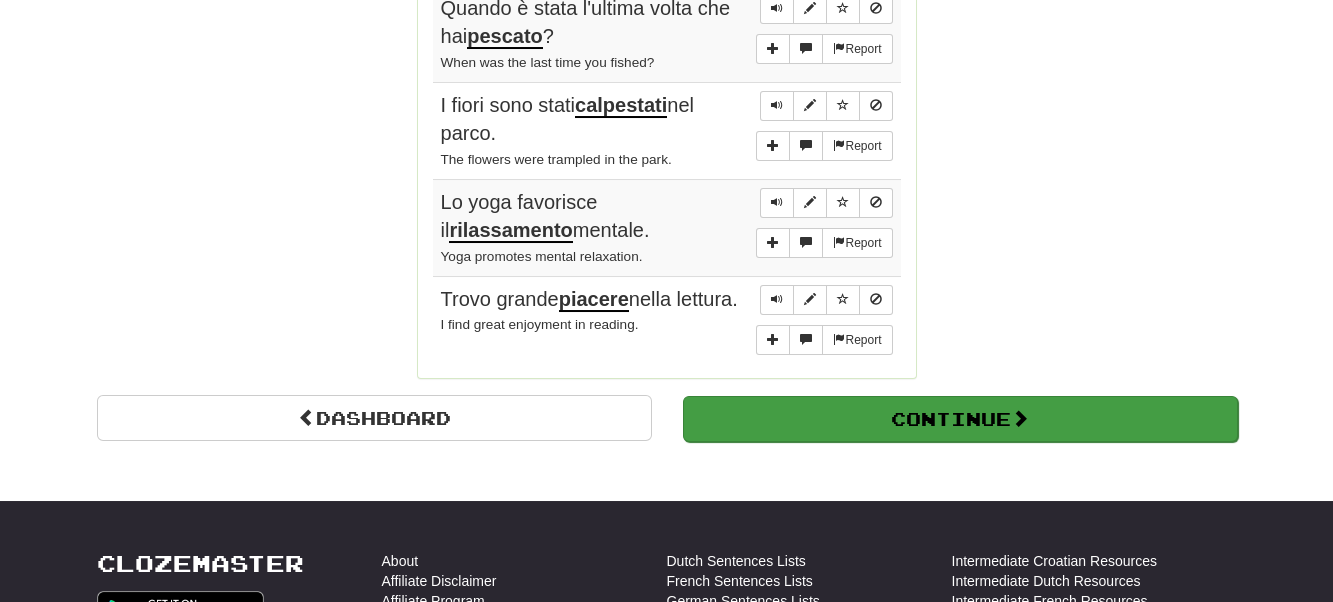 scroll, scrollTop: 710, scrollLeft: 0, axis: vertical 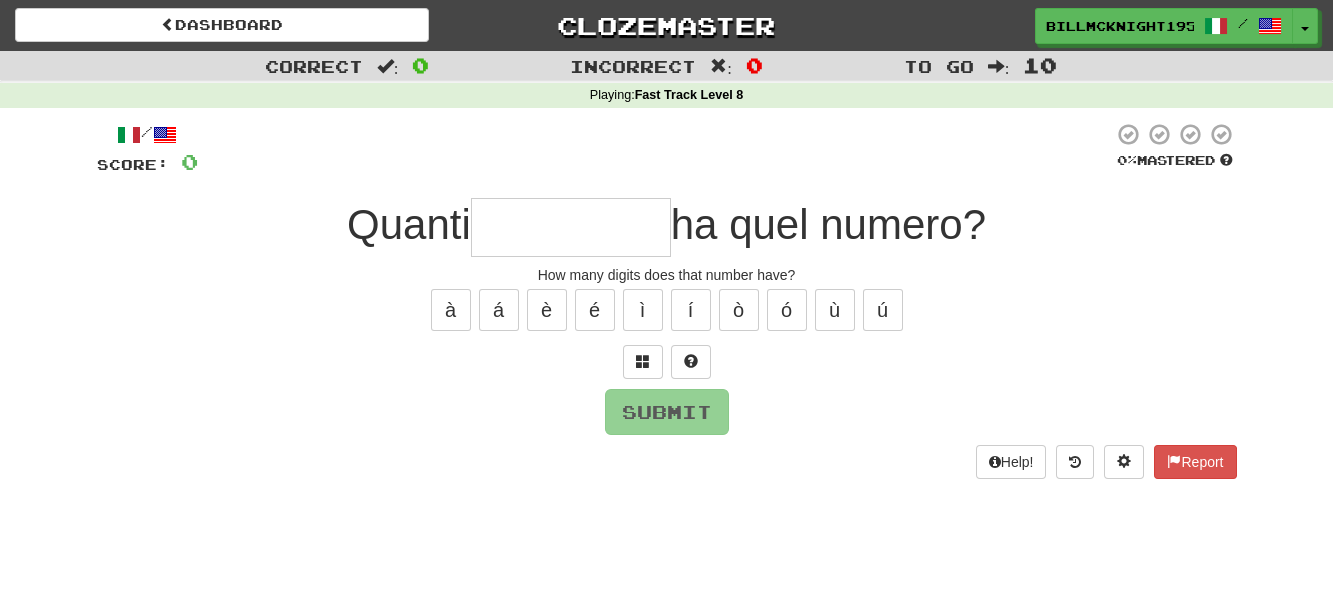 type on "*" 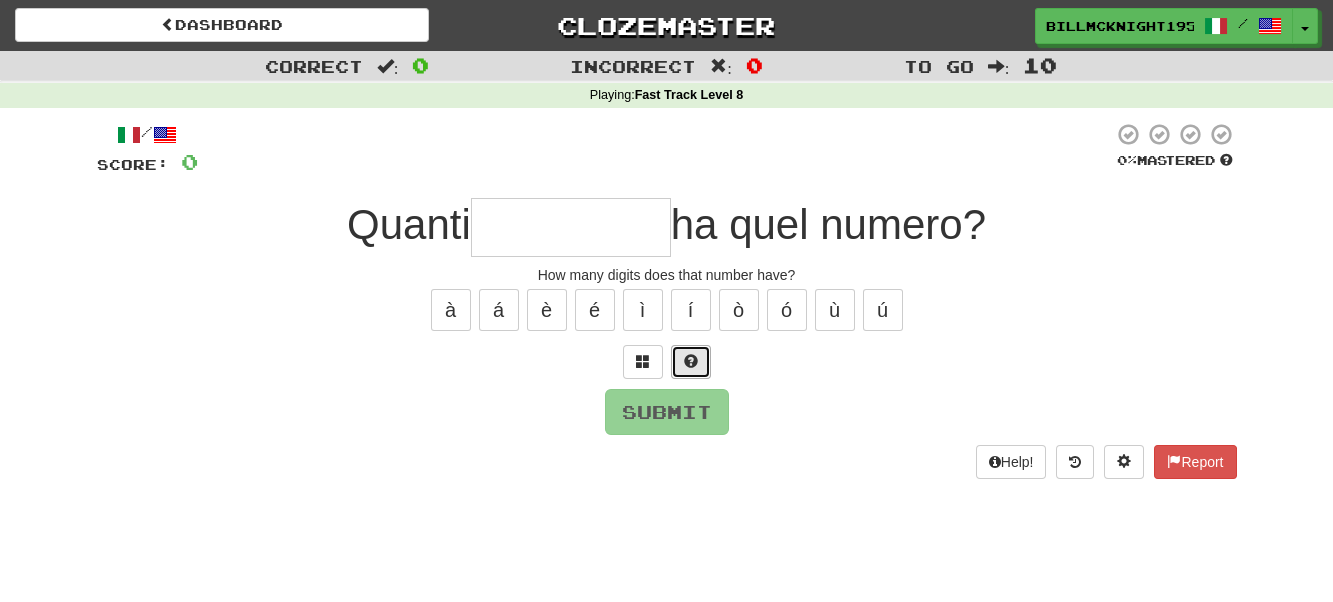 click at bounding box center [691, 361] 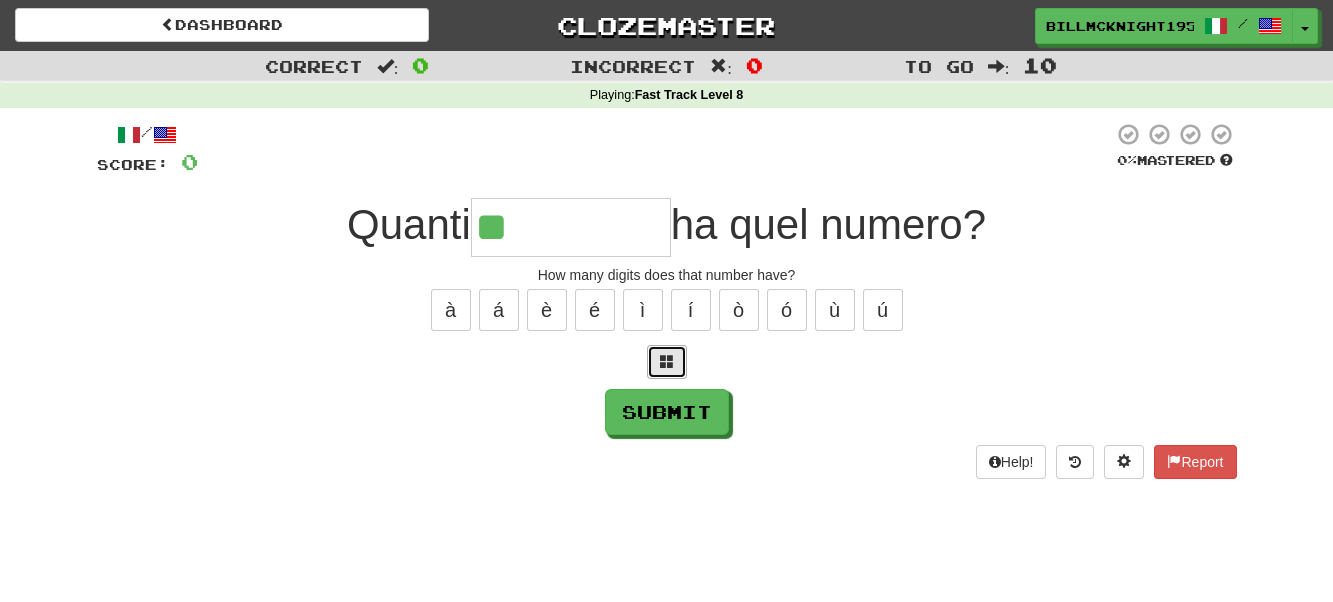 click at bounding box center (667, 361) 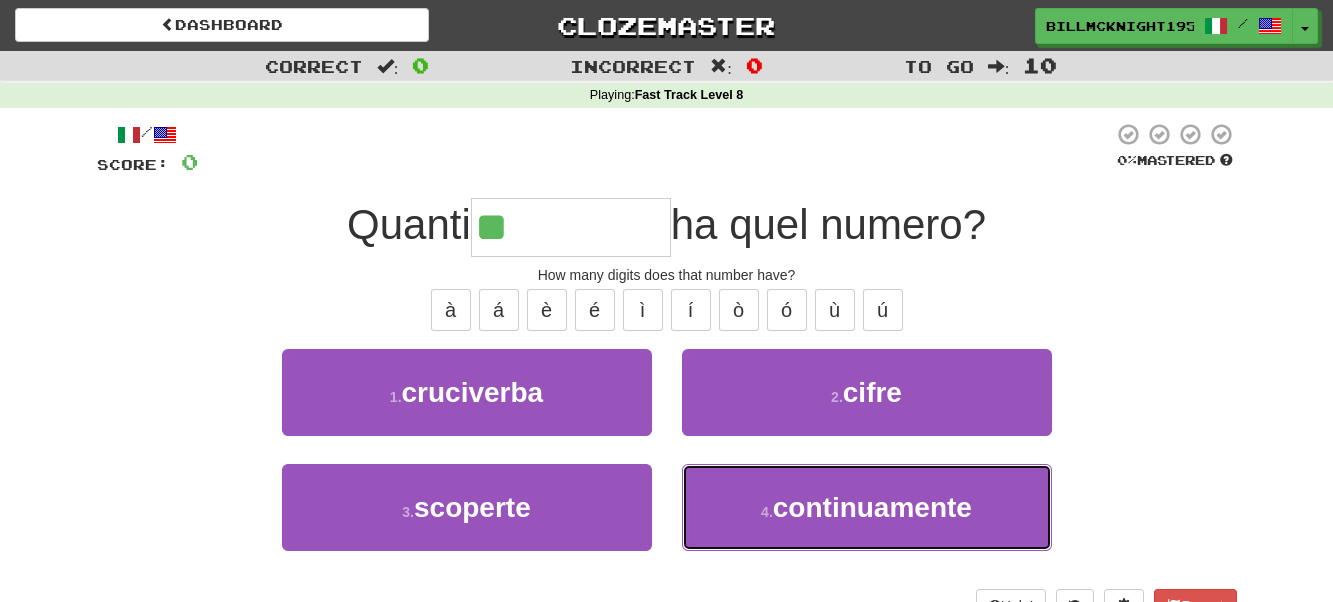 drag, startPoint x: 789, startPoint y: 515, endPoint x: 774, endPoint y: 512, distance: 15.297058 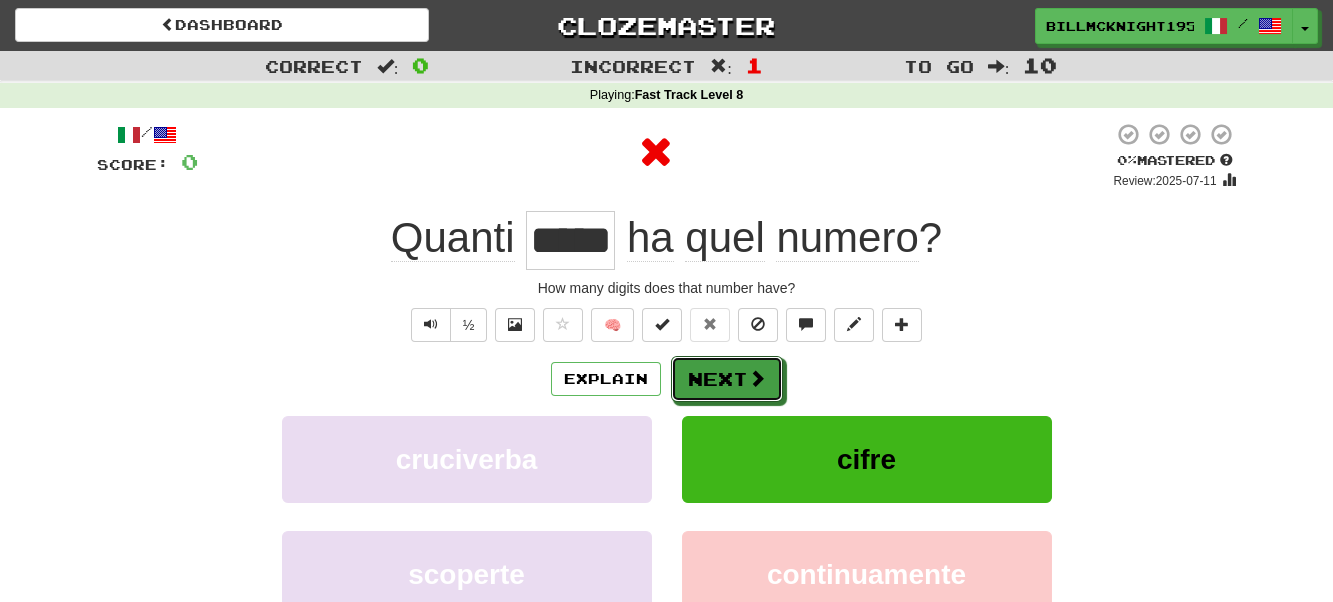 click on "Next" at bounding box center (727, 379) 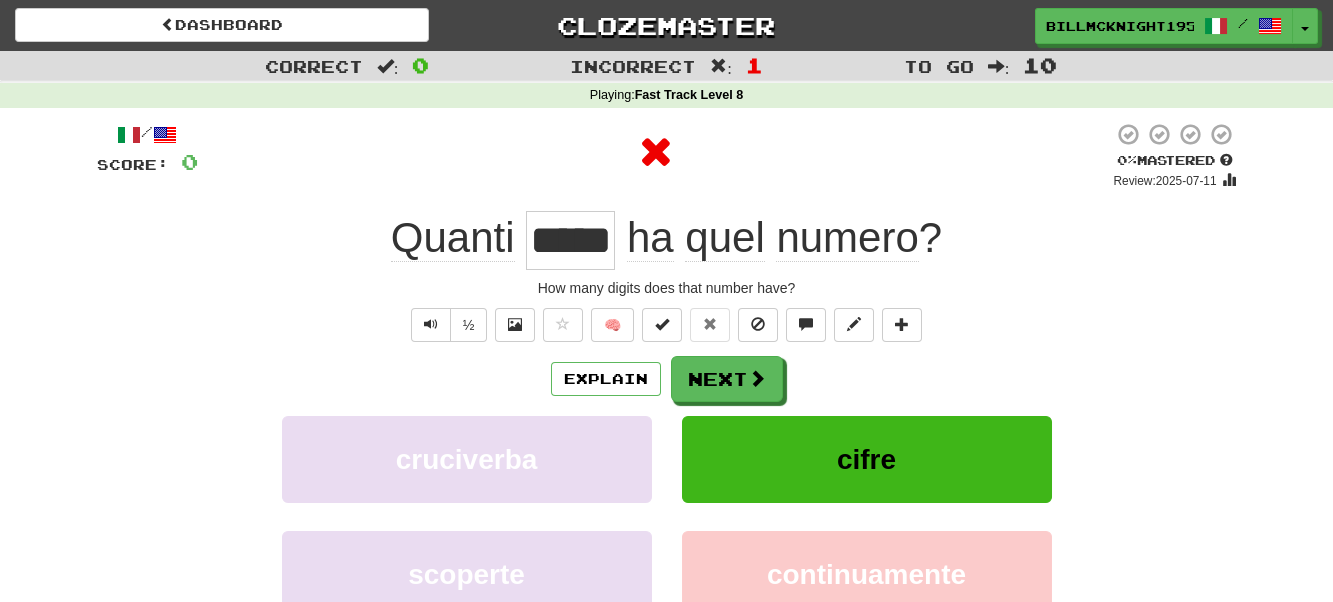 type 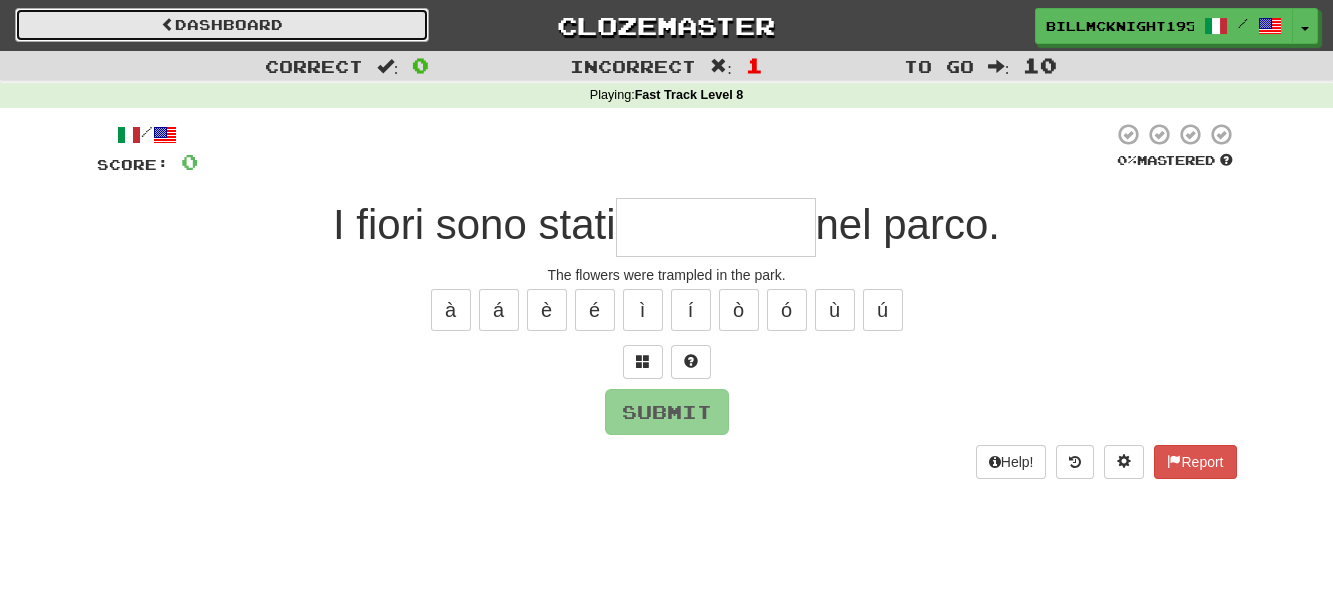 click on "Dashboard" at bounding box center (222, 25) 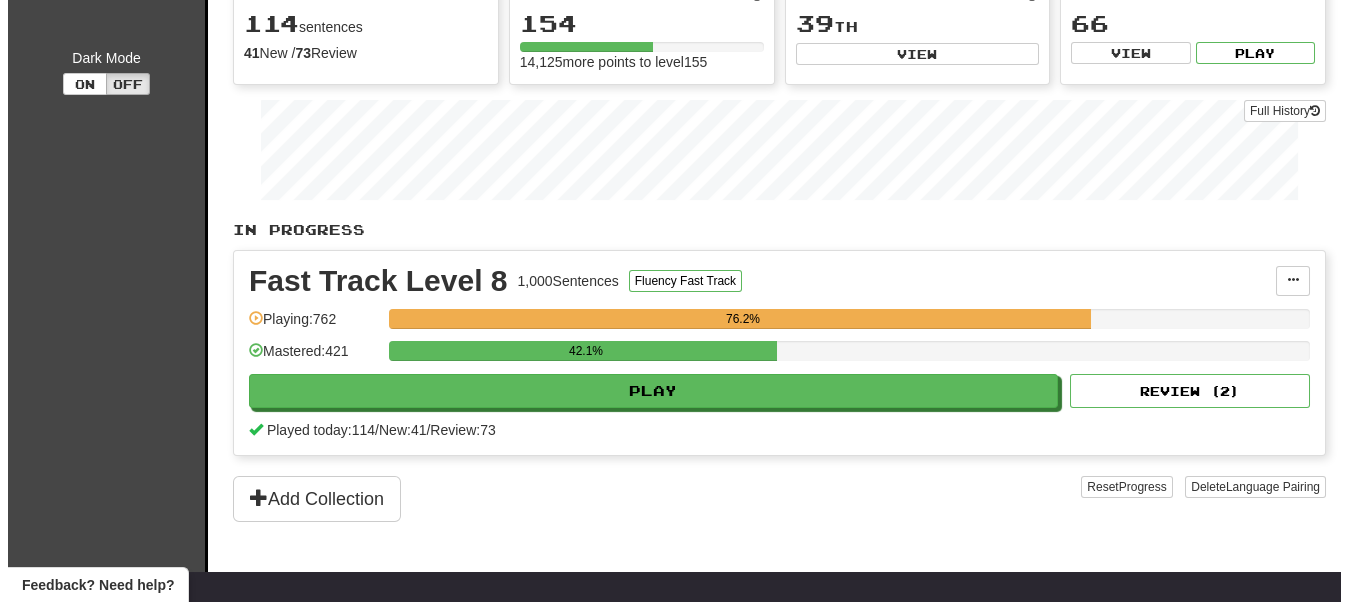 scroll, scrollTop: 200, scrollLeft: 0, axis: vertical 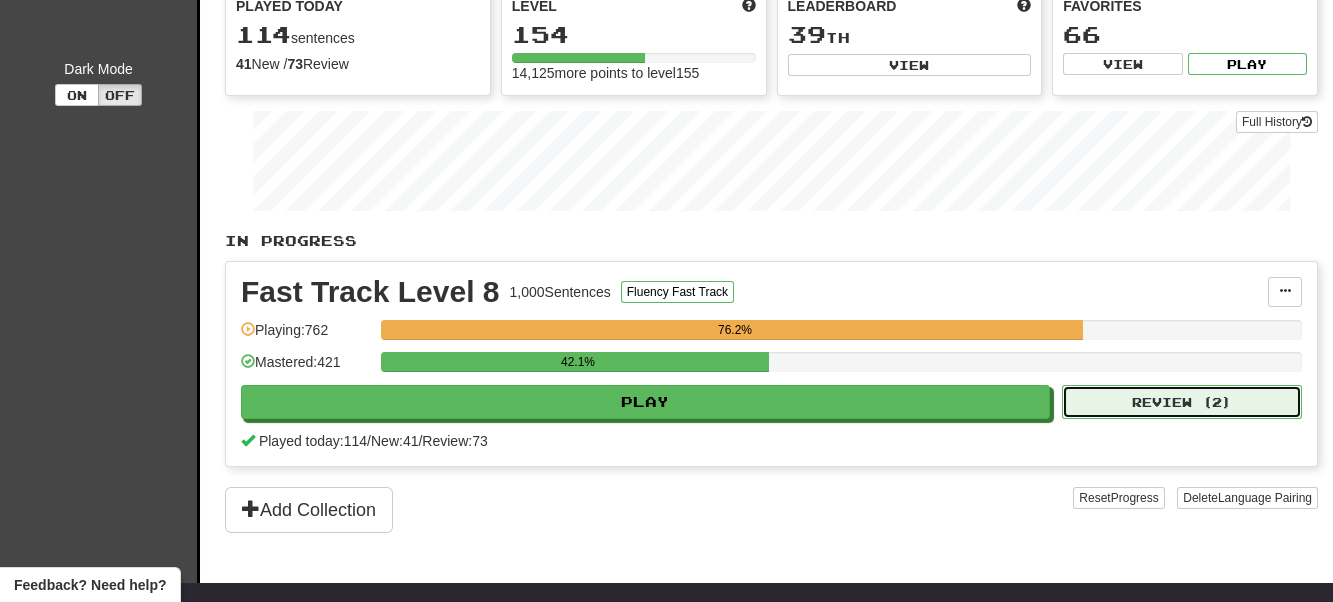 click on "Review ( 2 )" at bounding box center [1182, 402] 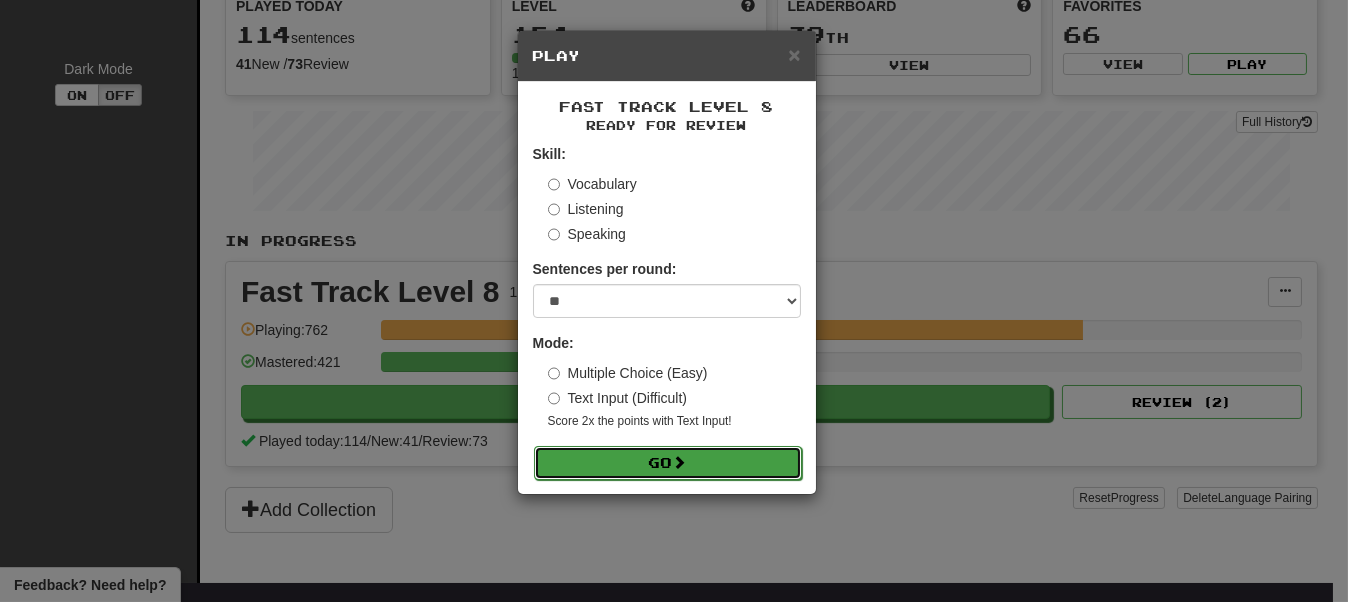 click on "Go" at bounding box center (668, 463) 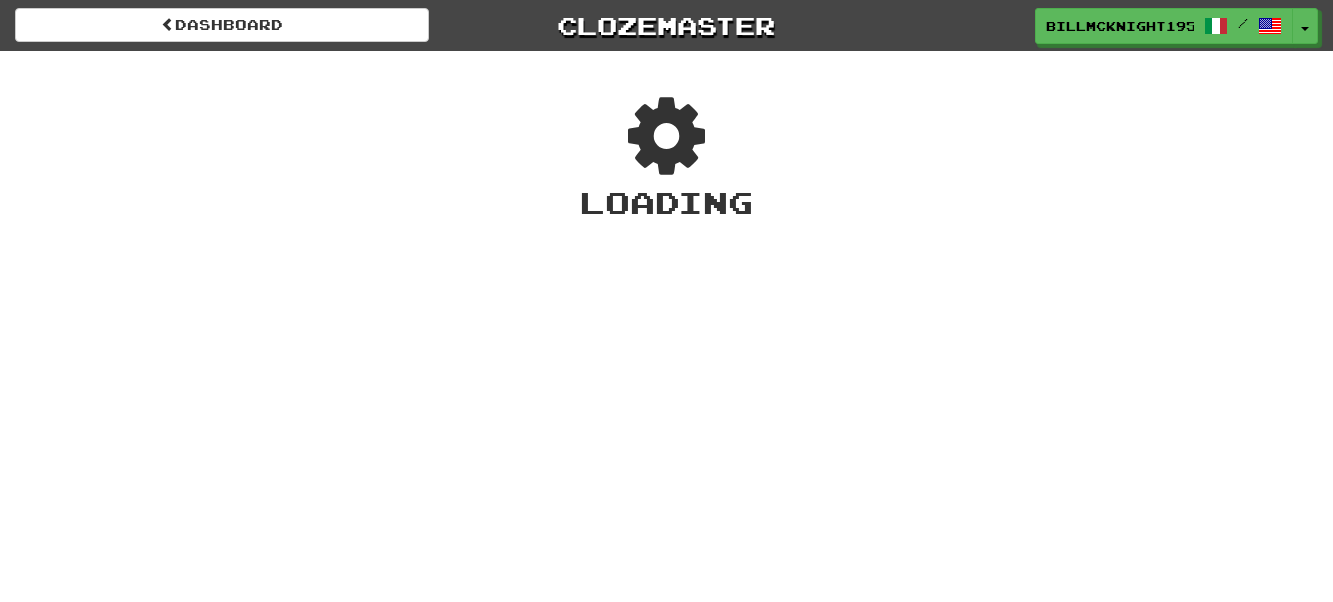 scroll, scrollTop: 0, scrollLeft: 0, axis: both 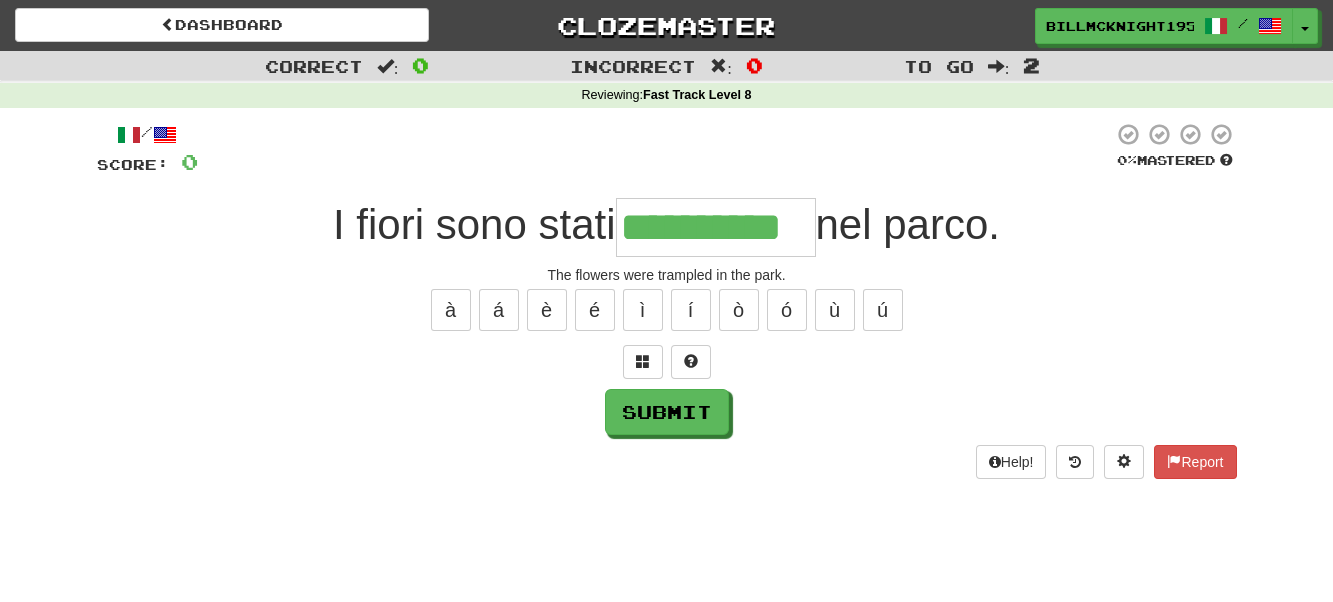 type on "**********" 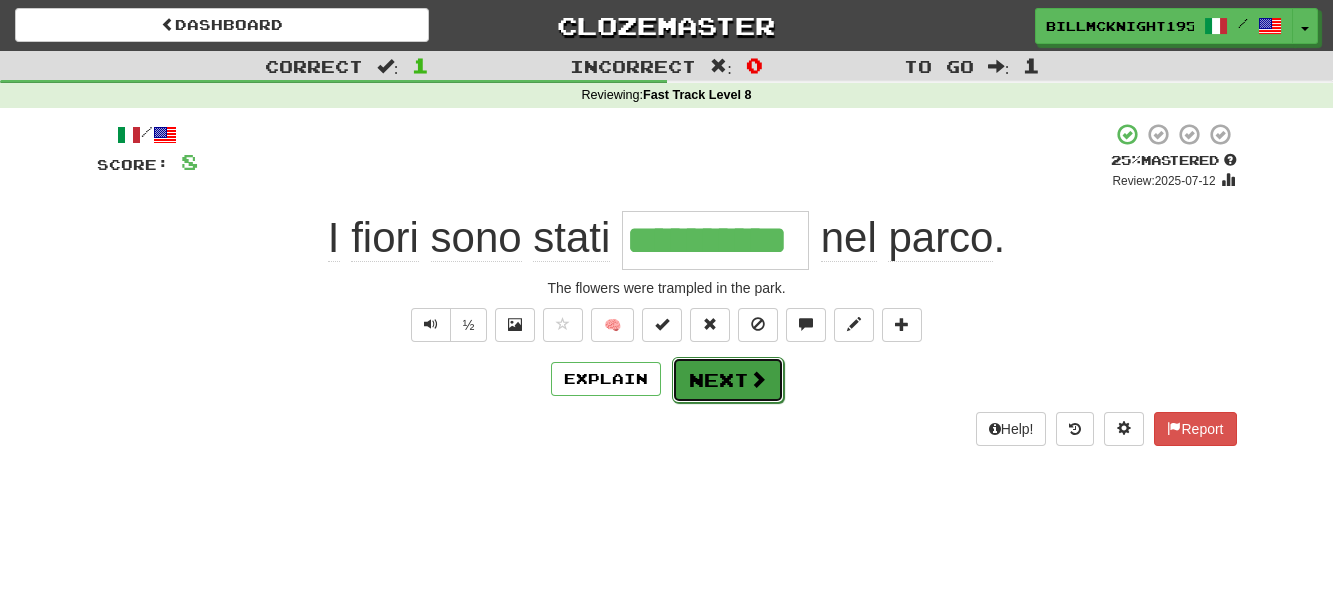 click on "Next" at bounding box center (728, 380) 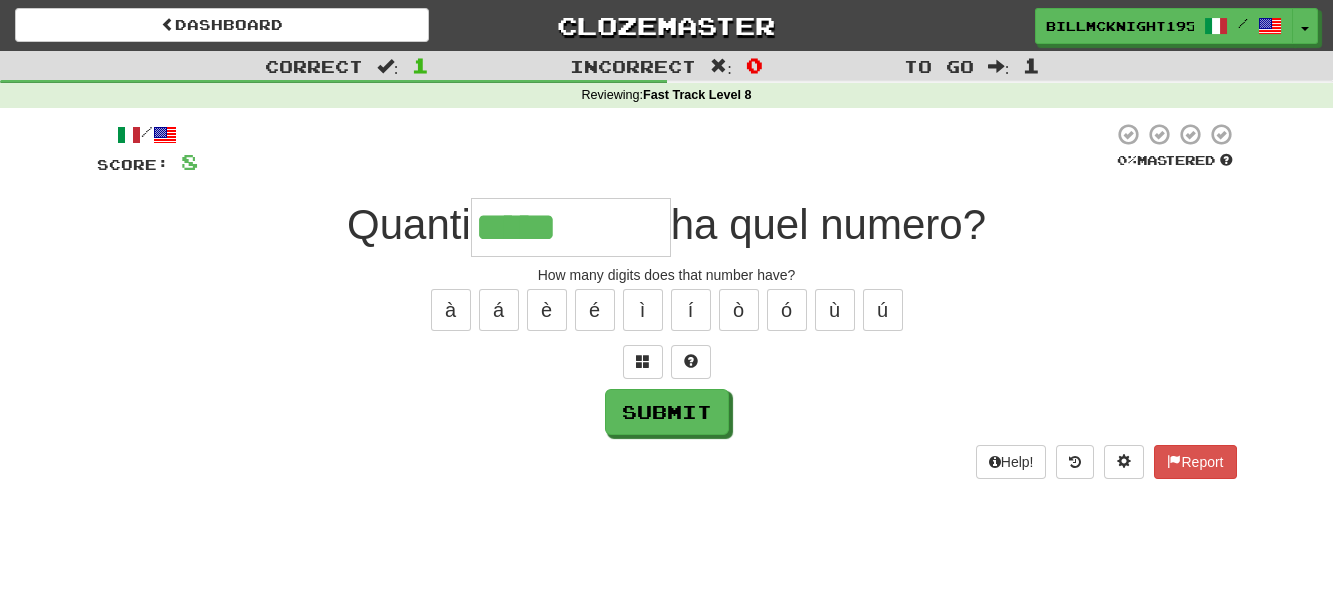type on "*****" 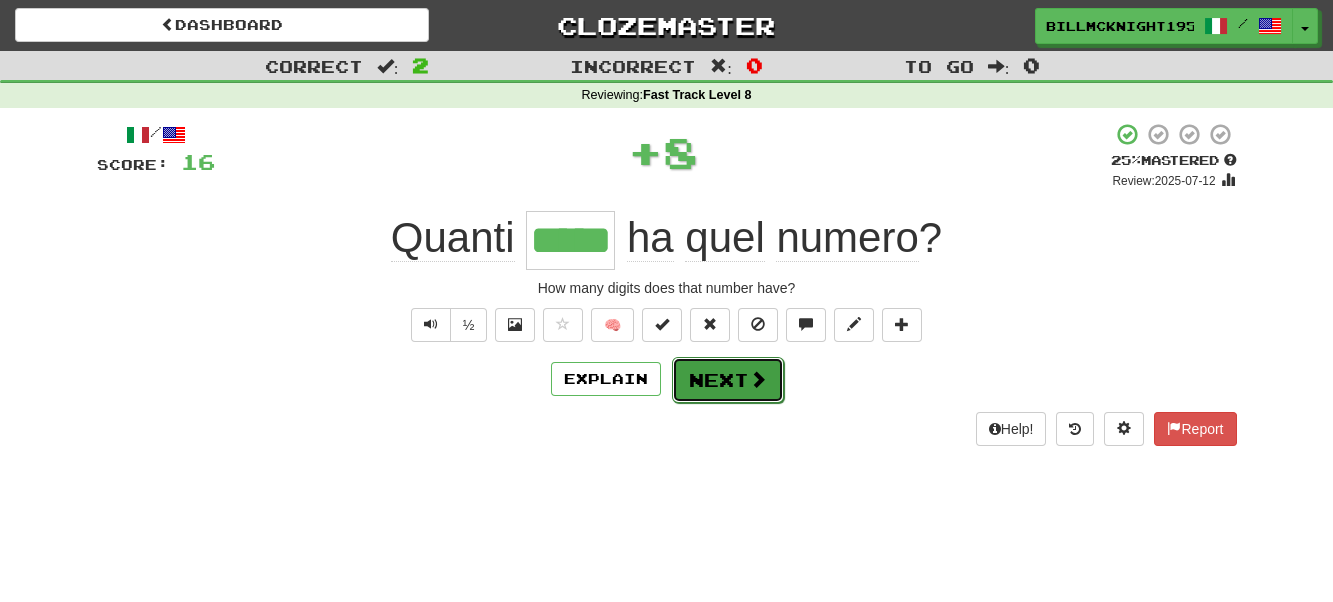 click on "Next" at bounding box center [728, 380] 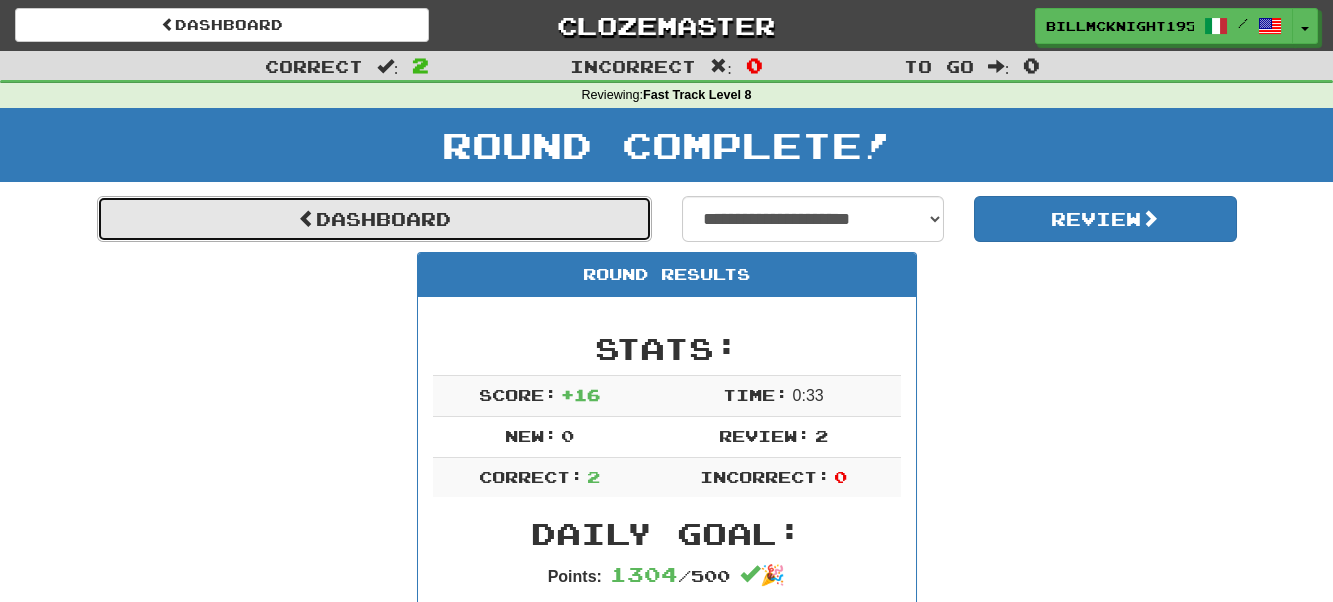 click on "Dashboard" at bounding box center (374, 219) 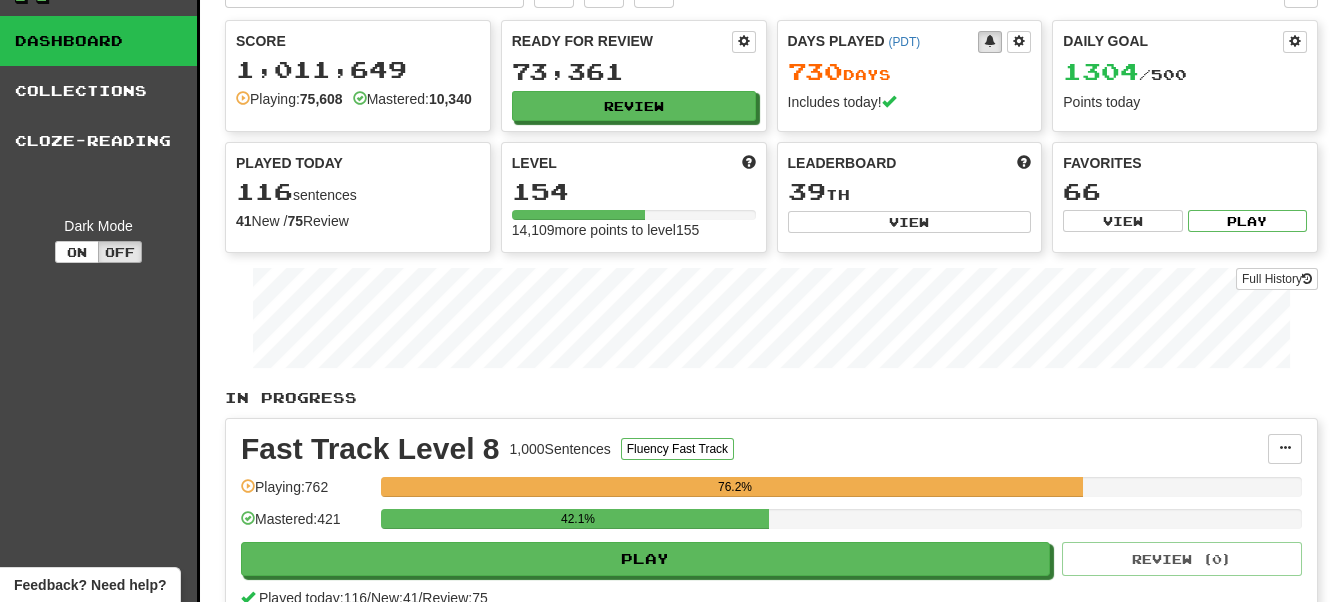 scroll, scrollTop: 0, scrollLeft: 0, axis: both 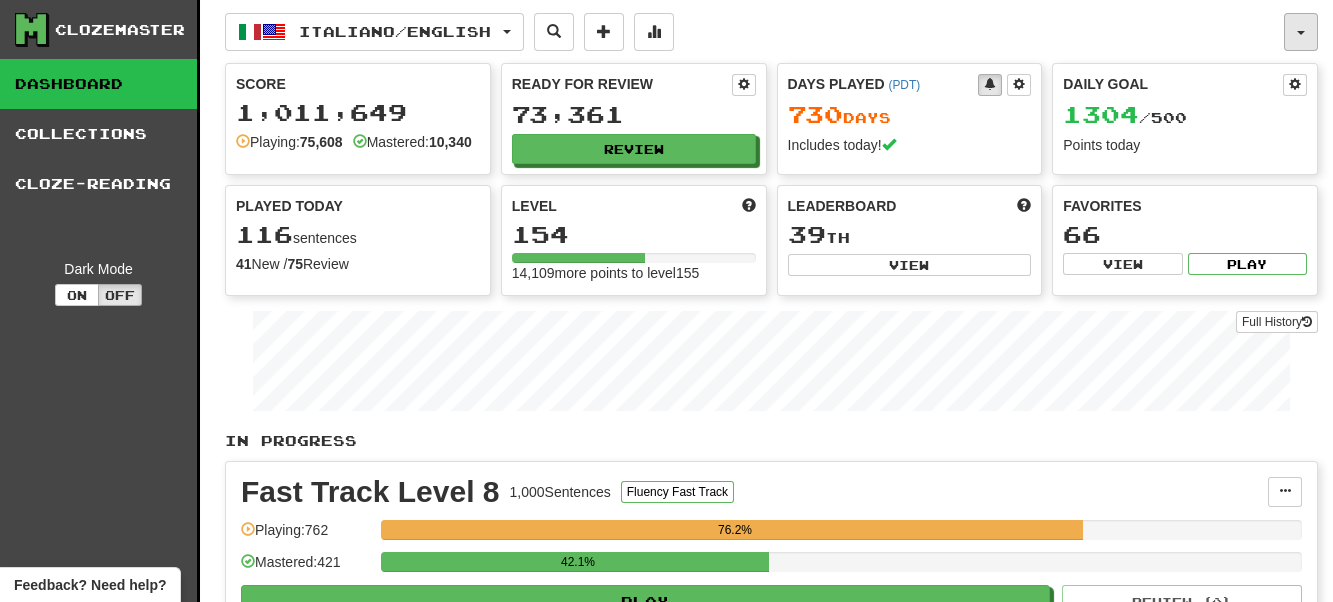 click at bounding box center [1301, 33] 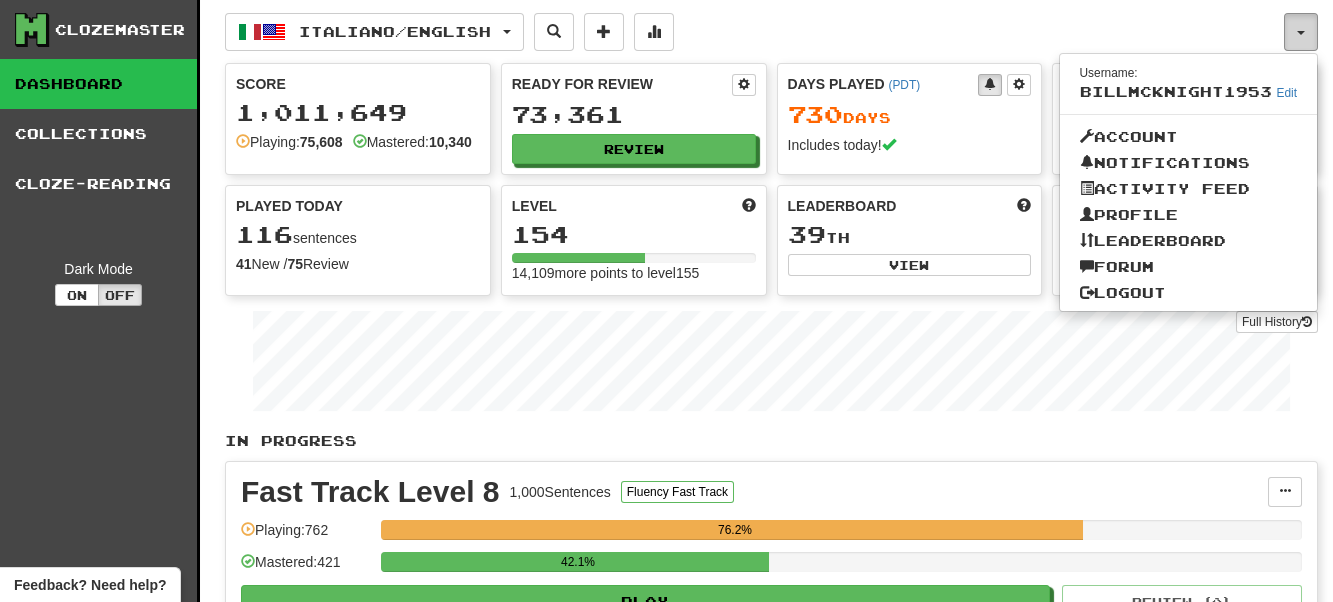 click at bounding box center (1301, 32) 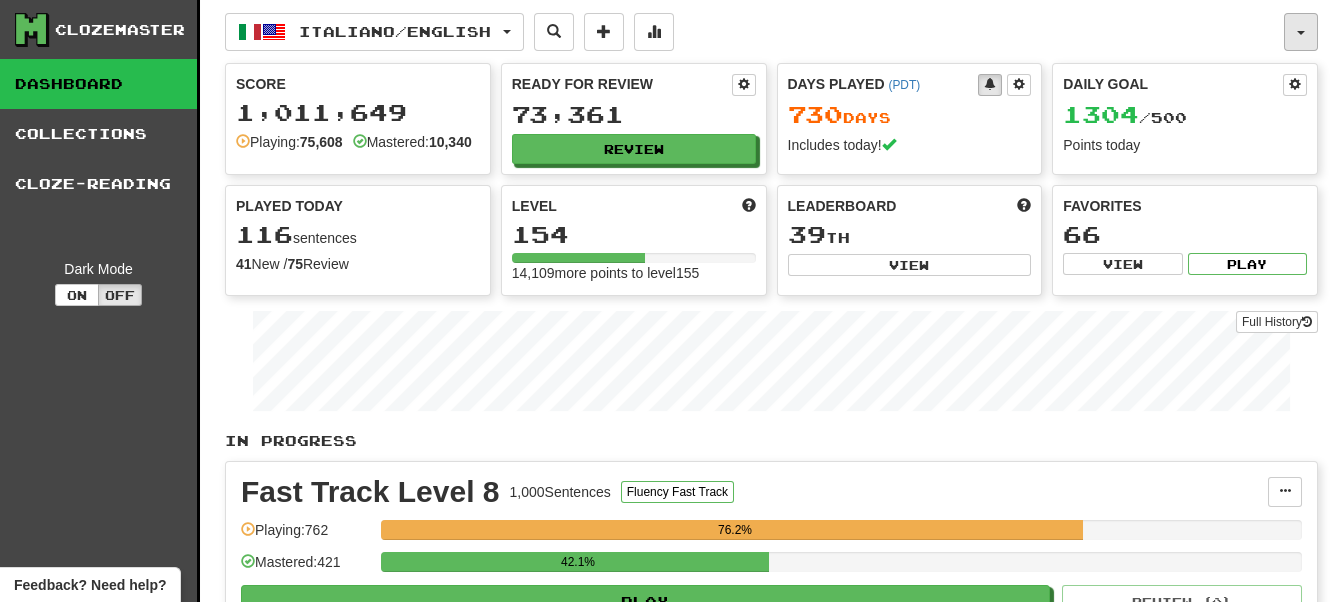 click at bounding box center (1301, 32) 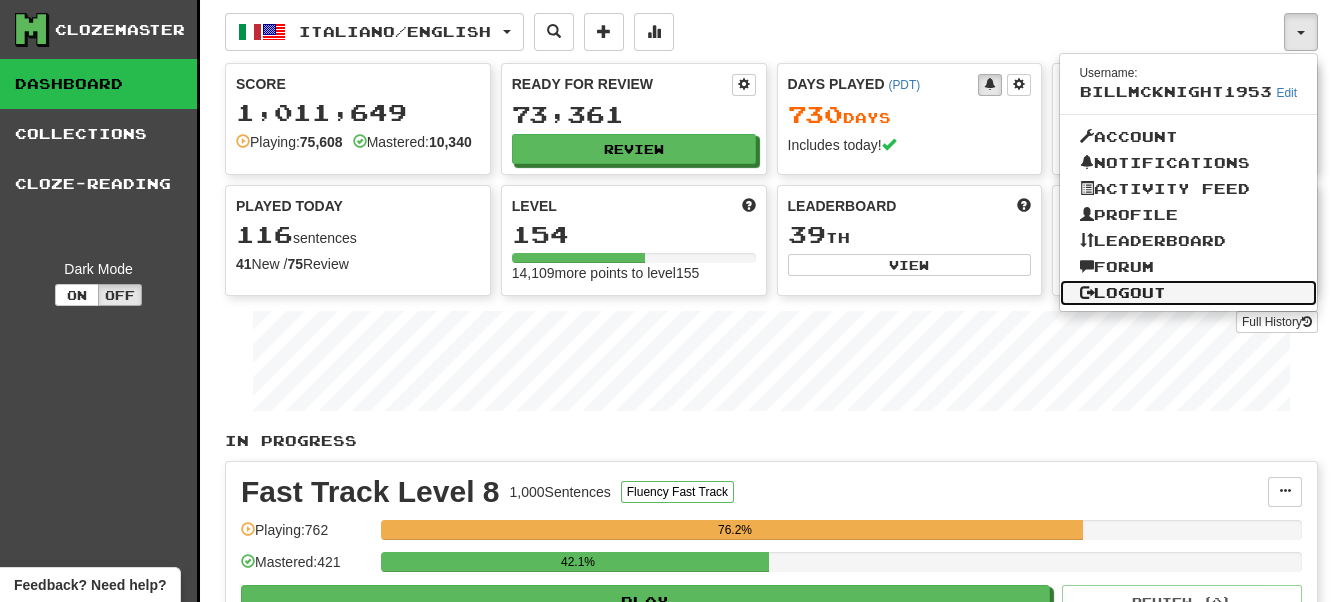 click on "Logout" at bounding box center [1189, 293] 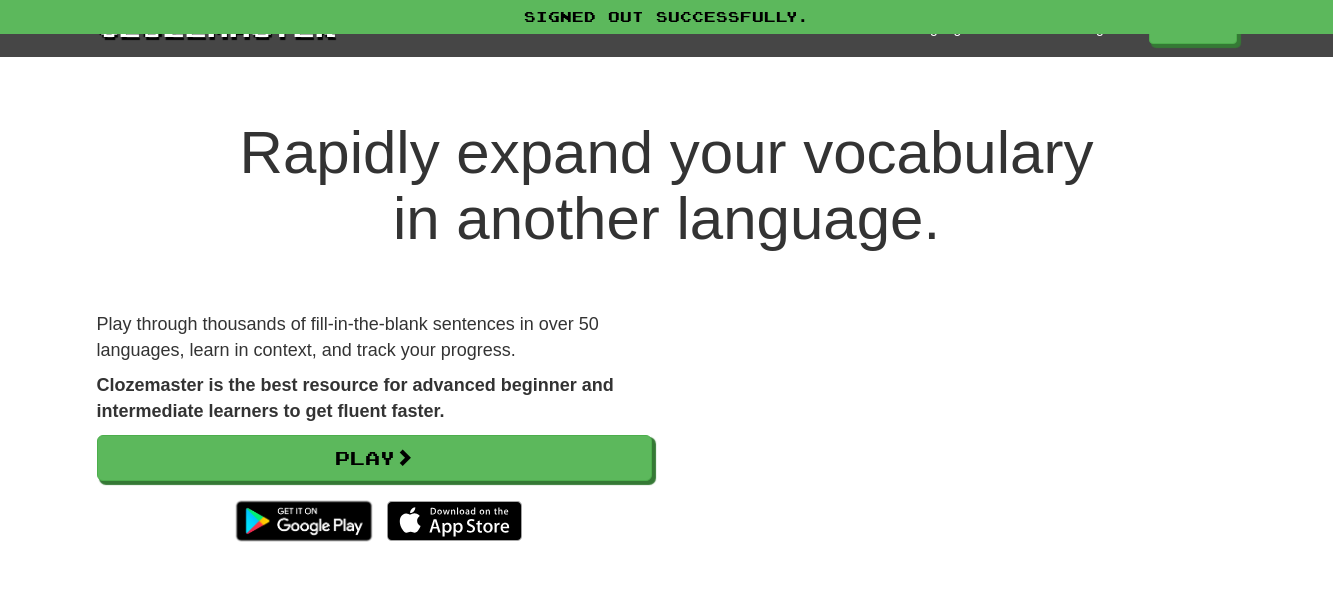 scroll, scrollTop: 0, scrollLeft: 0, axis: both 